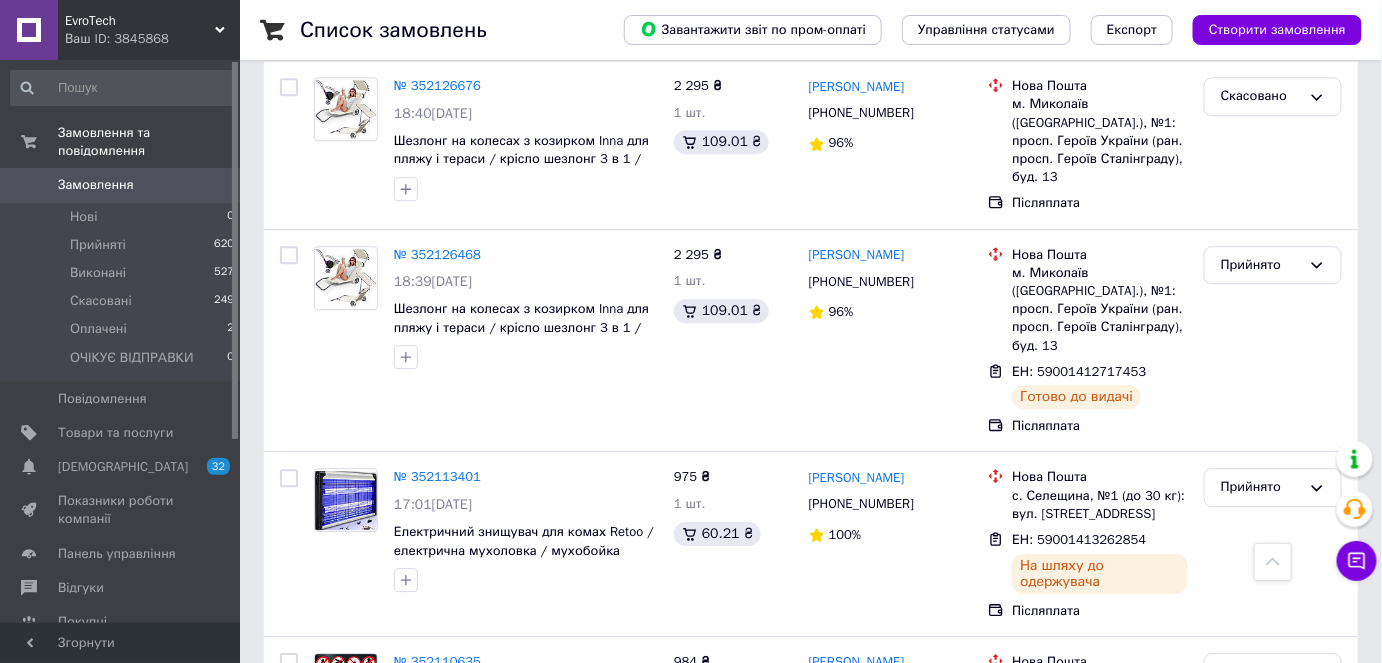 scroll, scrollTop: 1272, scrollLeft: 0, axis: vertical 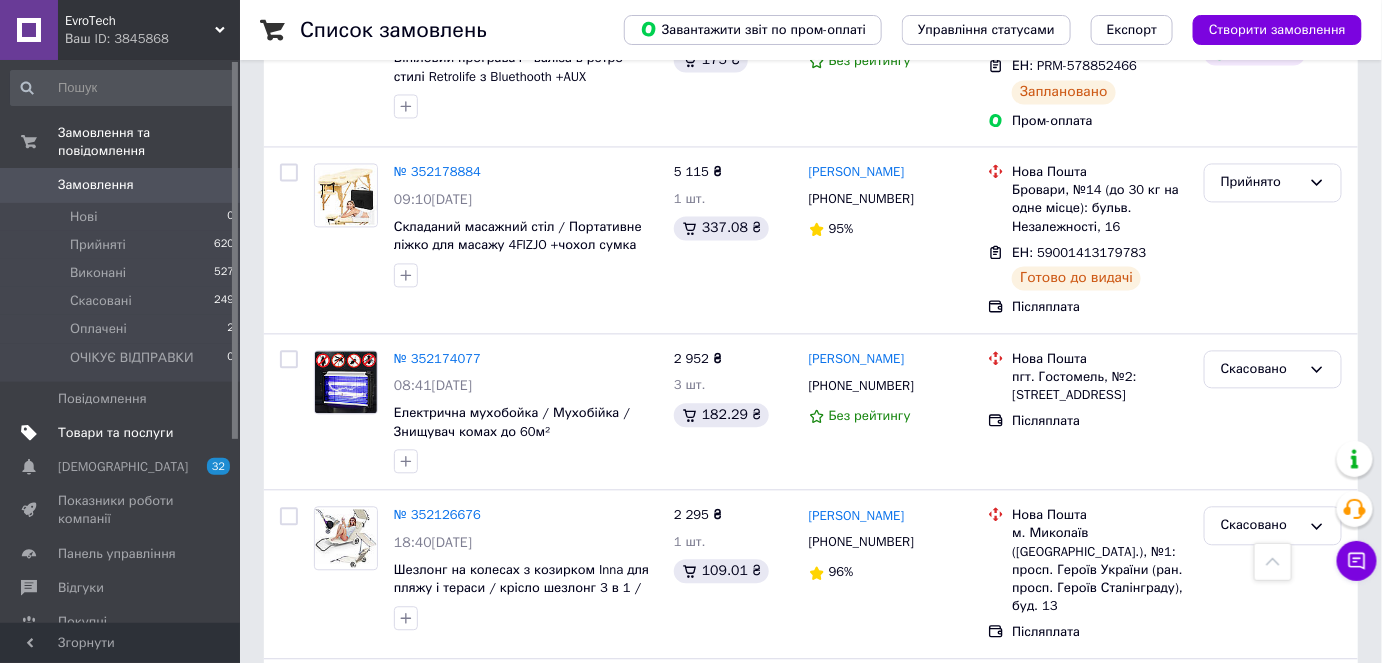 click on "Товари та послуги" at bounding box center [115, 433] 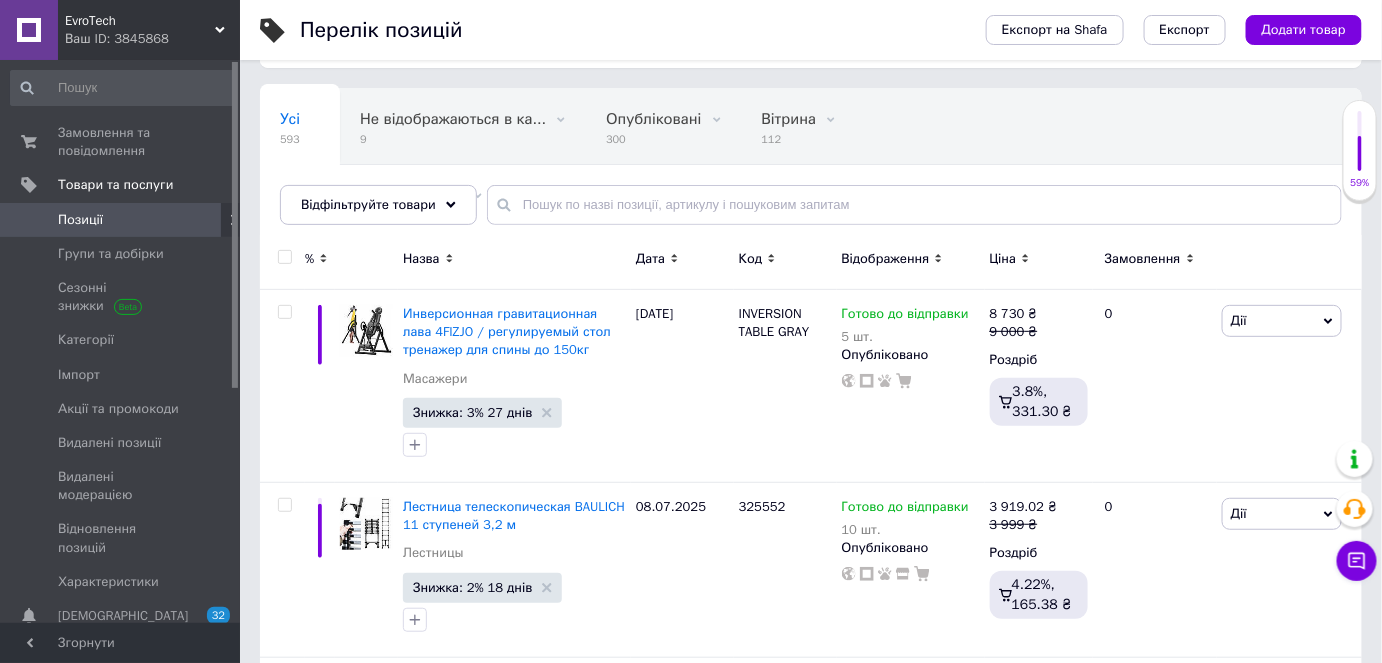 scroll, scrollTop: 0, scrollLeft: 0, axis: both 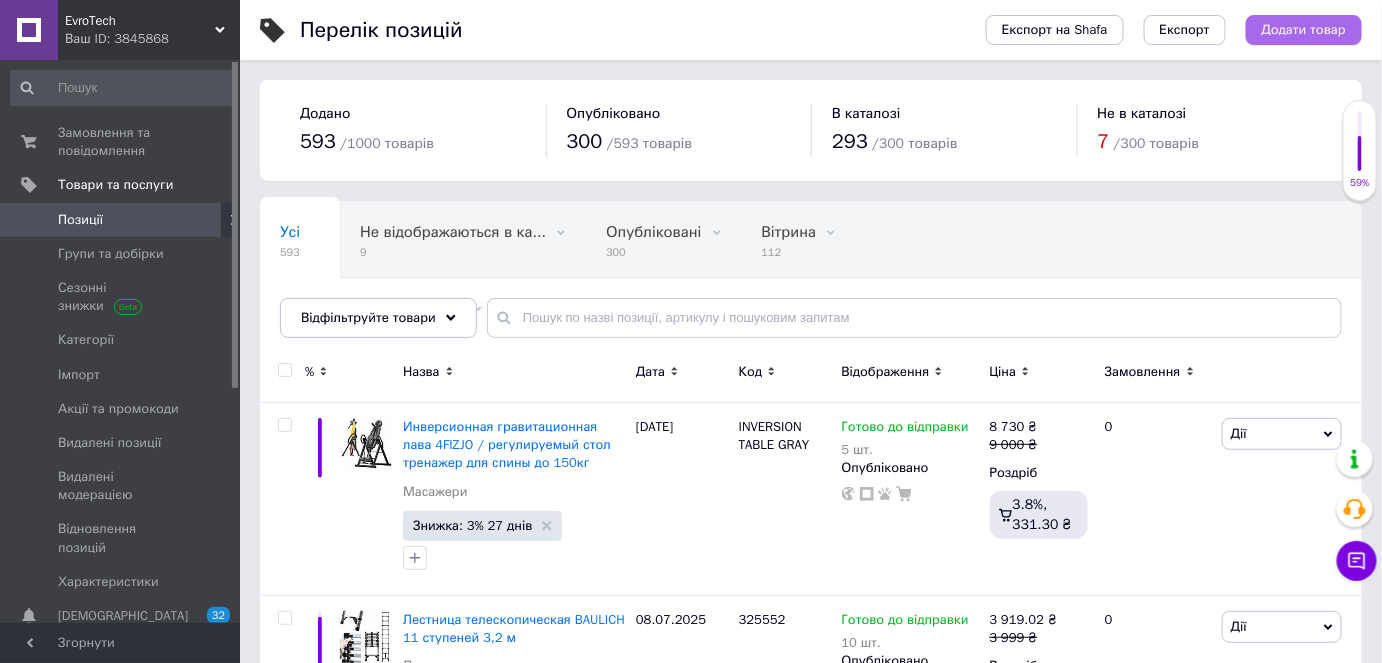 click on "Додати товар" at bounding box center [1304, 30] 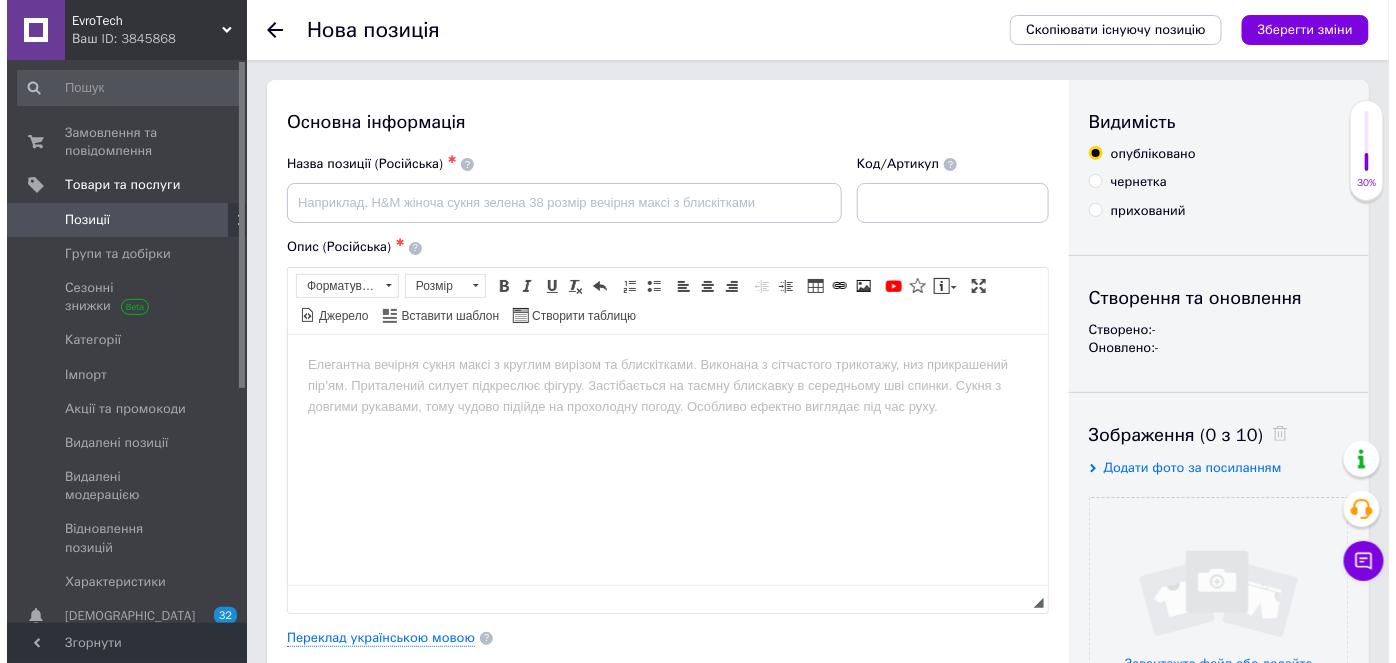 scroll, scrollTop: 0, scrollLeft: 0, axis: both 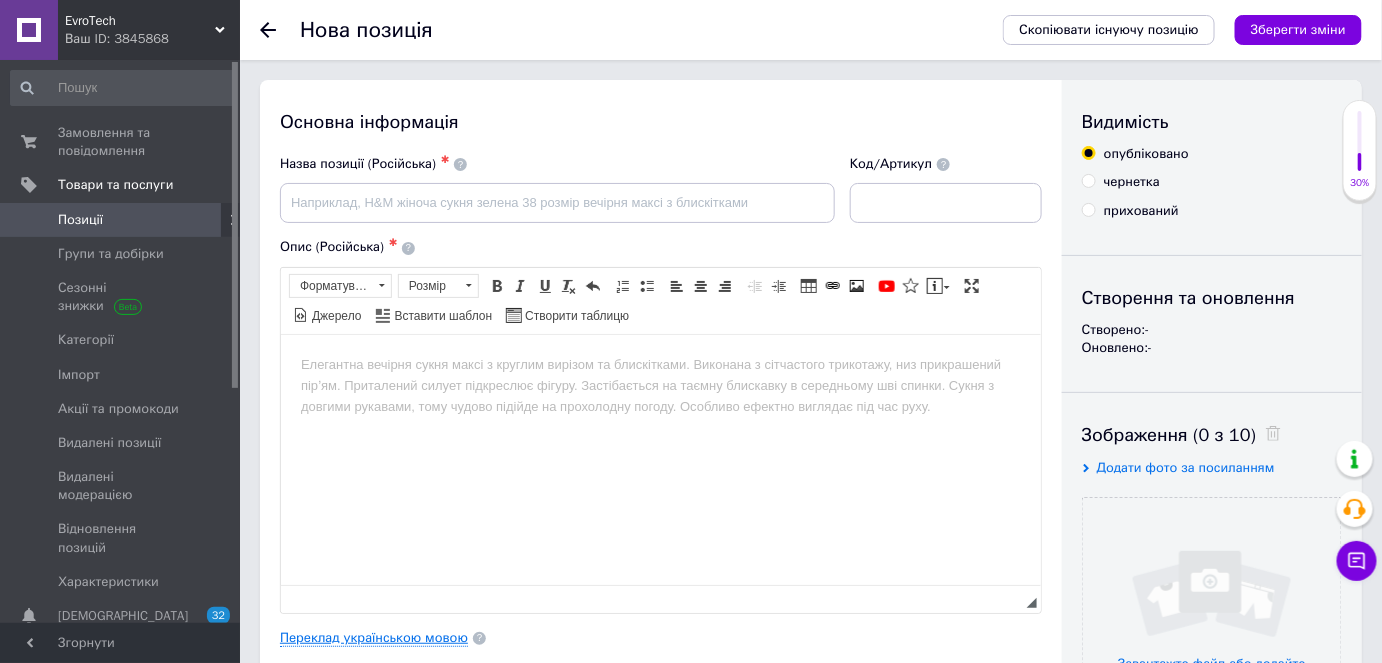 click on "Переклад українською мовою" at bounding box center [374, 638] 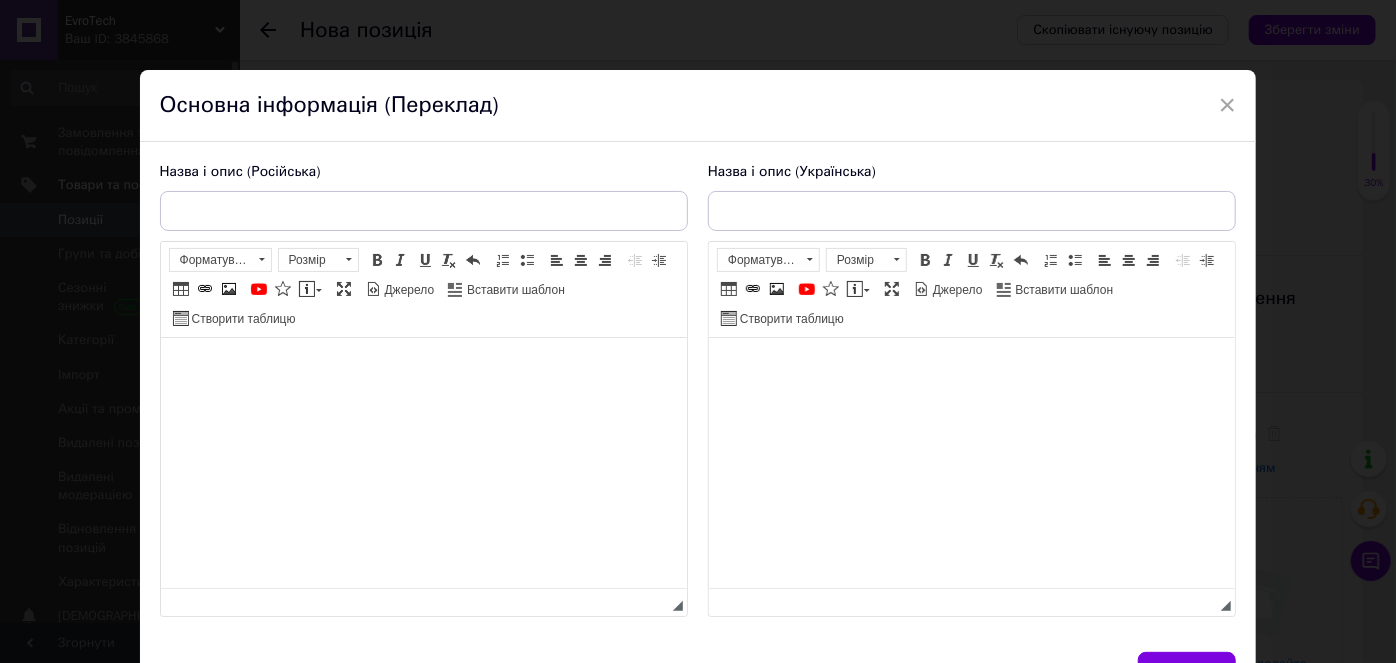 scroll, scrollTop: 0, scrollLeft: 0, axis: both 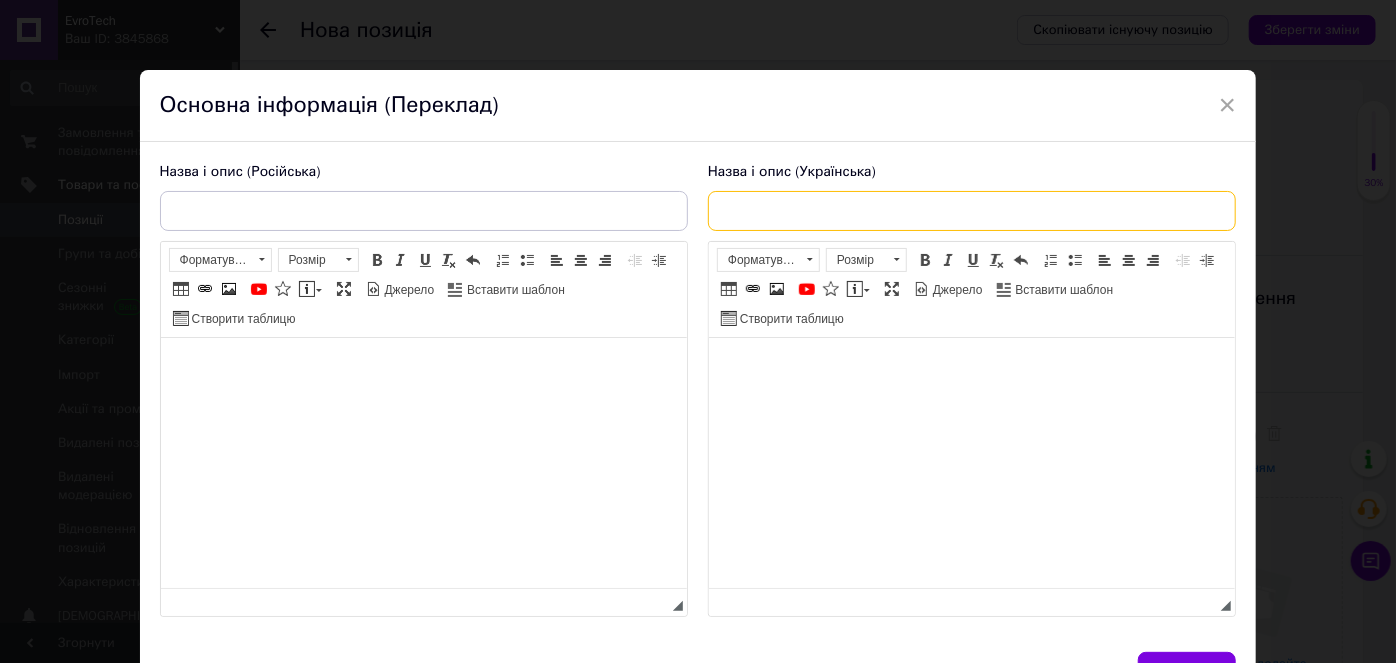 paste on "Потужний масажний пістолет для тіла , спини , шиї ,стоп КХ-320 масажер" 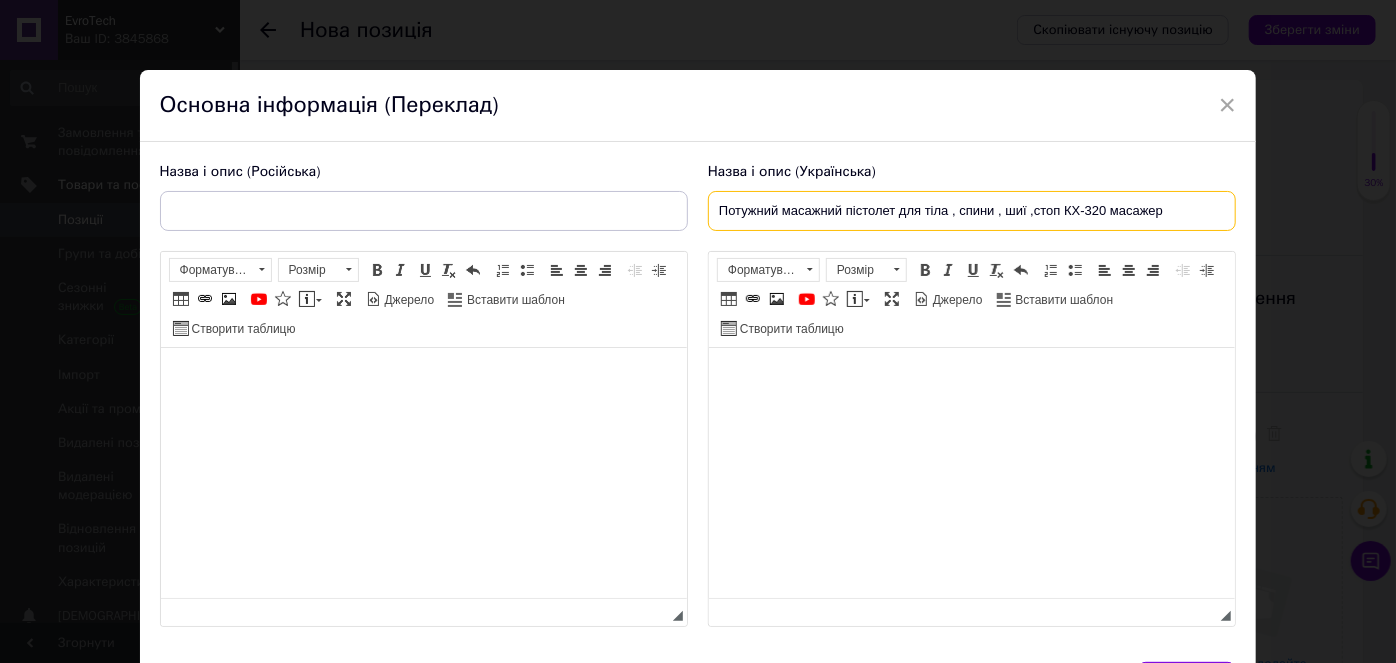 type on "Потужний масажний пістолет для тіла , спини , шиї ,стоп КХ-320 масажер" 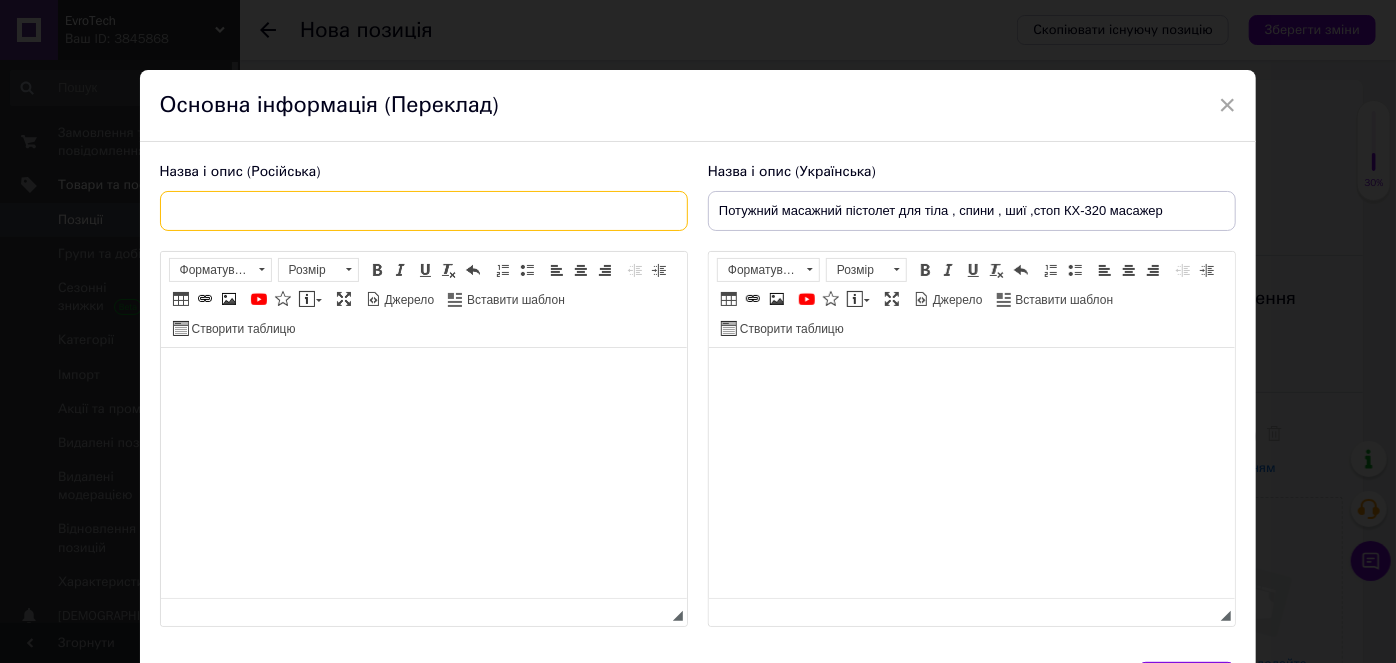 click at bounding box center (424, 211) 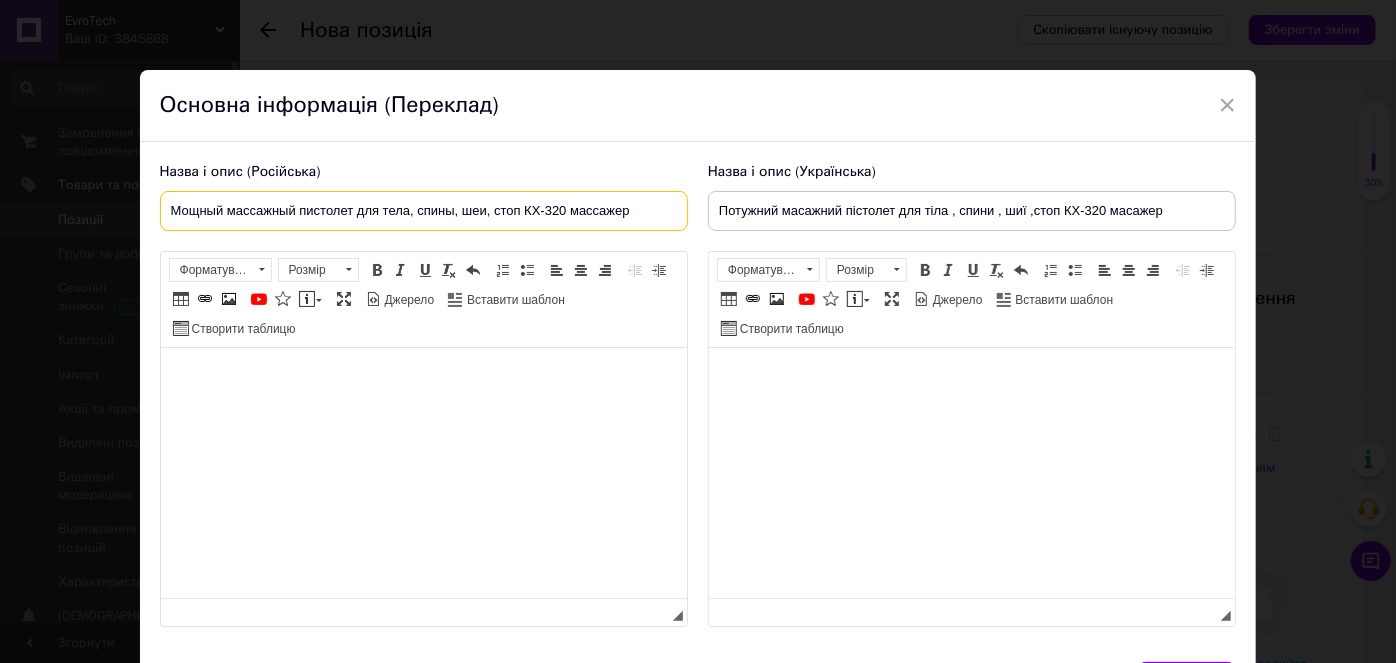 click on "Мощный массажный пистолет для тела, спины, шеи, стоп КХ-320 массажер" at bounding box center [424, 211] 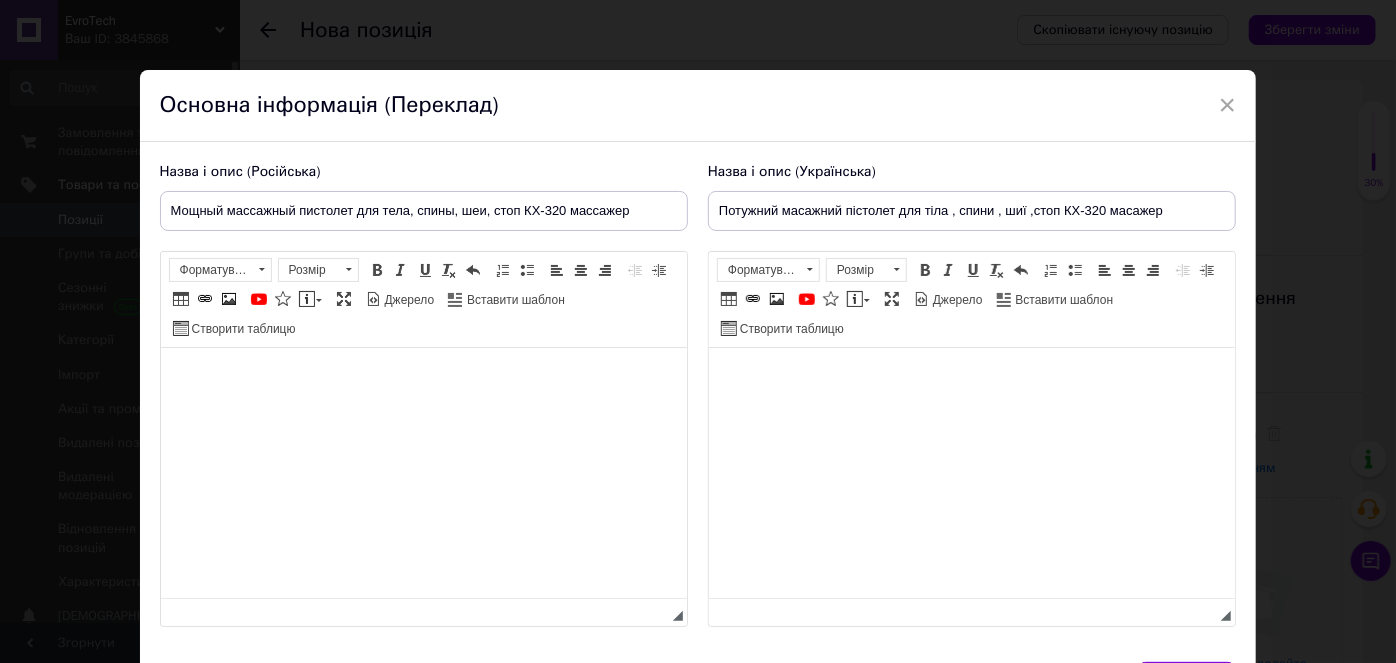 click at bounding box center [971, 378] 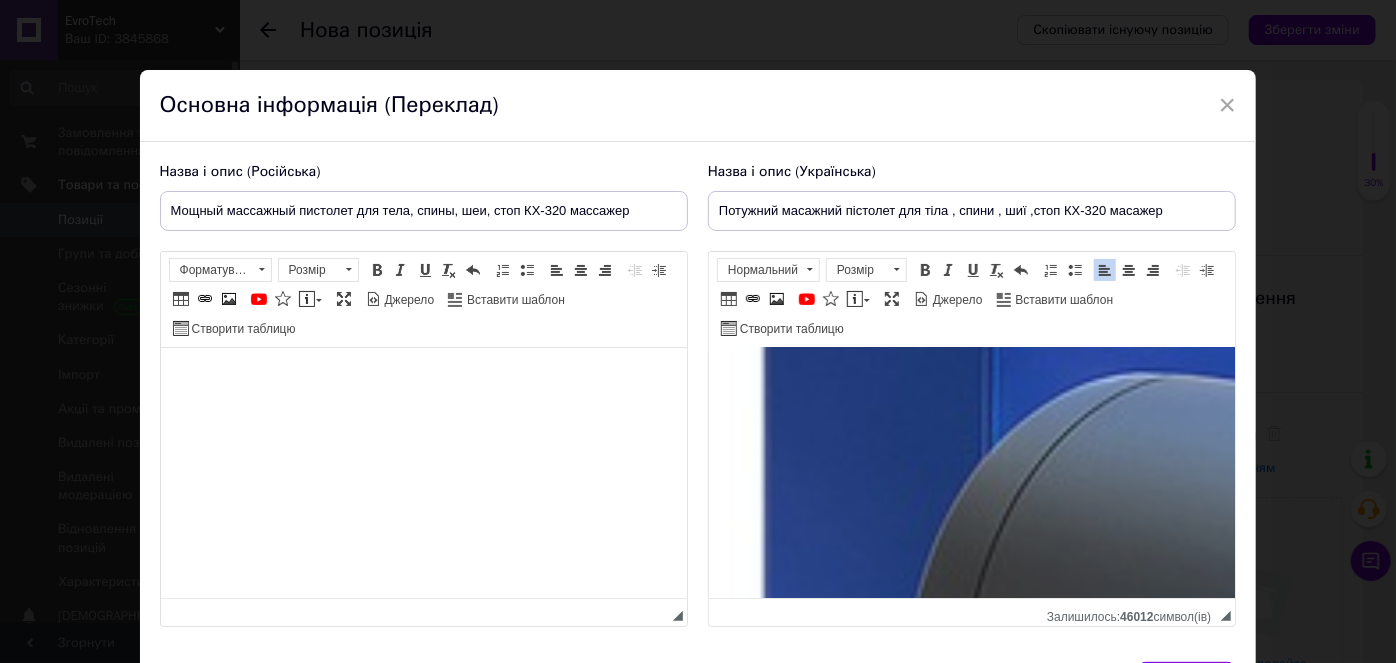 scroll, scrollTop: 0, scrollLeft: 0, axis: both 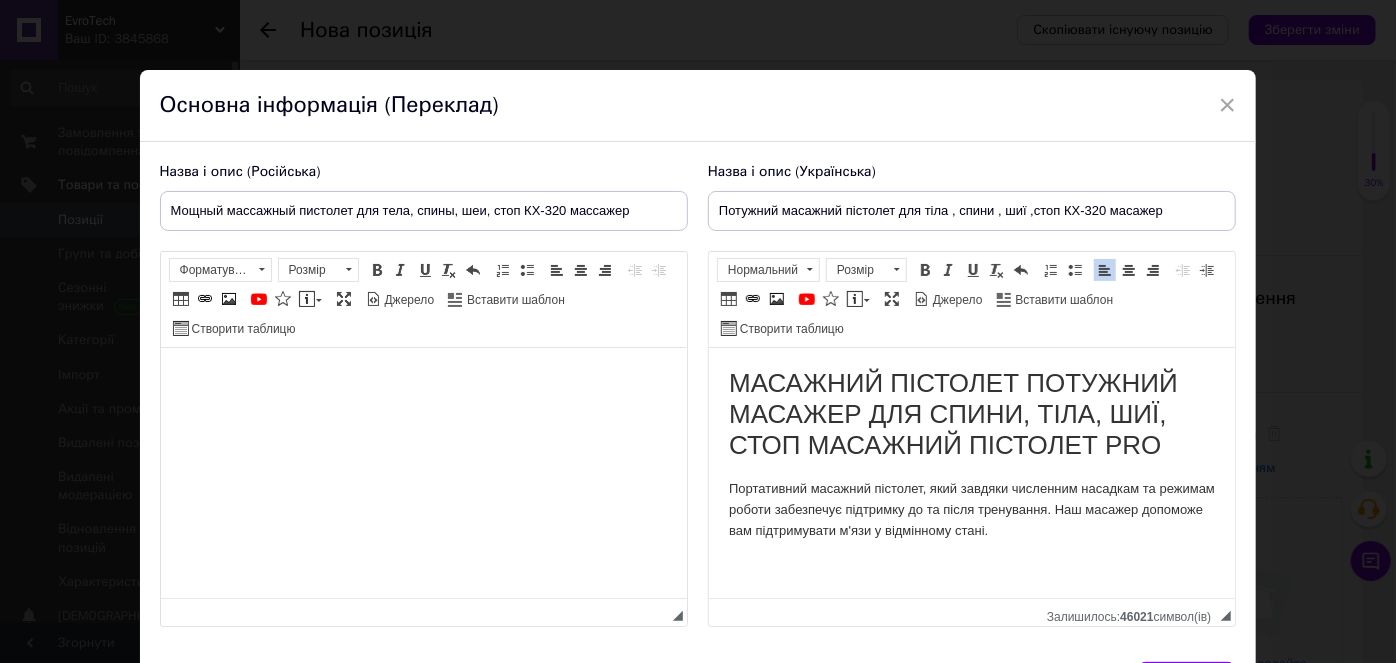 click at bounding box center [423, 378] 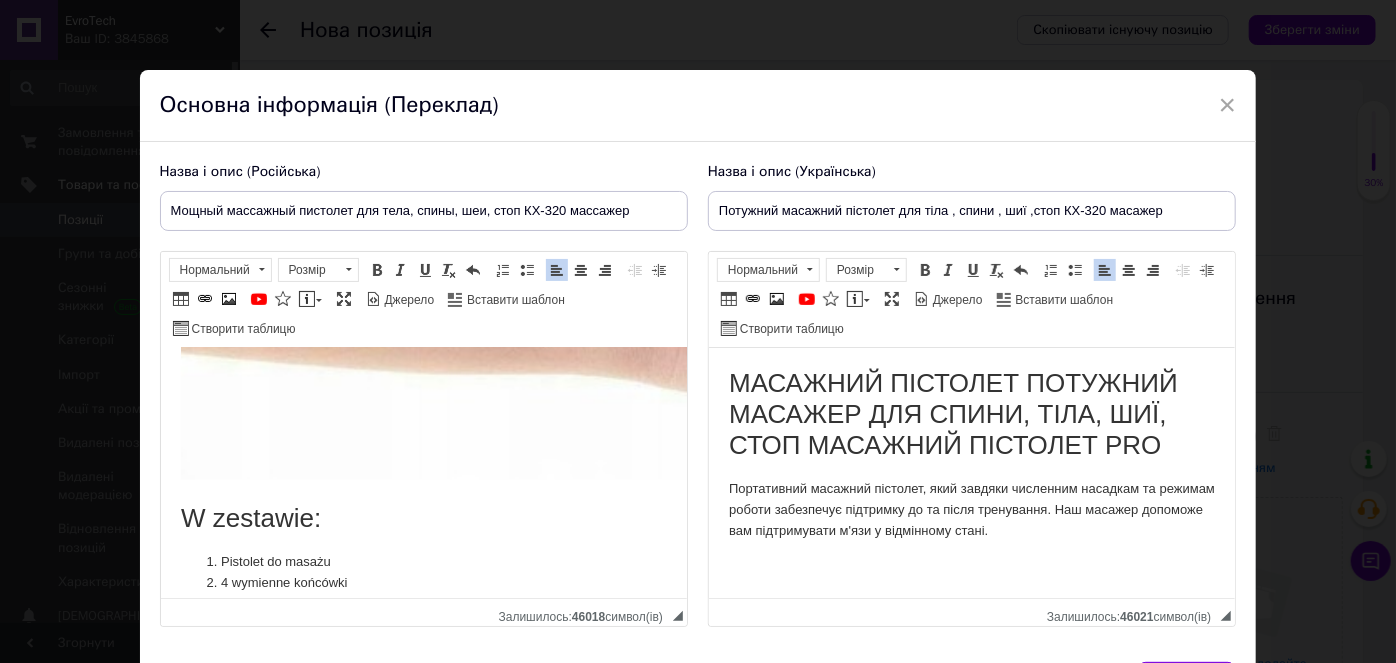 scroll, scrollTop: 0, scrollLeft: 0, axis: both 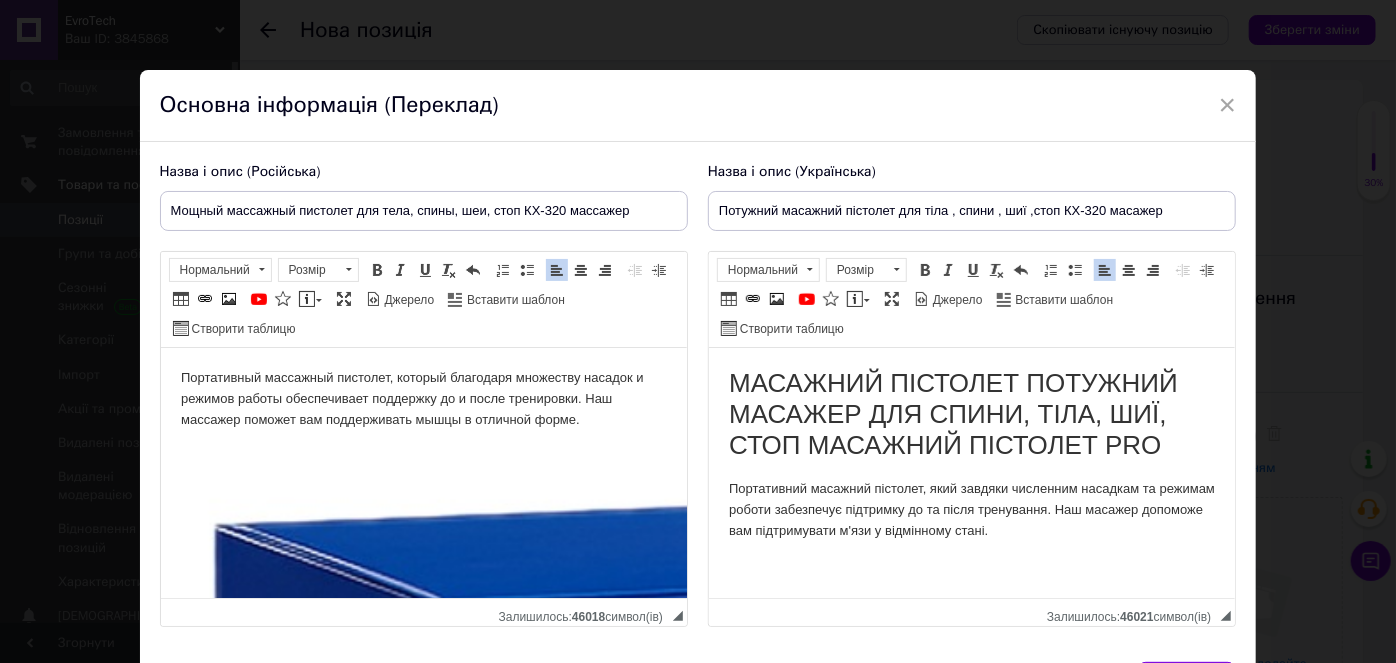 drag, startPoint x: 672, startPoint y: 550, endPoint x: 841, endPoint y: 672, distance: 208.43465 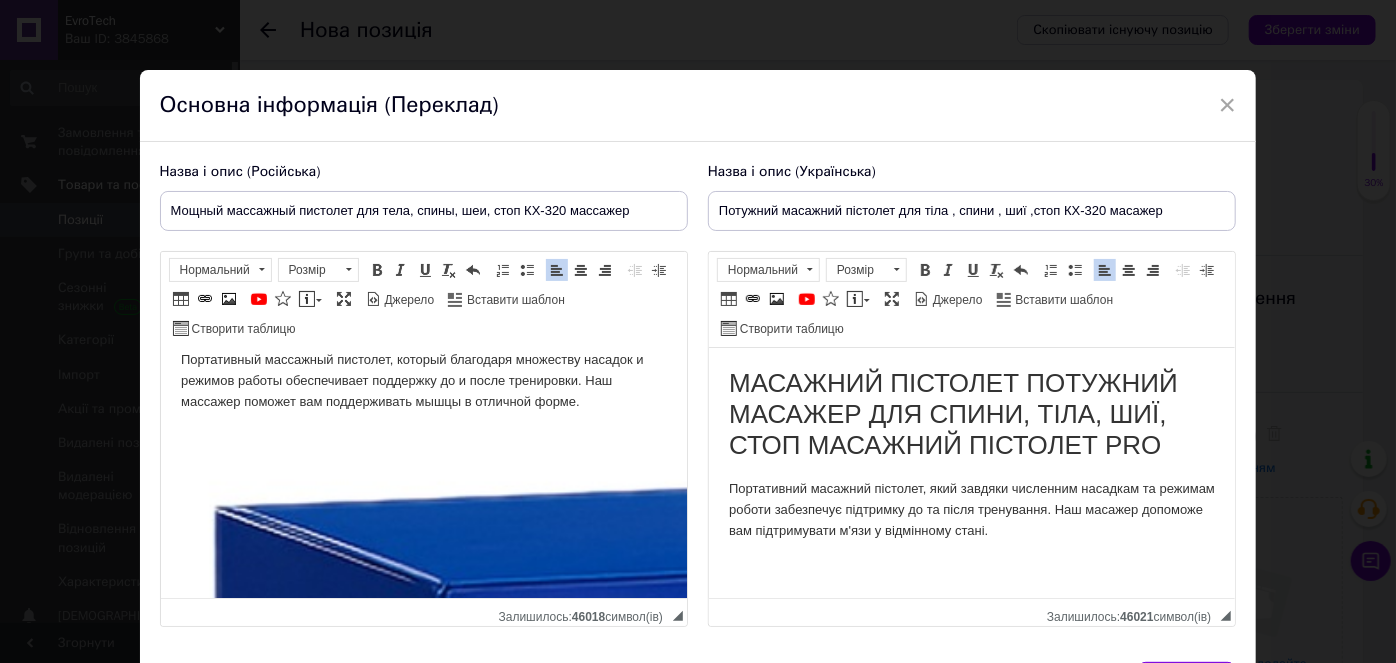scroll, scrollTop: 0, scrollLeft: 0, axis: both 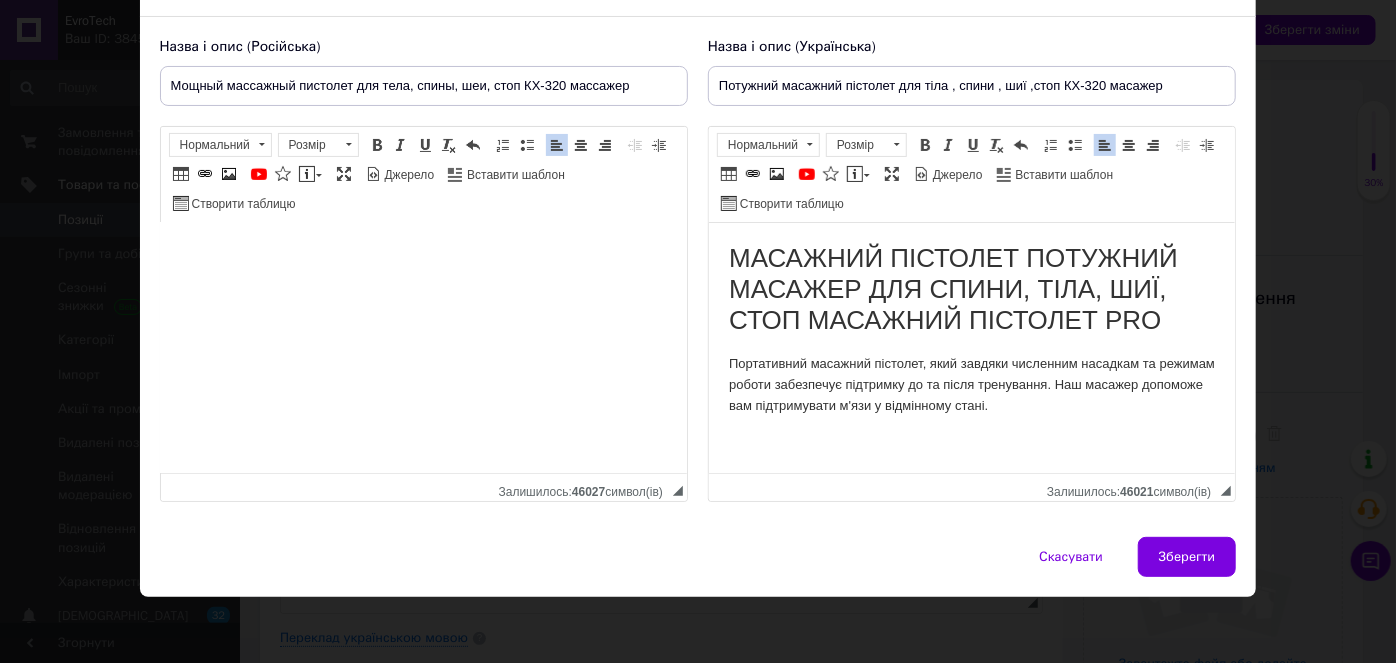 drag, startPoint x: 176, startPoint y: 249, endPoint x: 635, endPoint y: 430, distance: 493.3984 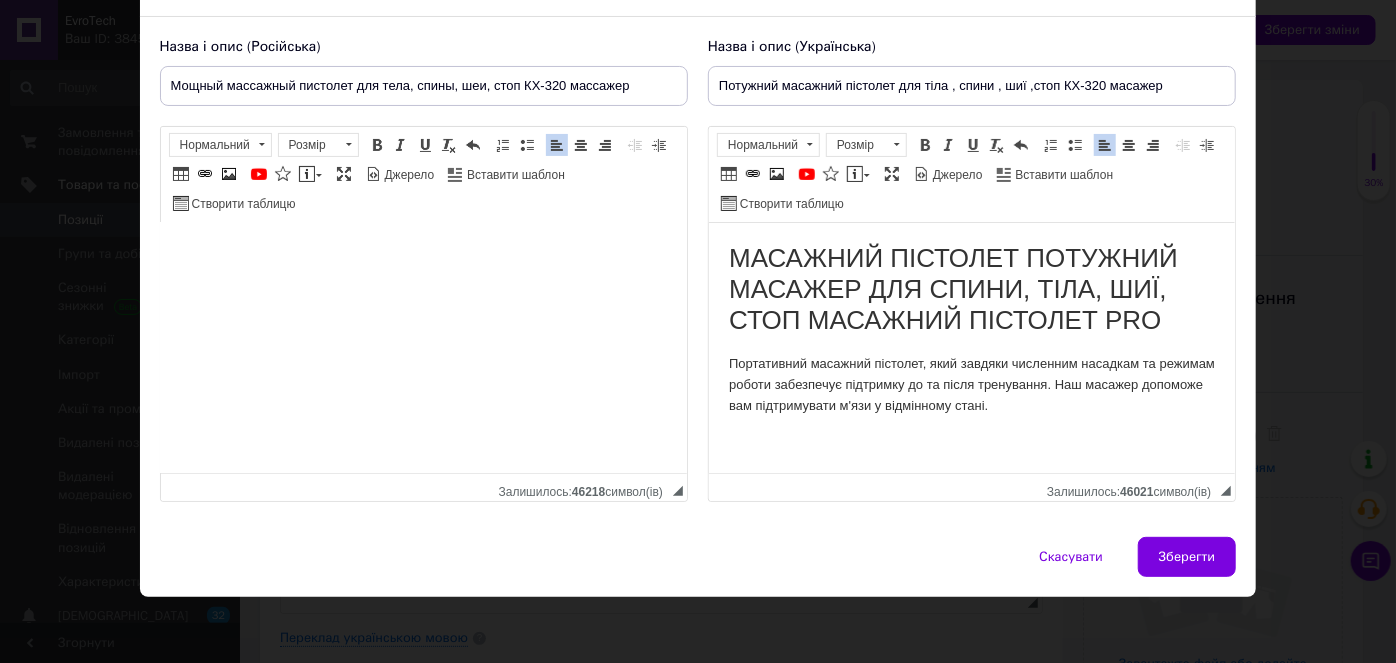 scroll, scrollTop: 22, scrollLeft: 19, axis: both 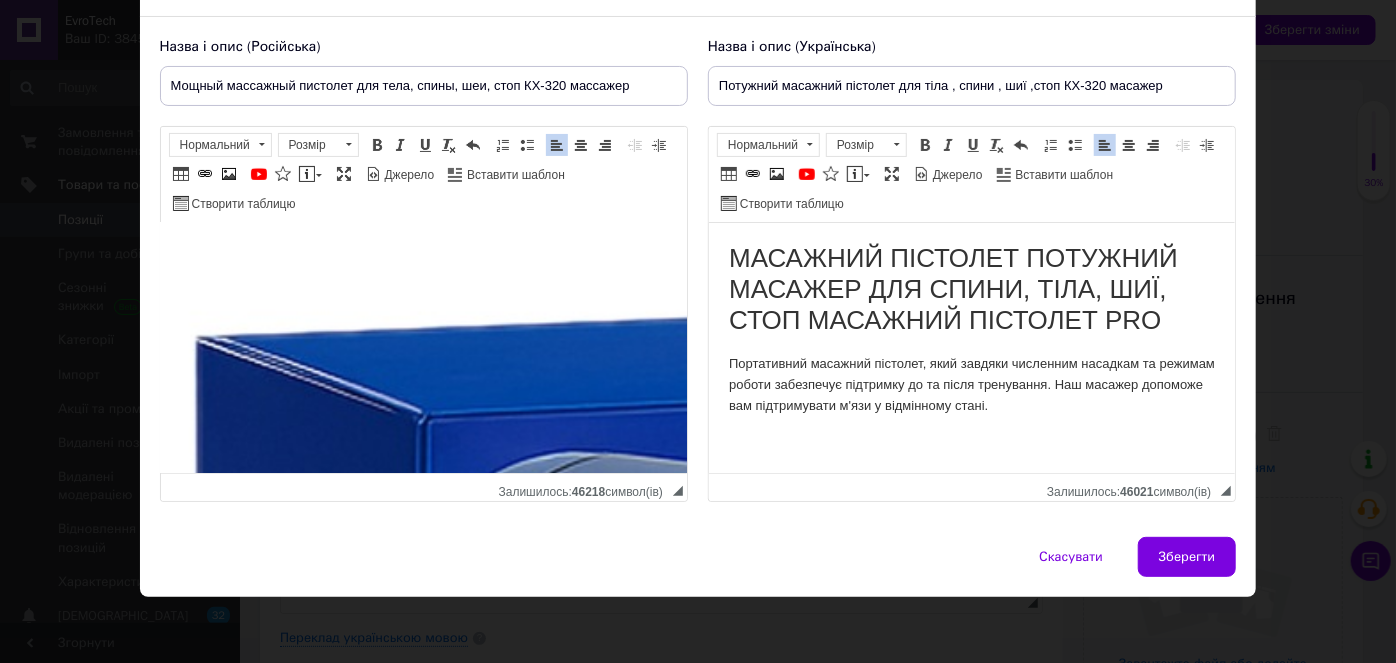 click on "➡️ Вы активный человек и вам необходимо расслабление мышц после тренировки? ❓ Или, может быть, вас беспокоят боли в мышцах шеи, спины, ног и т. д.? ✅ У нас есть идеальное решение! ✅ МАССАЖНЫЙ ПИСТОЛЕТ - МОЩНЫЙ МАССАЖНЫЙ ПИСТОЛЕТ ДЛЯ СПИНЫ, ТЕЛА, ШЕИ И СТОП МАССАЖНЫЙ ПИСТОЛЕТ PRO ➡️ ПИСТОЛЕТ ДЛЯ МАССАЖА ТЕЛА ➕ 4 СМЕННЫЕ НАСАДКИ To kompaktowe urządzenie pełni rolę osobistego fizjoterapeuty, pomagając utrzymać Twoje mięśnie w doskonałej kondycji. Wysokiej jakości, efektywne narzędzie do samodzielnego wykonania masażu perkusyjnego, który zapewnia głębokie i skuteczne działanie na wszystkie grupy mięśniowe. PISTOLET DO MASAŻU – POTĘŻNY MASAŻER DO PLECÓW, CIAŁA, SZYI I STÓP MASSAGE GUN PRO ➡️ 4 WYMIENNE KOŃCÓWKI W ZESTAWIE" at bounding box center [404, 12355] 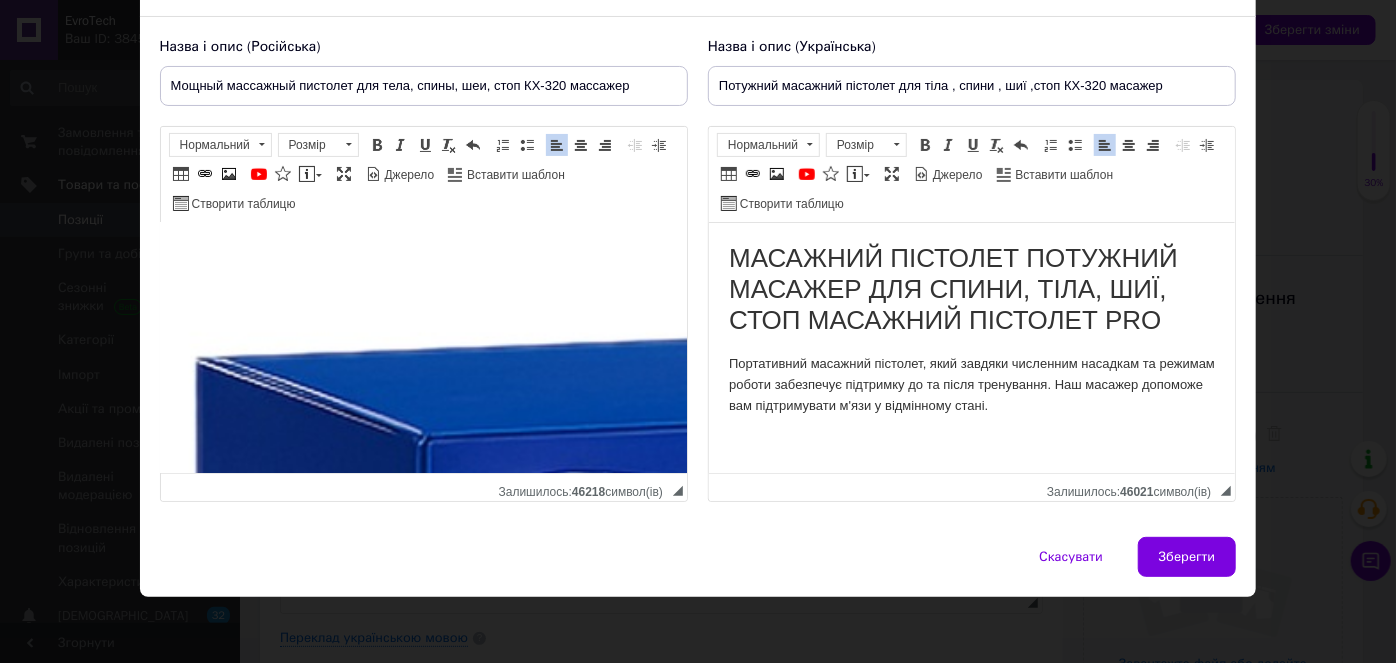 scroll, scrollTop: 0, scrollLeft: 19, axis: horizontal 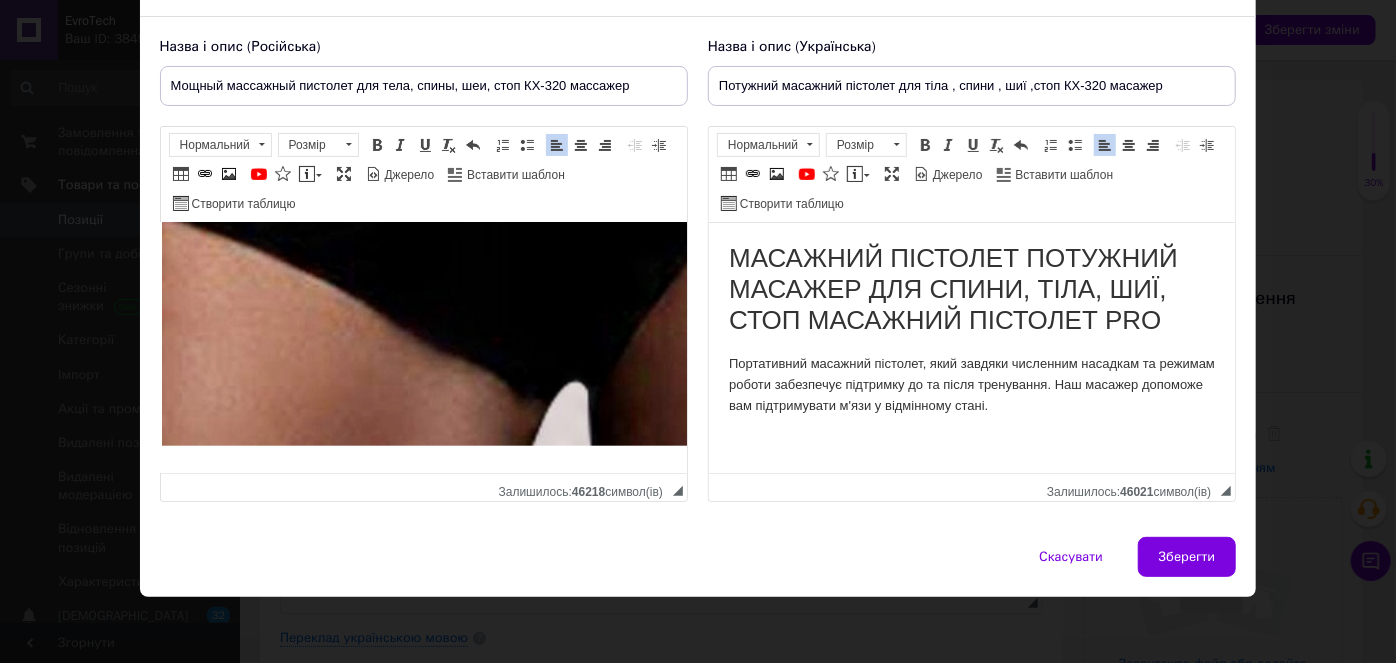 drag, startPoint x: 674, startPoint y: 242, endPoint x: 836, endPoint y: 694, distance: 480.15414 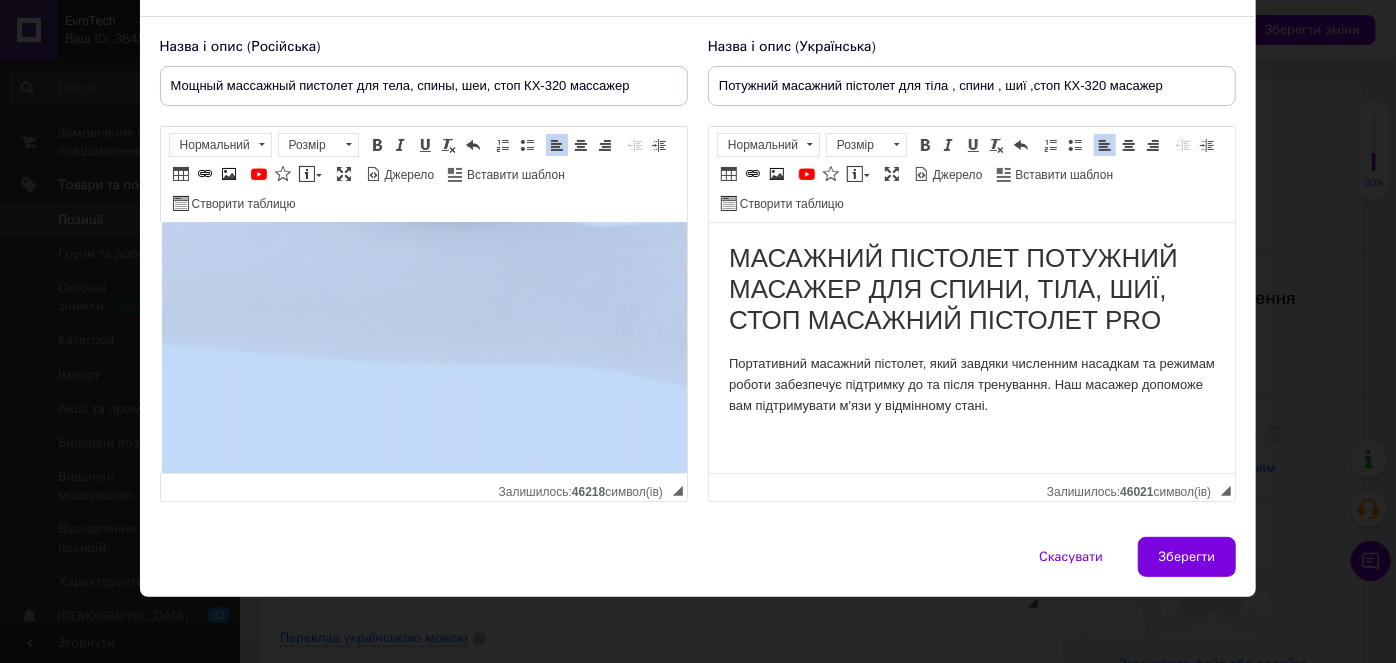 scroll, scrollTop: 9886, scrollLeft: 19, axis: both 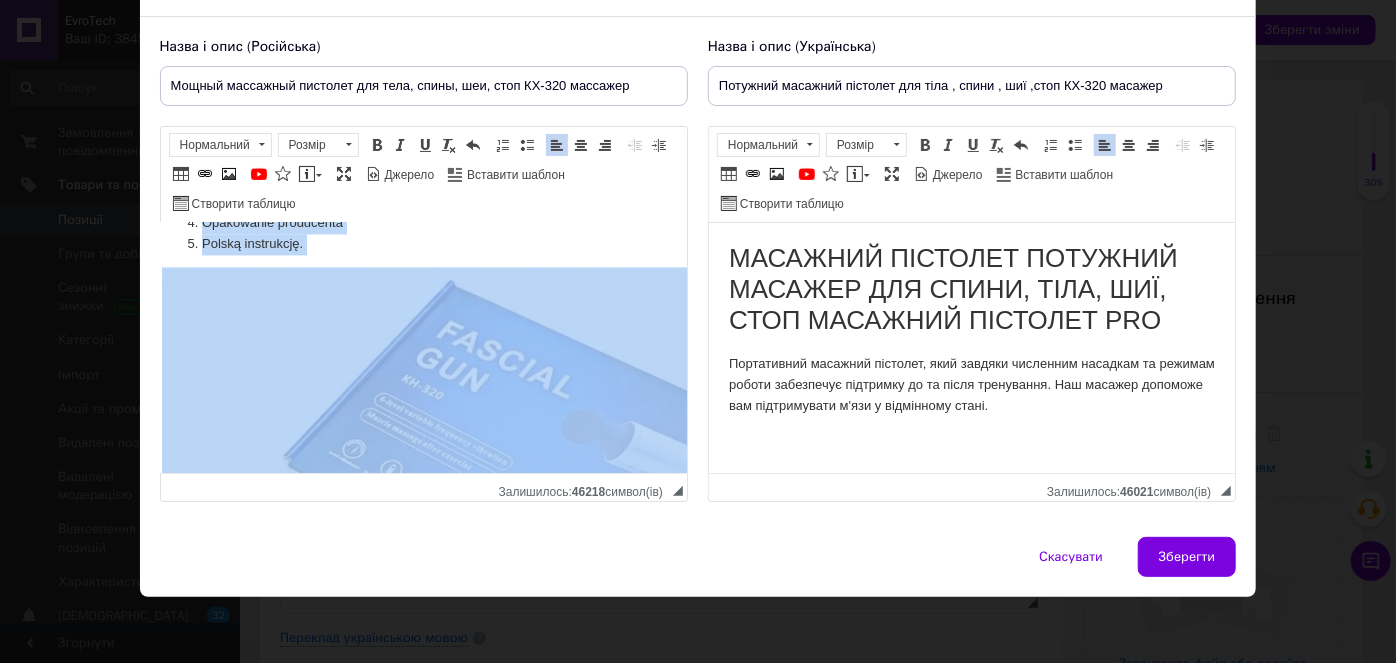 click on "Opakowanie producenta" at bounding box center (404, 224) 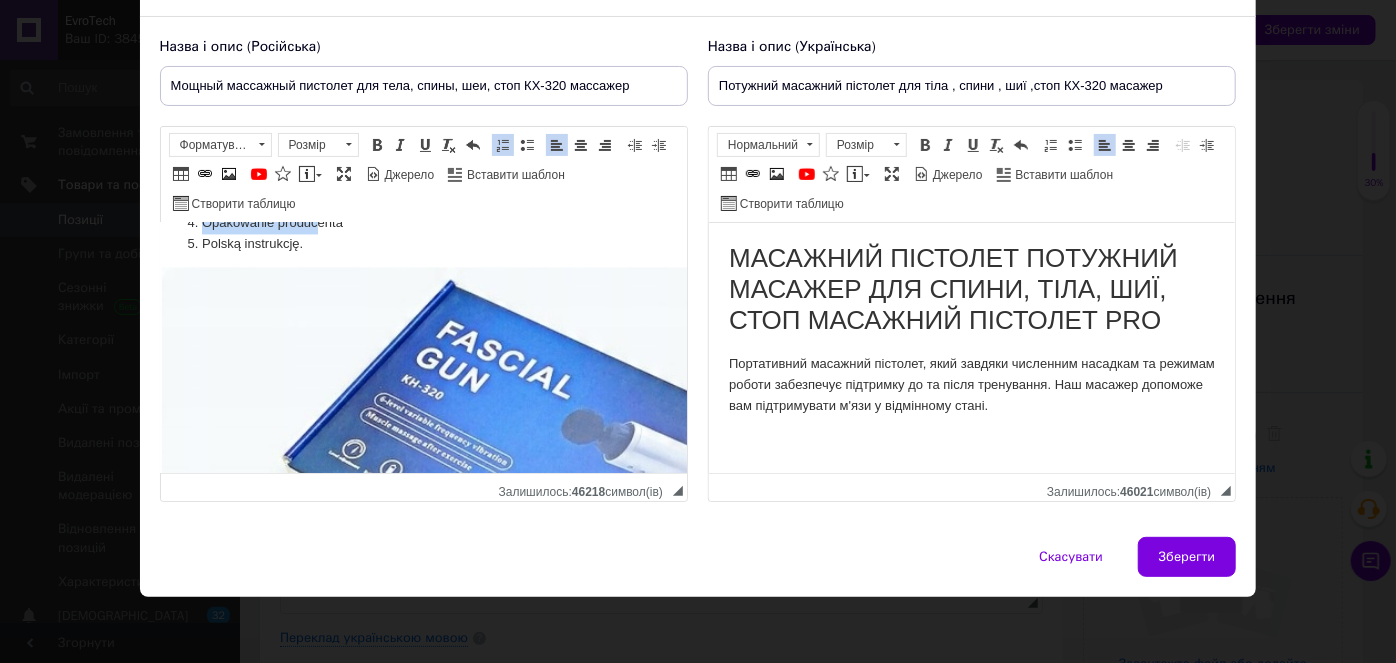 drag, startPoint x: 295, startPoint y: 258, endPoint x: 318, endPoint y: 274, distance: 28.01785 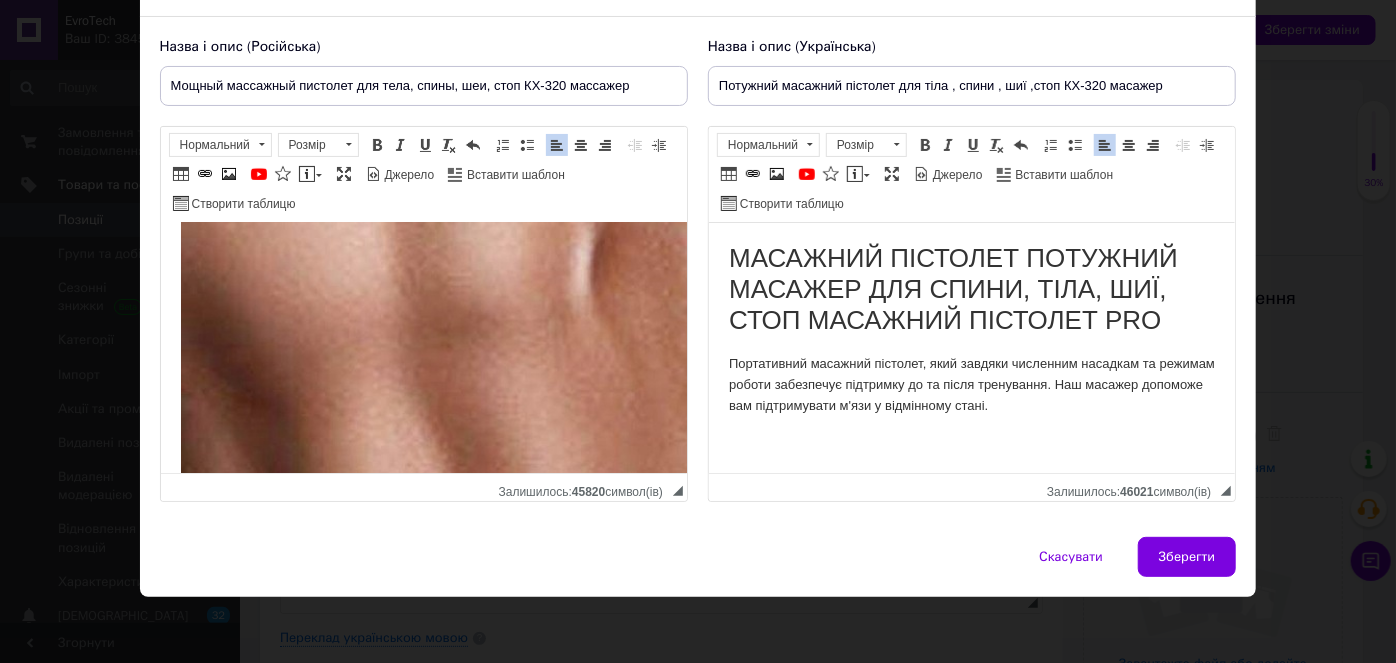 scroll, scrollTop: 23409, scrollLeft: 0, axis: vertical 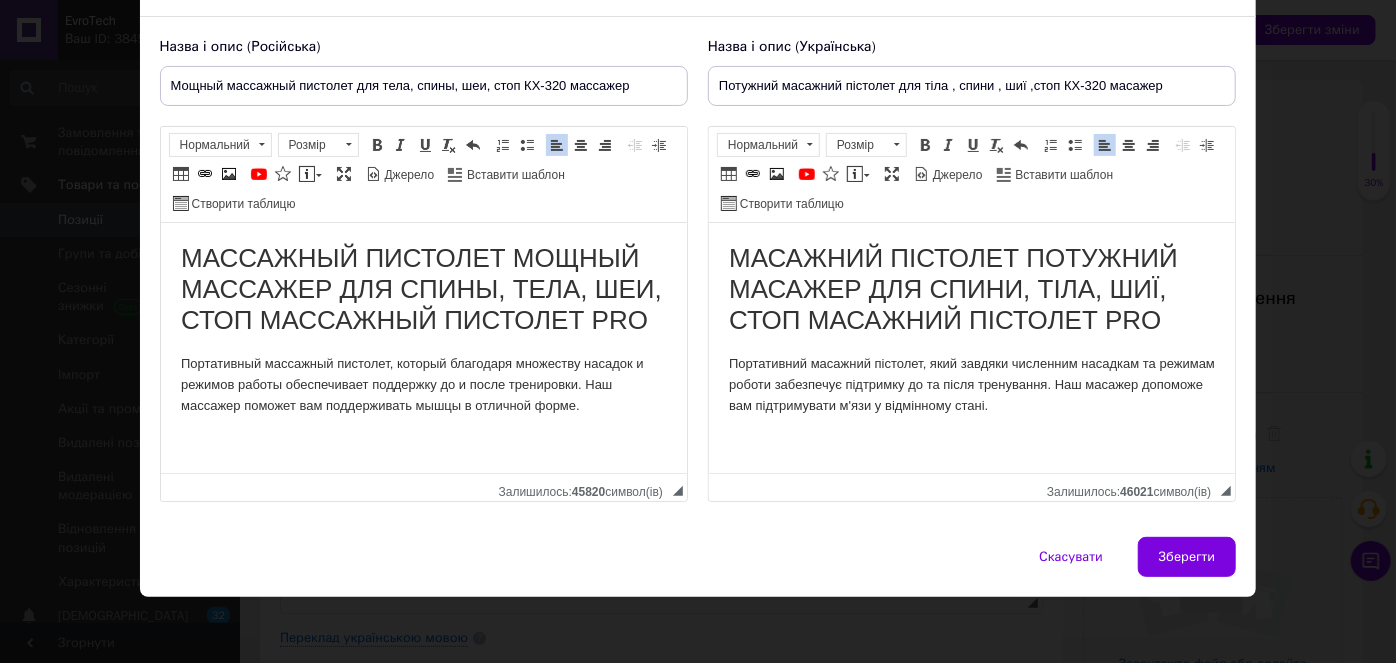 drag, startPoint x: 675, startPoint y: 428, endPoint x: 818, endPoint y: 440, distance: 143.50261 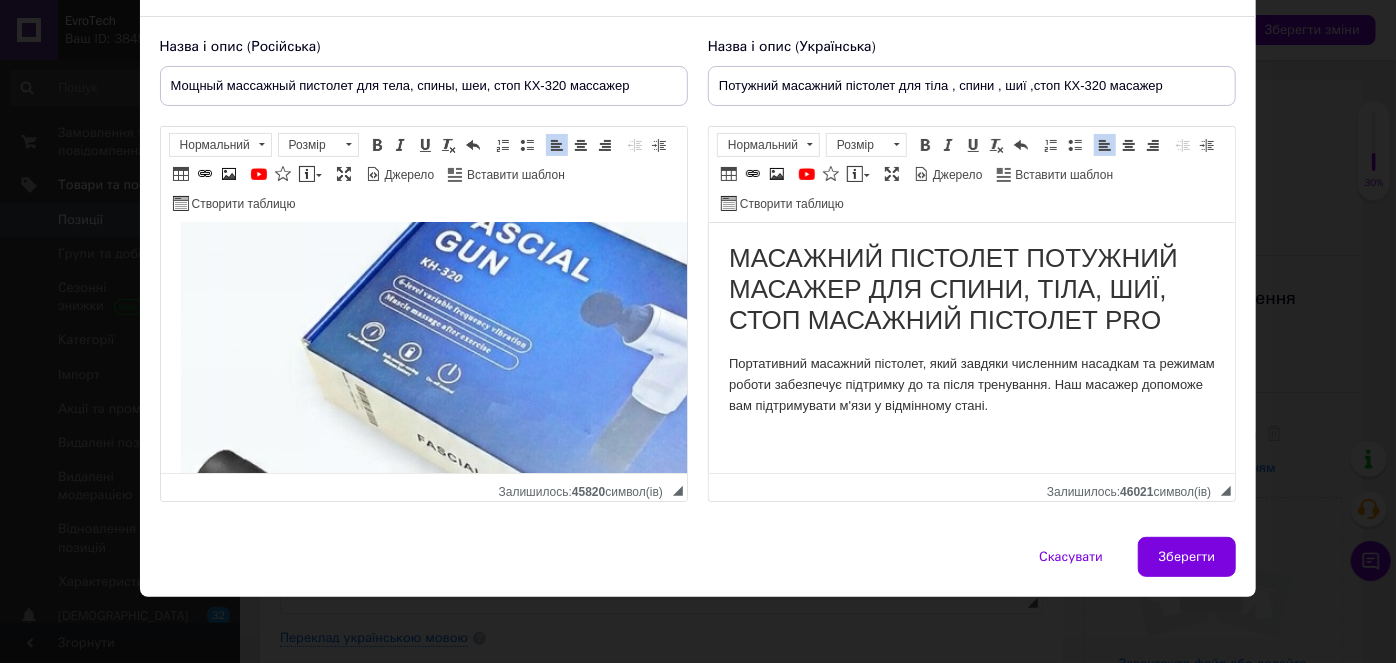 scroll, scrollTop: 10272, scrollLeft: 0, axis: vertical 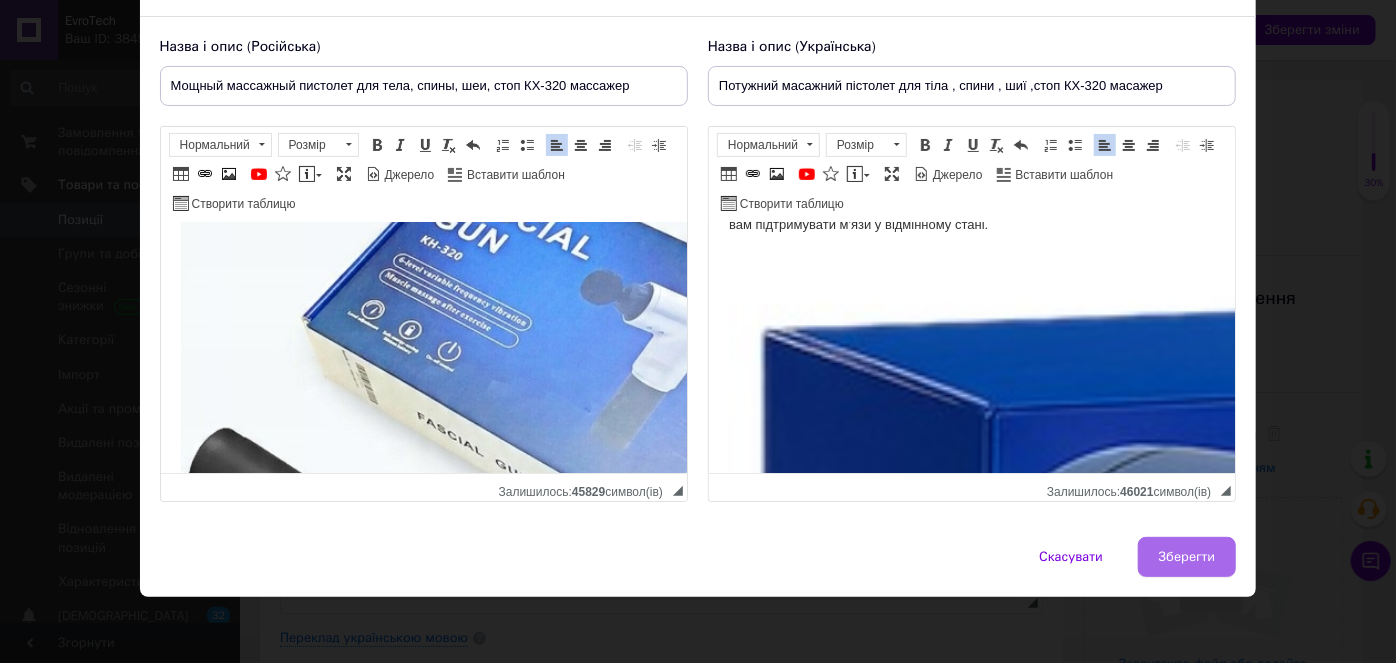 click on "Зберегти" at bounding box center [1187, 557] 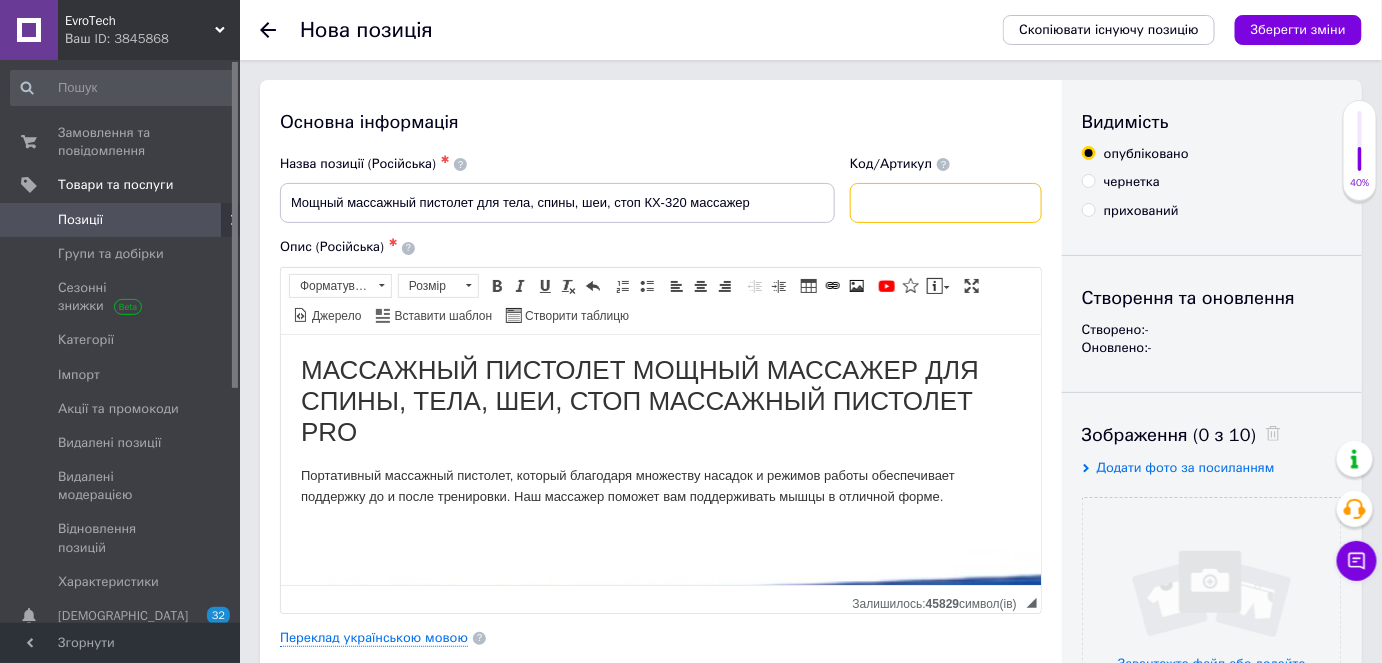 click at bounding box center (946, 203) 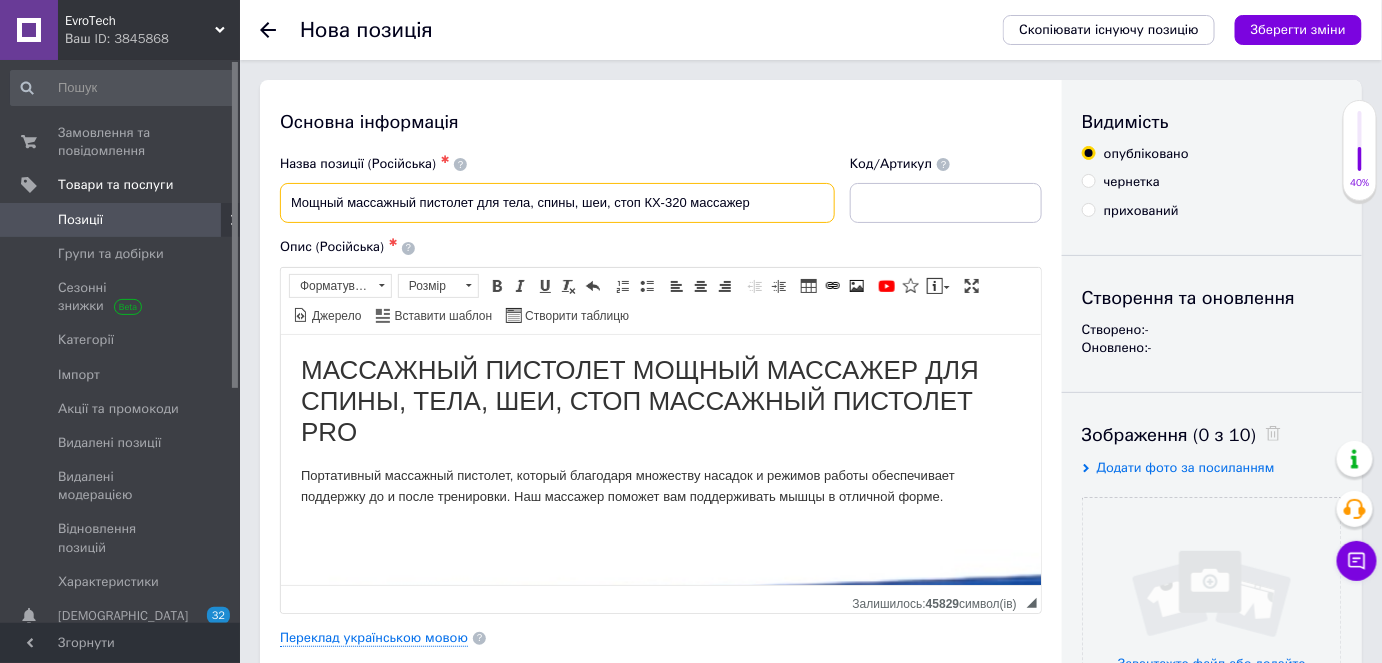 drag, startPoint x: 665, startPoint y: 202, endPoint x: 688, endPoint y: 207, distance: 23.537205 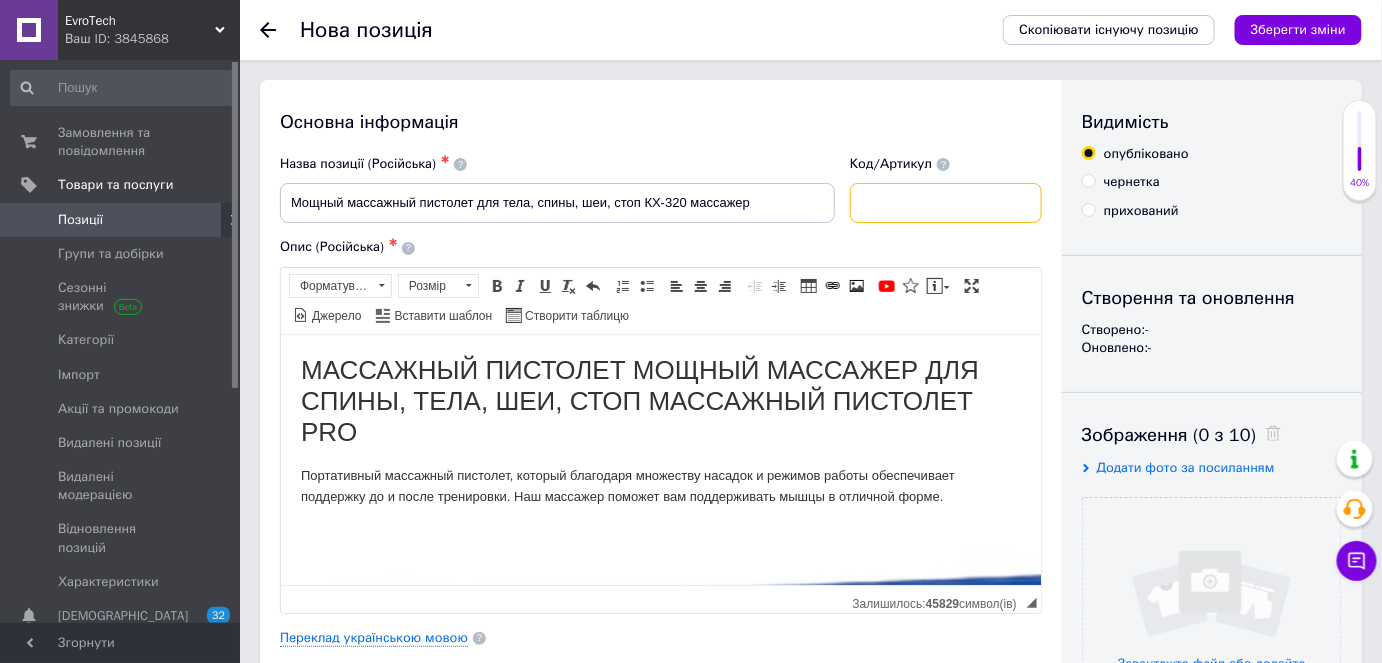 click at bounding box center (946, 203) 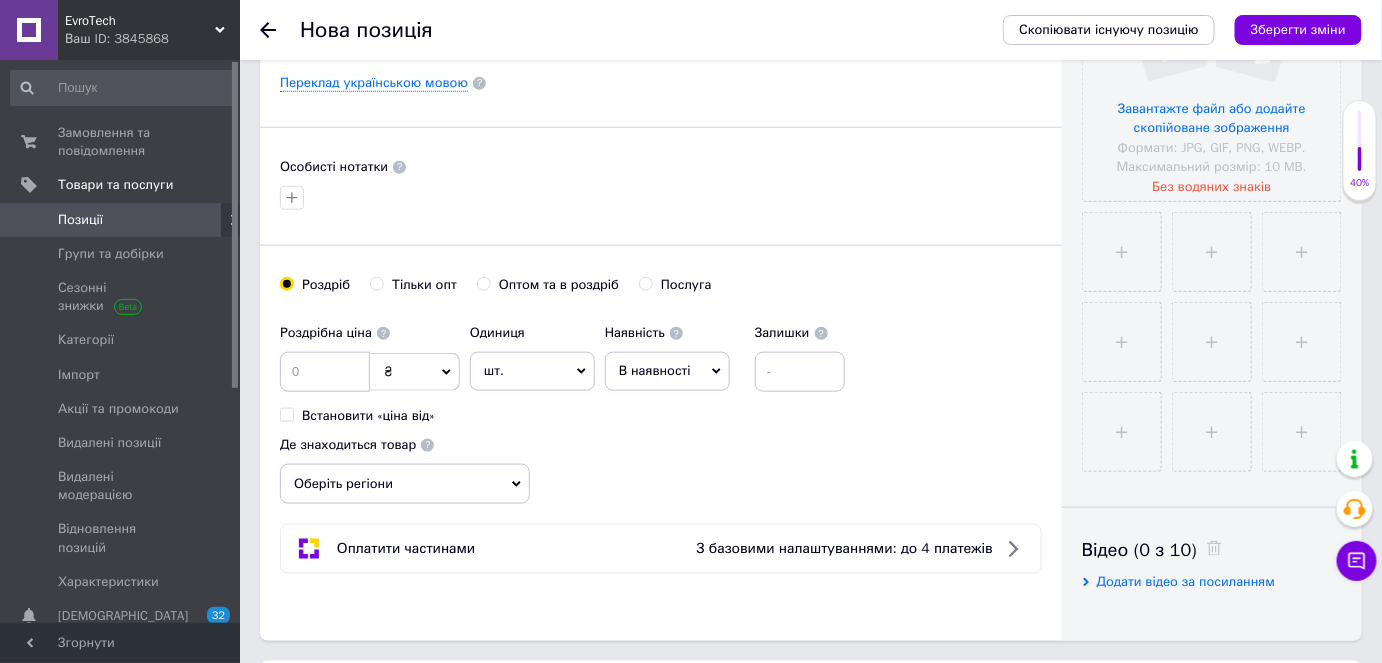scroll, scrollTop: 636, scrollLeft: 0, axis: vertical 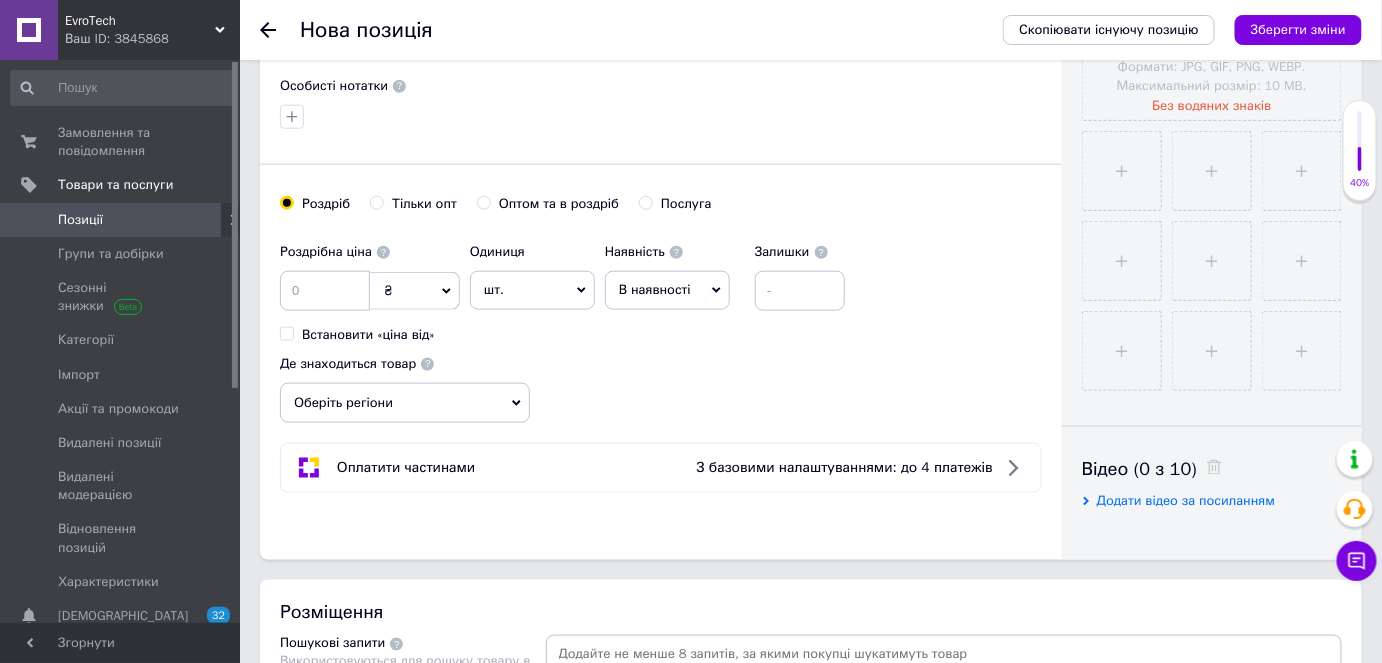 type on "320" 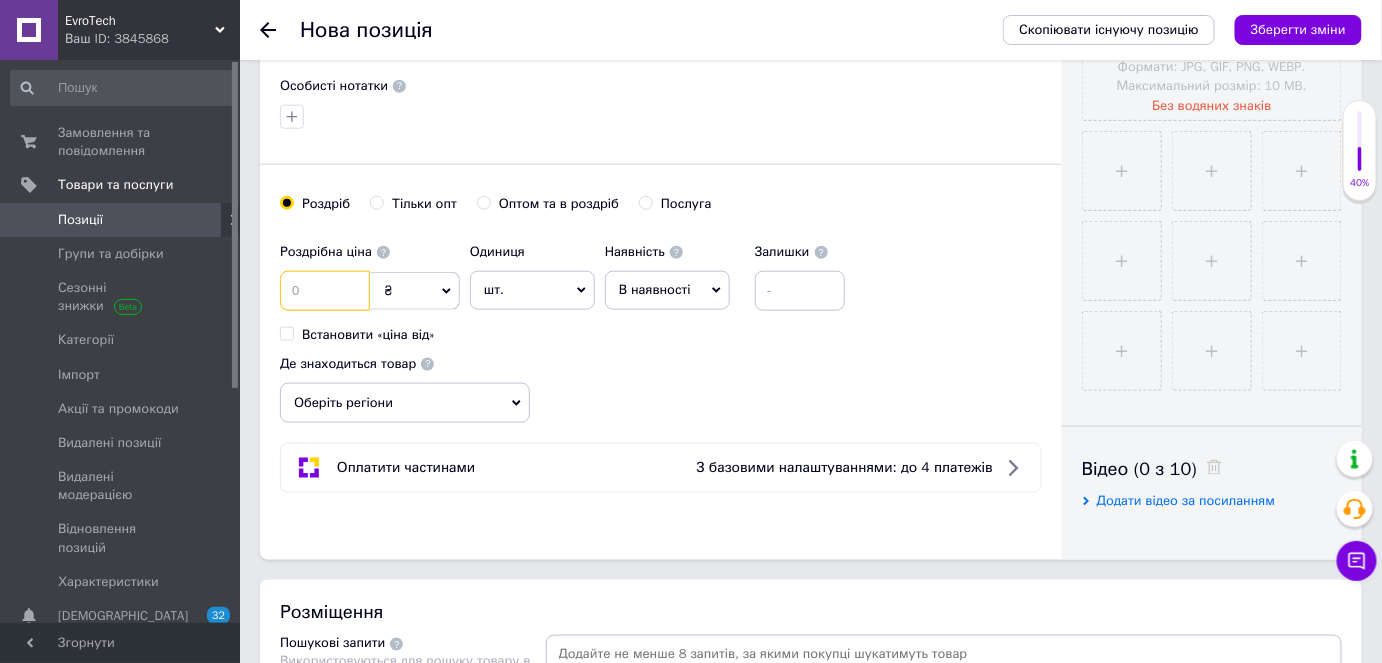 click at bounding box center [325, 291] 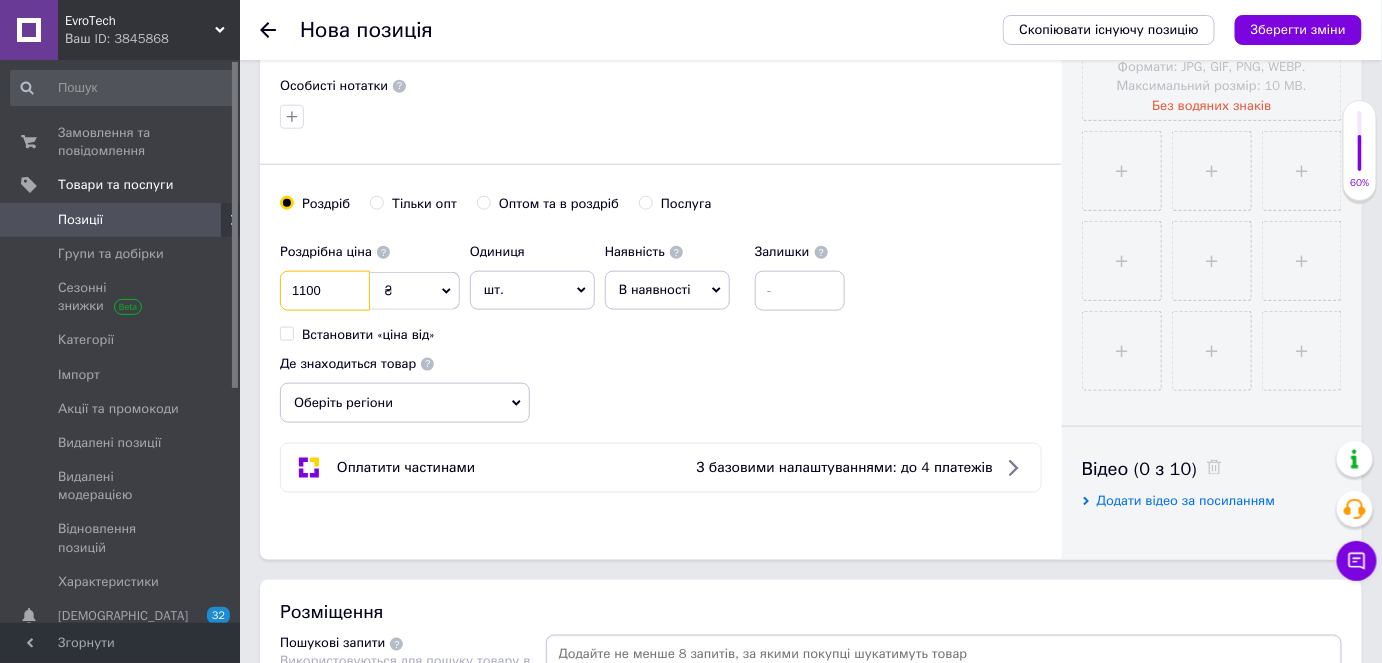 type on "1100" 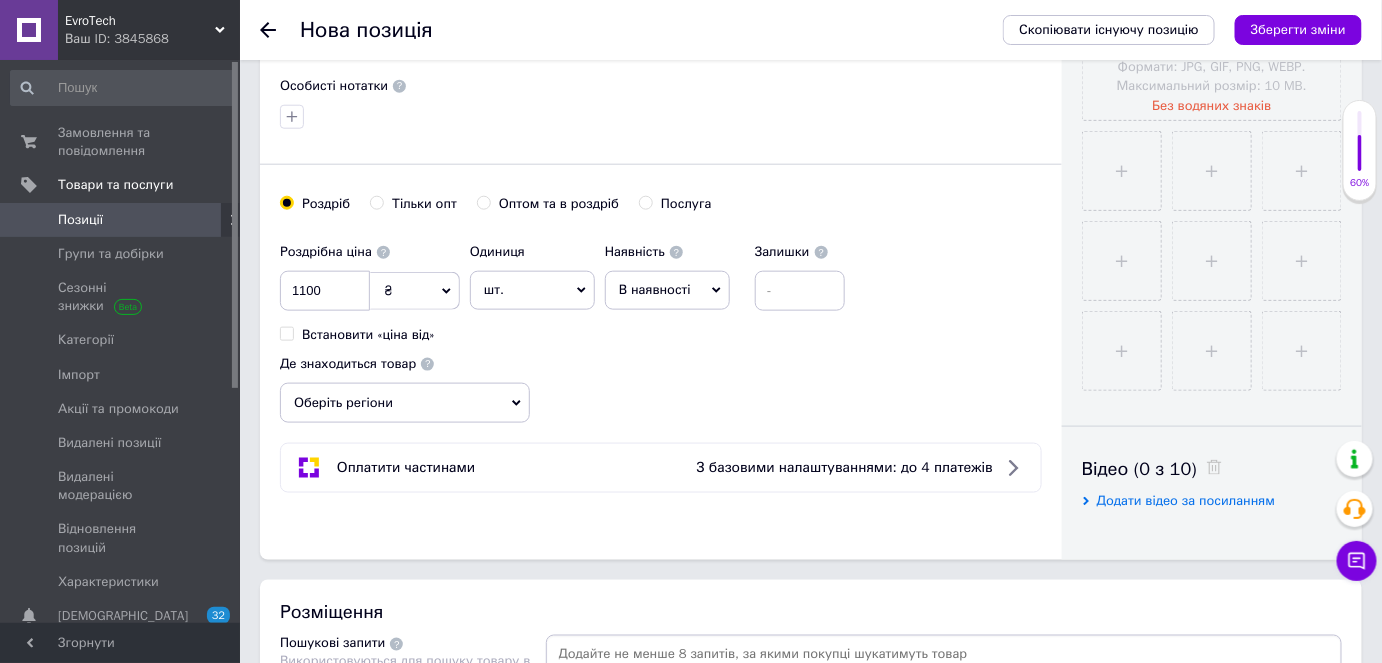 click on "шт." at bounding box center [532, 290] 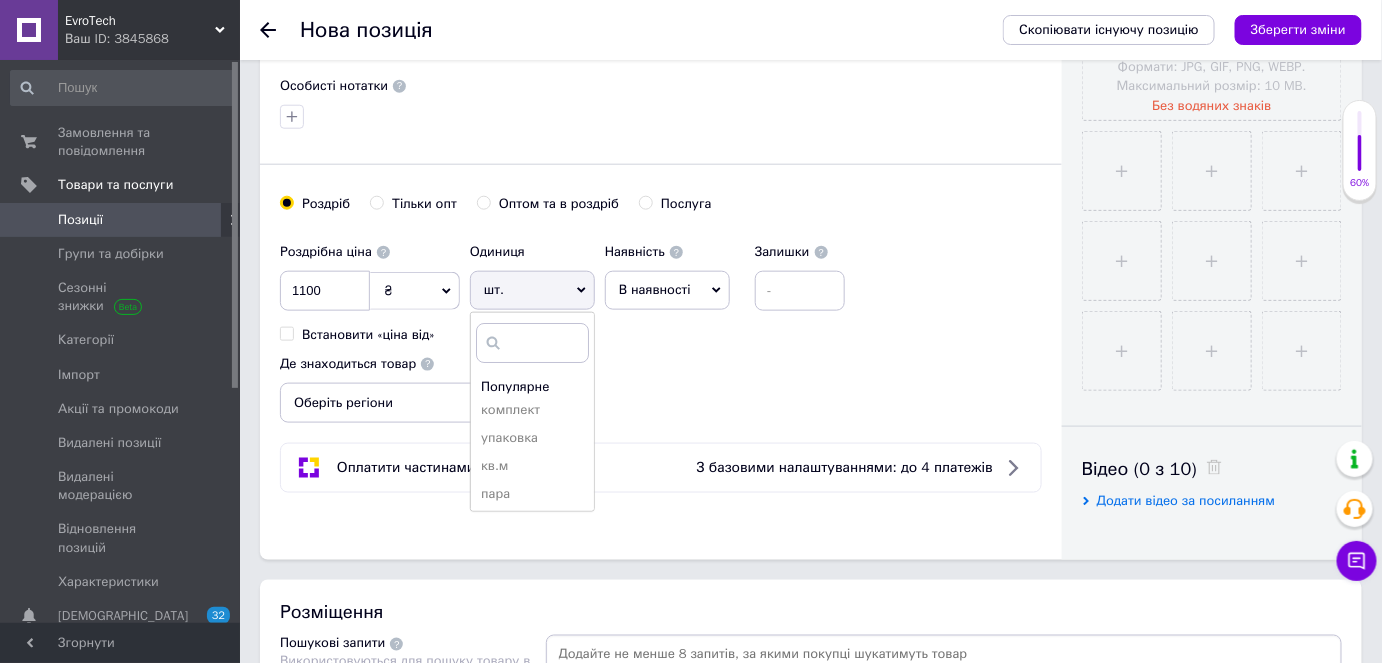 click on "В наявності" at bounding box center [655, 289] 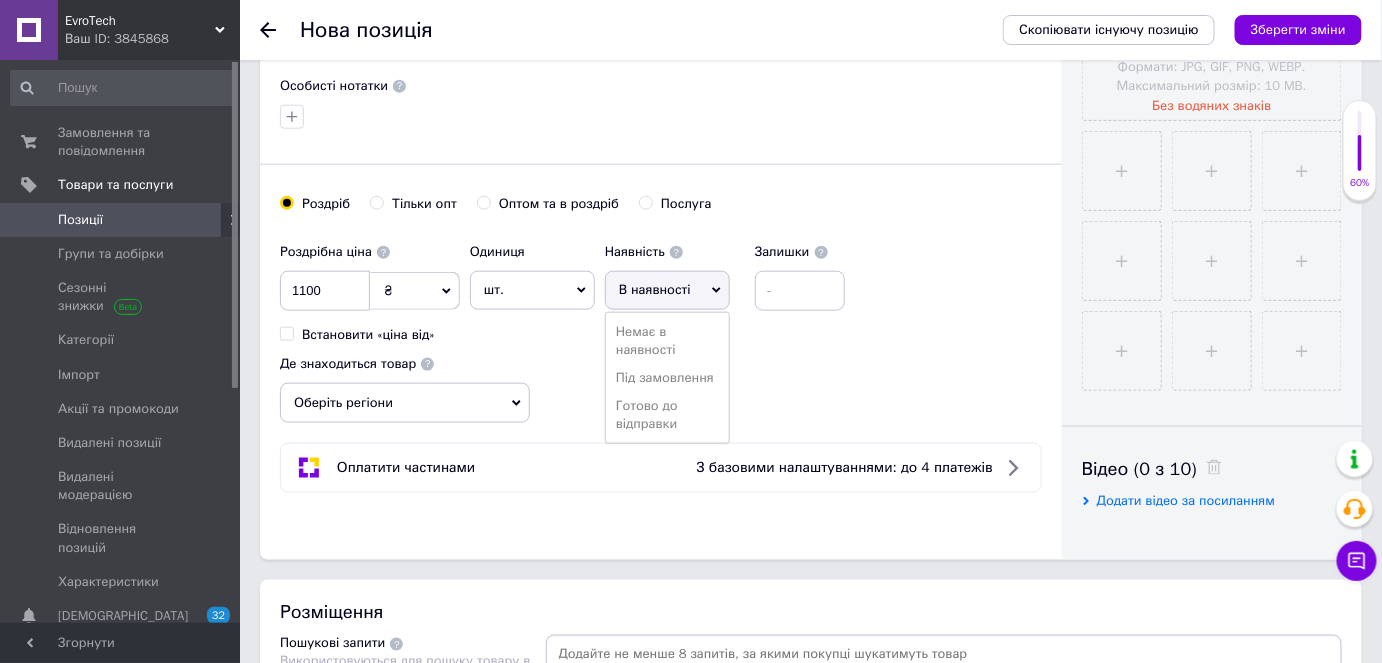 click on "Готово до відправки" at bounding box center (667, 415) 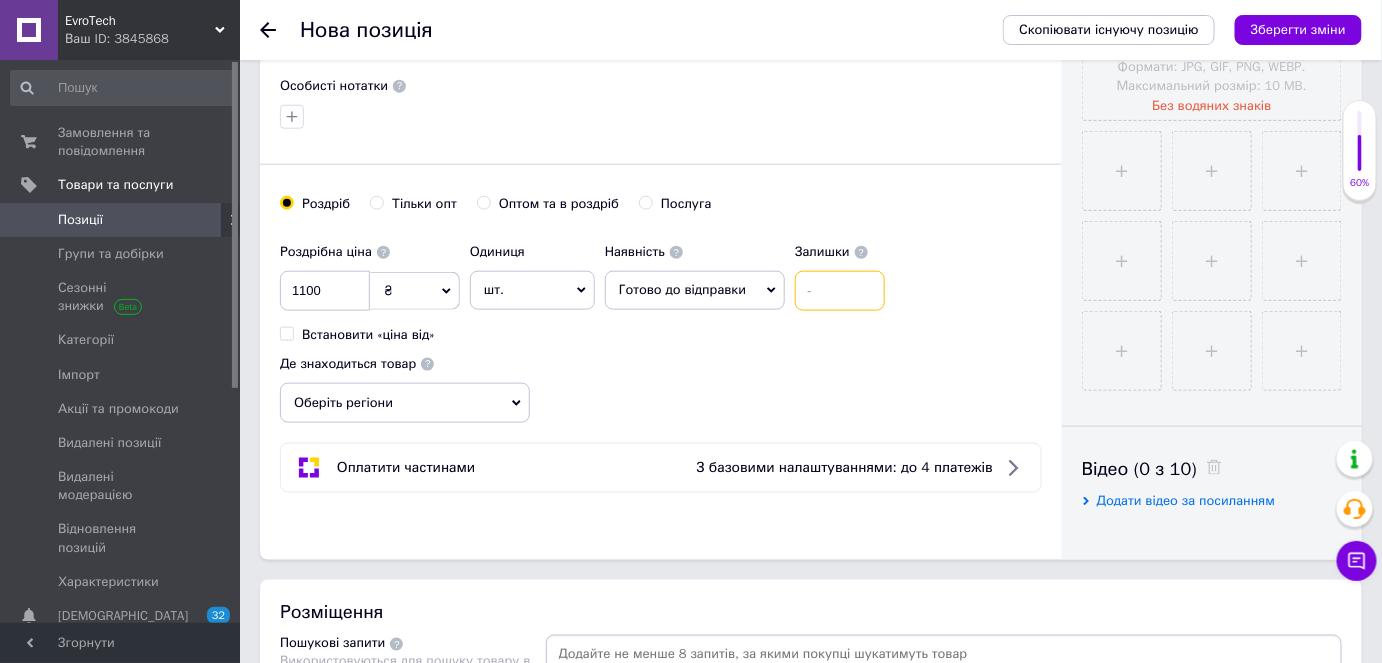 click at bounding box center (840, 291) 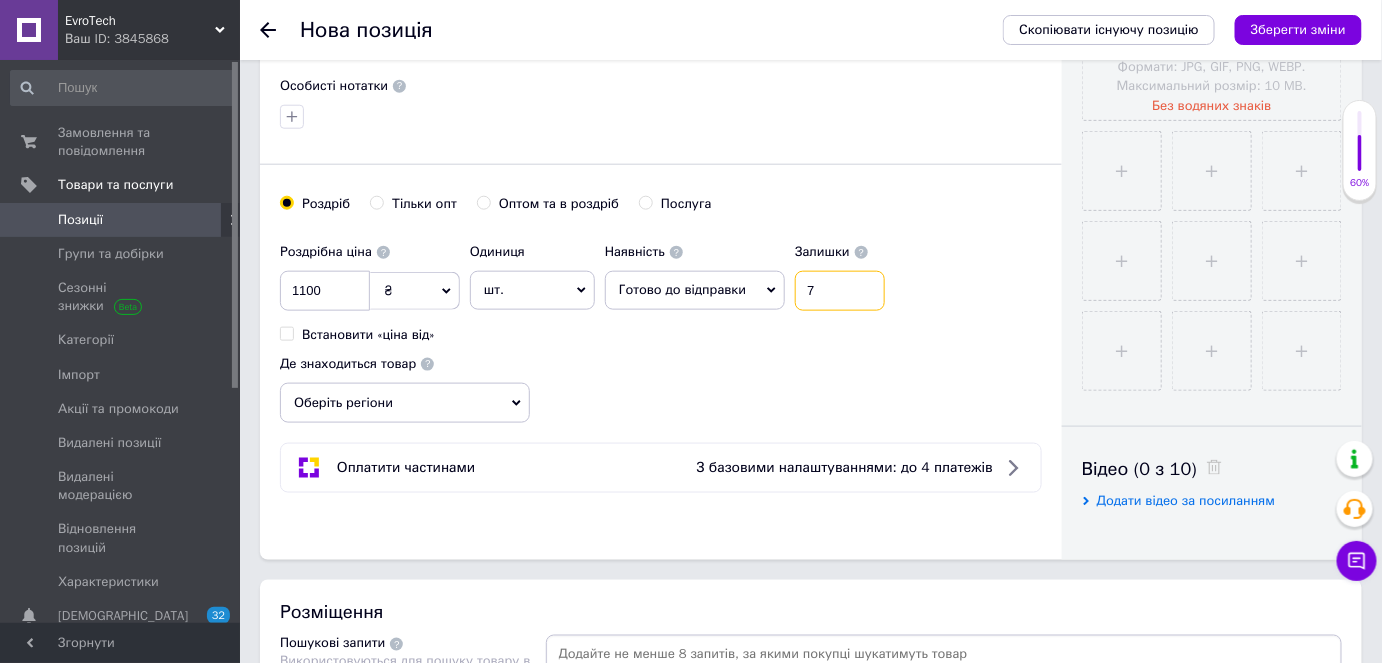 type on "7" 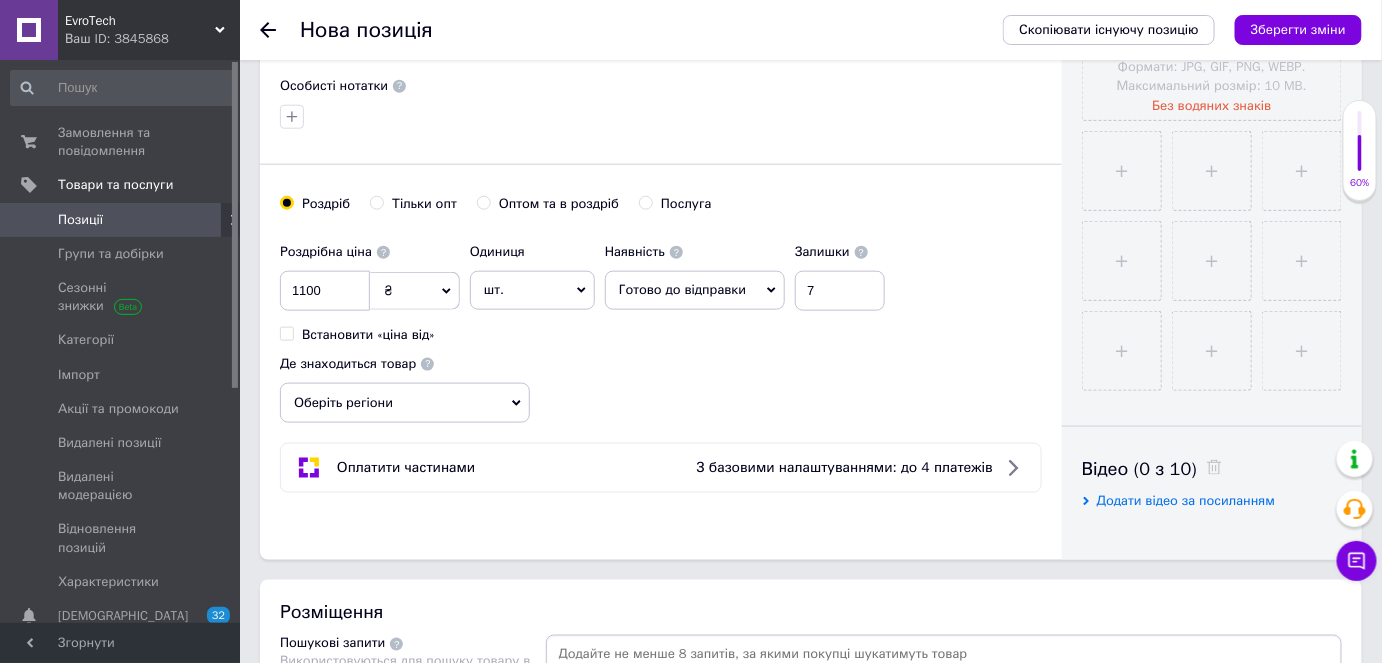 click on "Оберіть регіони" at bounding box center [405, 403] 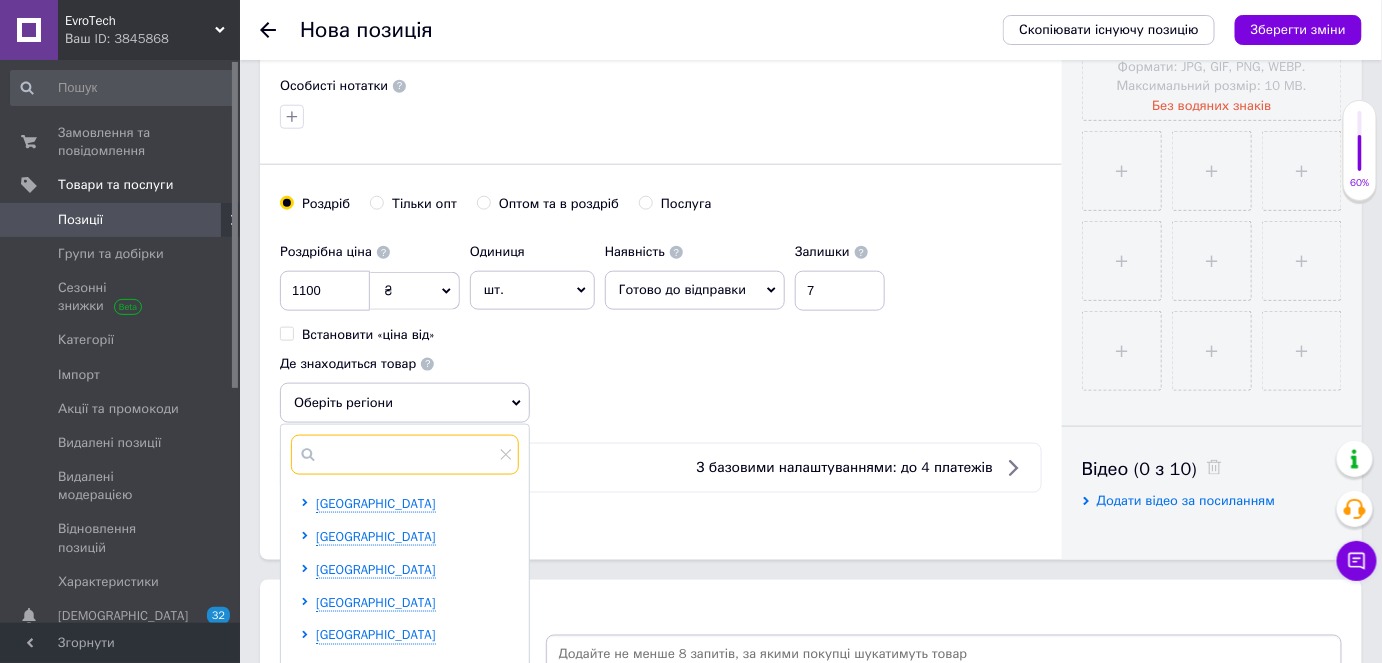 click at bounding box center [405, 455] 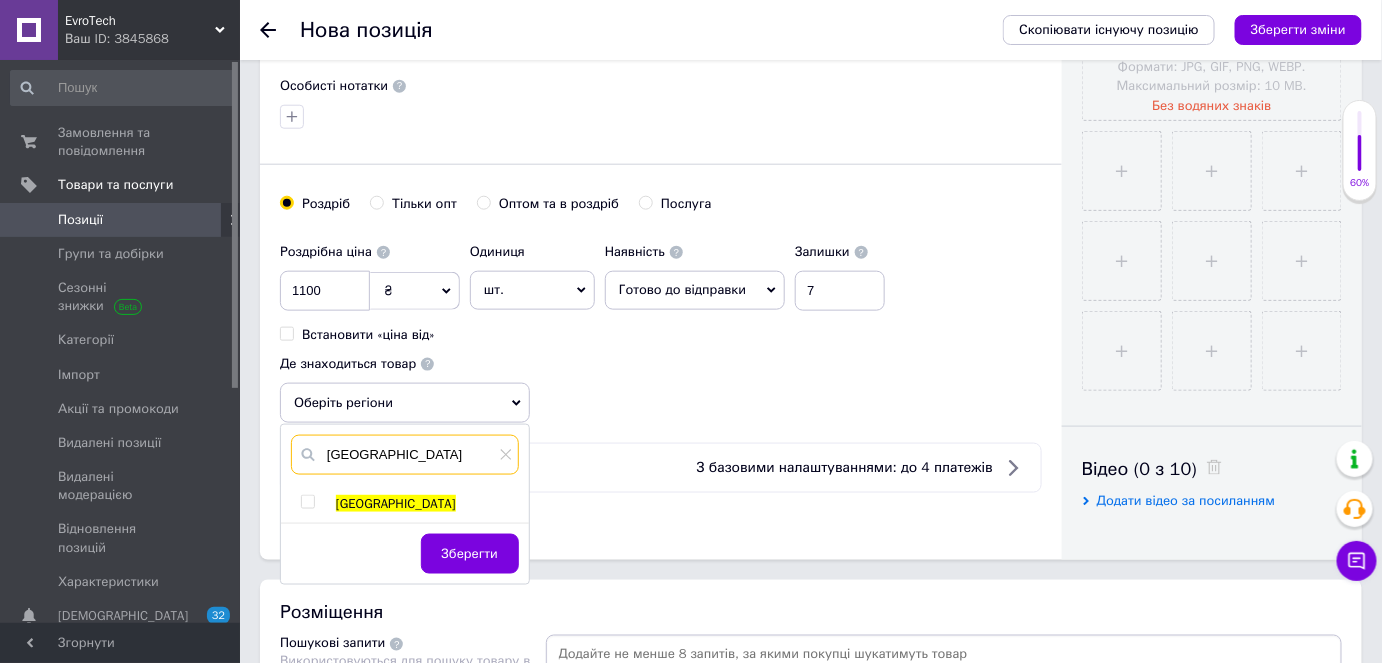 type on "[GEOGRAPHIC_DATA]" 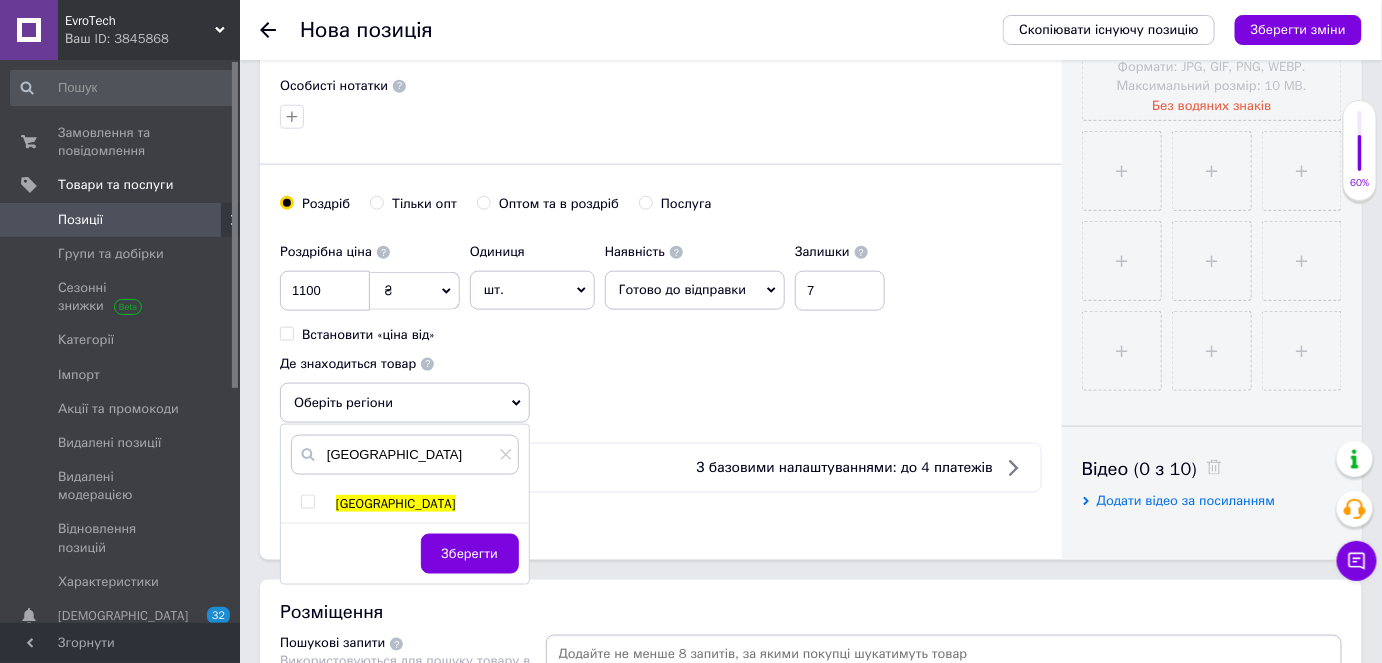 click at bounding box center [307, 502] 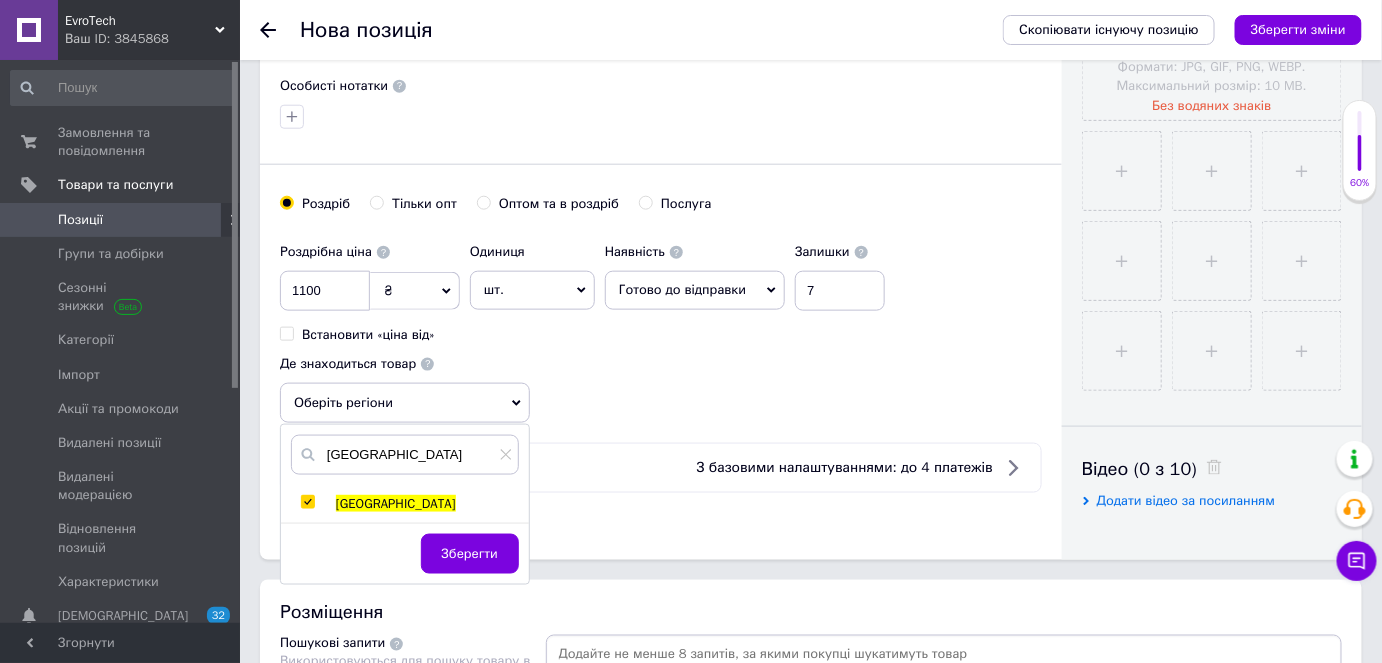 checkbox on "true" 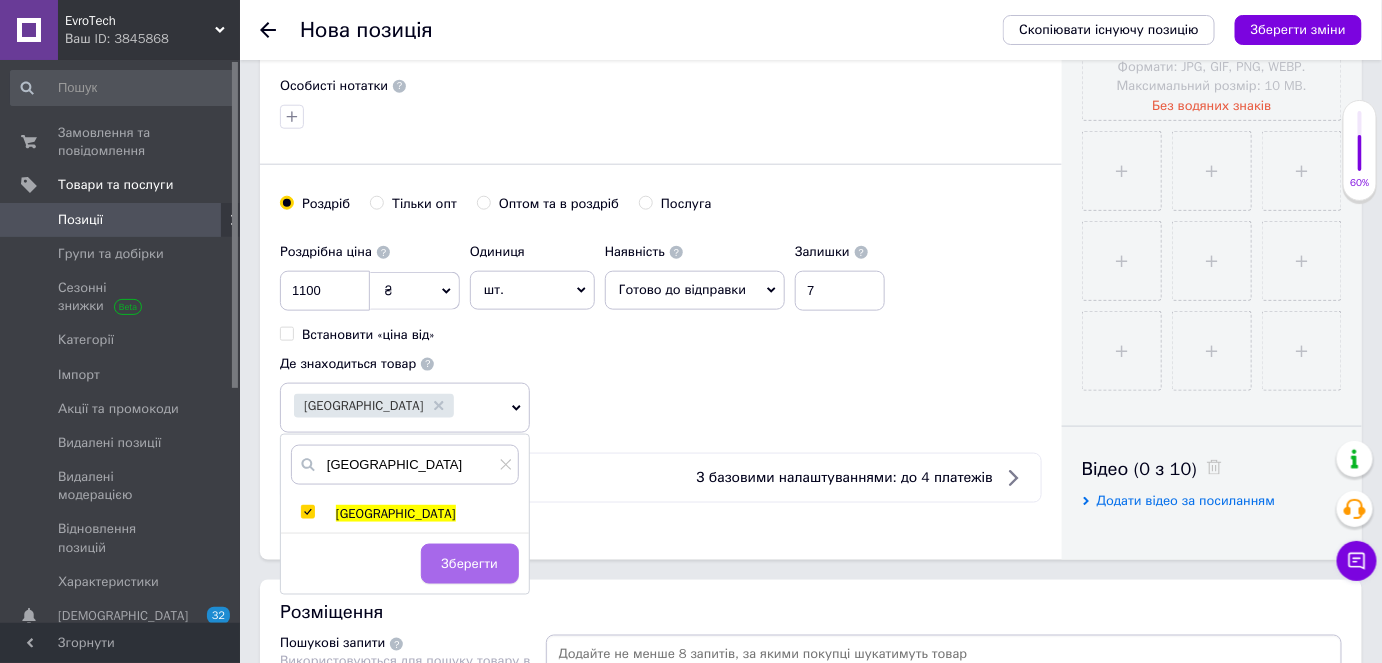 click on "Зберегти" at bounding box center [470, 564] 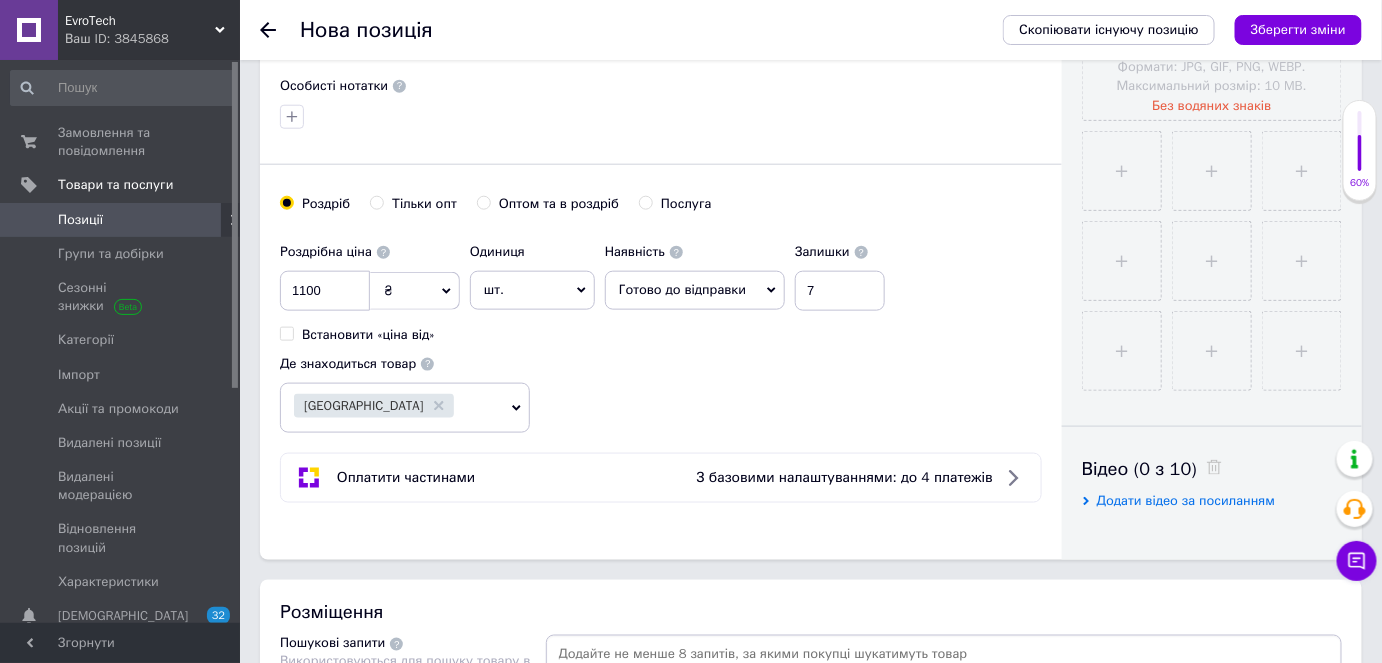 click on "[GEOGRAPHIC_DATA]" at bounding box center [392, 408] 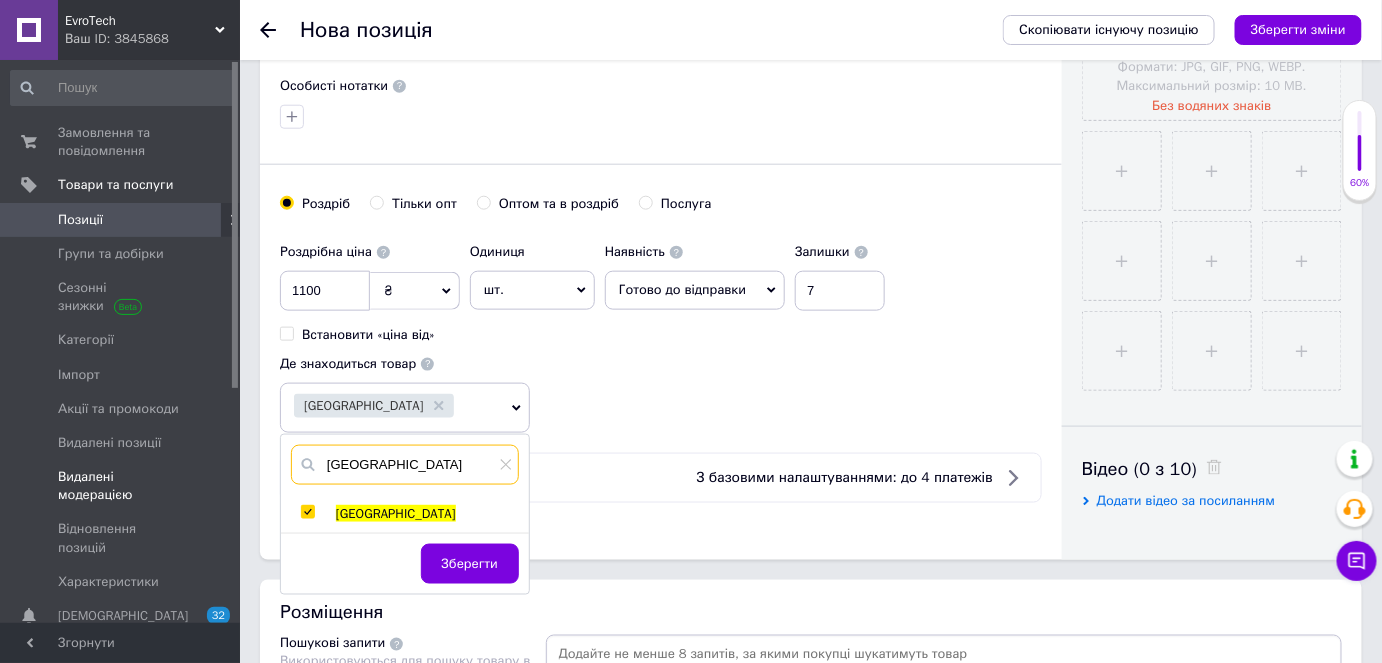 drag, startPoint x: 407, startPoint y: 459, endPoint x: 221, endPoint y: 447, distance: 186.38669 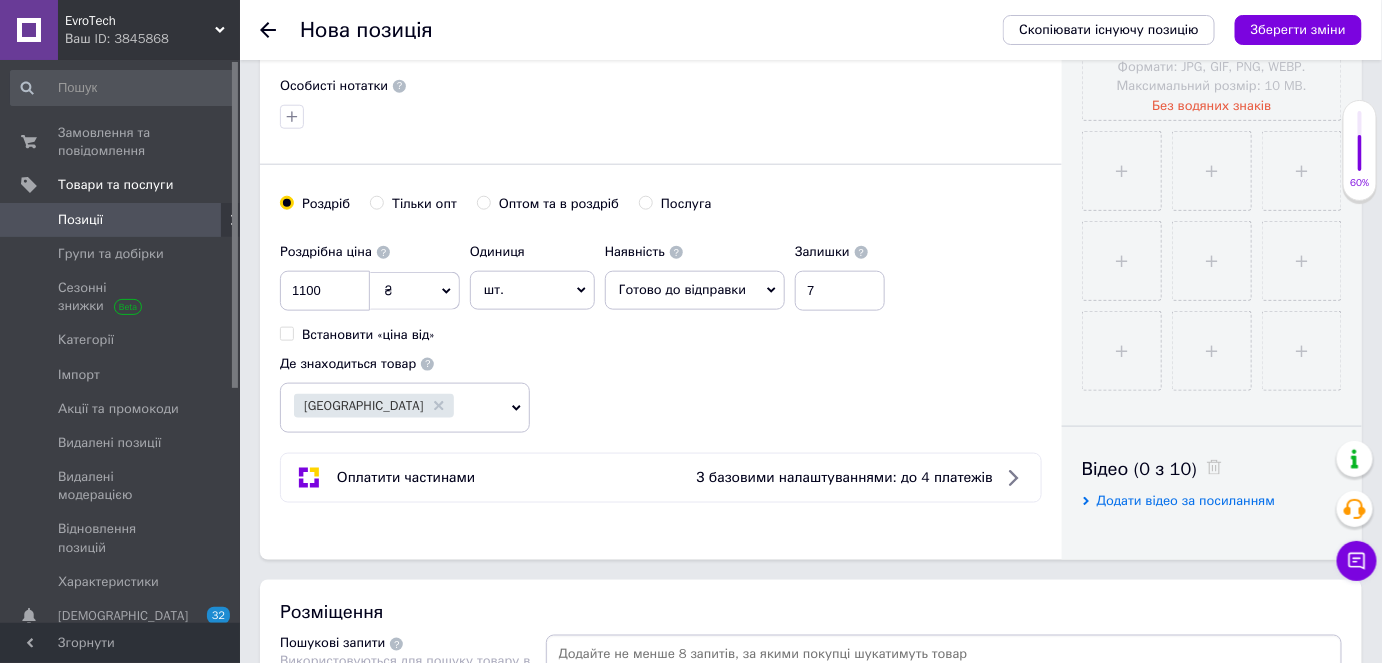click on "[GEOGRAPHIC_DATA]" at bounding box center (392, 408) 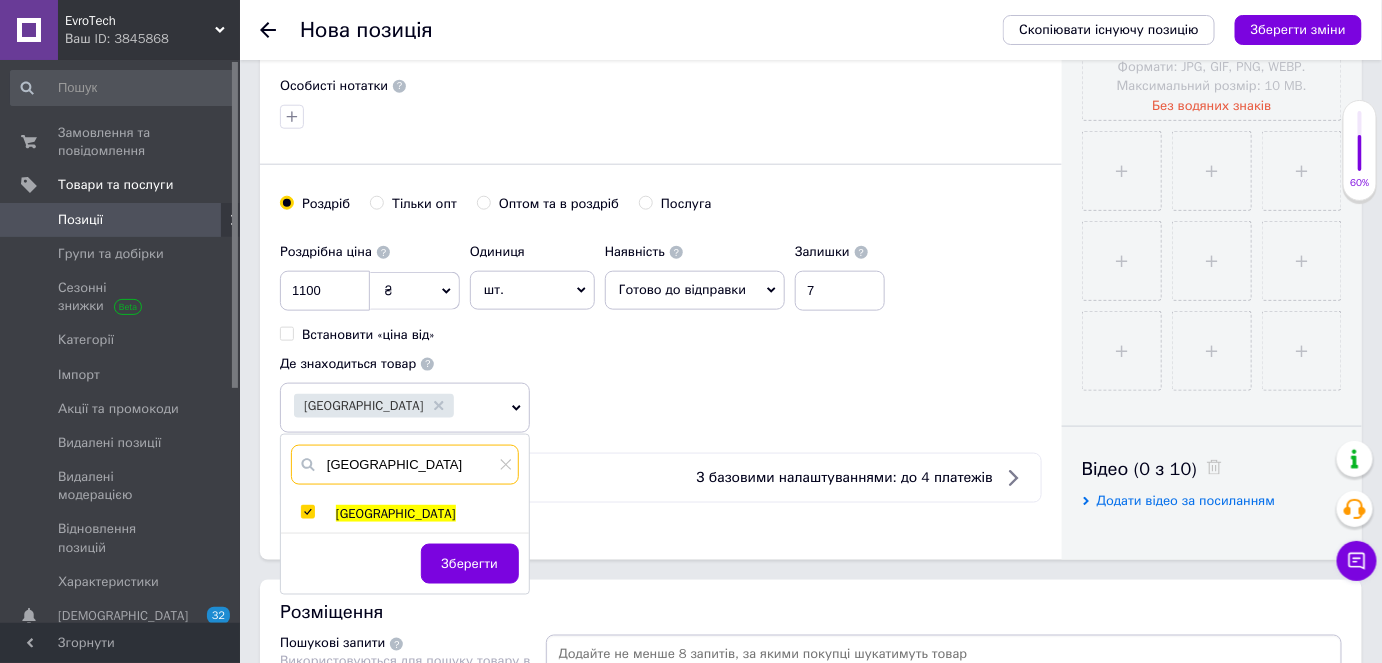 drag, startPoint x: 381, startPoint y: 460, endPoint x: 319, endPoint y: 466, distance: 62.289646 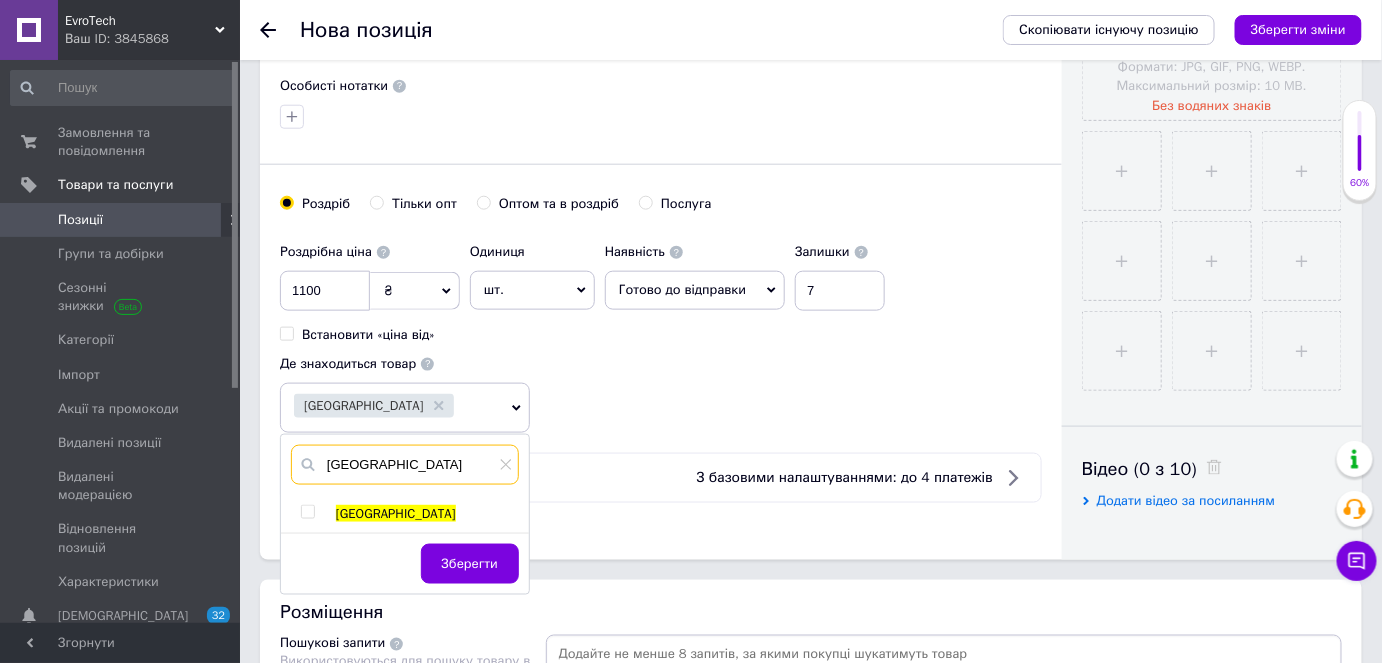 type on "[GEOGRAPHIC_DATA]" 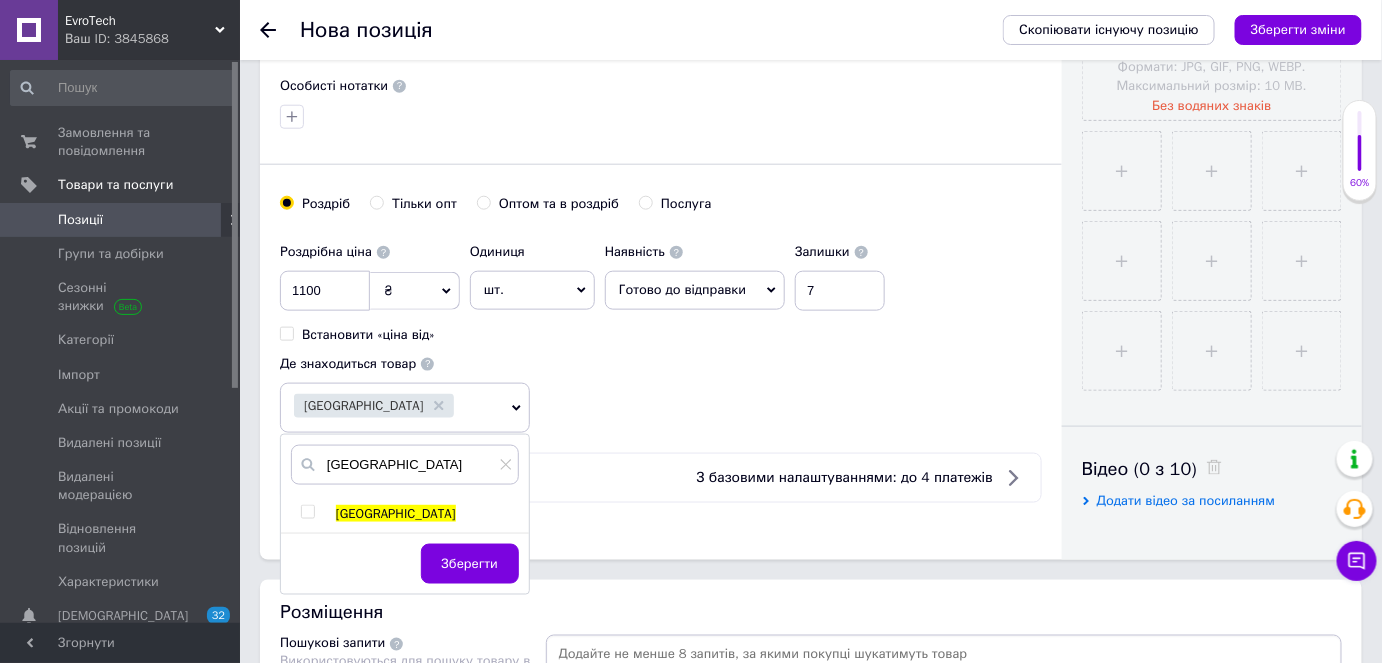 click at bounding box center (307, 512) 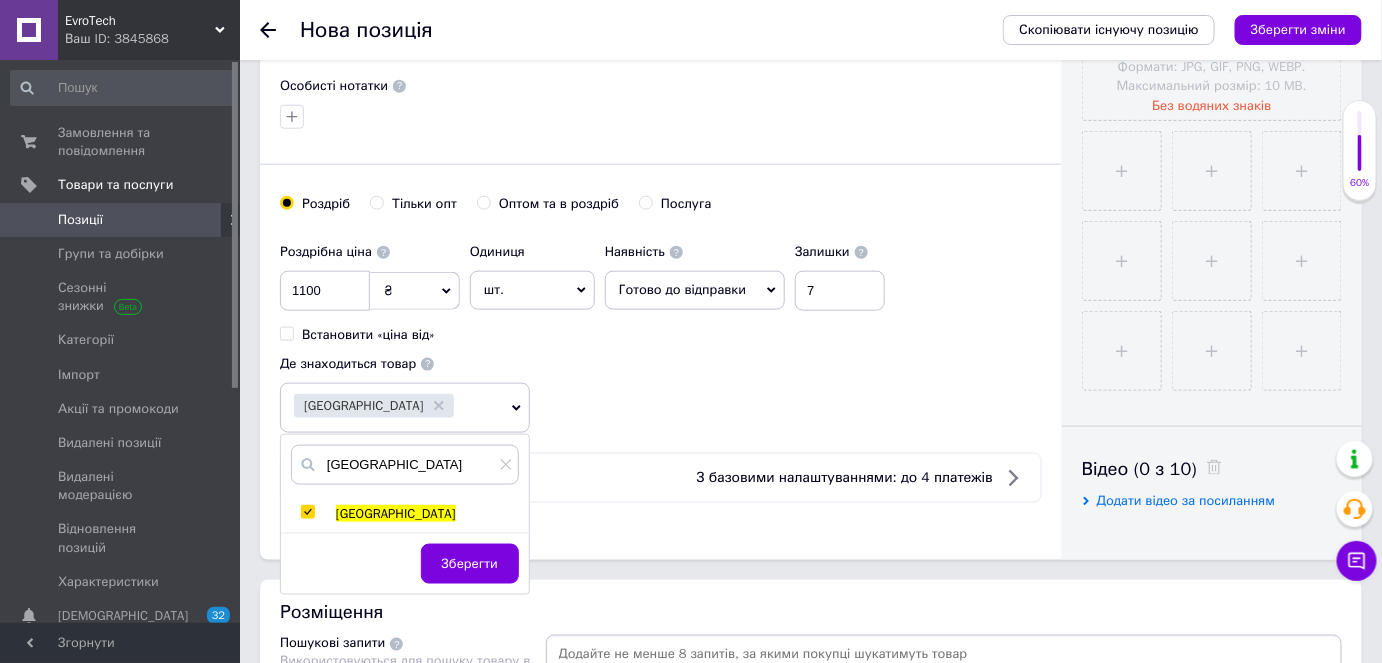 checkbox on "true" 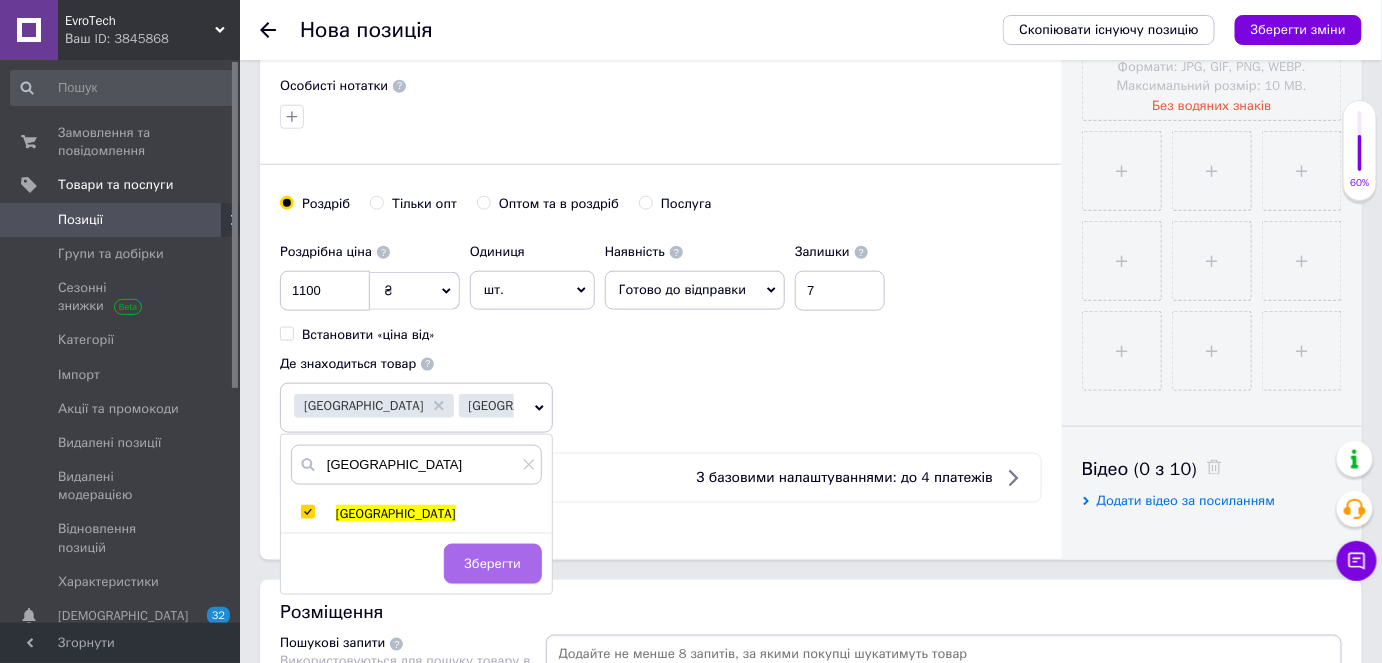 click on "Зберегти" at bounding box center (493, 564) 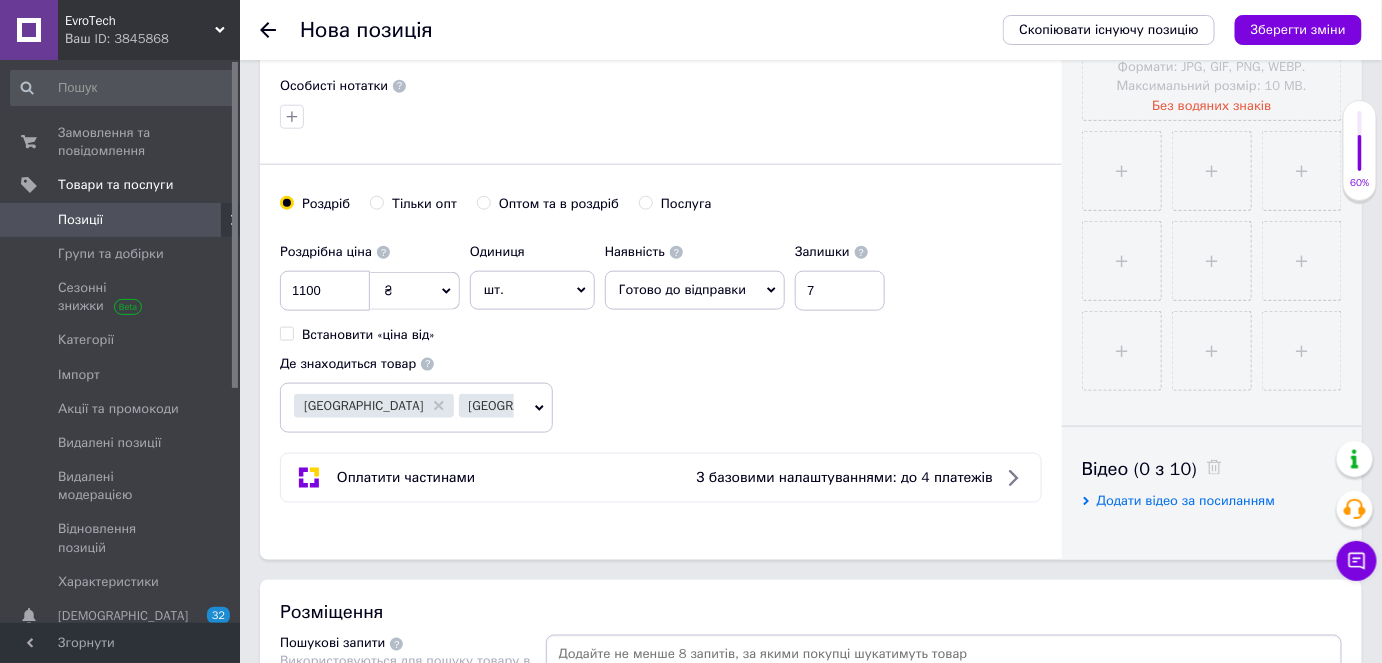click on "[GEOGRAPHIC_DATA] [GEOGRAPHIC_DATA]" at bounding box center [404, 408] 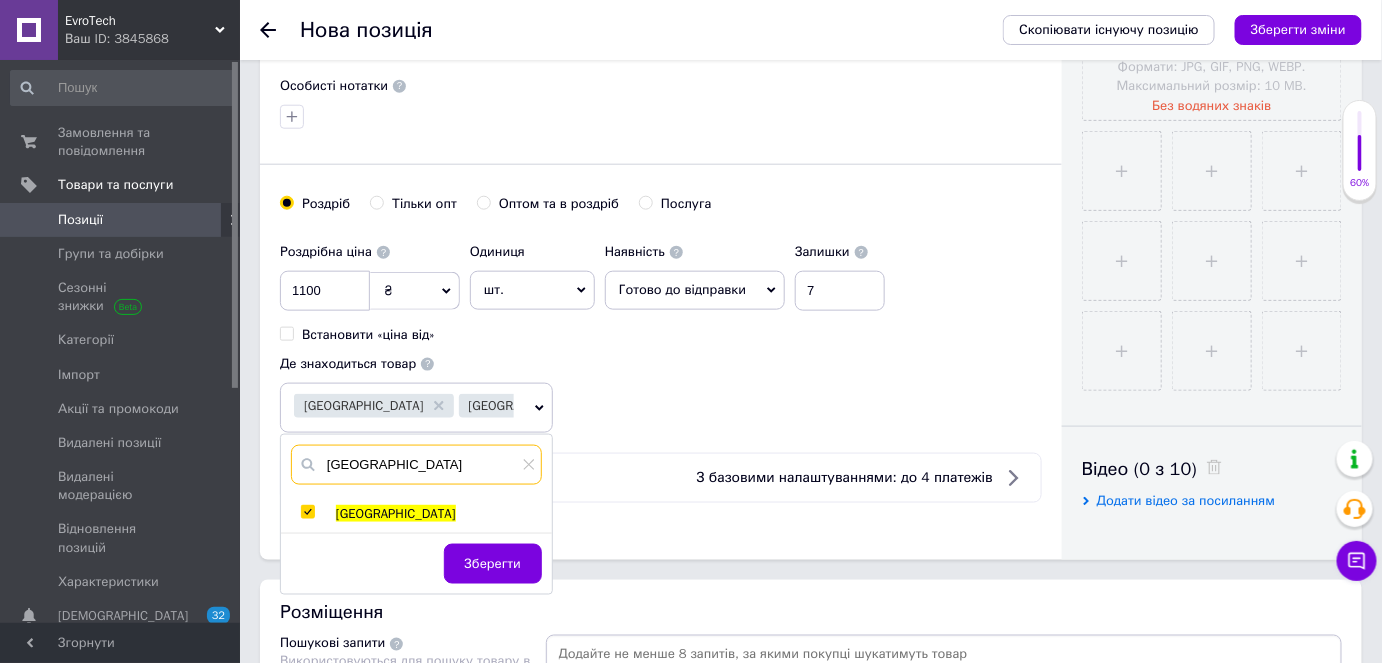 drag, startPoint x: 426, startPoint y: 460, endPoint x: 325, endPoint y: 466, distance: 101.17806 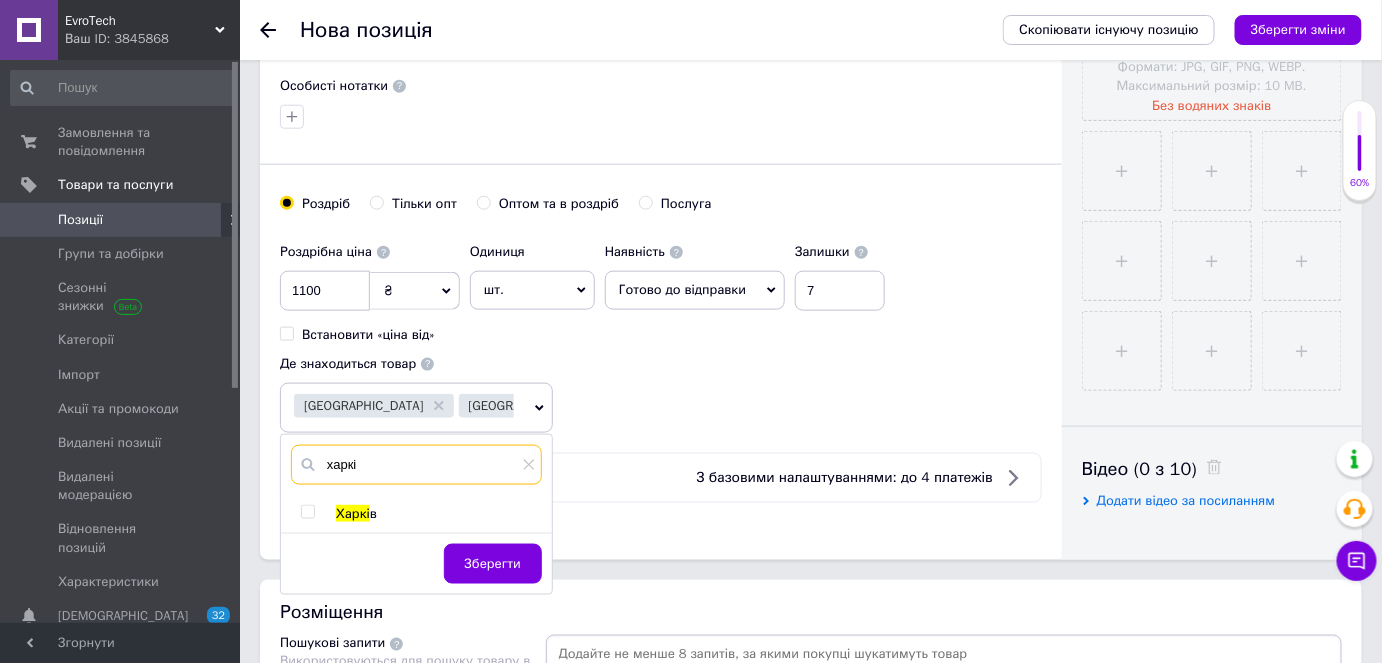 type on "харкі" 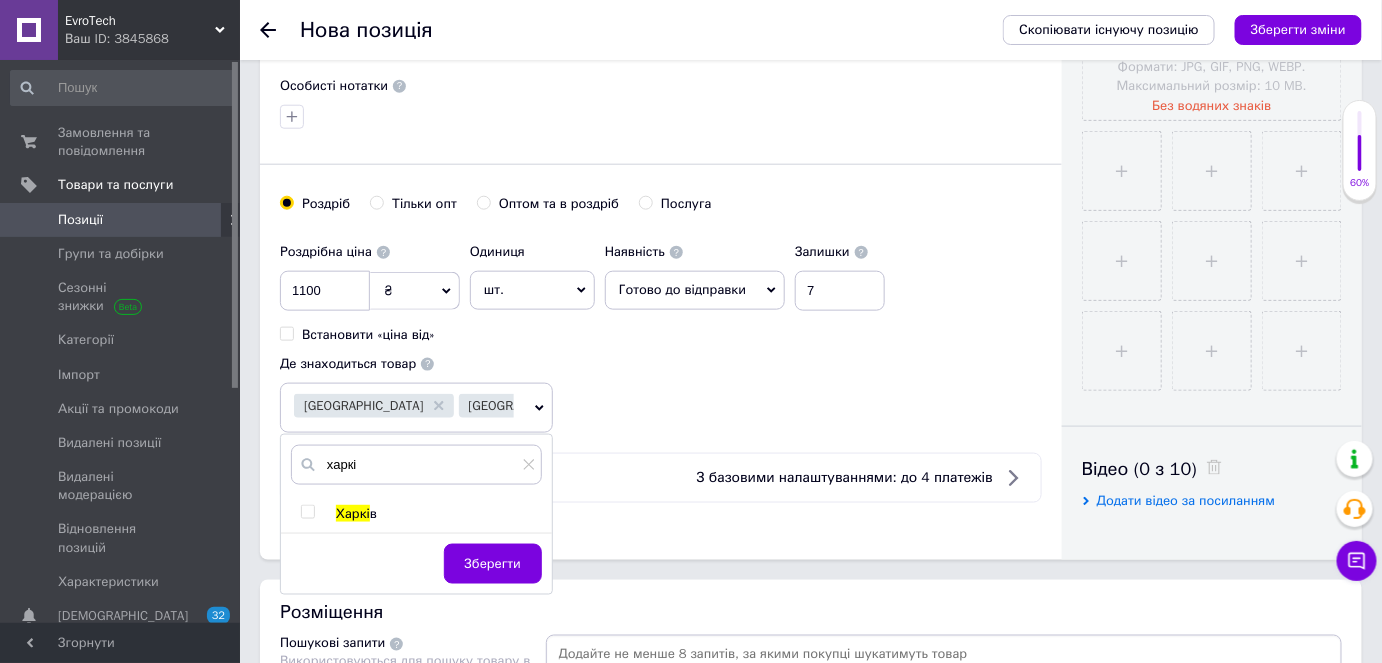 click at bounding box center (307, 512) 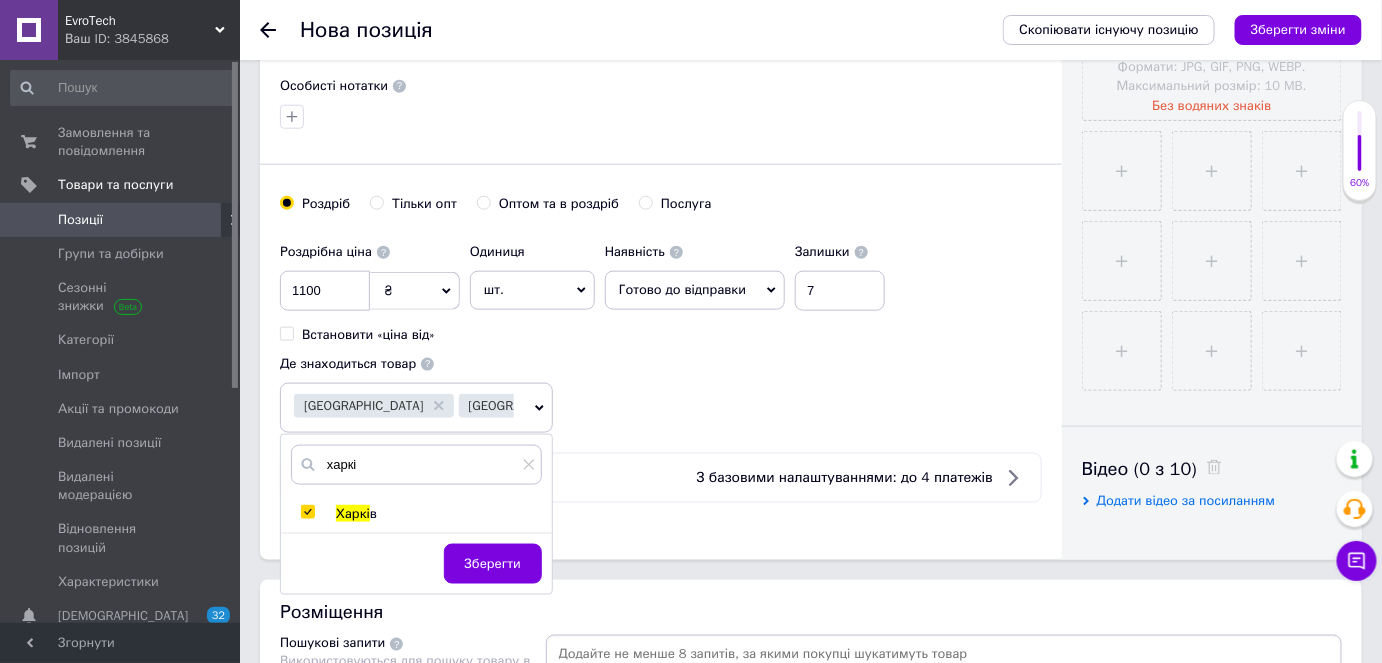 checkbox on "true" 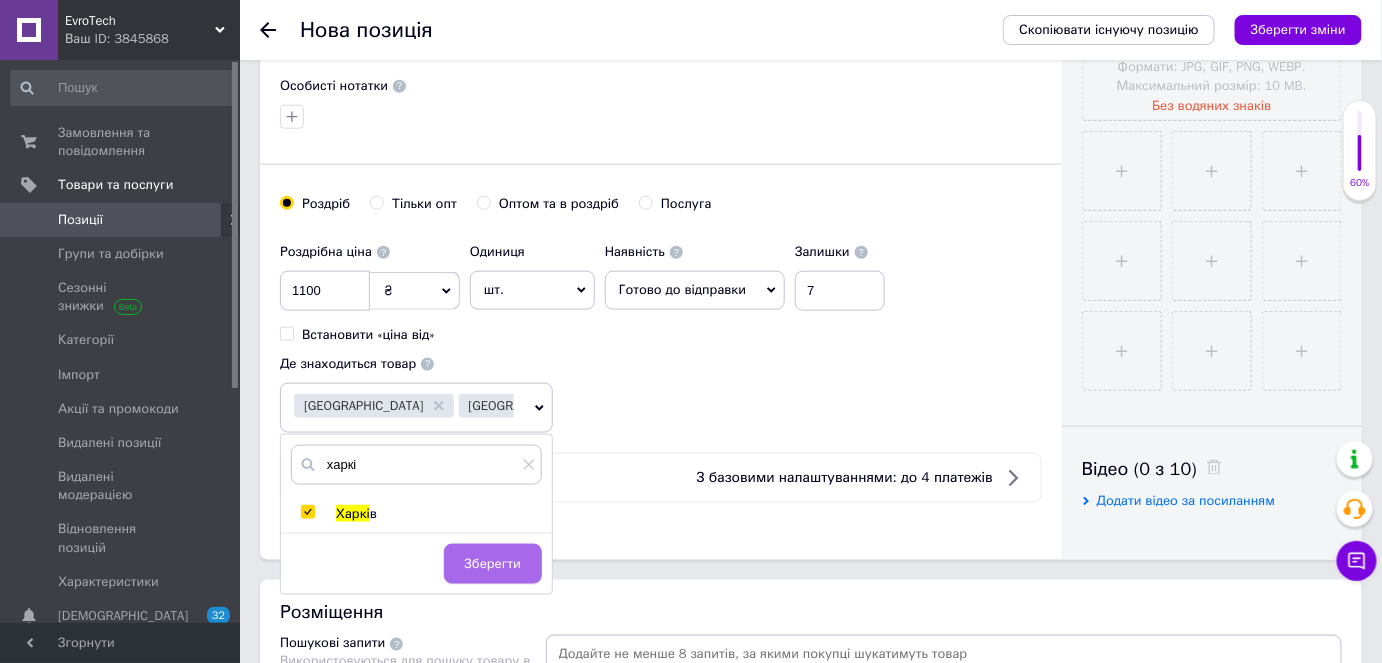 click on "Зберегти" at bounding box center [493, 564] 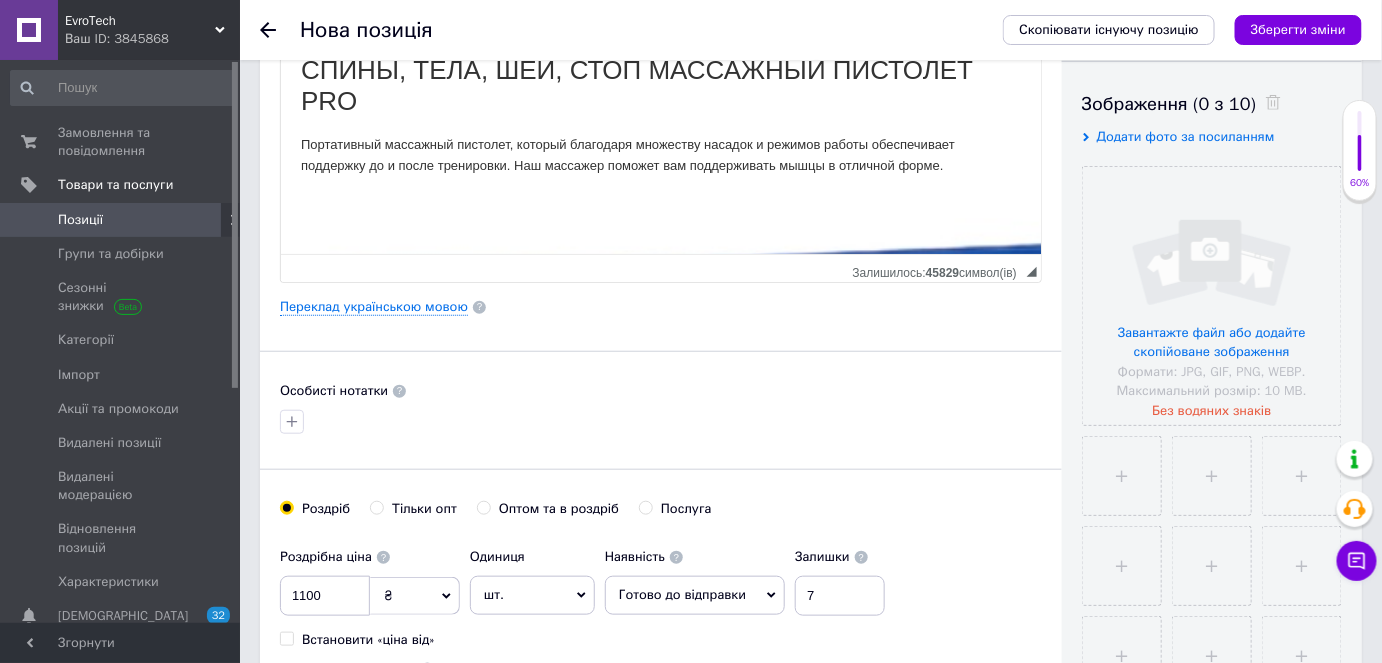 scroll, scrollTop: 0, scrollLeft: 0, axis: both 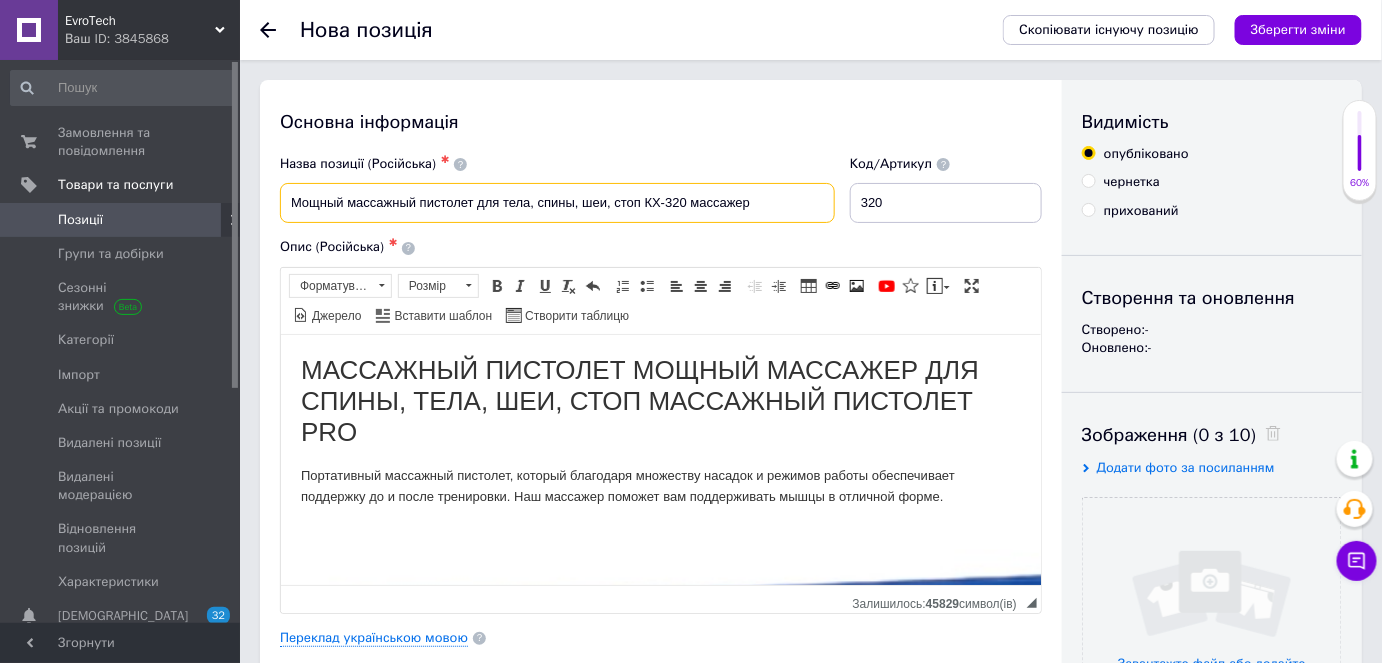 drag, startPoint x: 756, startPoint y: 203, endPoint x: 280, endPoint y: 220, distance: 476.30347 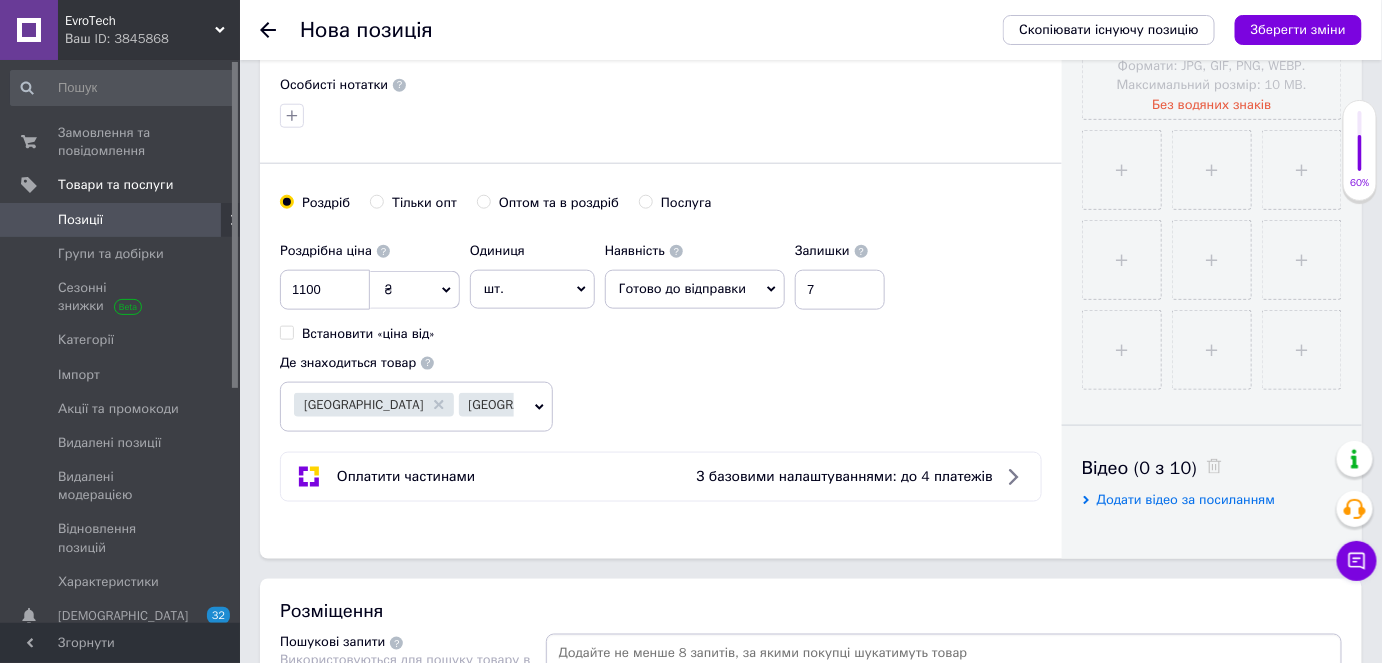 scroll, scrollTop: 909, scrollLeft: 0, axis: vertical 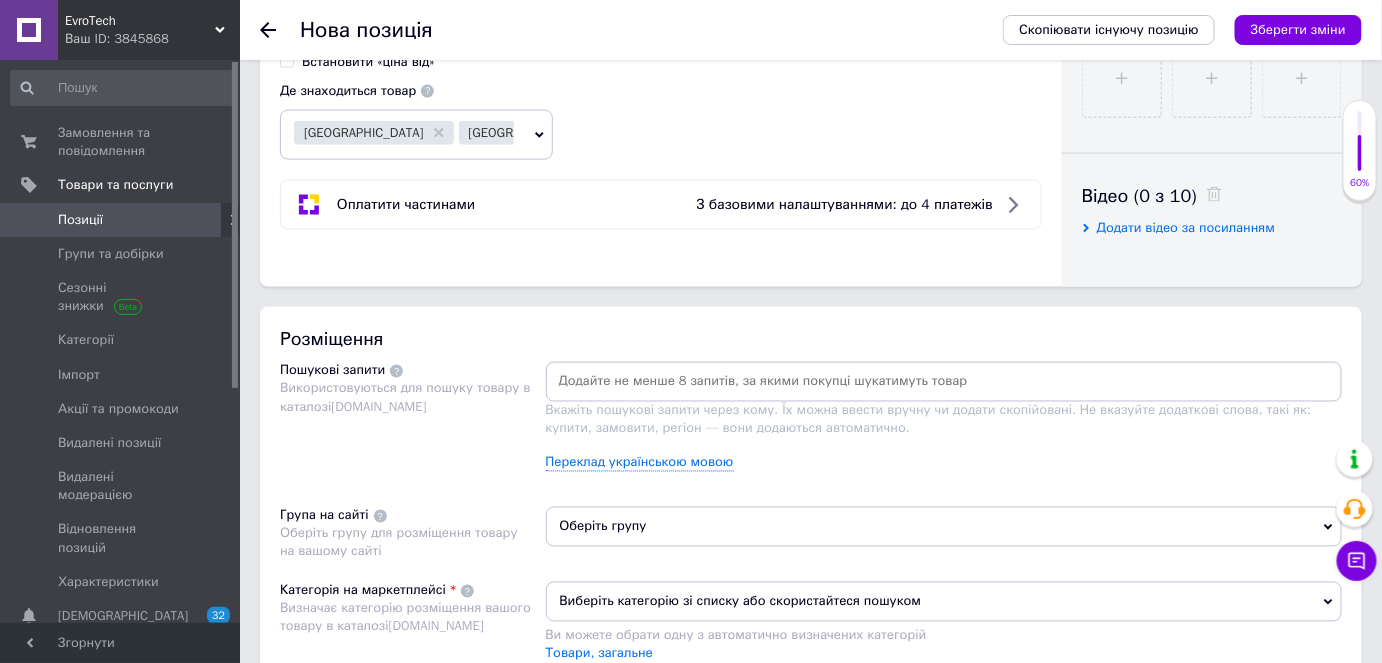 click at bounding box center (944, 382) 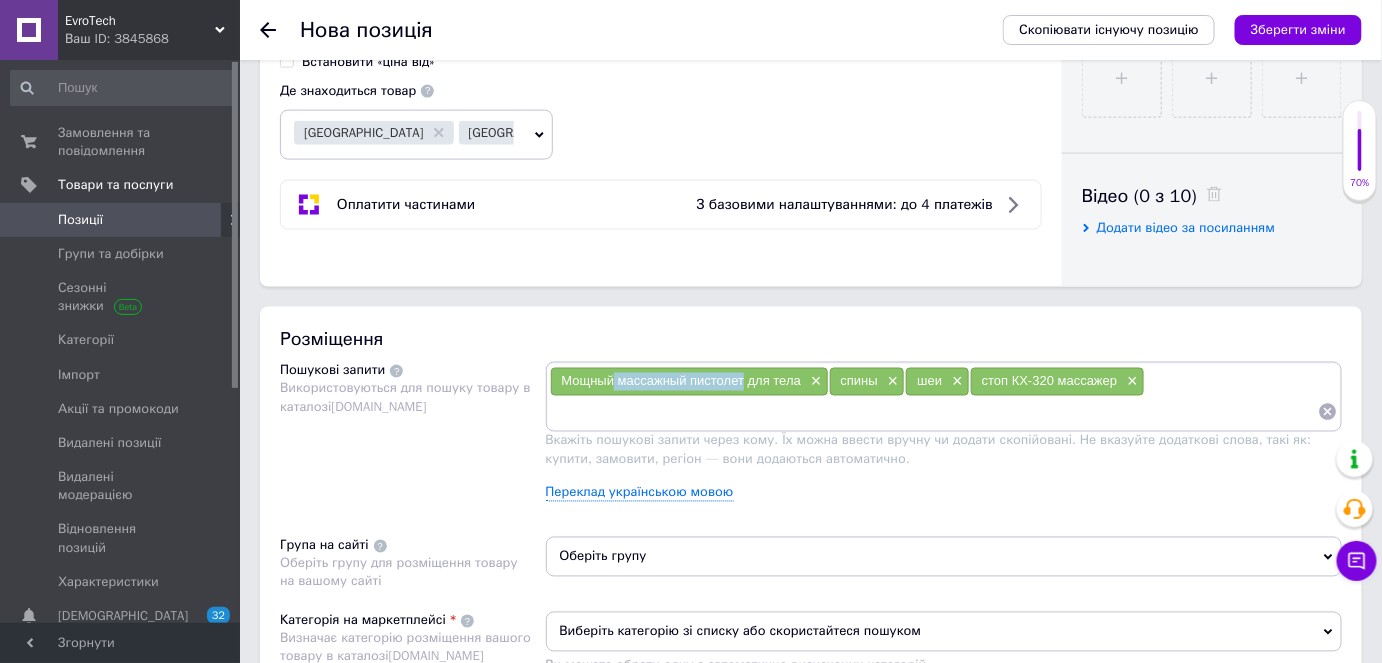 drag, startPoint x: 613, startPoint y: 375, endPoint x: 742, endPoint y: 376, distance: 129.00388 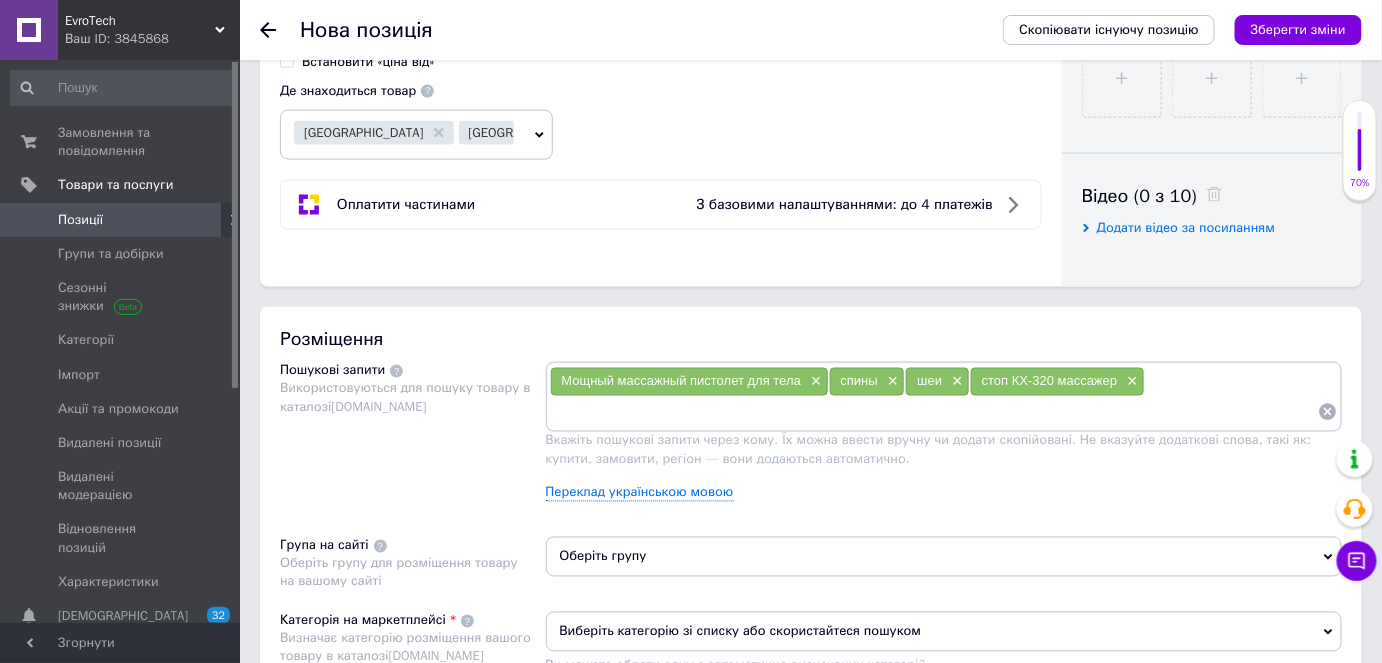 click at bounding box center (934, 412) 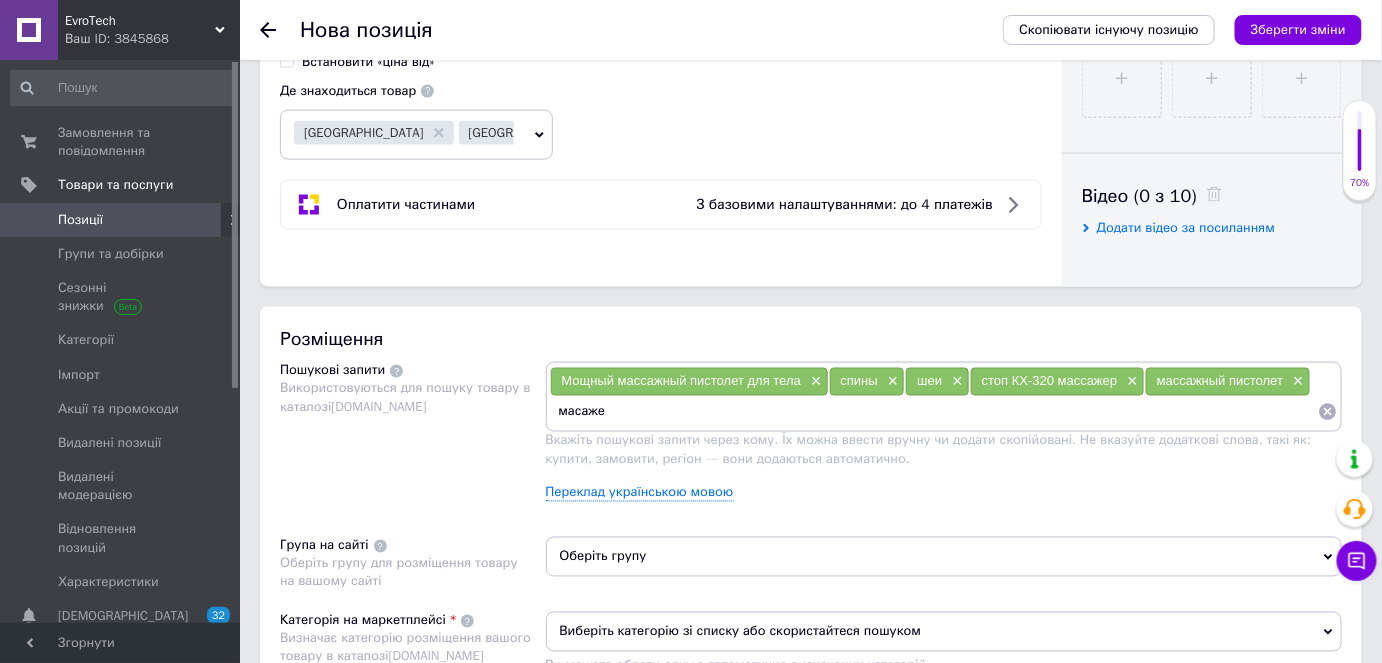 type on "[PERSON_NAME]" 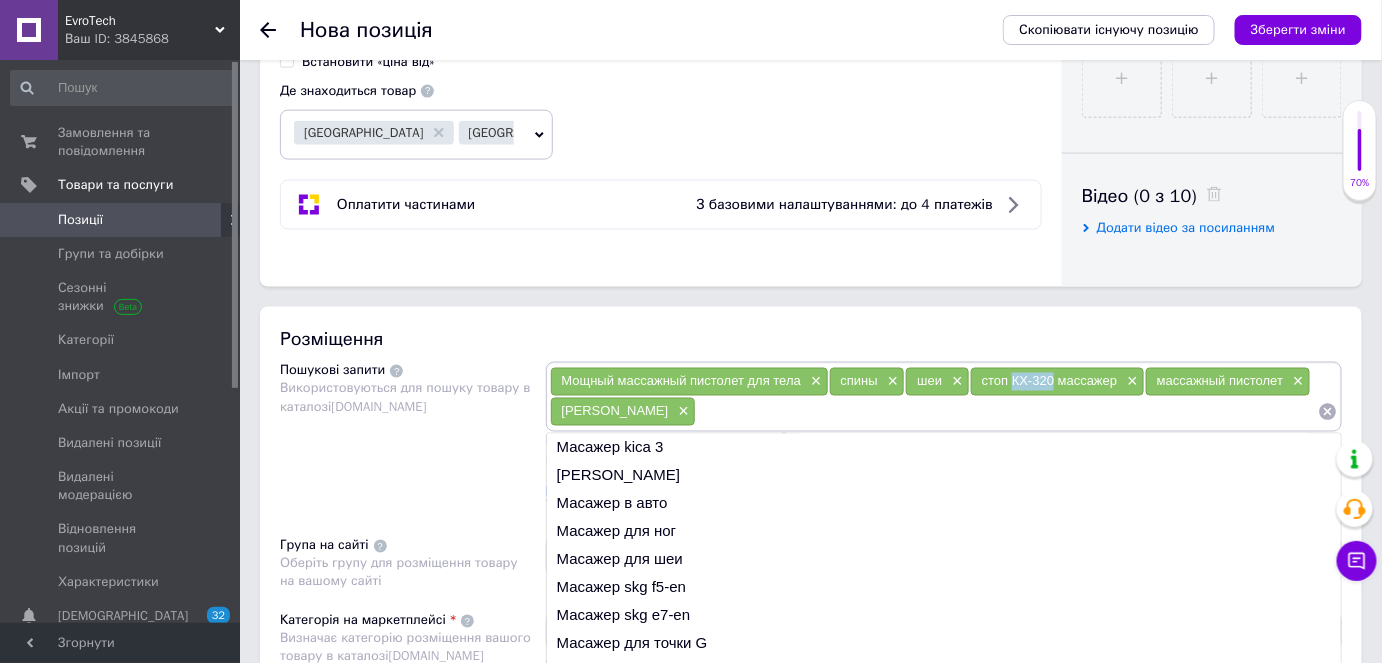 drag, startPoint x: 1010, startPoint y: 379, endPoint x: 1048, endPoint y: 381, distance: 38.052597 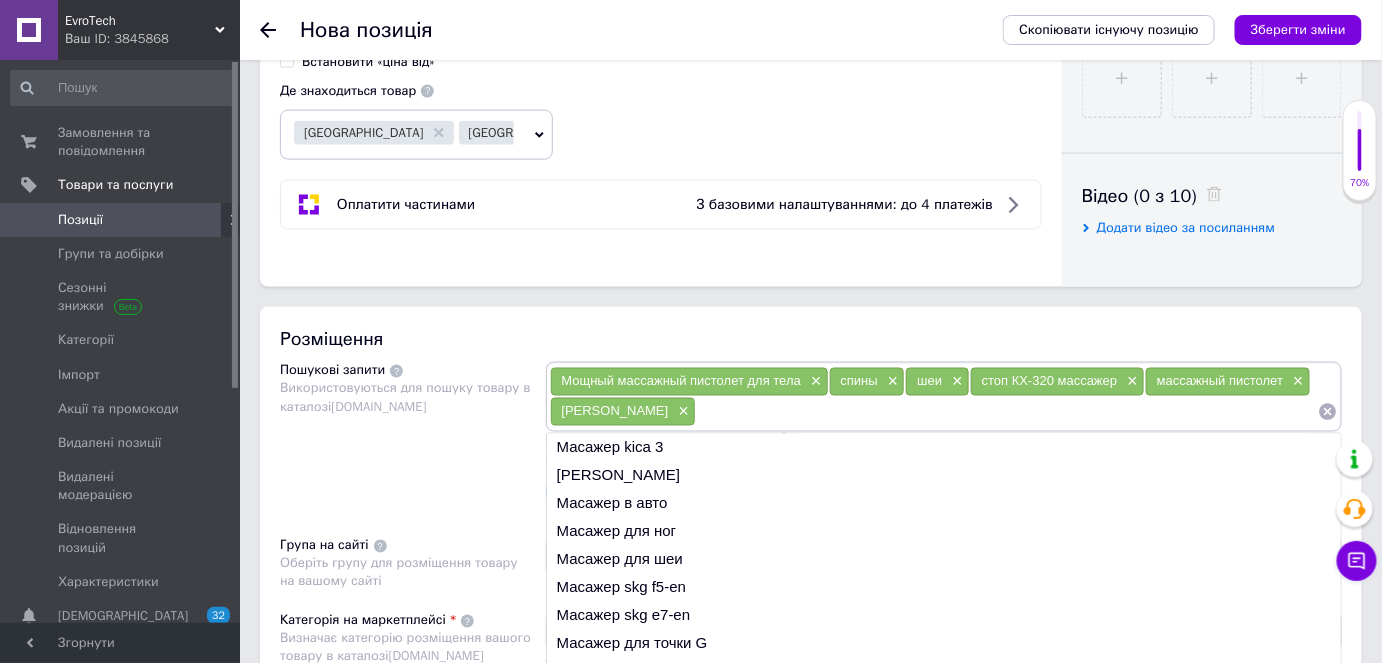 click at bounding box center [1007, 412] 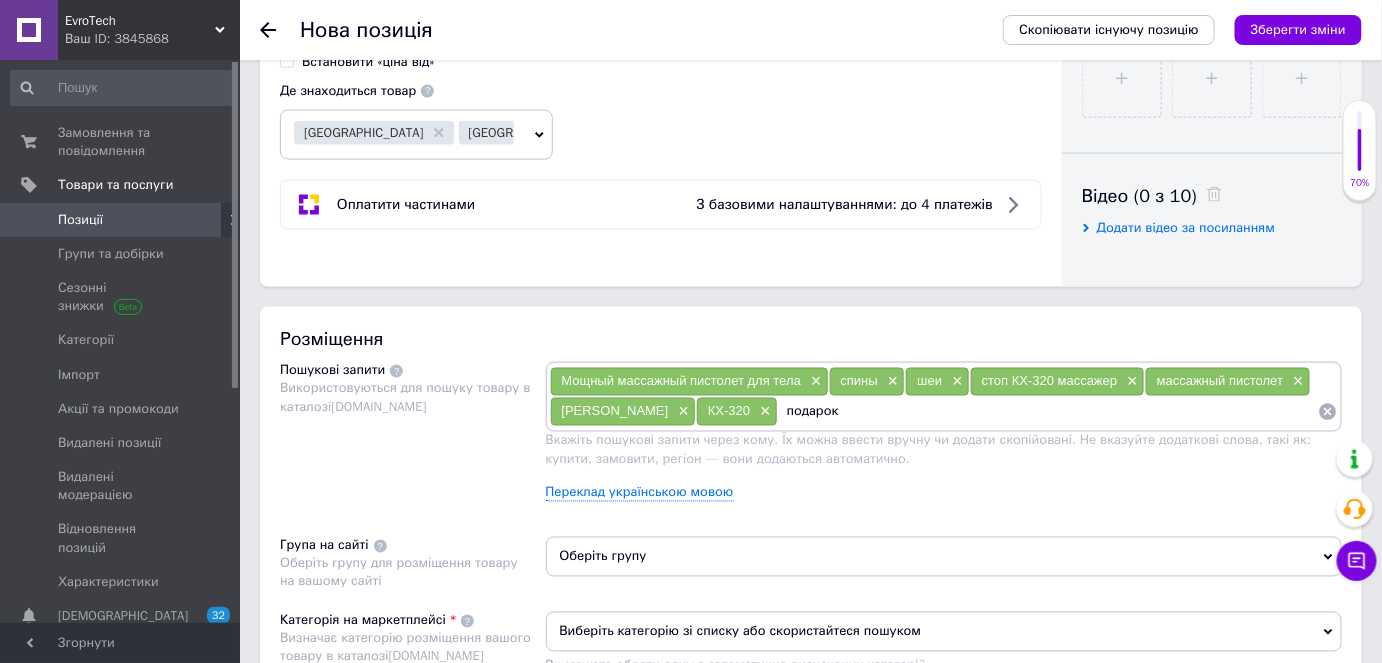type on "подарок" 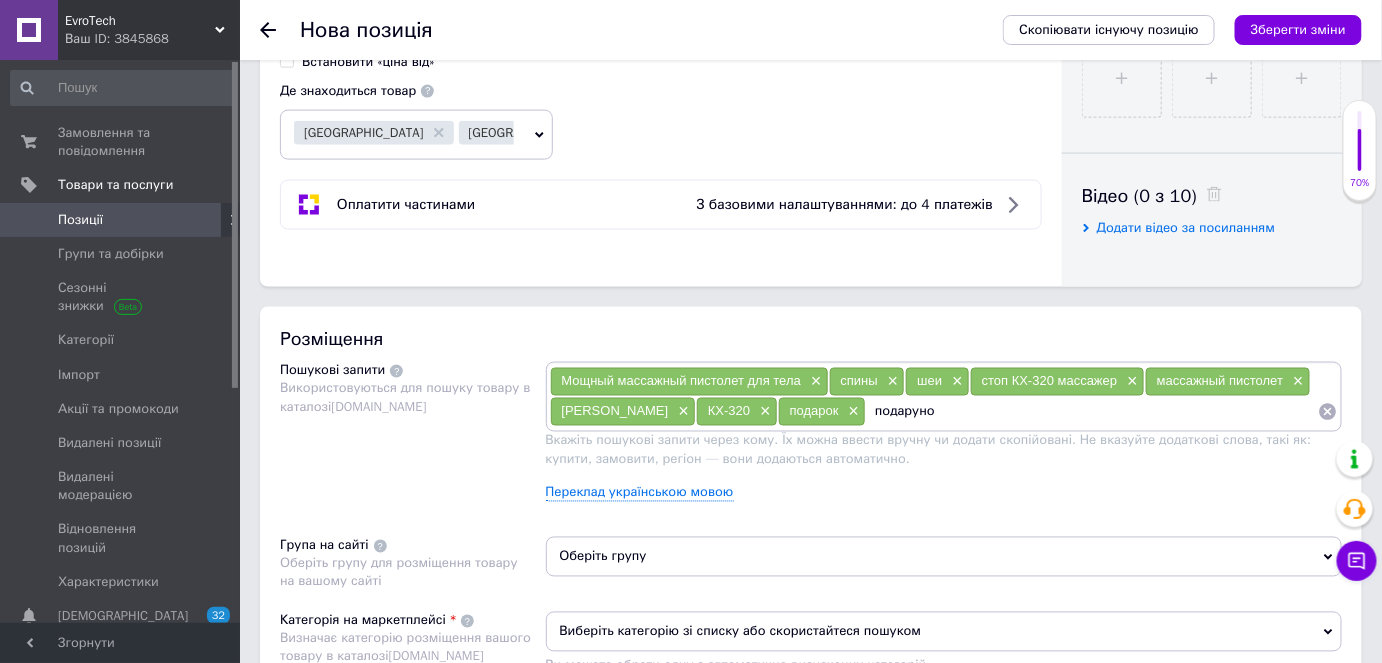 type on "подарунок" 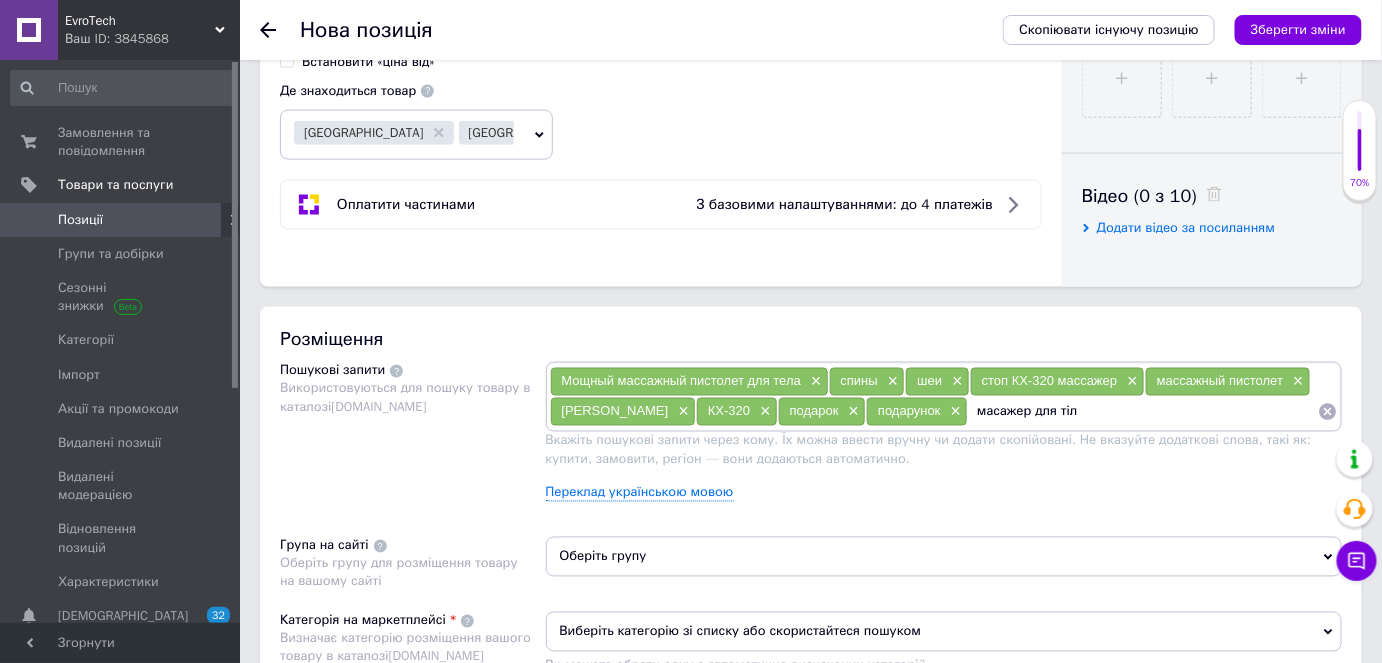 type on "масажер для тіла" 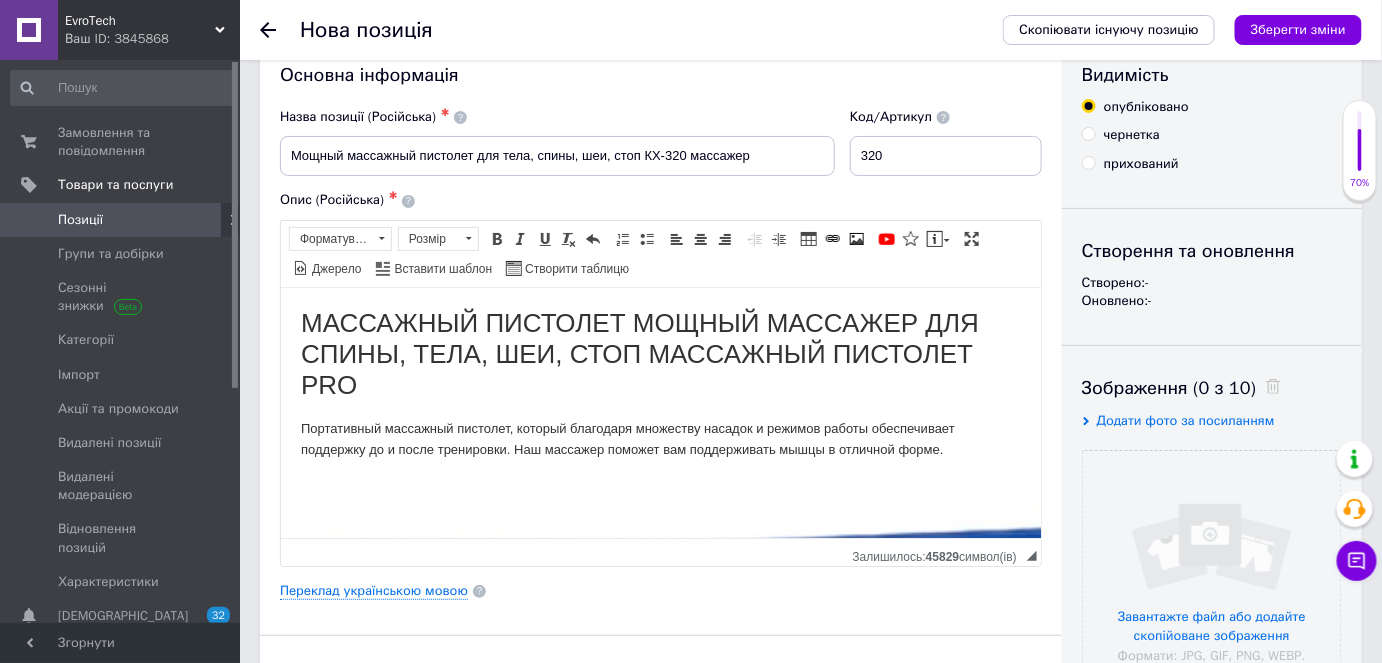 scroll, scrollTop: 0, scrollLeft: 0, axis: both 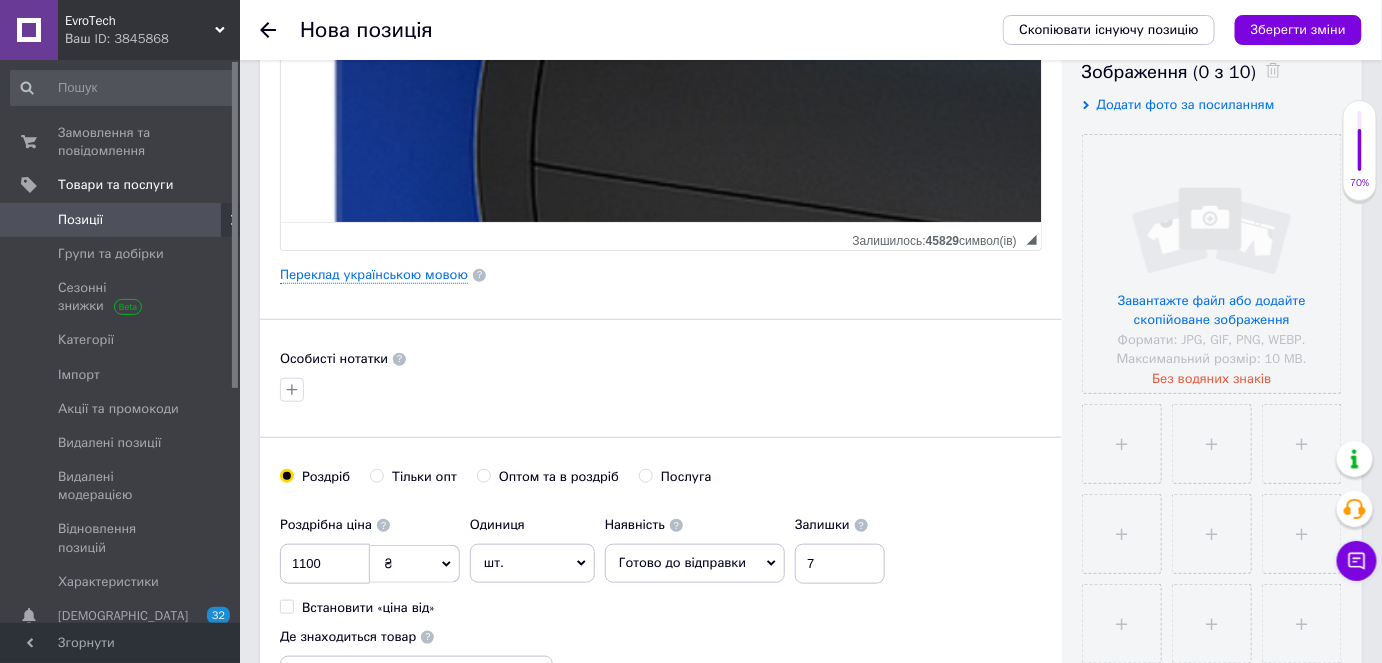 click on "Основна інформація Назва позиції (Російська) ✱ Мощный массажный пистолет для тела, спины, шеи, стоп КХ-320 массажер Код/Артикул 320 Опис (Російська) ✱ МАССАЖНЫЙ ПИСТОЛЕТ МОЩНЫЙ МАССАЖЕР ДЛЯ СПИНЫ, ТЕЛА, ШЕИ, СТОП МАССАЖНЫЙ ПИСТОЛЕТ PRO
Портативный массажный пистолет, который благодаря множеству насадок и режимов работы обеспечивает поддержку до и после тренировки. Наш массажер поможет вам поддерживать мышцы в отличной форме.
✅ У нас есть идеальное решение! ✅
➡️ ПИСТОЛЕТ ДЛЯ МАССАЖА ТЕЛА
➕ 4 СМЕННЫЕ НАСАДКИ
Массаж всего тела!" at bounding box center (661, 275) 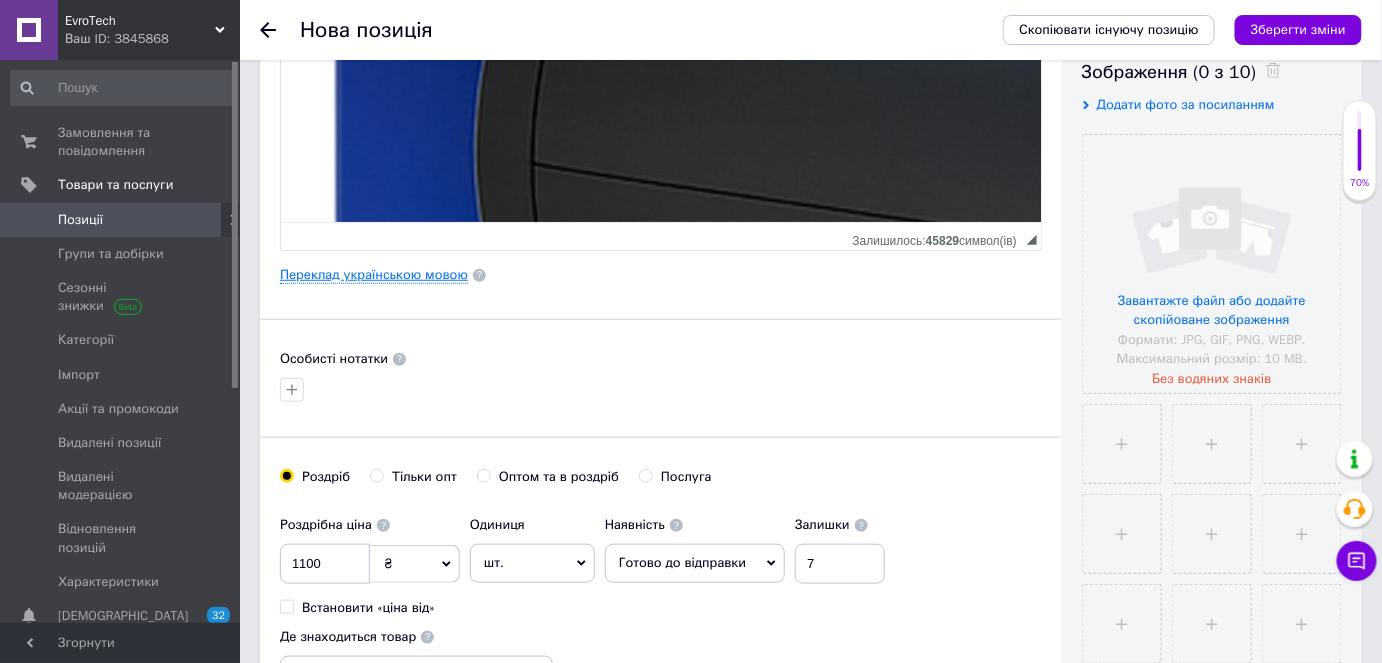 click on "Переклад українською мовою" at bounding box center [374, 275] 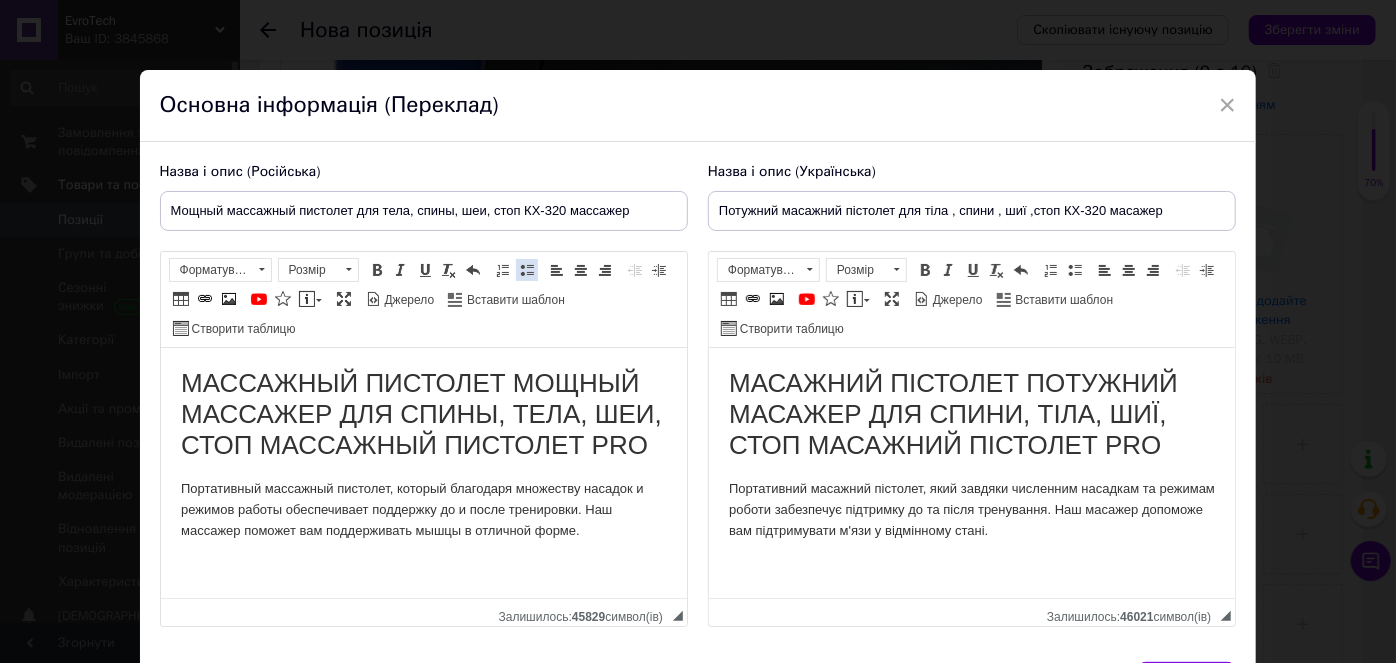 scroll, scrollTop: 0, scrollLeft: 0, axis: both 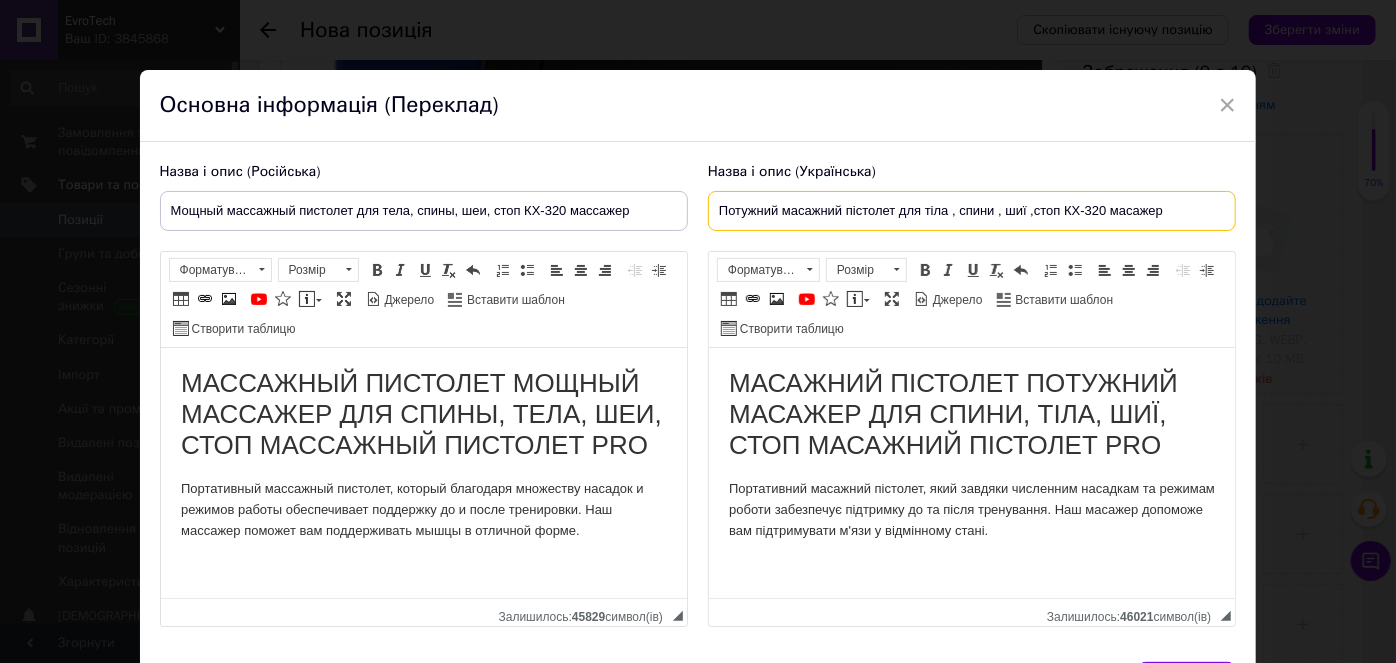 drag, startPoint x: 713, startPoint y: 211, endPoint x: 1085, endPoint y: 205, distance: 372.04837 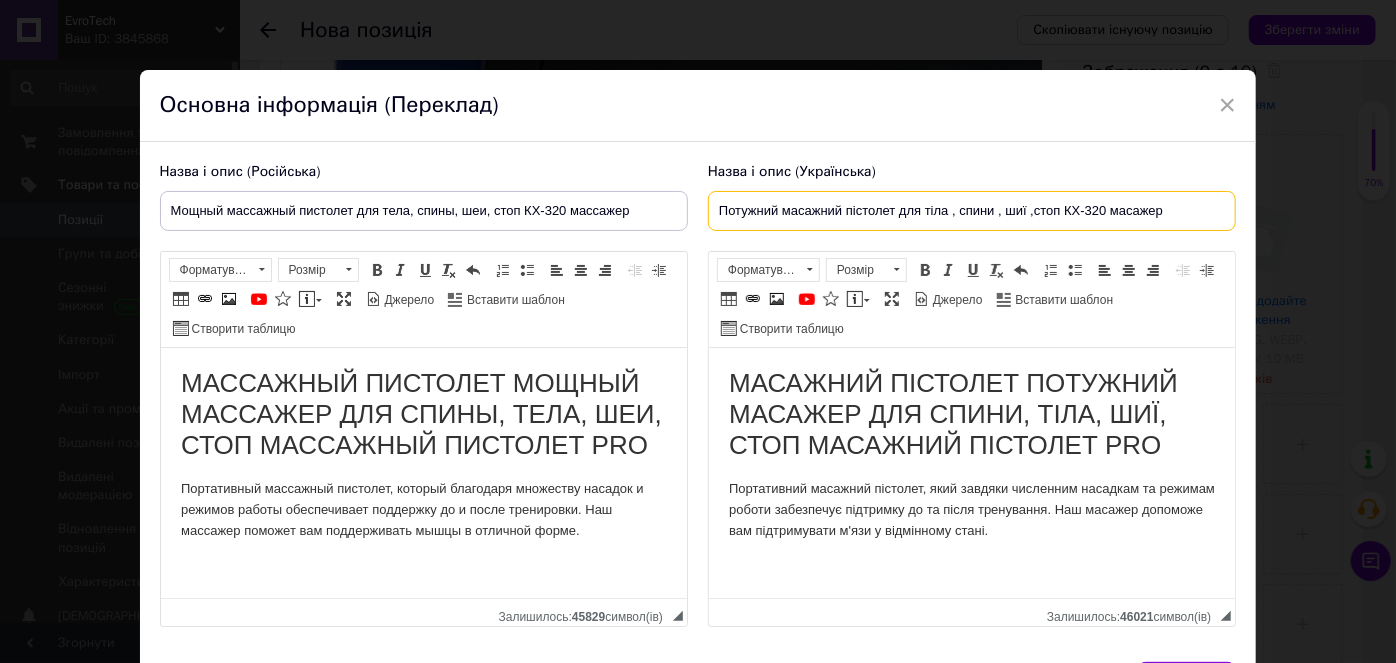 drag, startPoint x: 1197, startPoint y: 203, endPoint x: 649, endPoint y: 195, distance: 548.0584 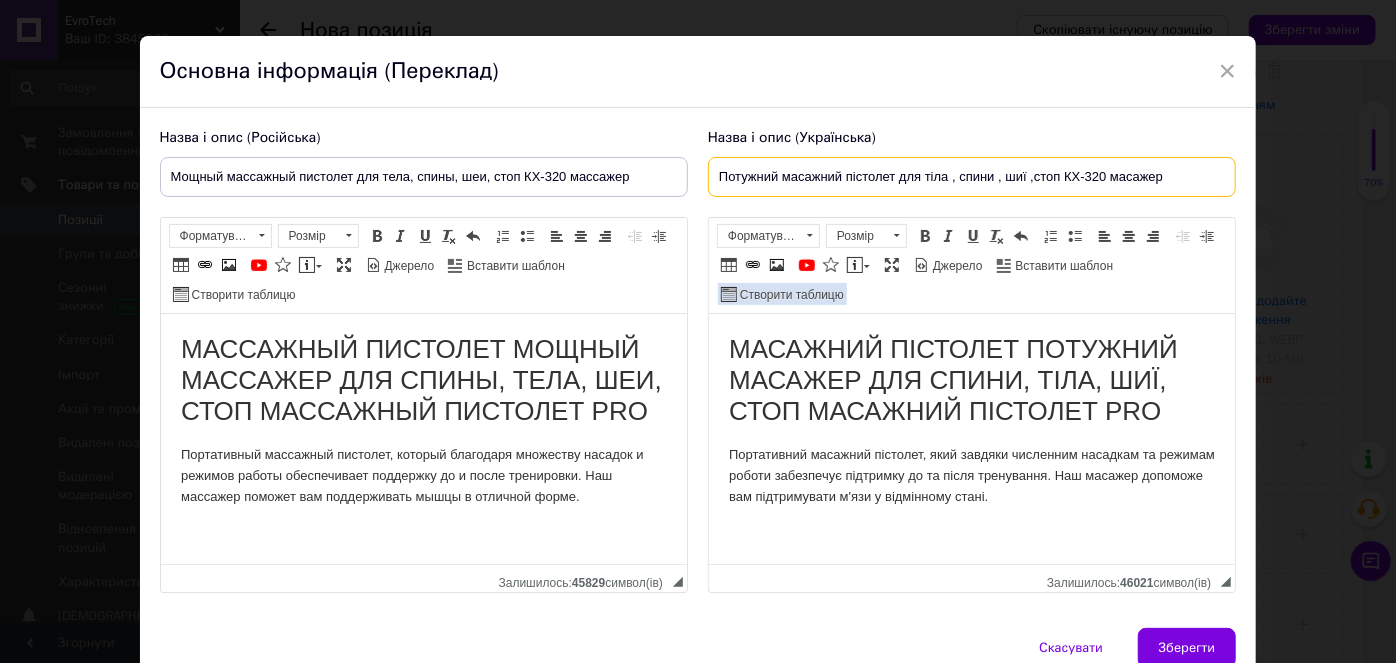 scroll, scrollTop: 125, scrollLeft: 0, axis: vertical 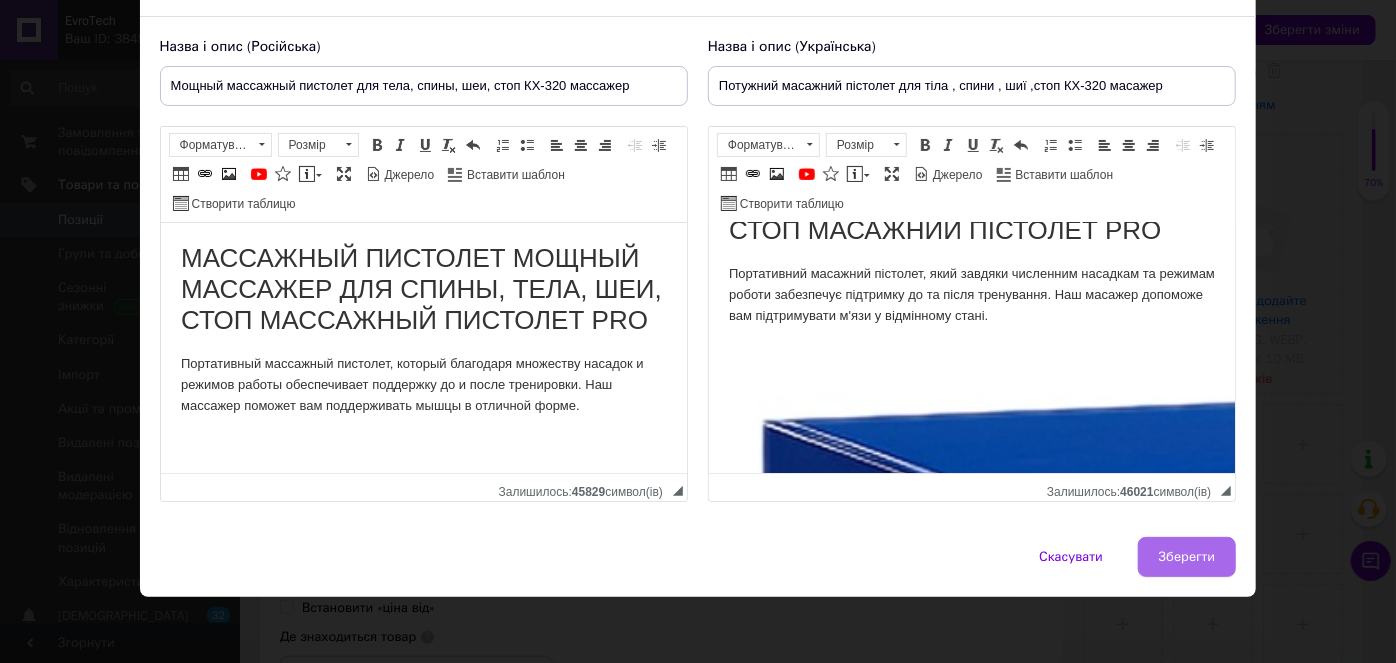 click on "Зберегти" at bounding box center (1187, 557) 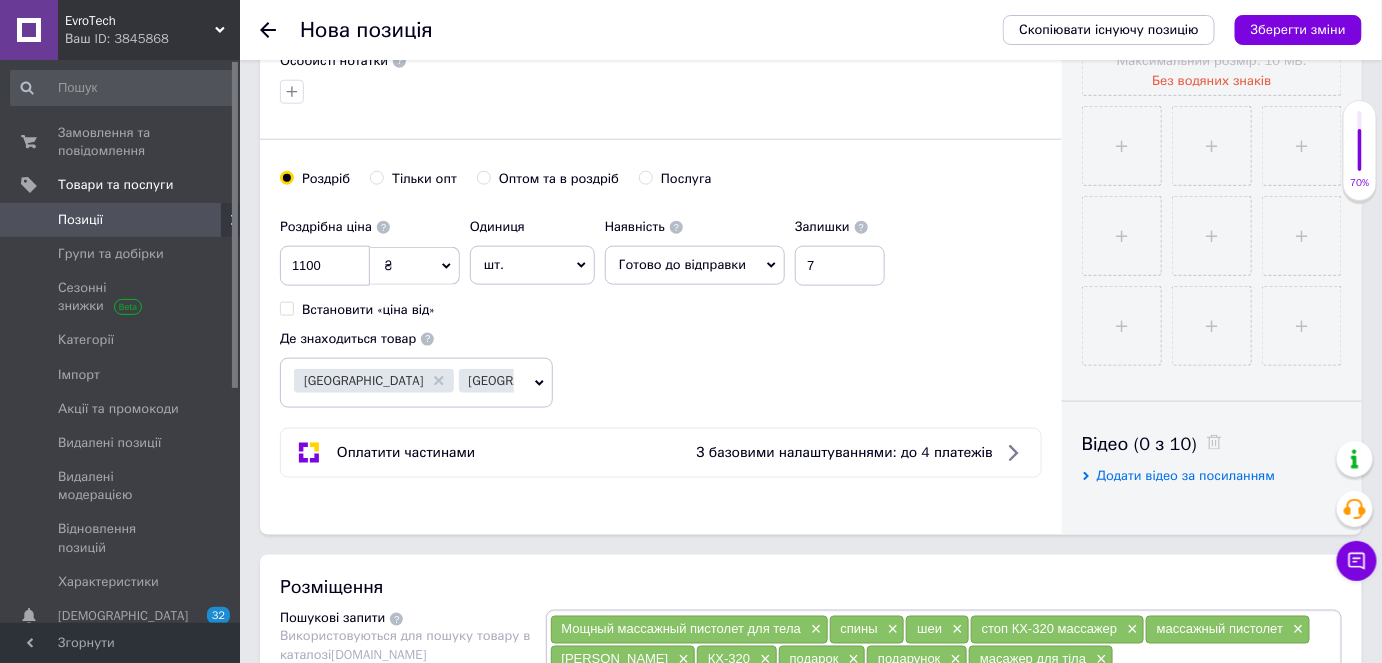 scroll, scrollTop: 818, scrollLeft: 0, axis: vertical 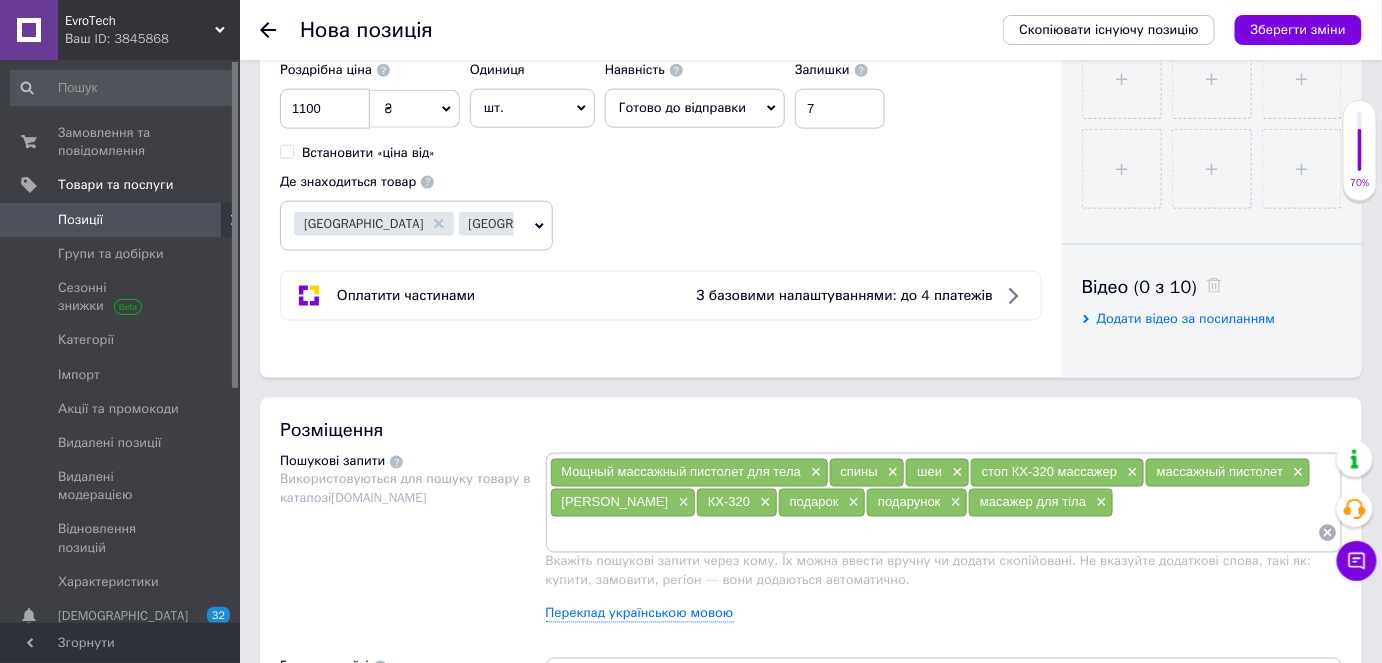 click at bounding box center (934, 533) 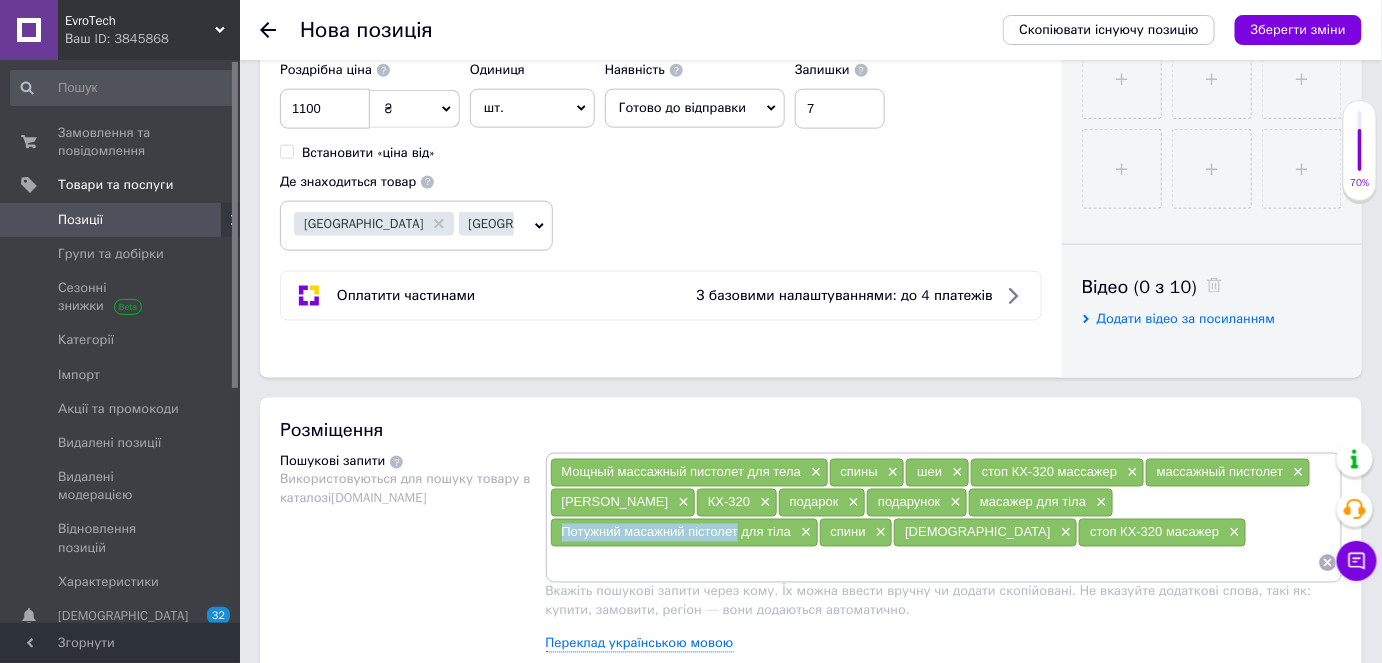drag, startPoint x: 1246, startPoint y: 496, endPoint x: 1070, endPoint y: 506, distance: 176.28386 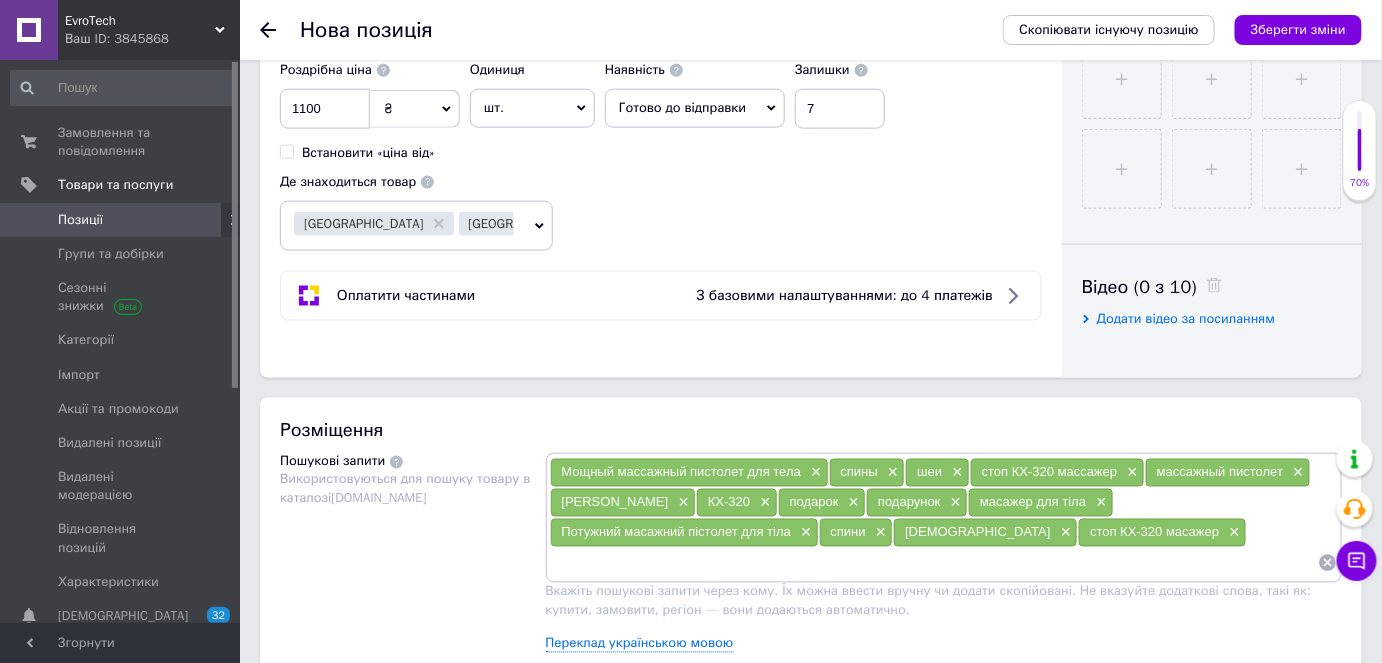 click at bounding box center [934, 563] 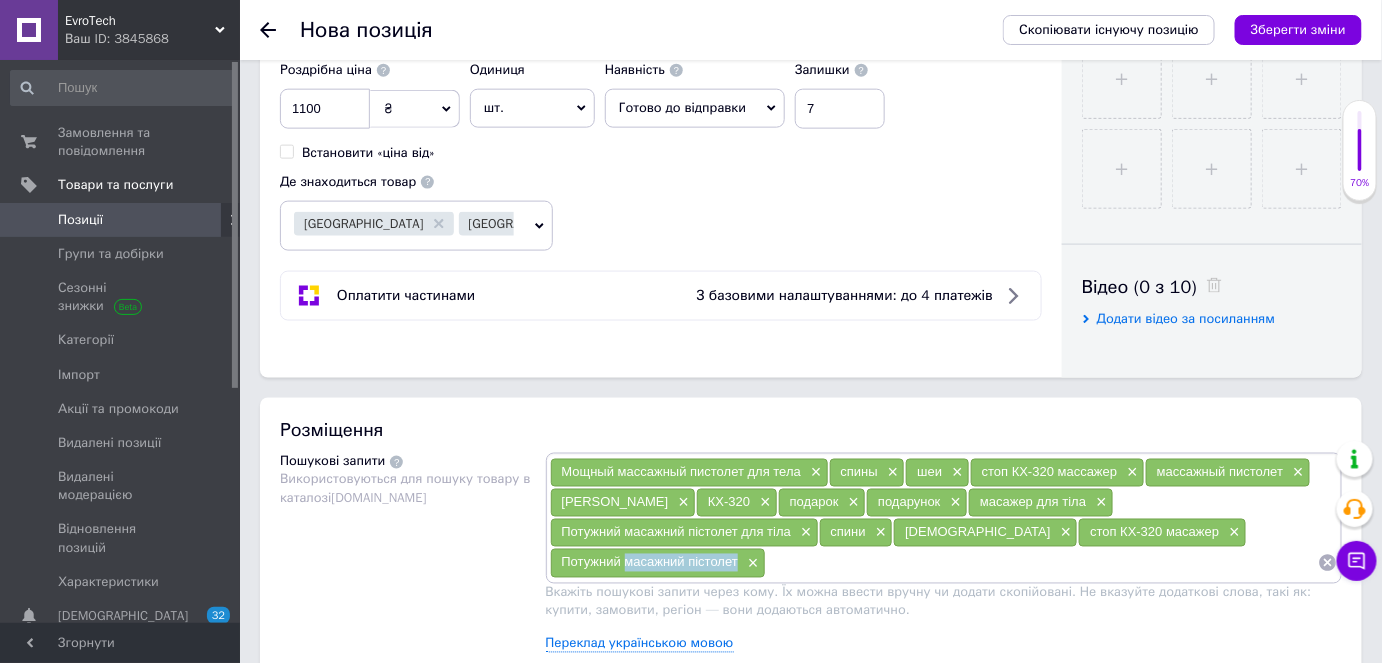 drag, startPoint x: 926, startPoint y: 524, endPoint x: 1038, endPoint y: 535, distance: 112.53888 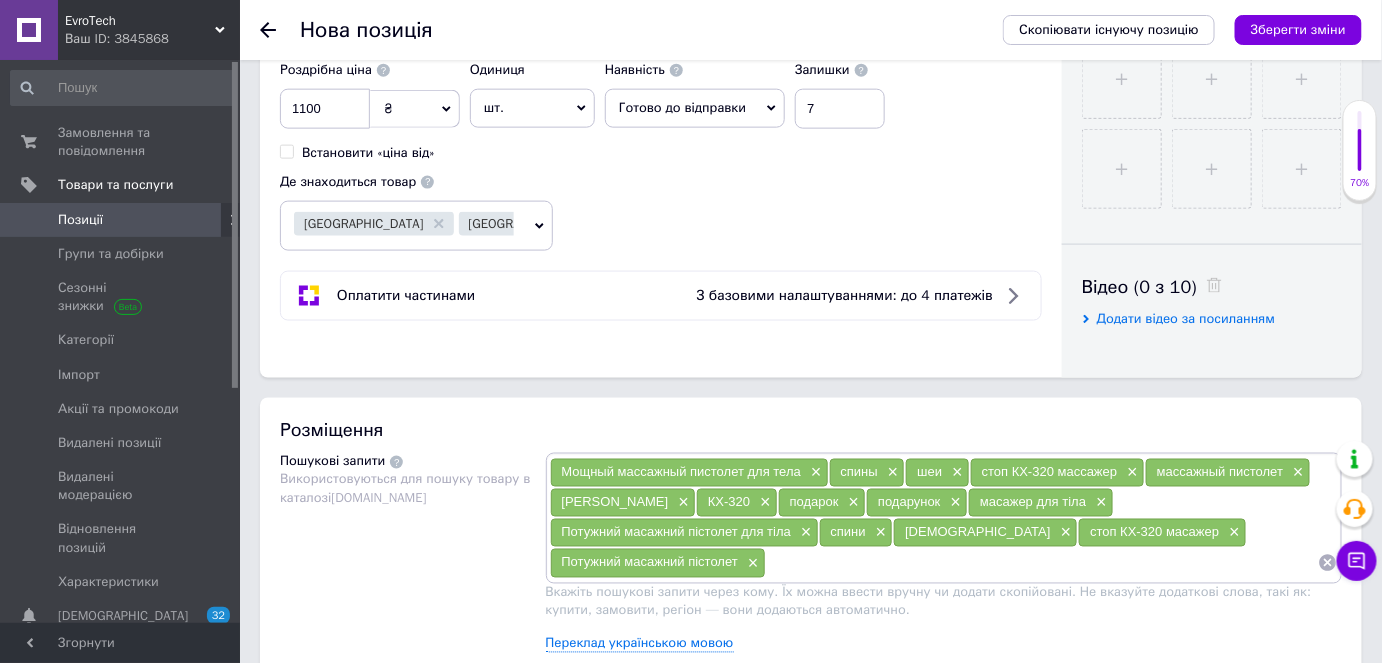 click at bounding box center [1042, 563] 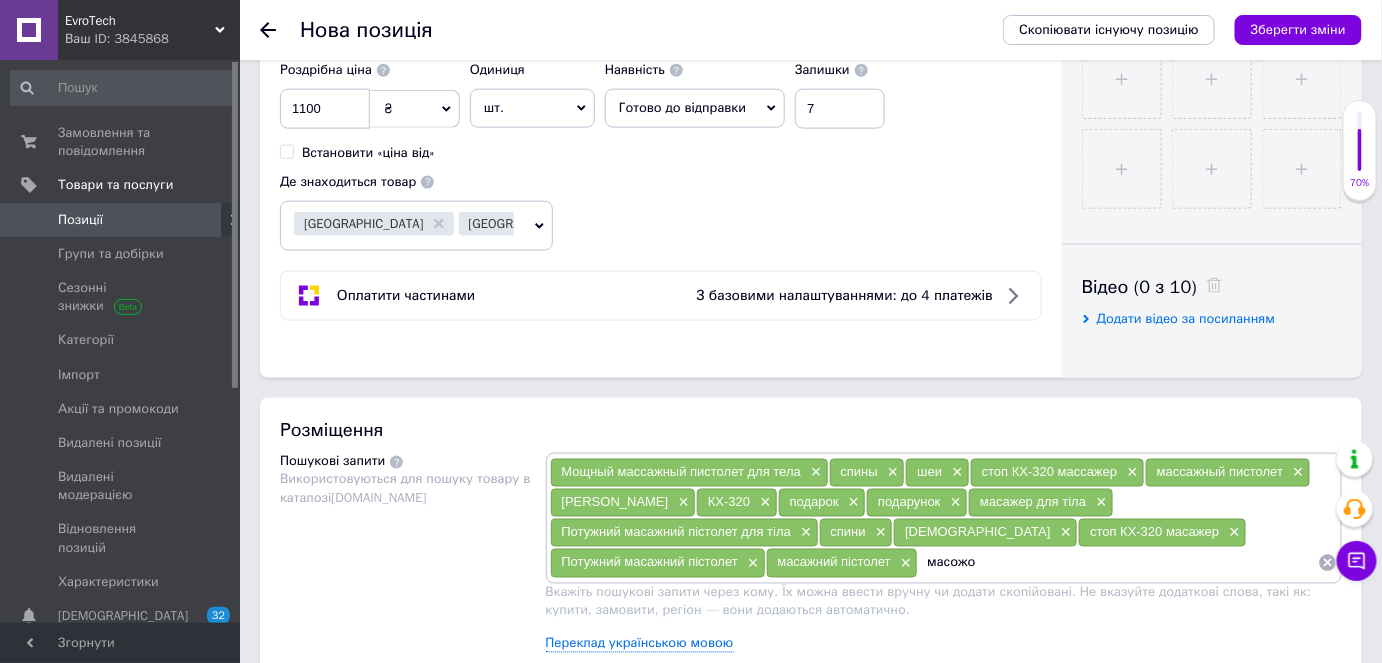 type on "масожор" 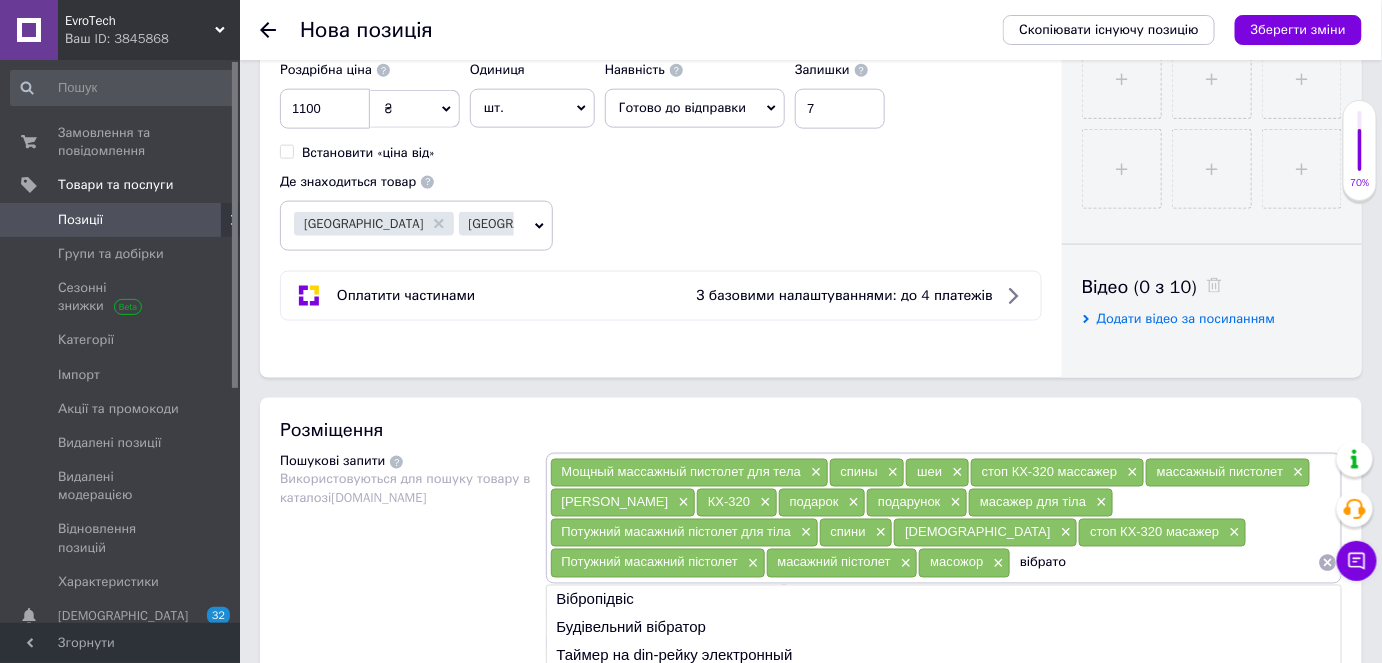 type on "вібратор" 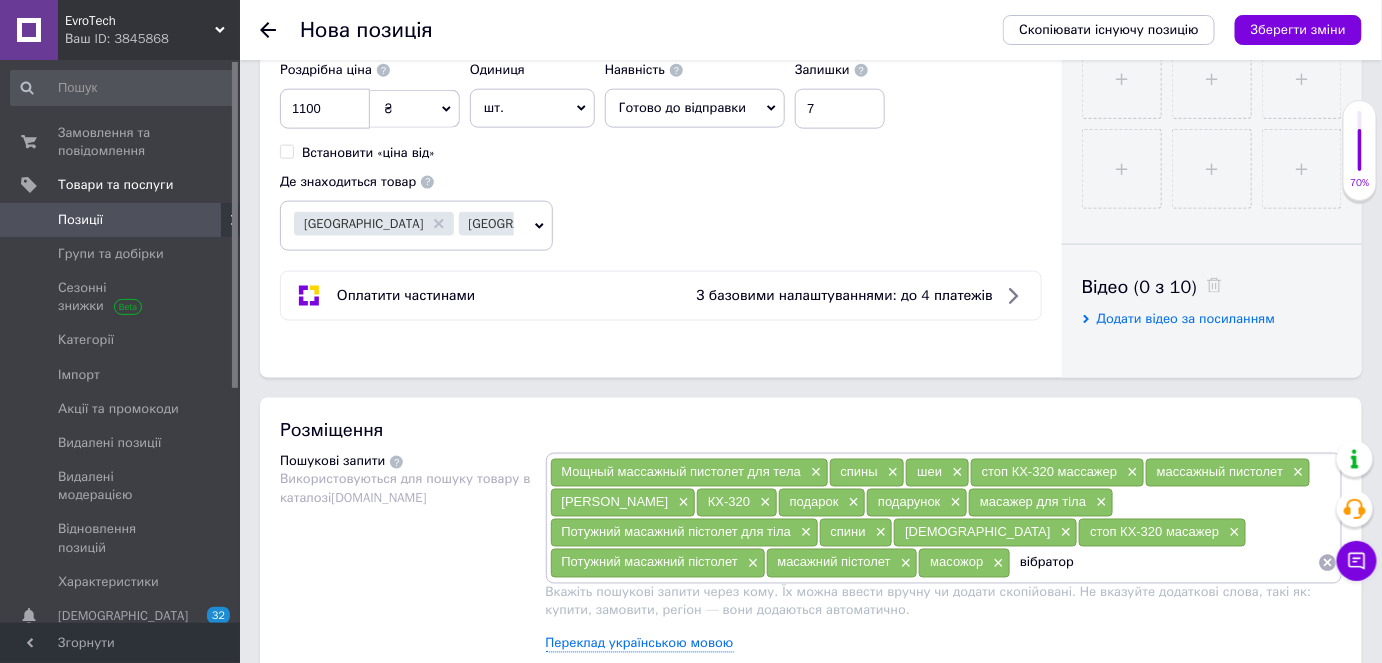 type 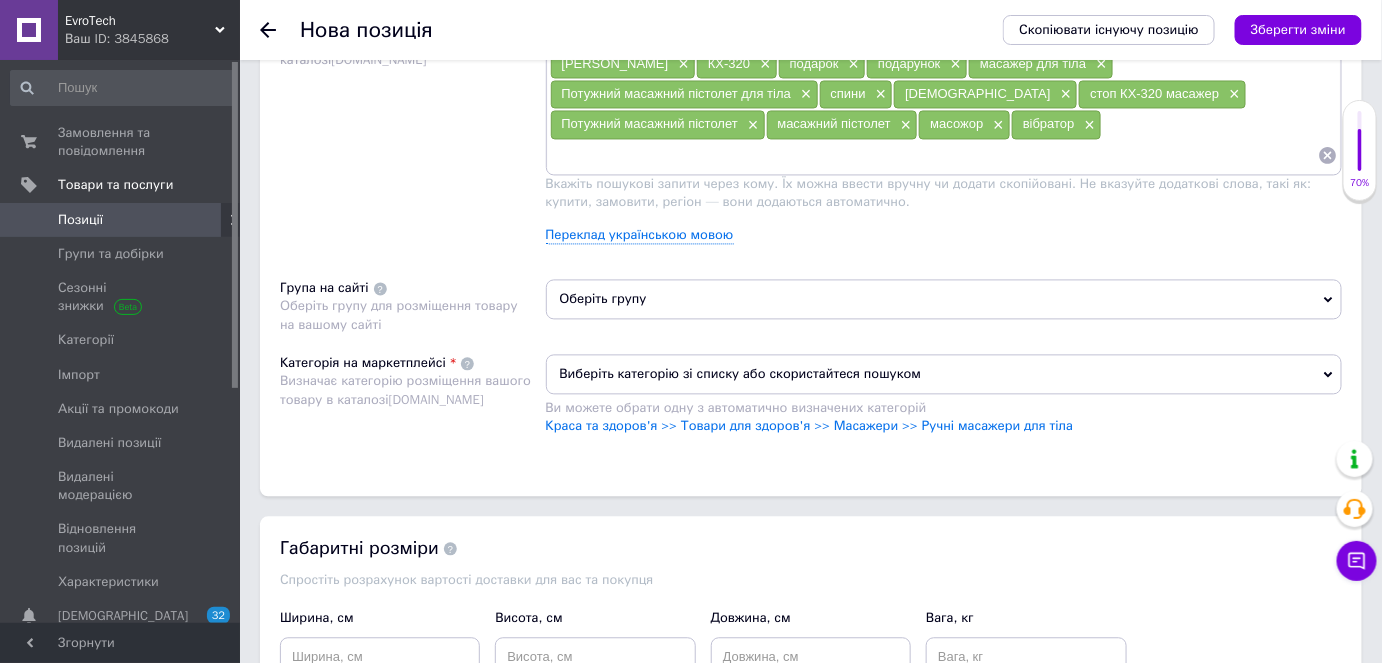 scroll, scrollTop: 1272, scrollLeft: 0, axis: vertical 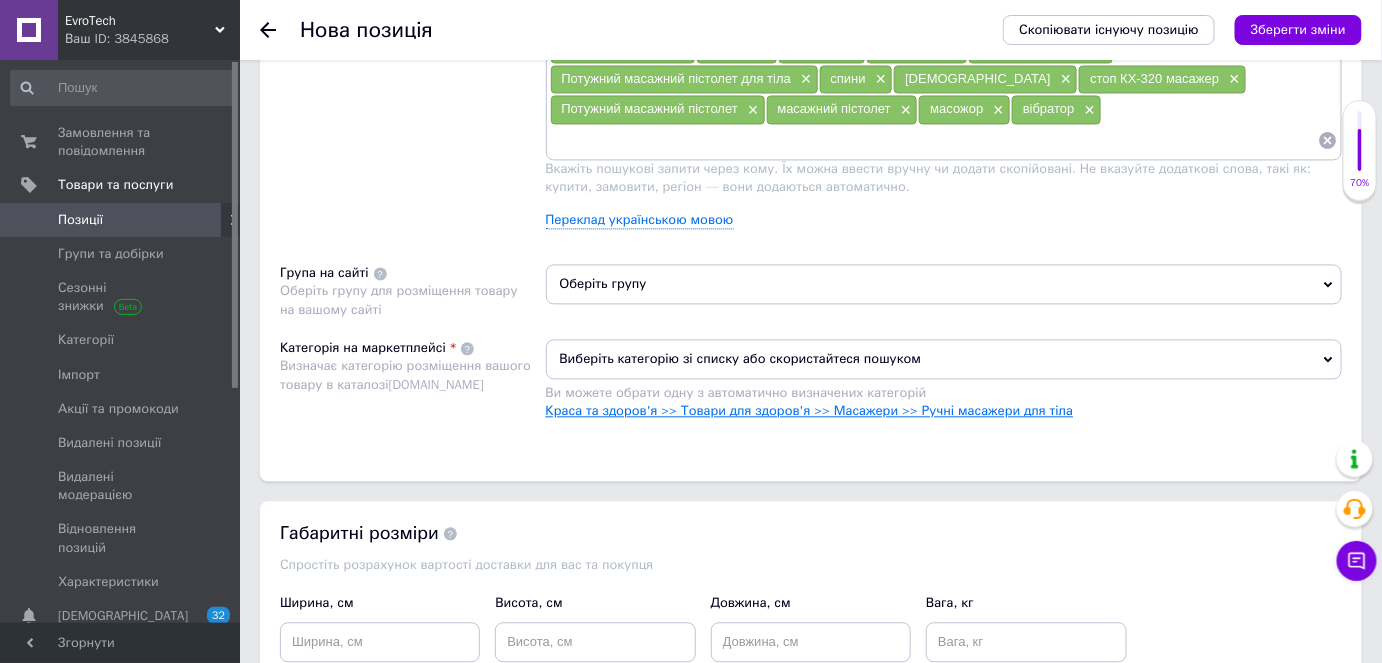 click on "Краса та здоров'я >> Товари для здоров'я >> Масажери >> Ручні масажери для тіла" at bounding box center [810, 410] 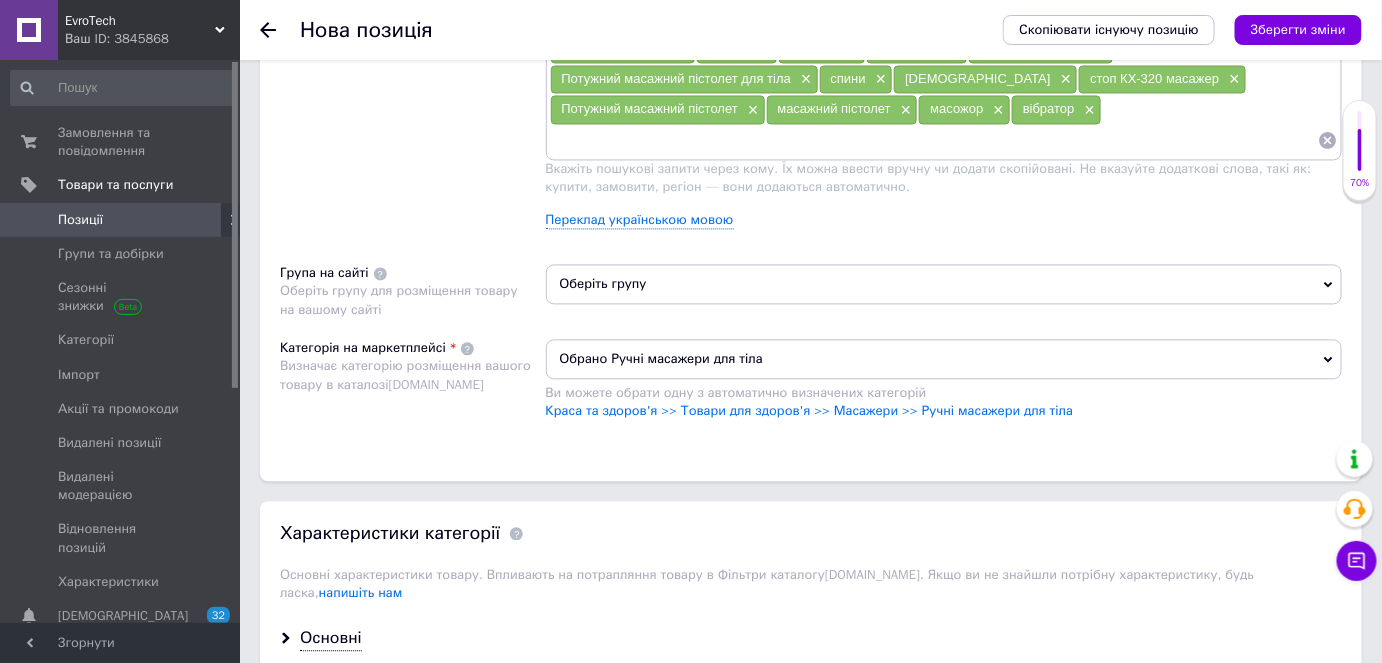 click on "Оберіть групу" at bounding box center (944, 284) 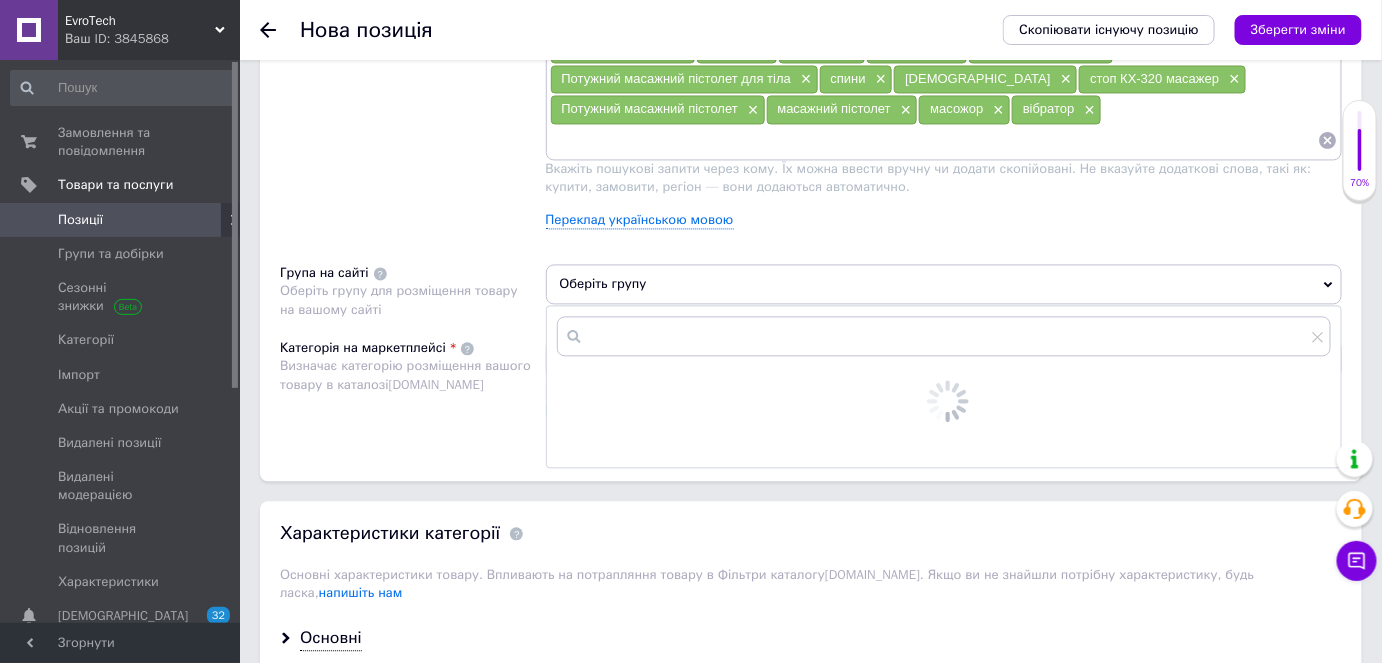 click on "Оберіть групу" at bounding box center [944, 284] 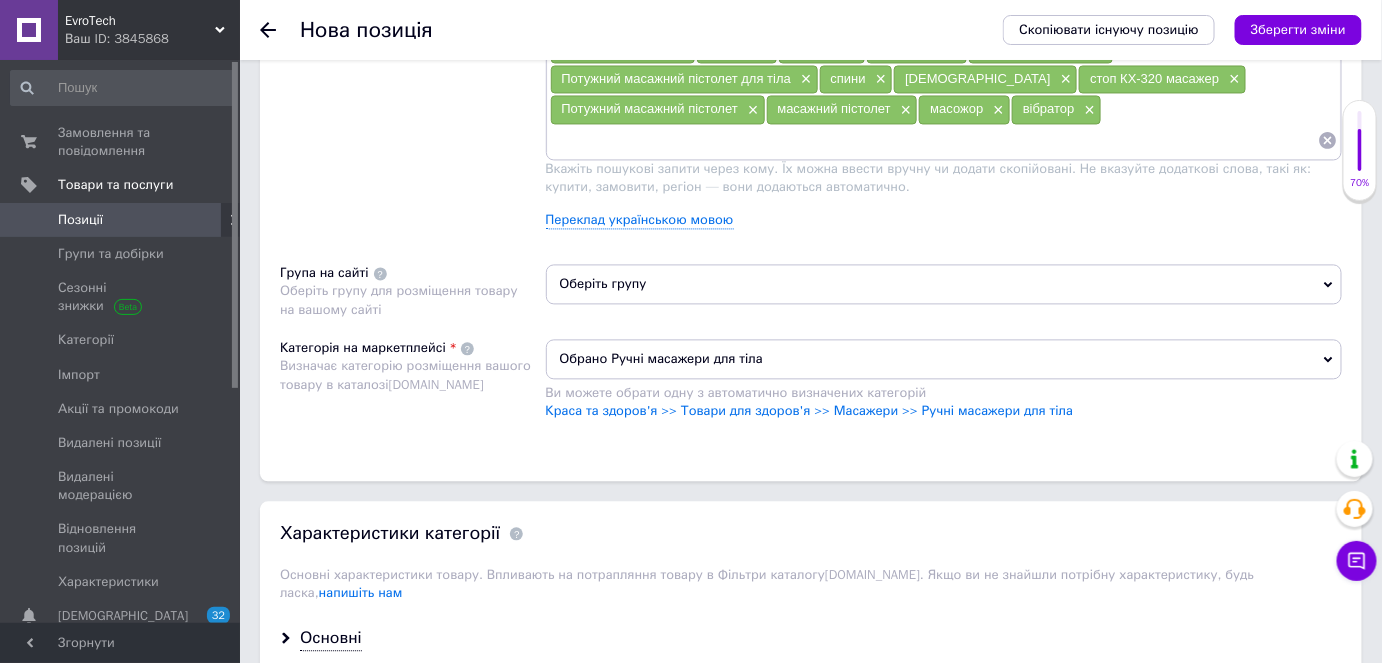 click on "Оберіть групу" at bounding box center (944, 284) 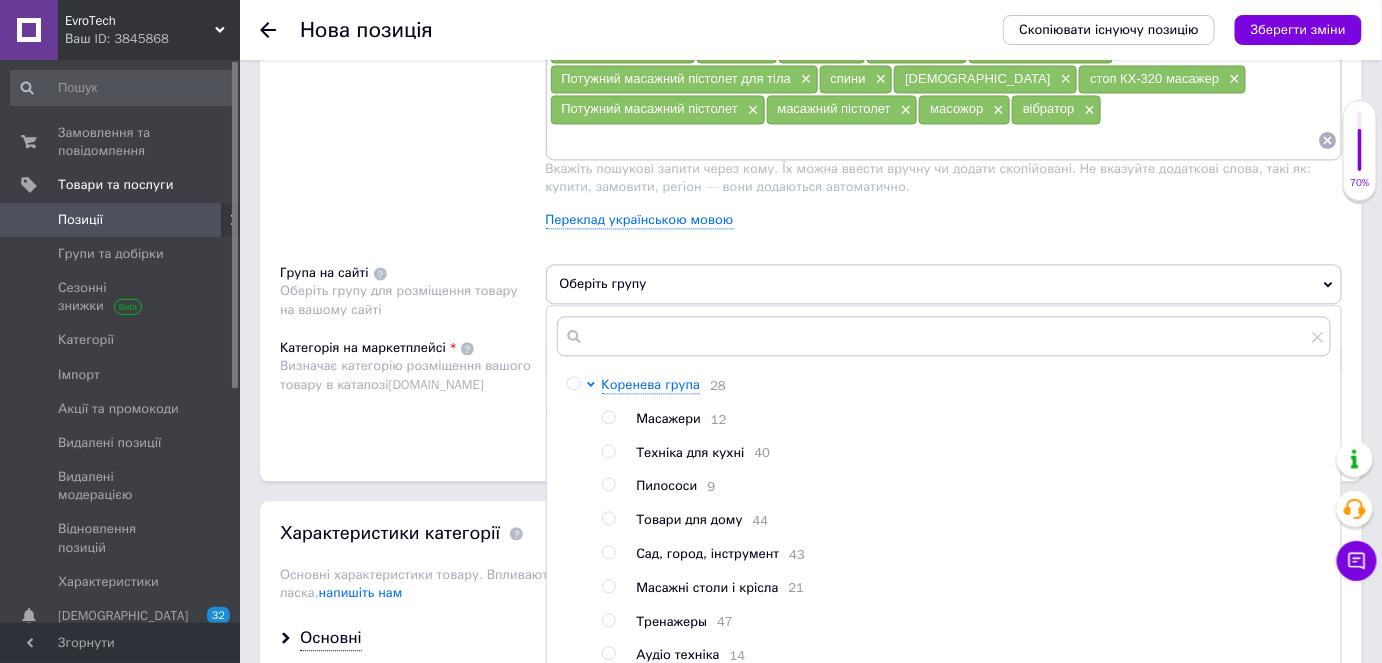 click on "Масажери" at bounding box center [669, 418] 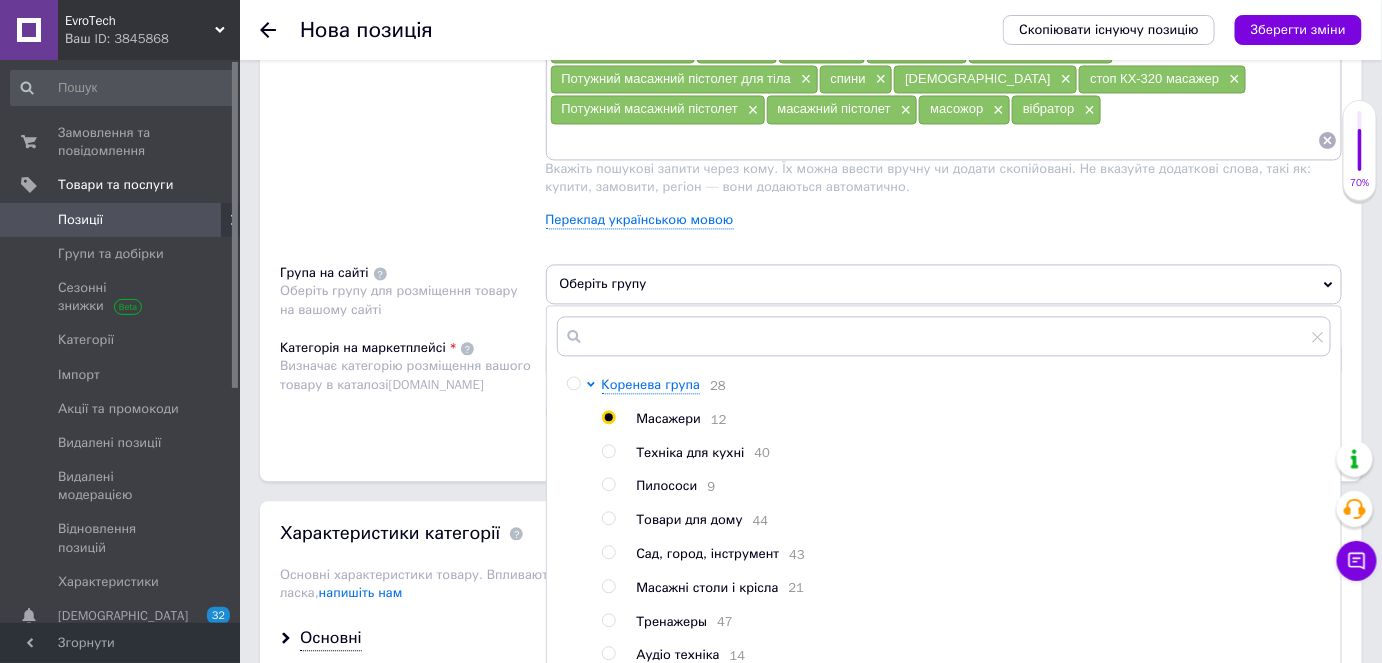 radio on "true" 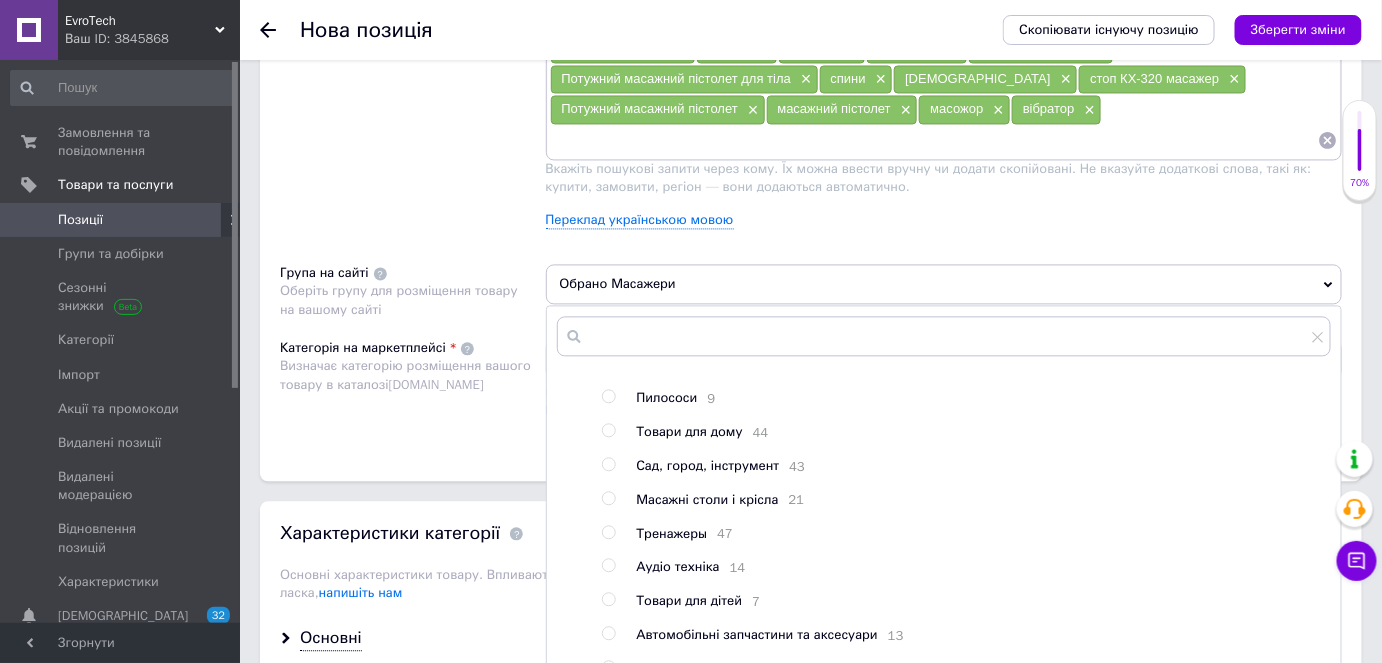 scroll, scrollTop: 110, scrollLeft: 0, axis: vertical 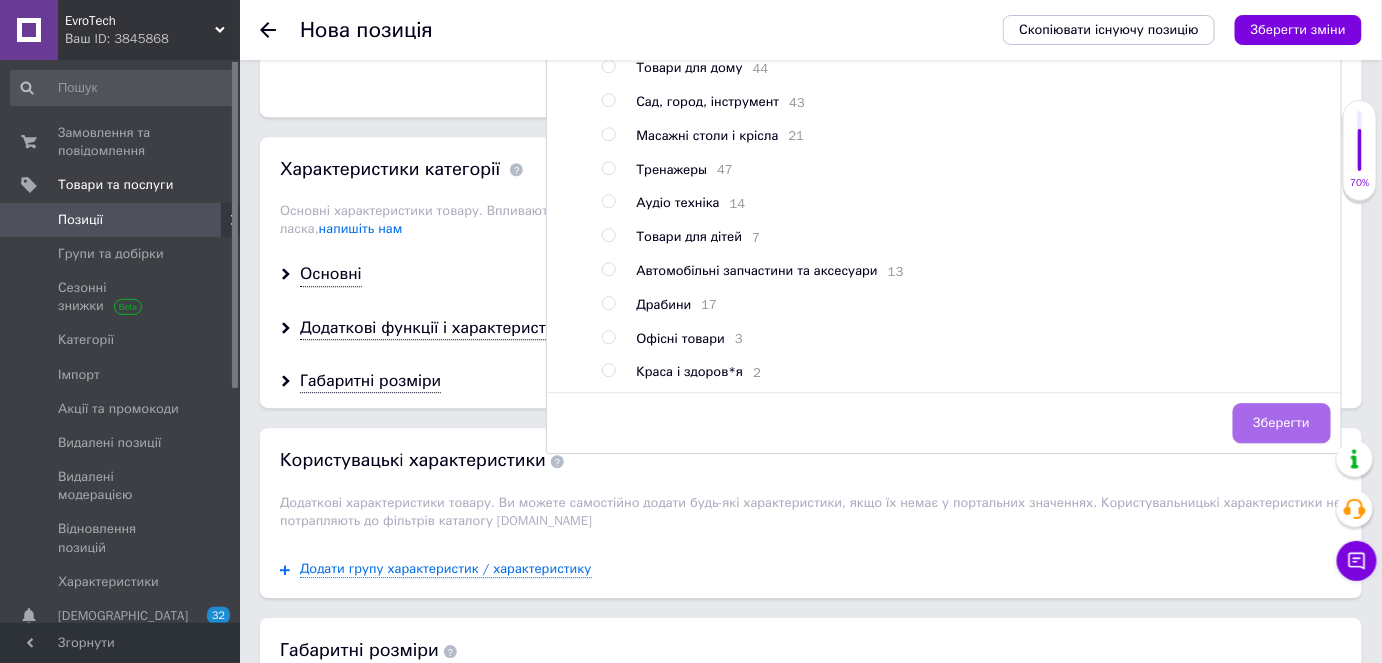 click on "Зберегти" at bounding box center [1282, 423] 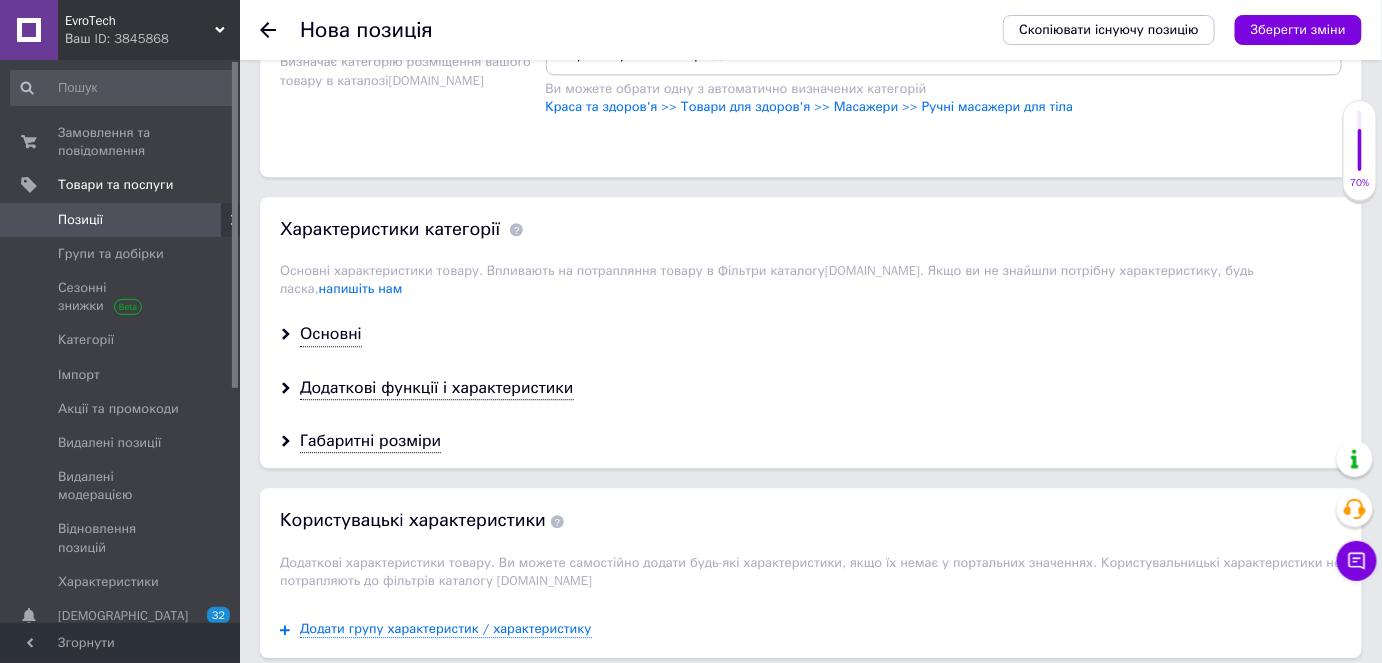 scroll, scrollTop: 1541, scrollLeft: 0, axis: vertical 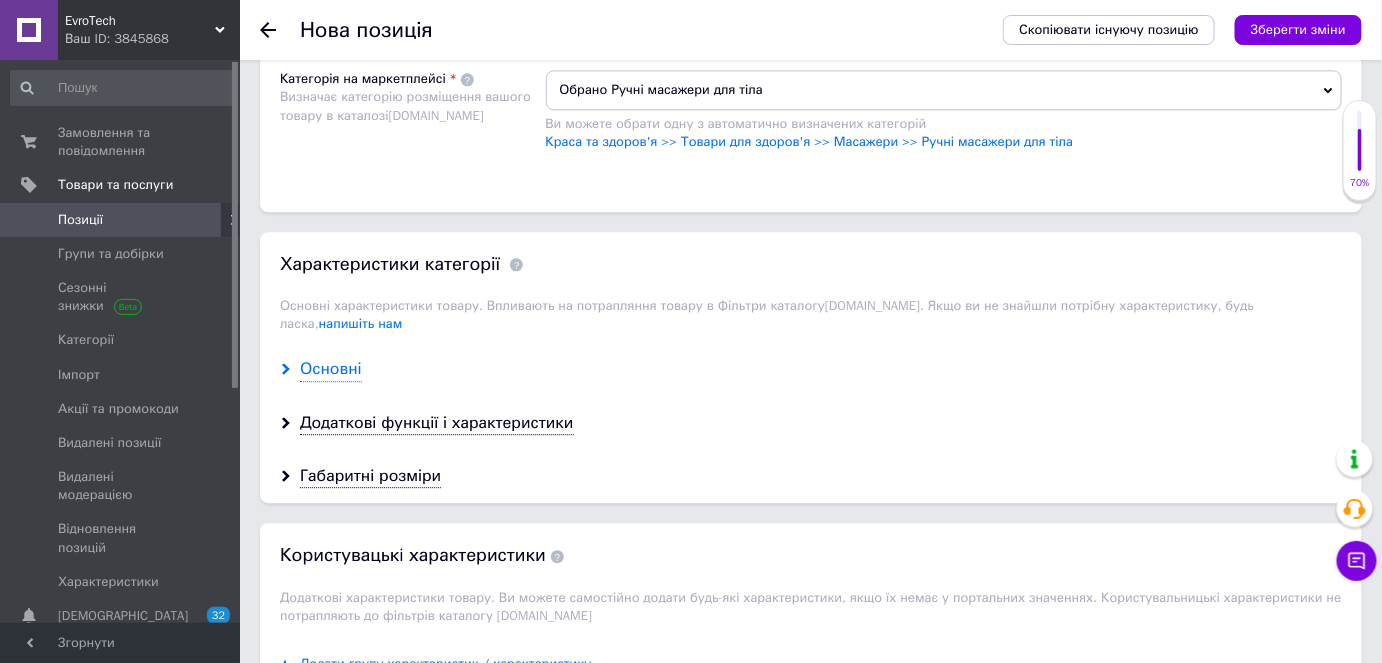 click on "Основні" at bounding box center (331, 369) 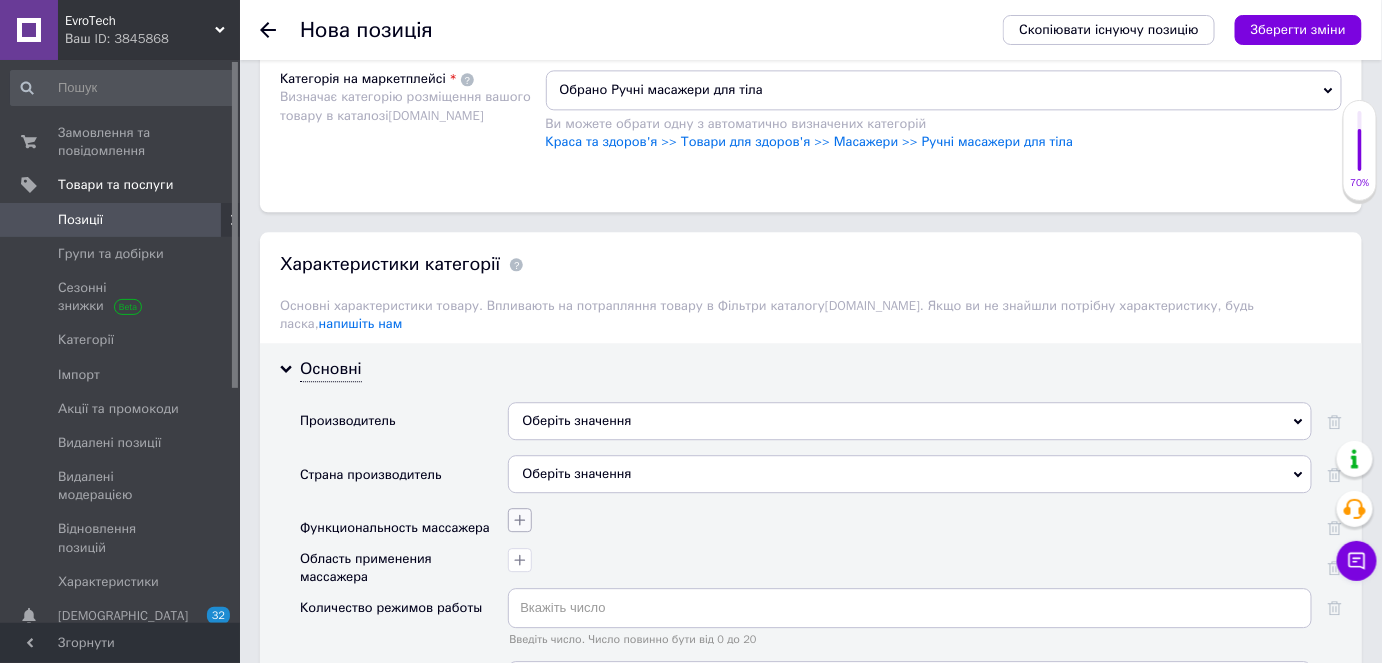 click at bounding box center [520, 520] 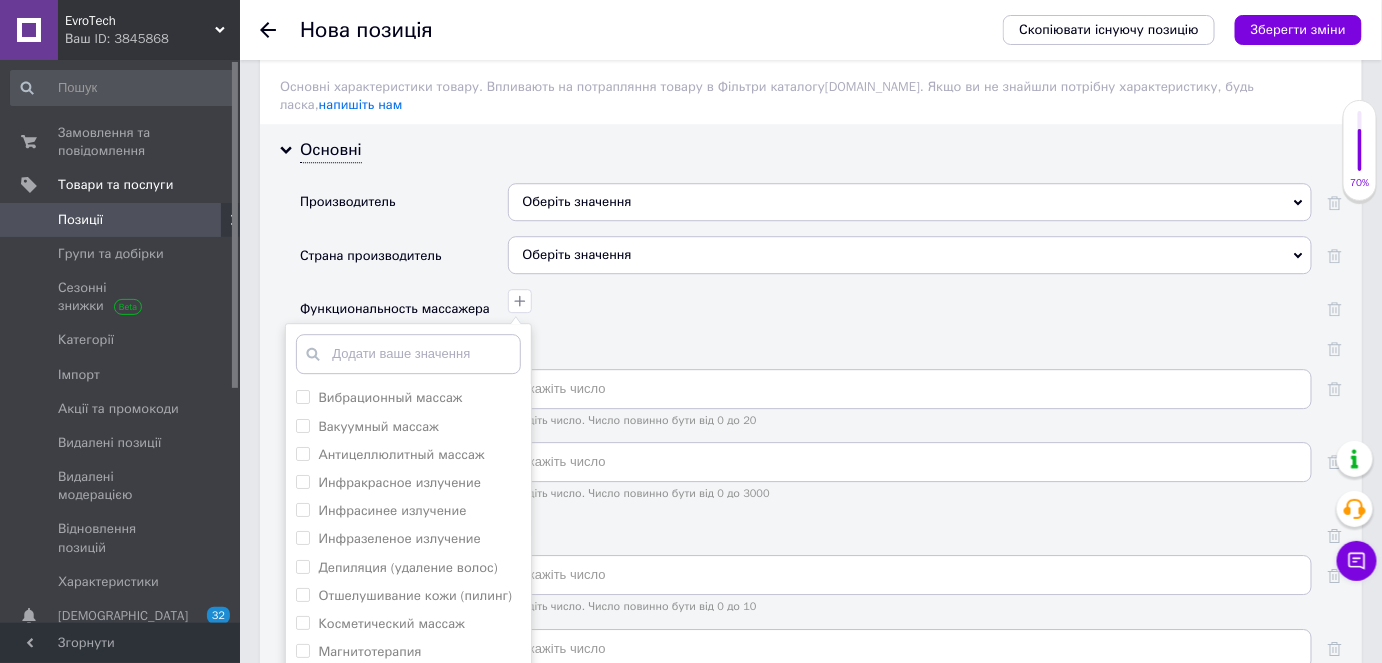 scroll, scrollTop: 1814, scrollLeft: 0, axis: vertical 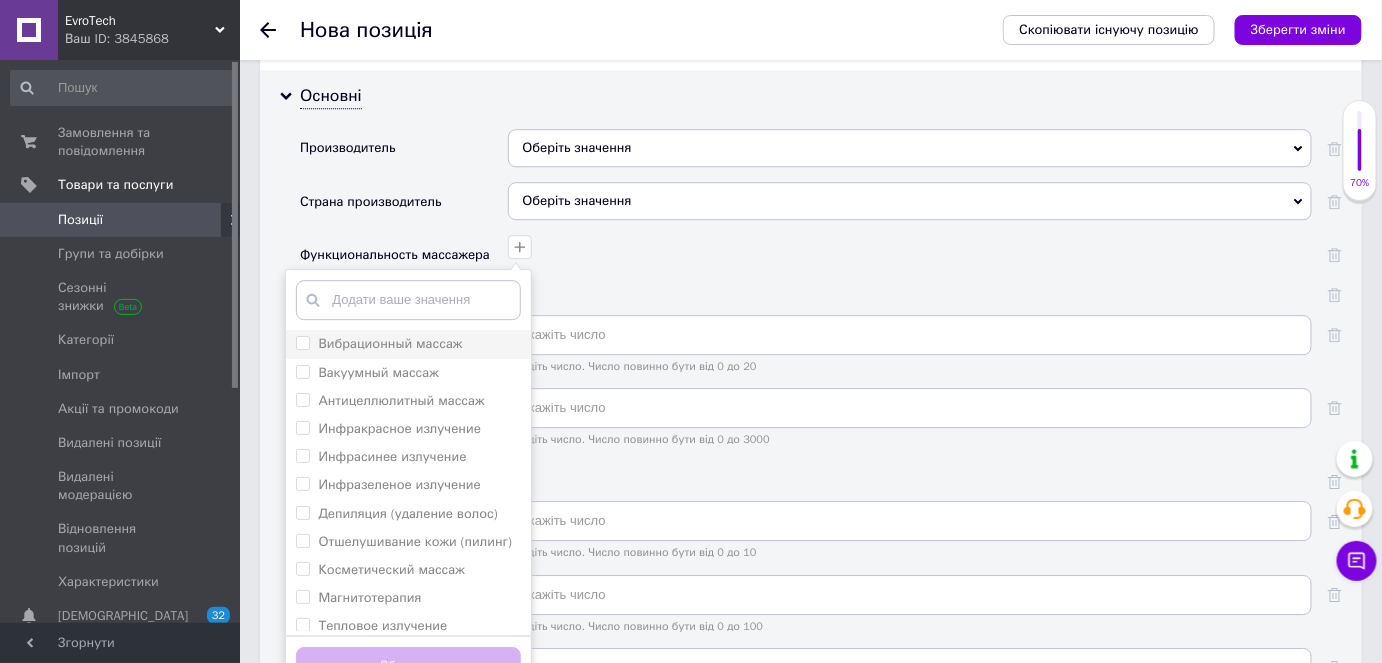 click on "Вибрационный массаж" at bounding box center (390, 343) 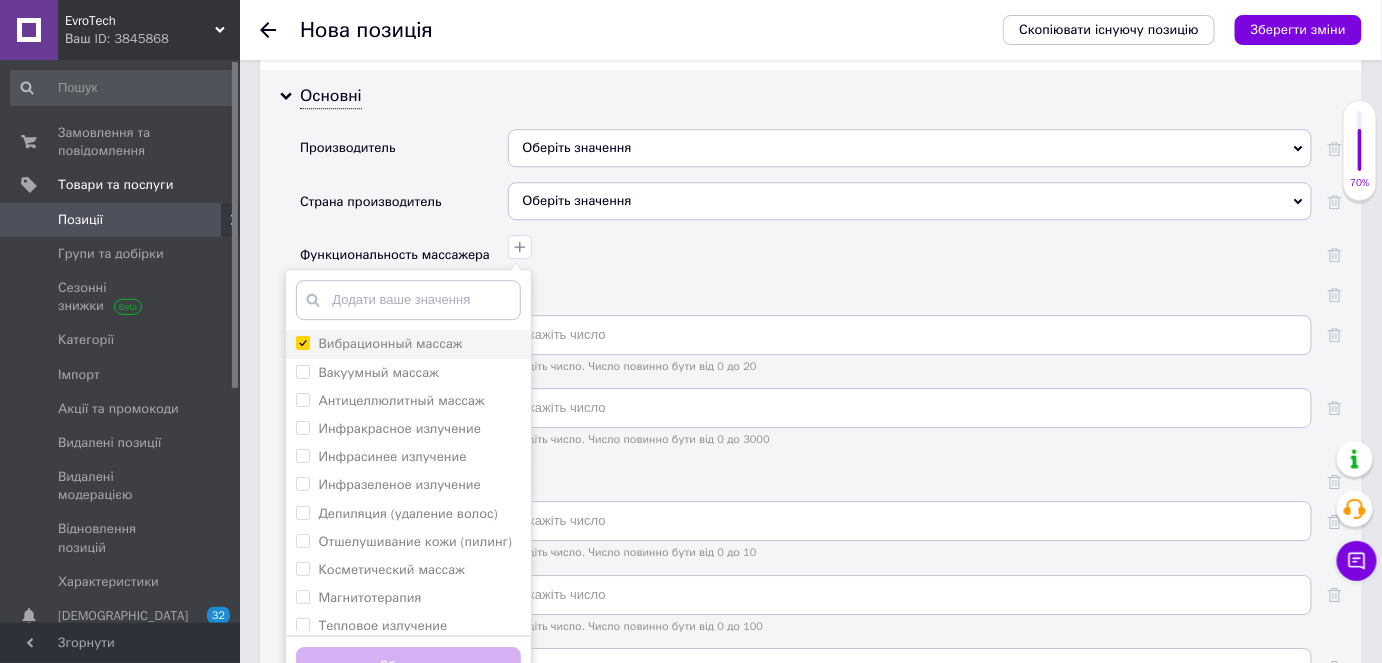 checkbox on "true" 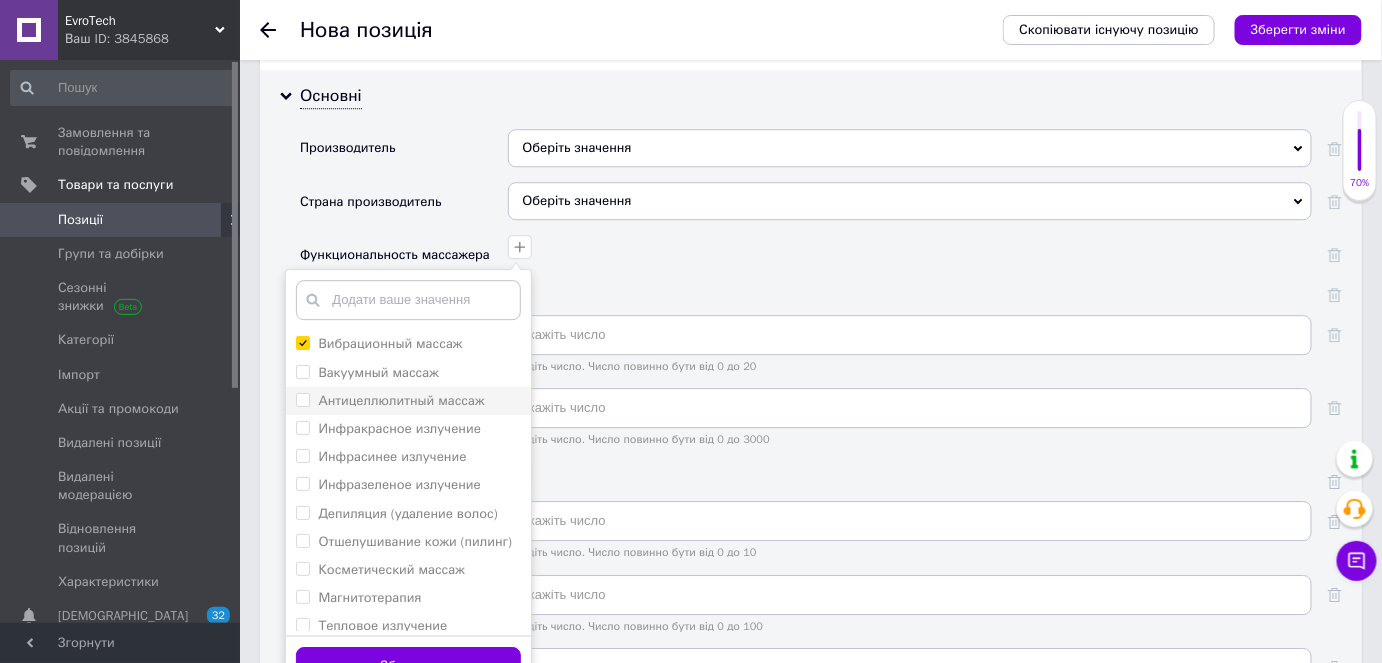 click on "Антицеллюлитный массаж" at bounding box center [401, 400] 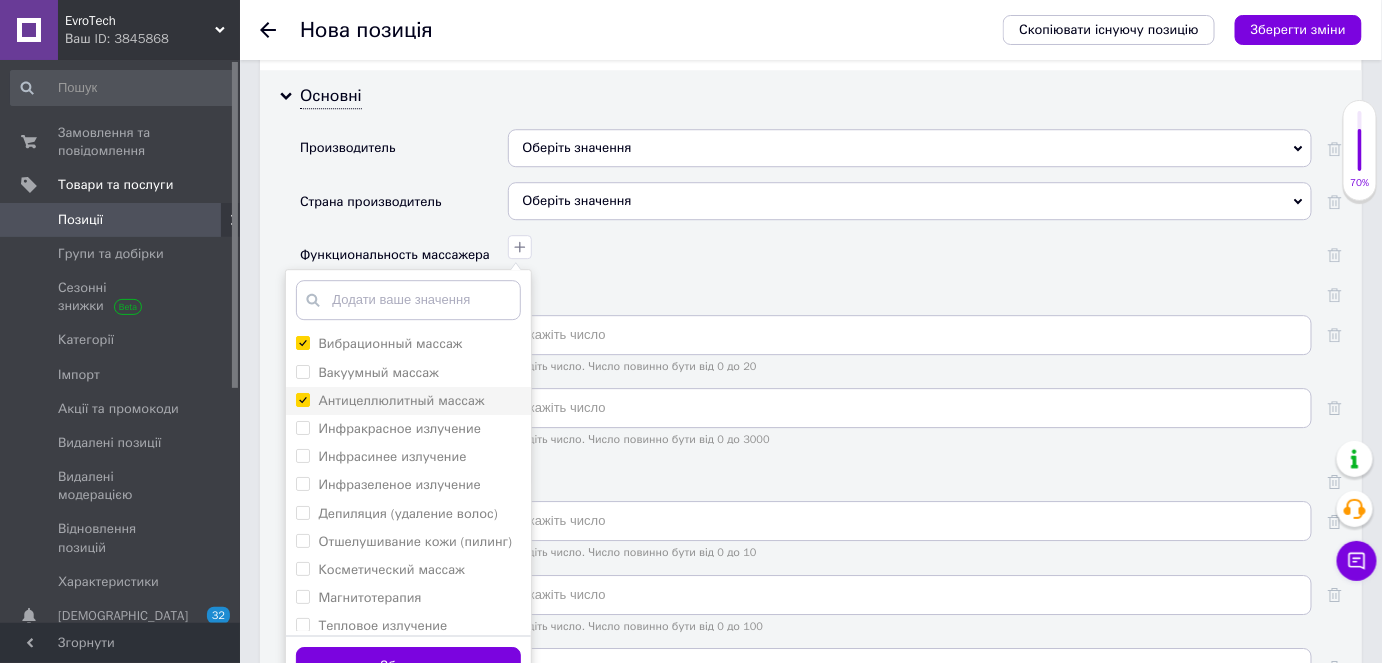 checkbox on "true" 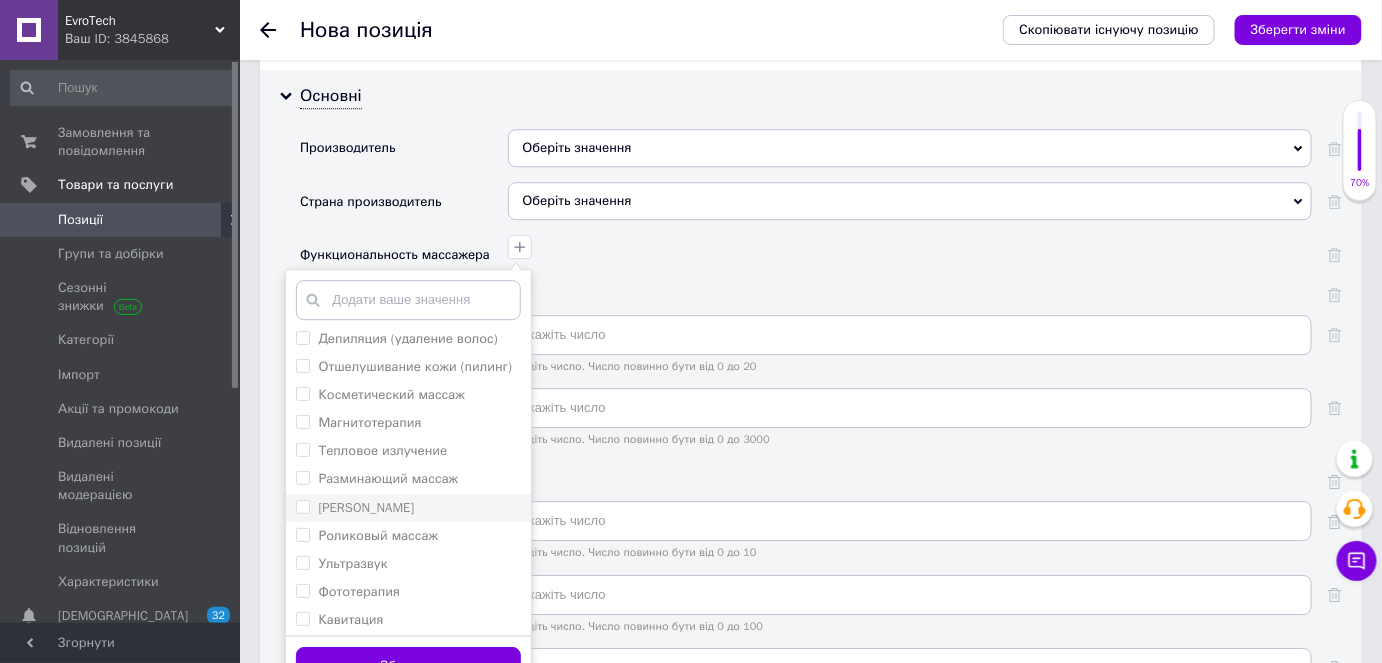 scroll, scrollTop: 178, scrollLeft: 0, axis: vertical 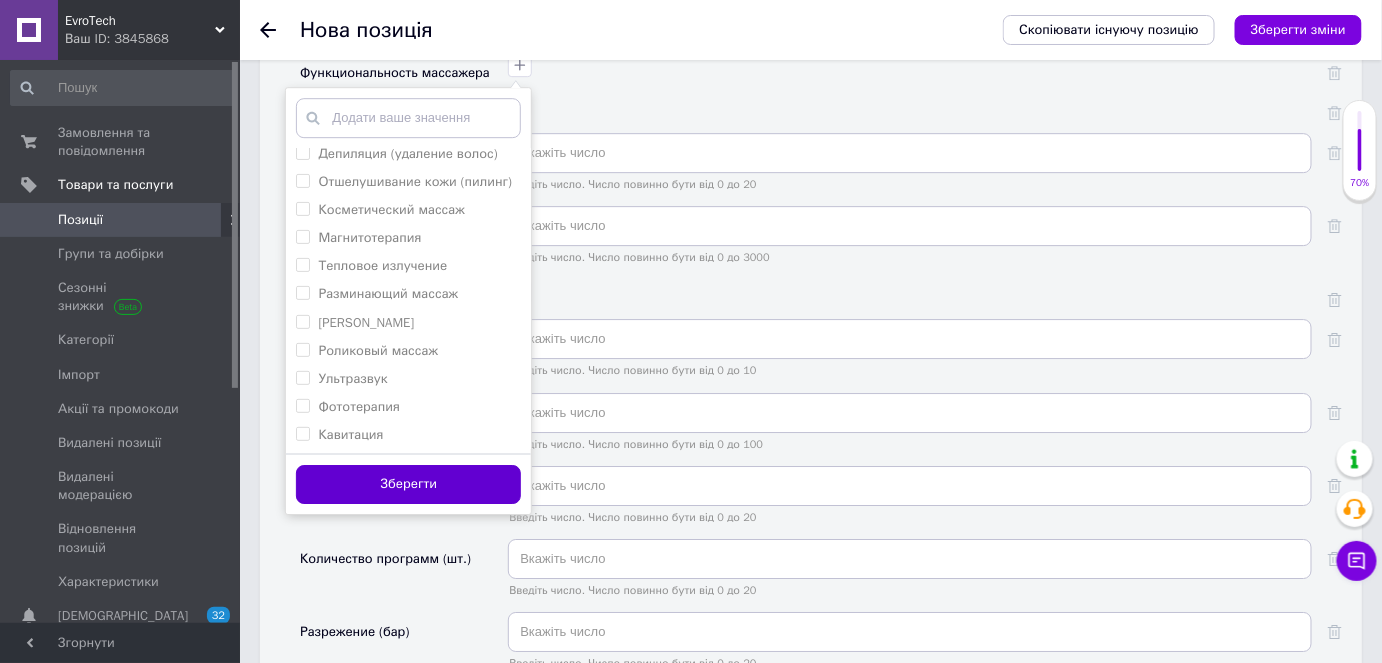 click on "Зберегти" at bounding box center (408, 484) 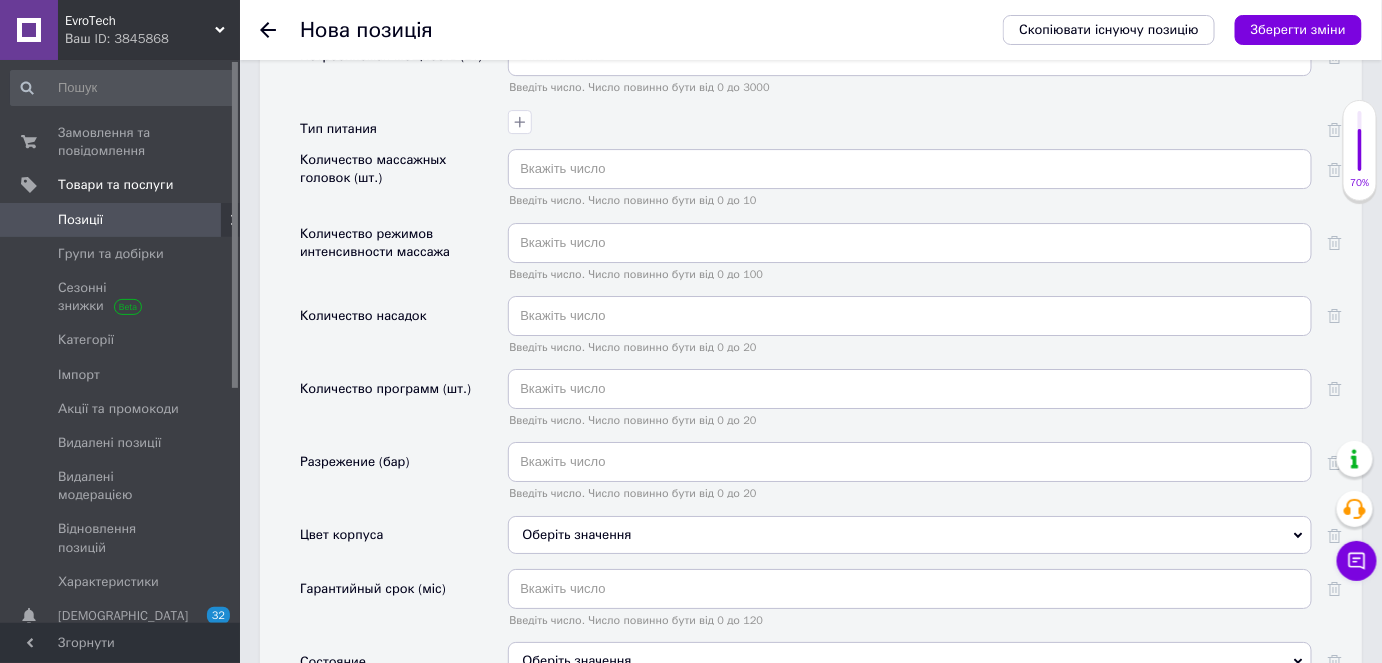 scroll, scrollTop: 2178, scrollLeft: 0, axis: vertical 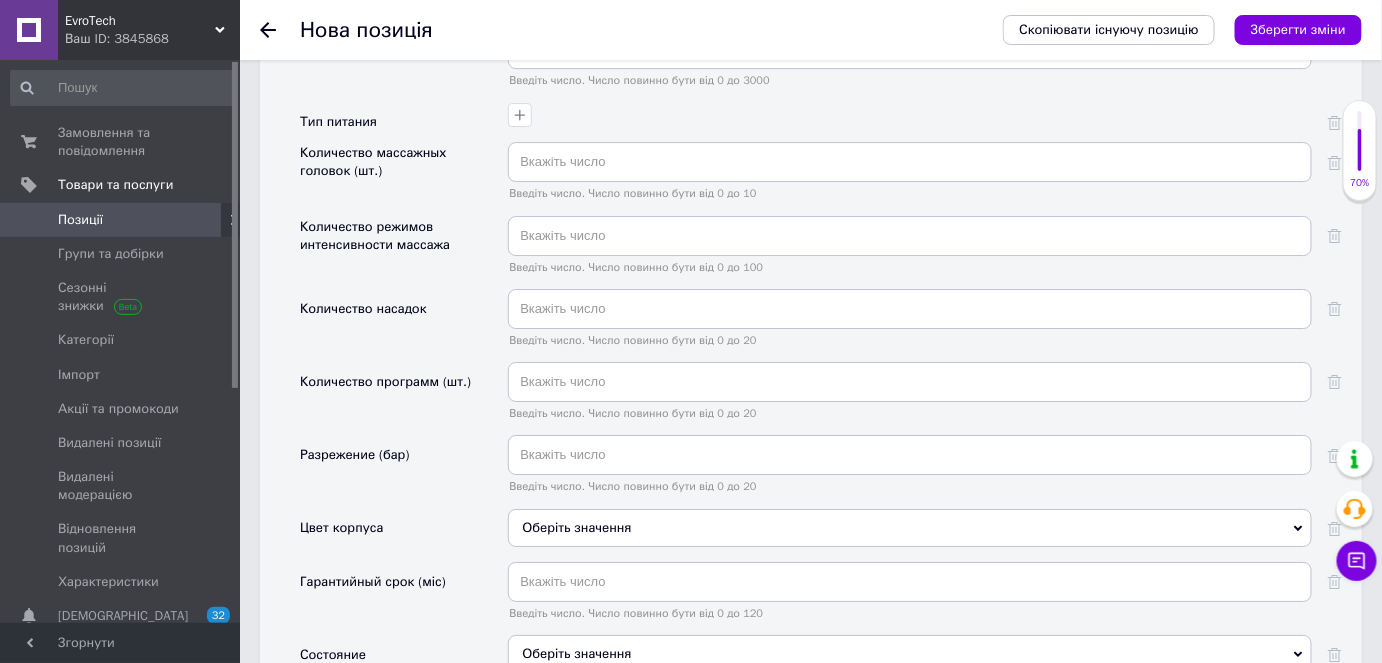 click on "Оберіть значення" at bounding box center (910, 528) 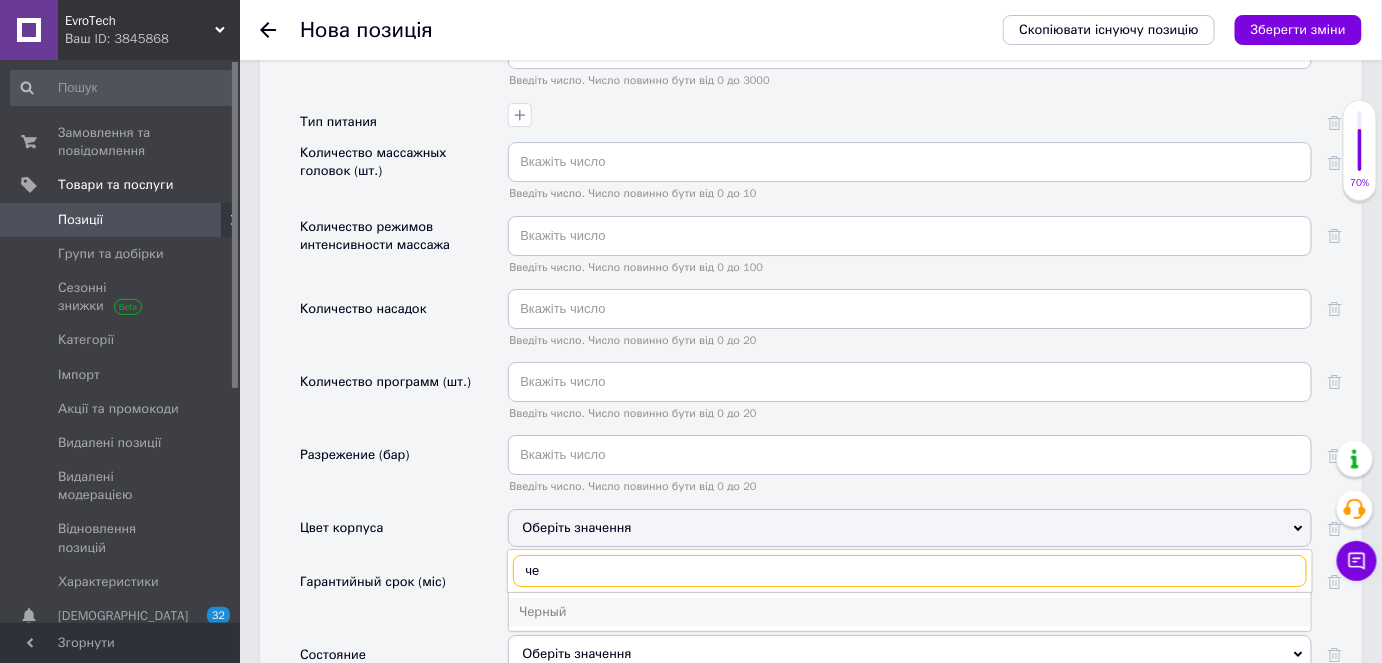 type on "че" 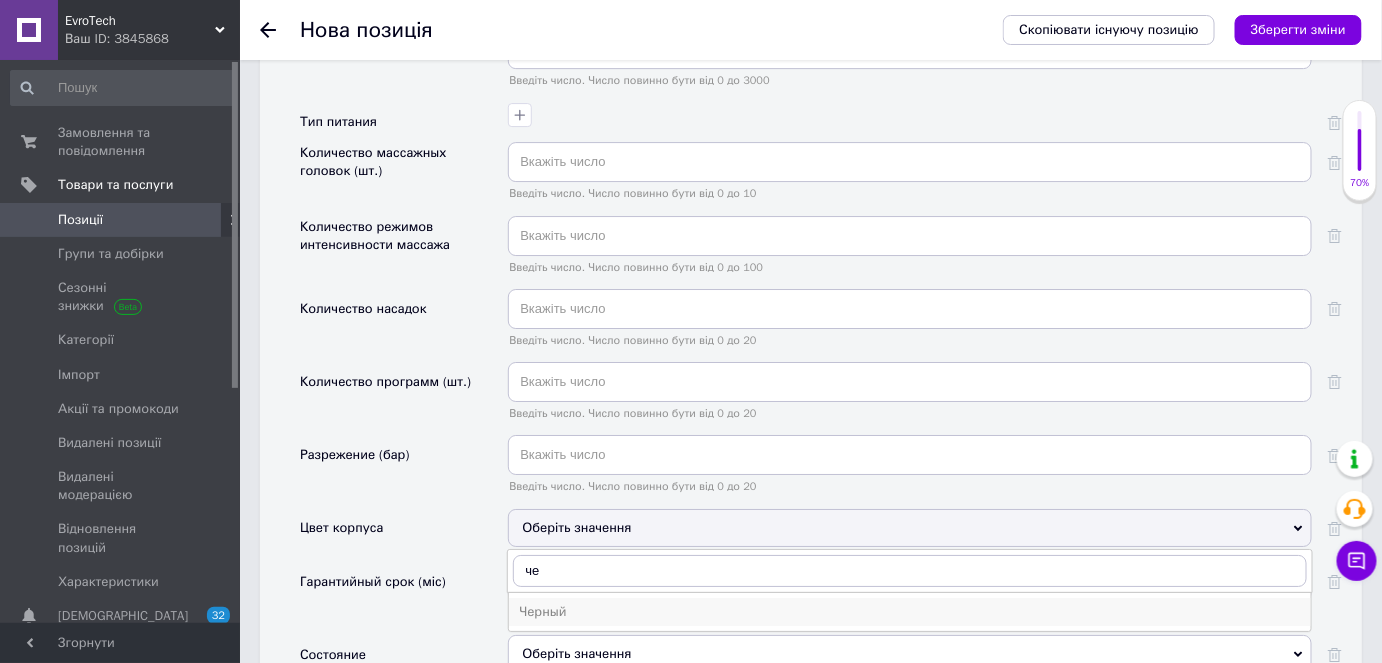 click on "Черный" at bounding box center (910, 612) 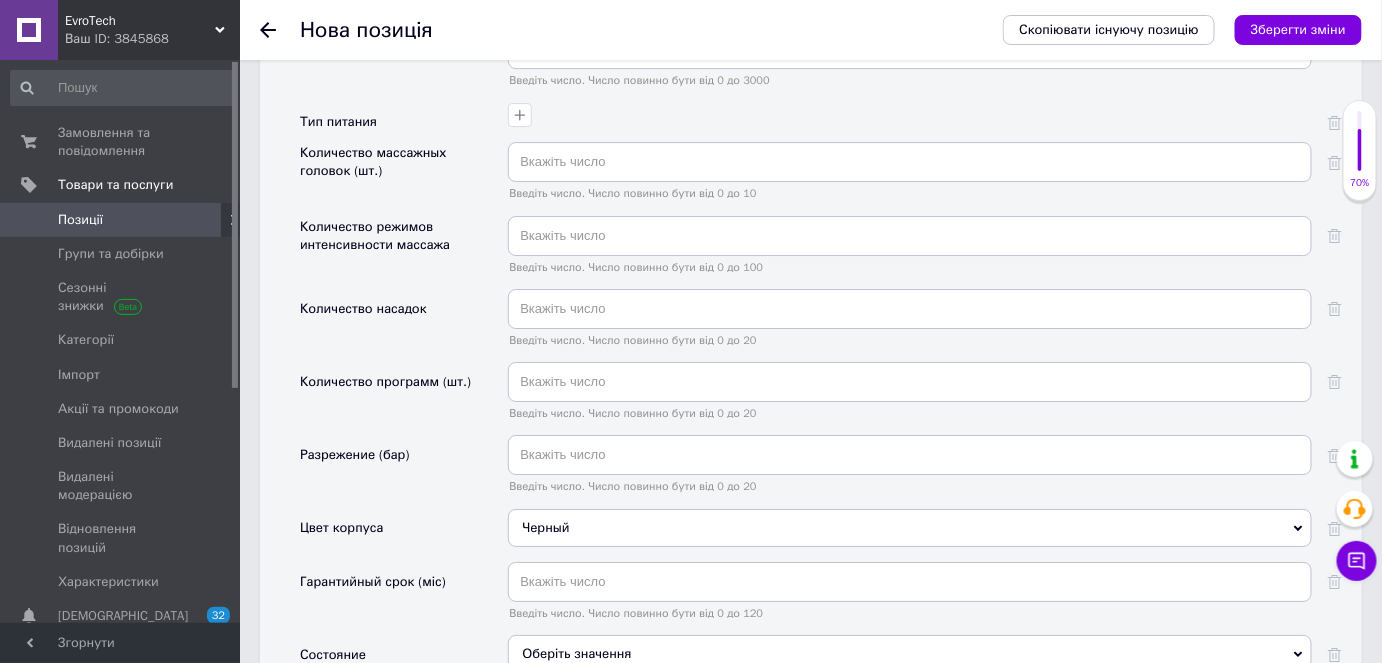 click on "Оберіть значення" at bounding box center [910, 654] 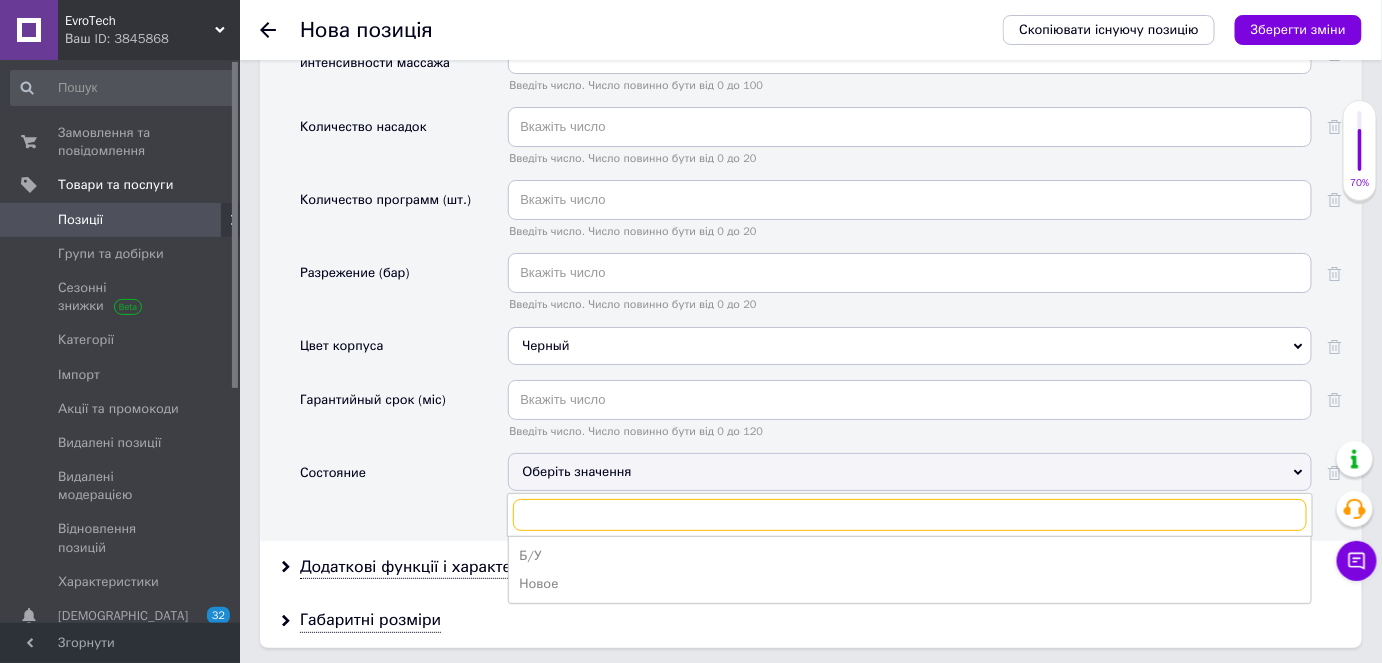 scroll, scrollTop: 2450, scrollLeft: 0, axis: vertical 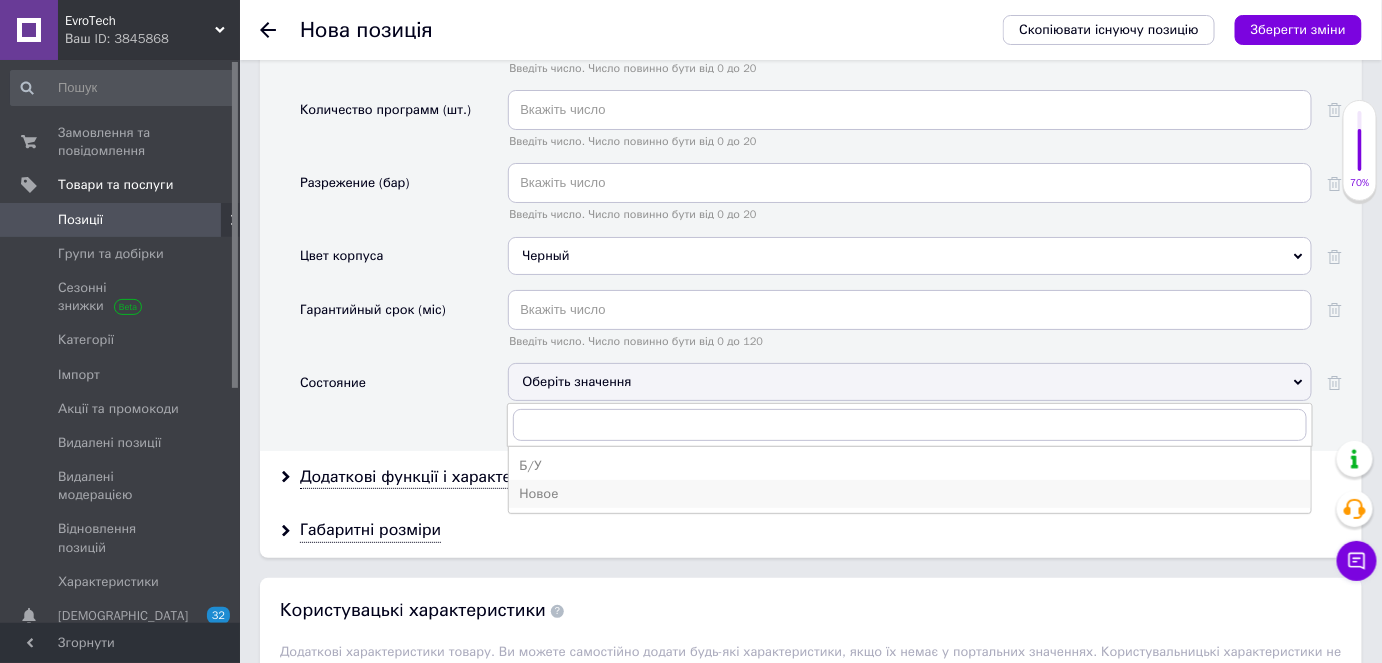 click on "Новое" at bounding box center (910, 494) 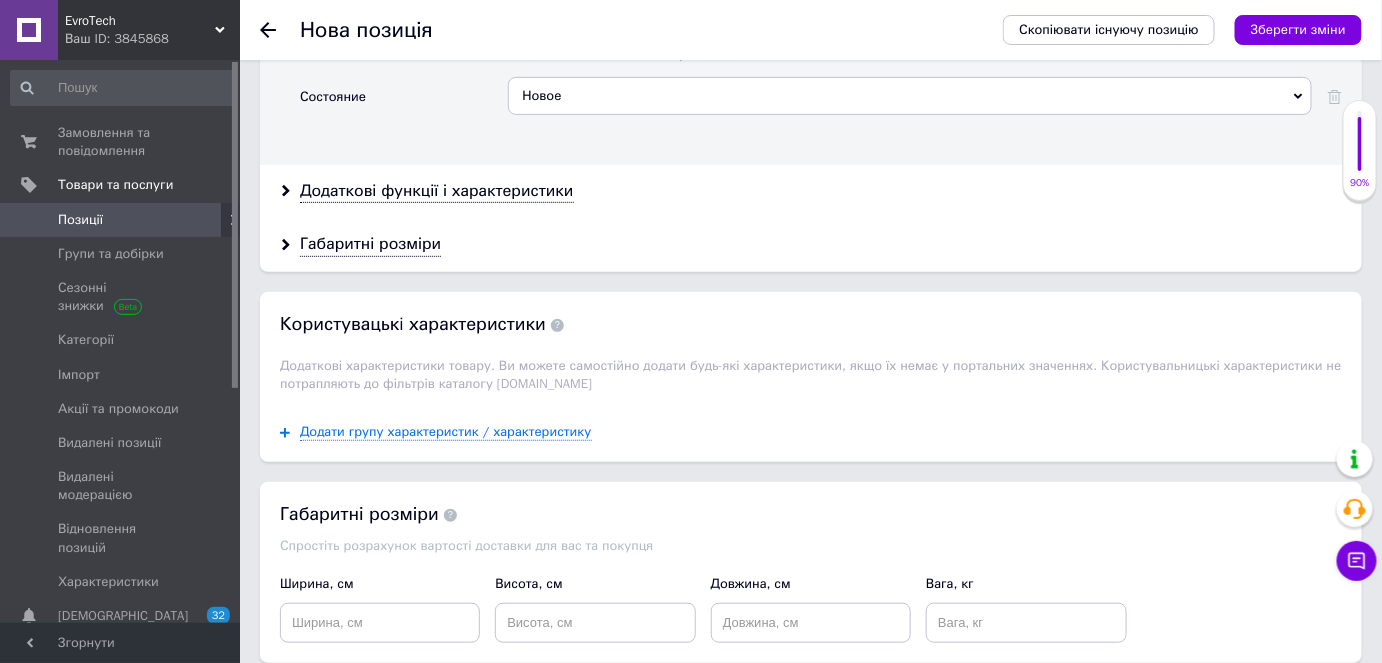 scroll, scrollTop: 2814, scrollLeft: 0, axis: vertical 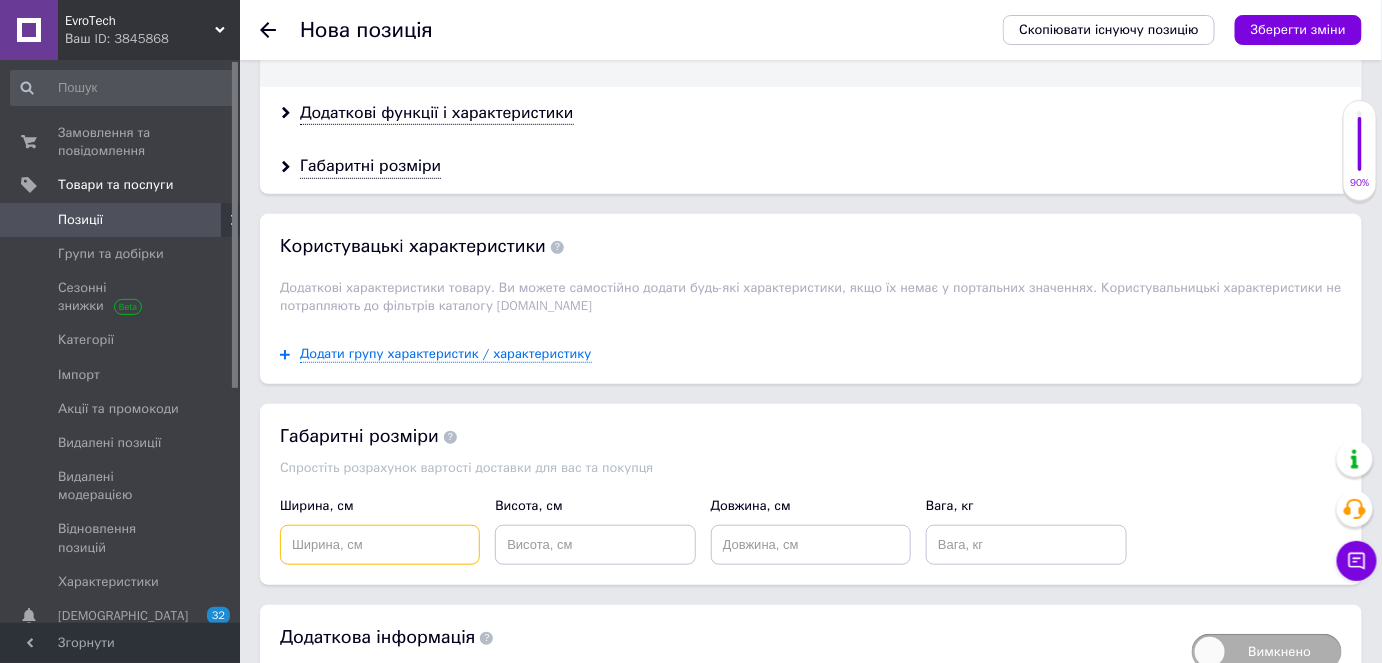 click at bounding box center (380, 545) 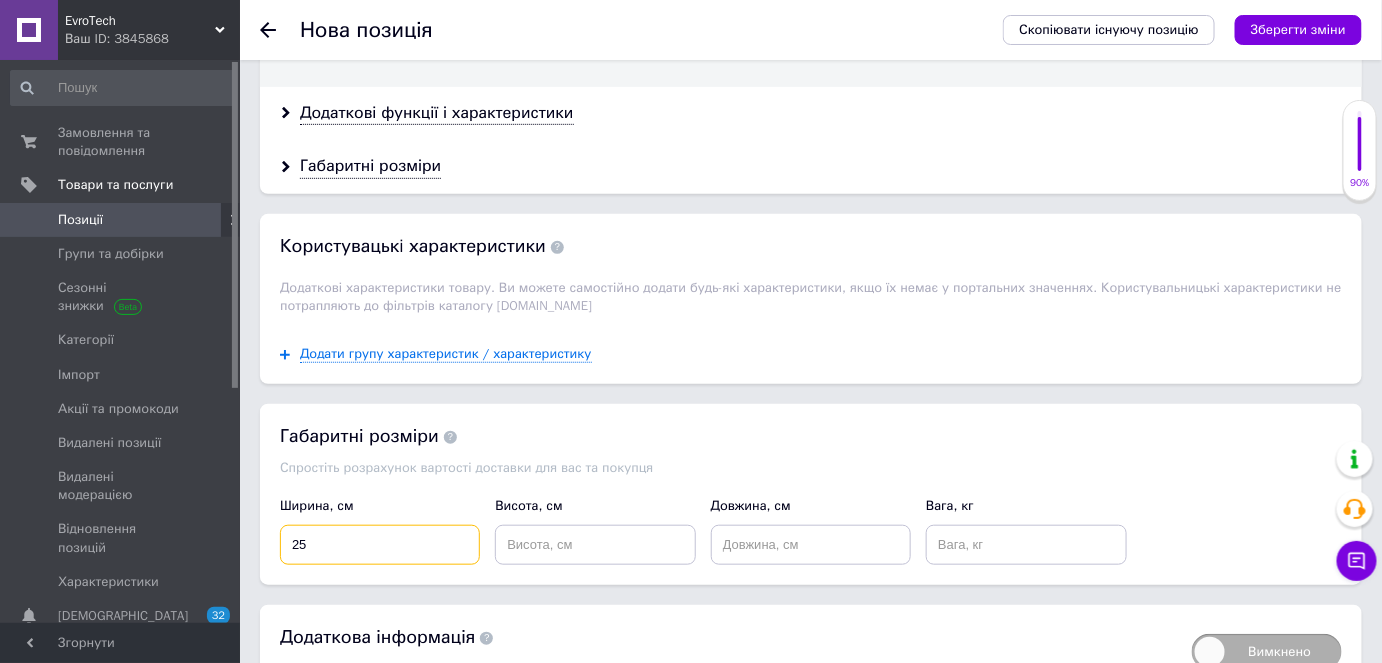 type on "25" 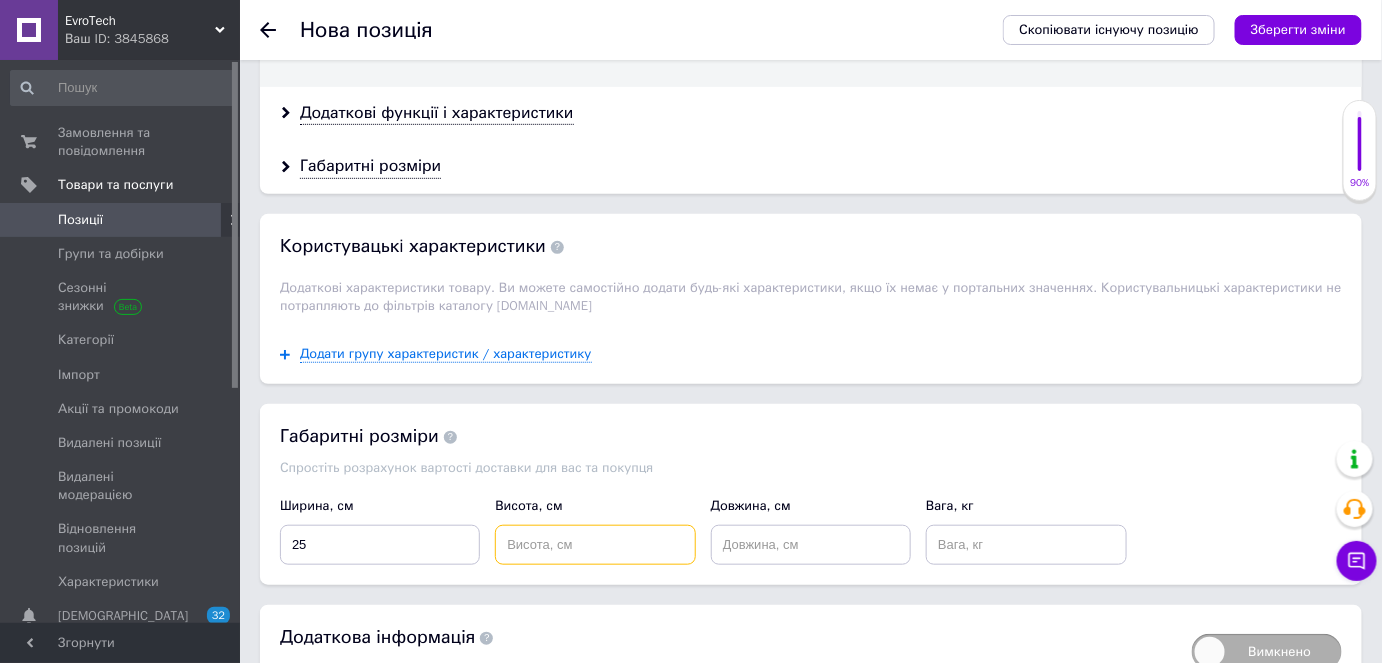click at bounding box center (595, 545) 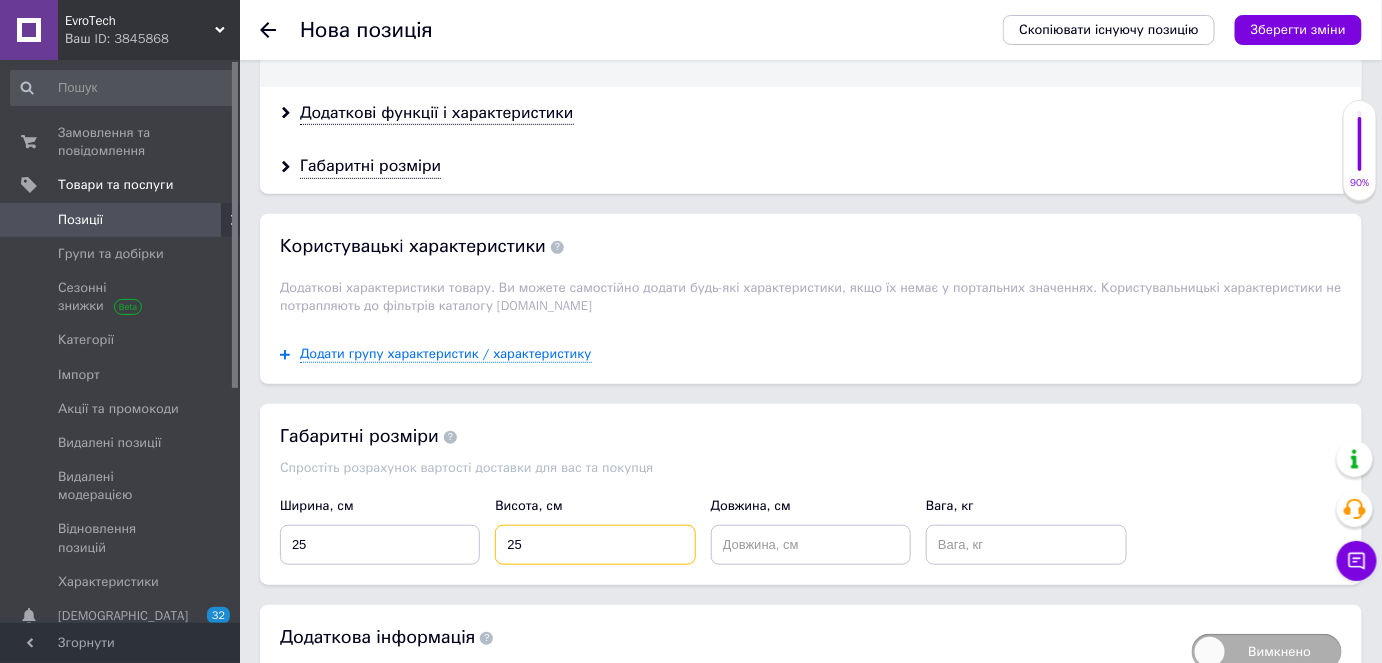 type on "25" 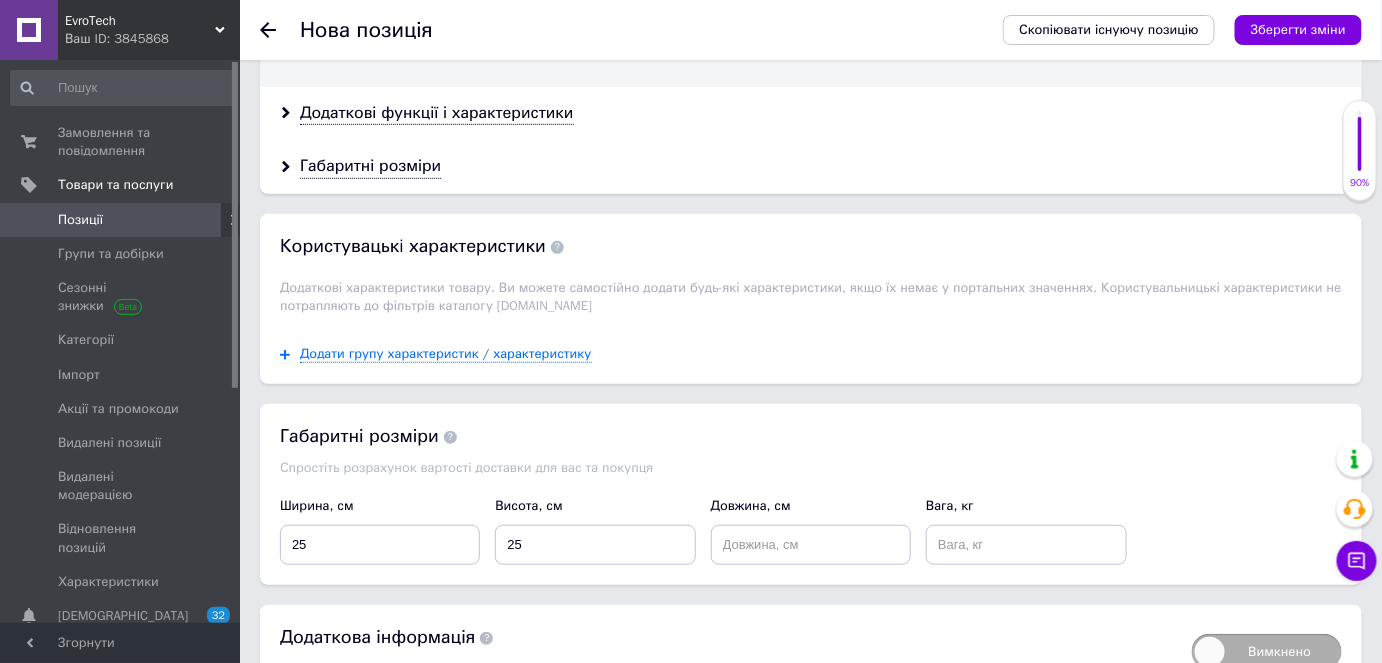 drag, startPoint x: 924, startPoint y: 470, endPoint x: 907, endPoint y: 468, distance: 17.117243 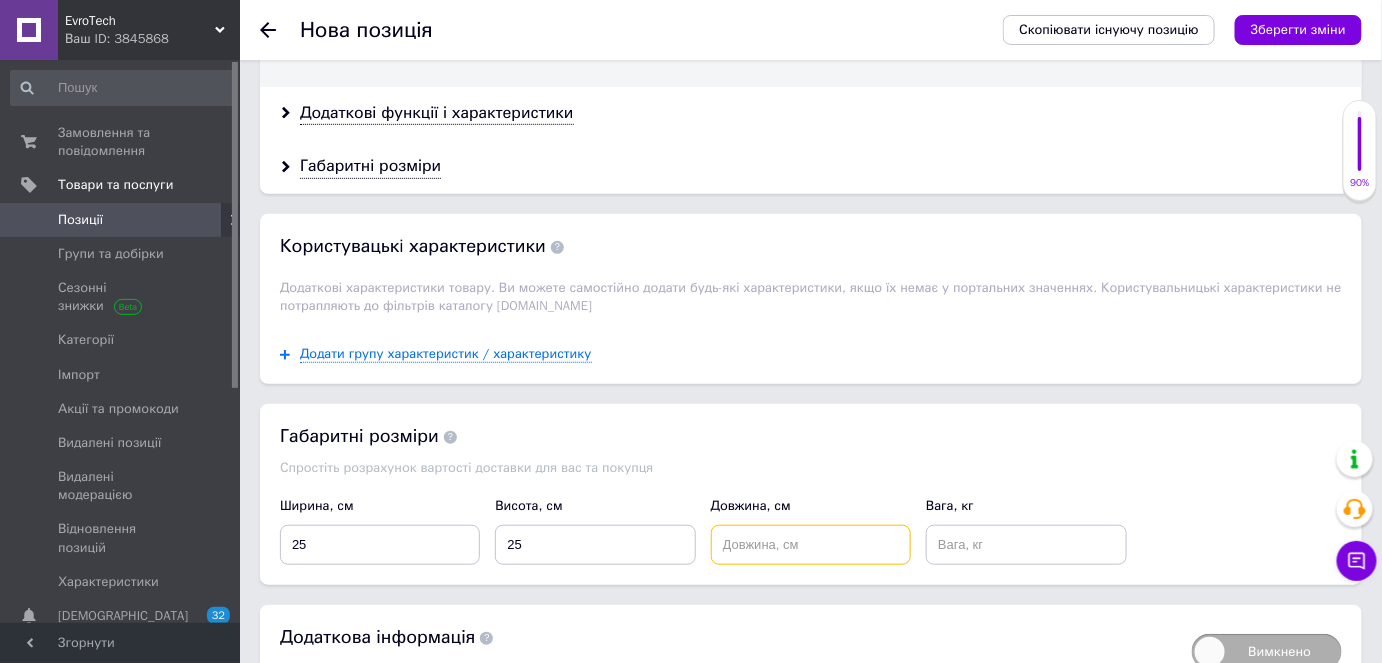click at bounding box center [811, 545] 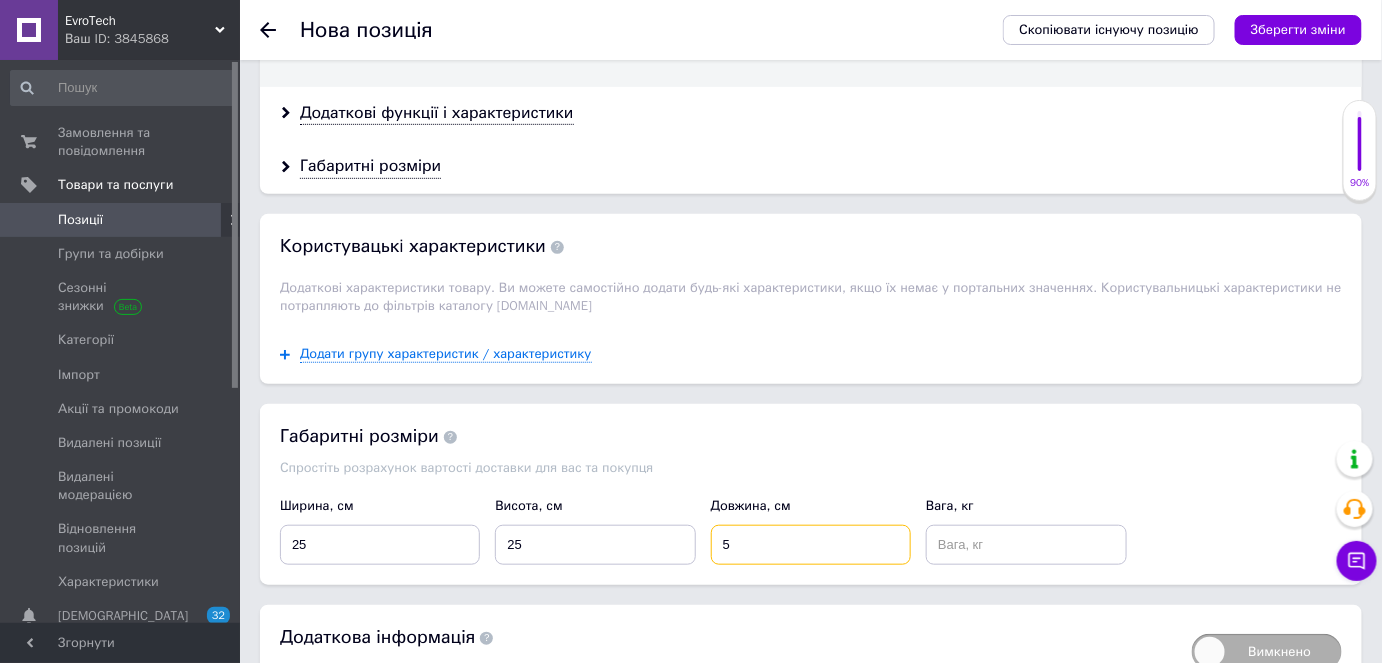 type on "5" 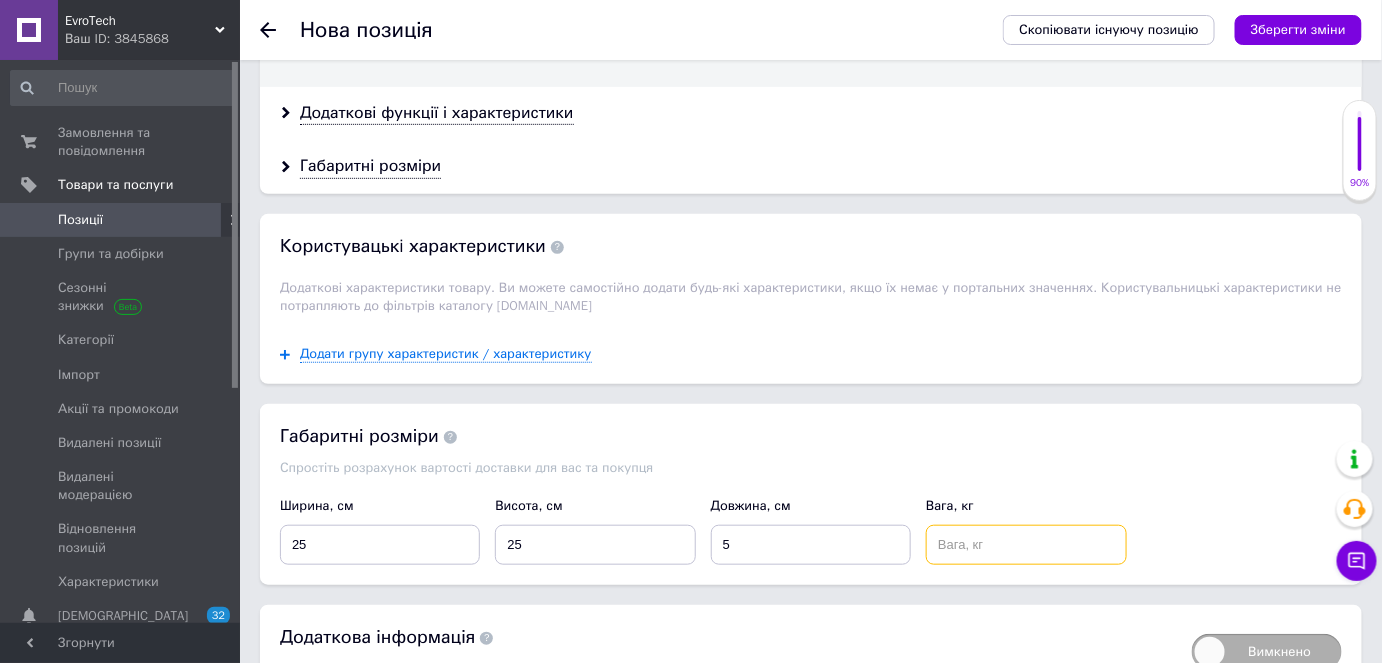 click at bounding box center (1026, 545) 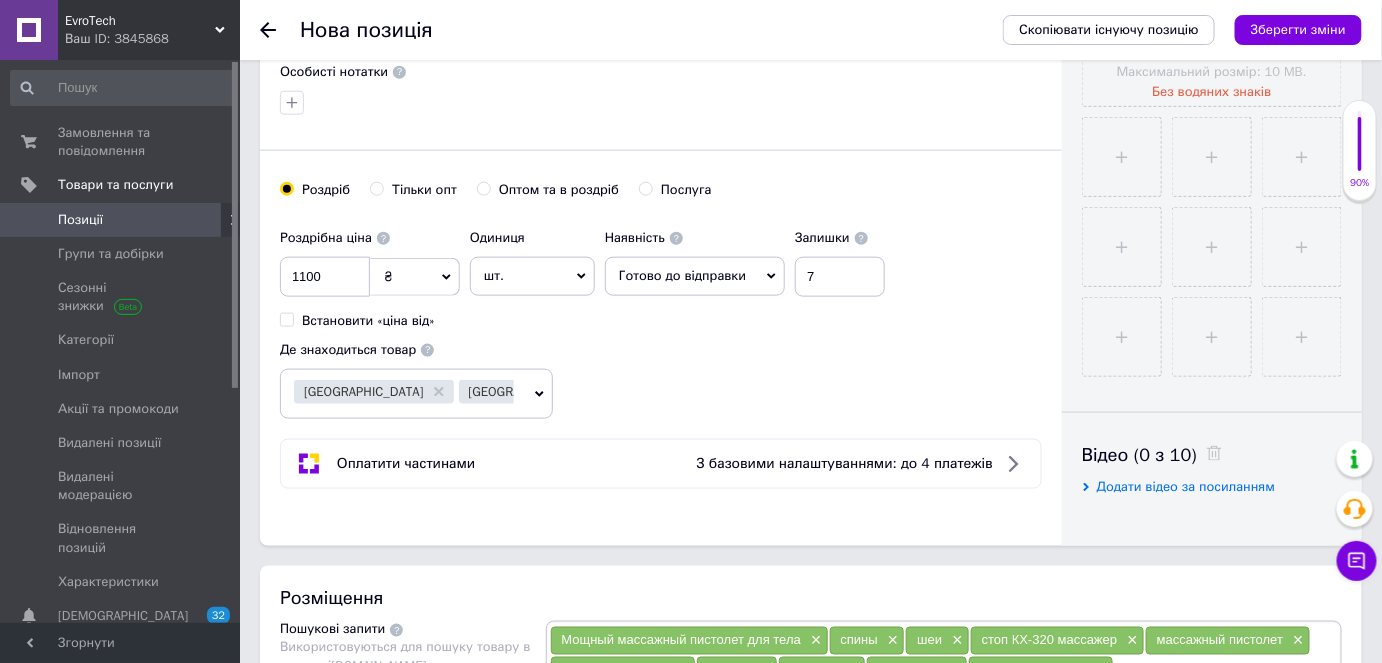scroll, scrollTop: 226, scrollLeft: 0, axis: vertical 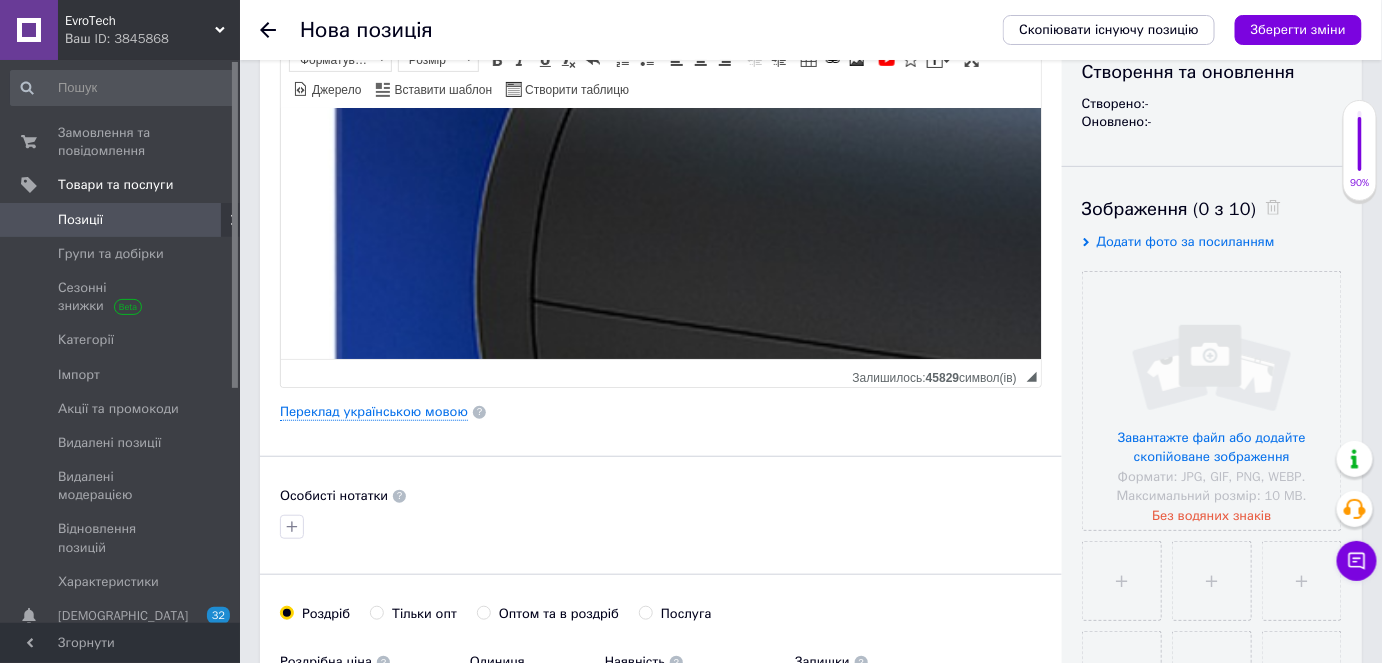 type on "1" 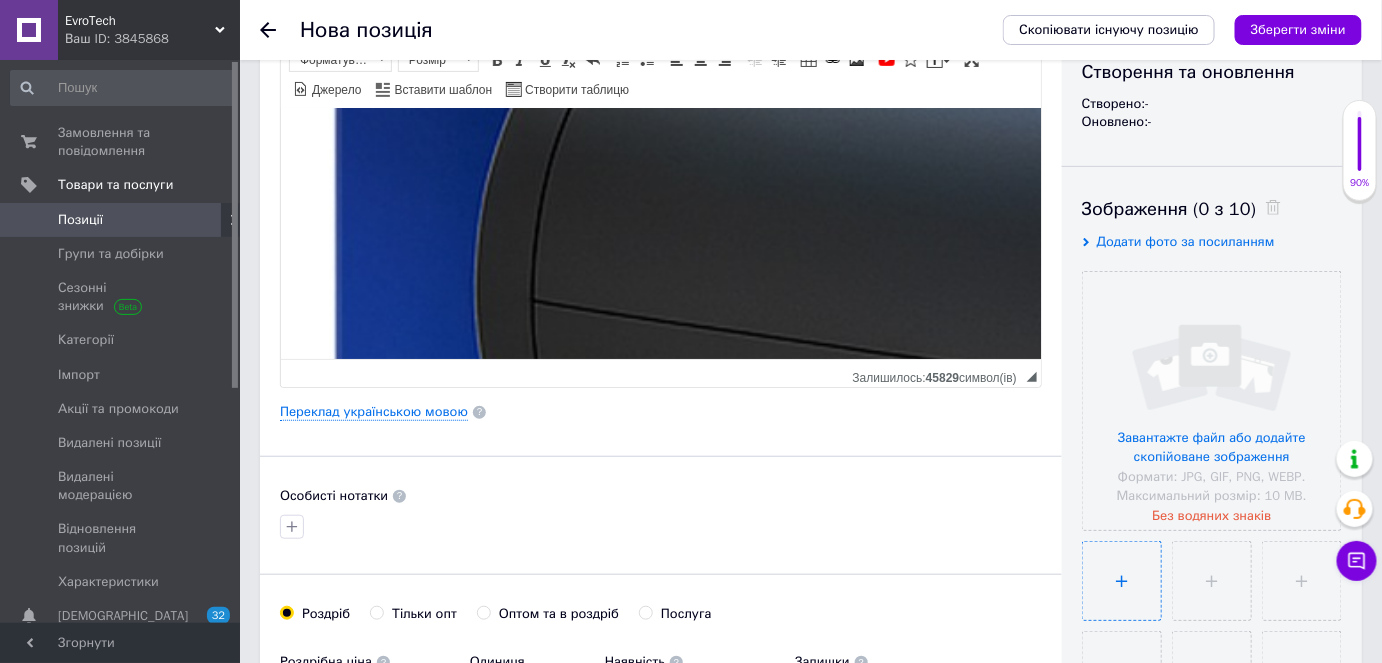 click at bounding box center (1122, 581) 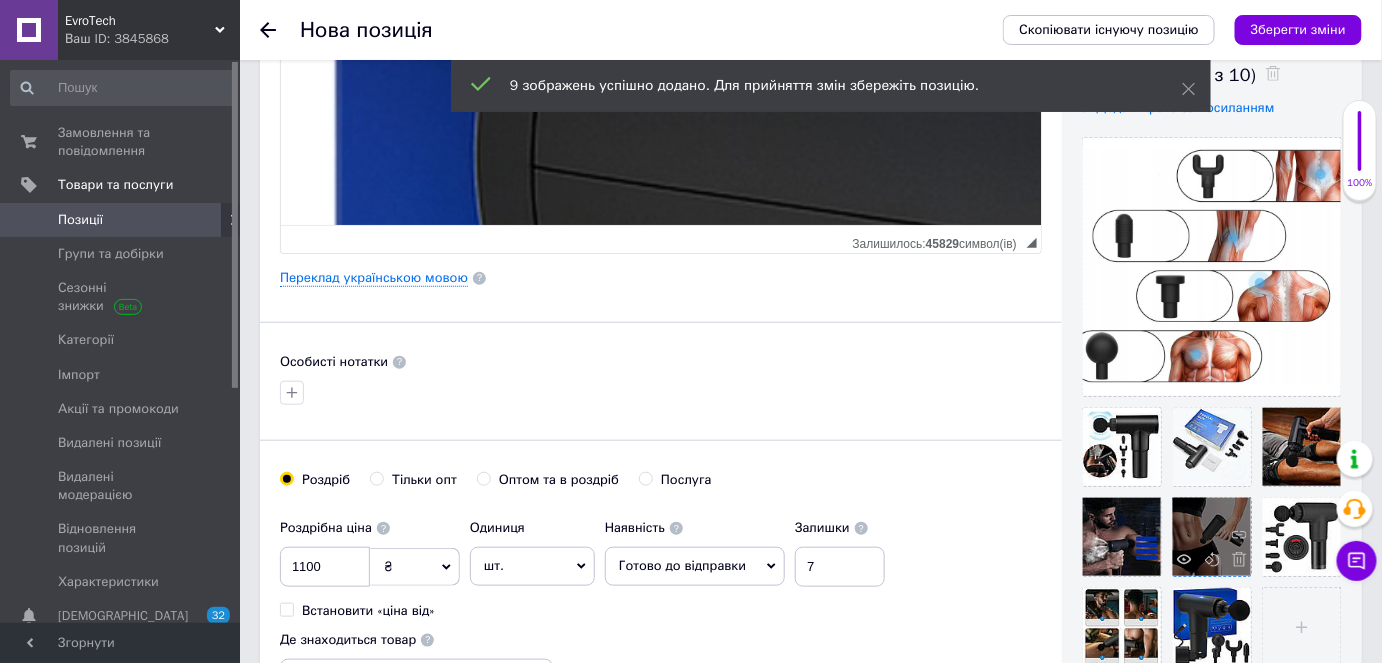 scroll, scrollTop: 589, scrollLeft: 0, axis: vertical 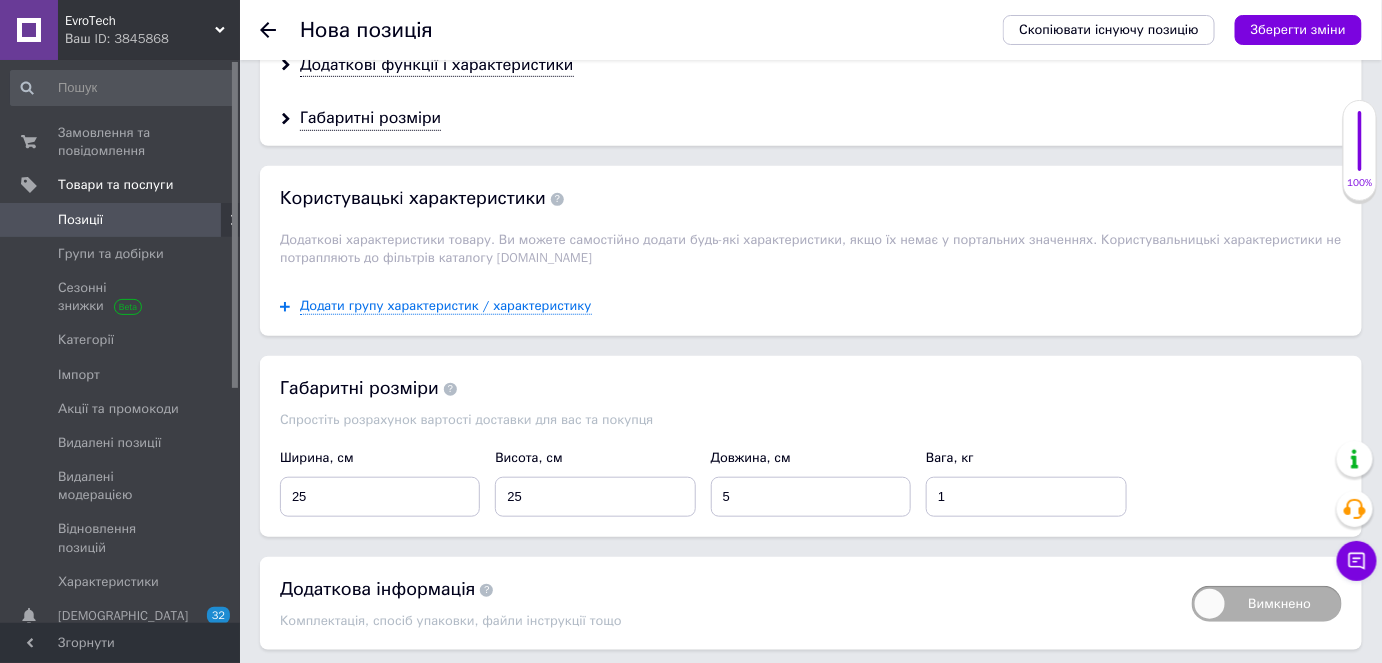 click on "Зберегти зміни" at bounding box center [328, 690] 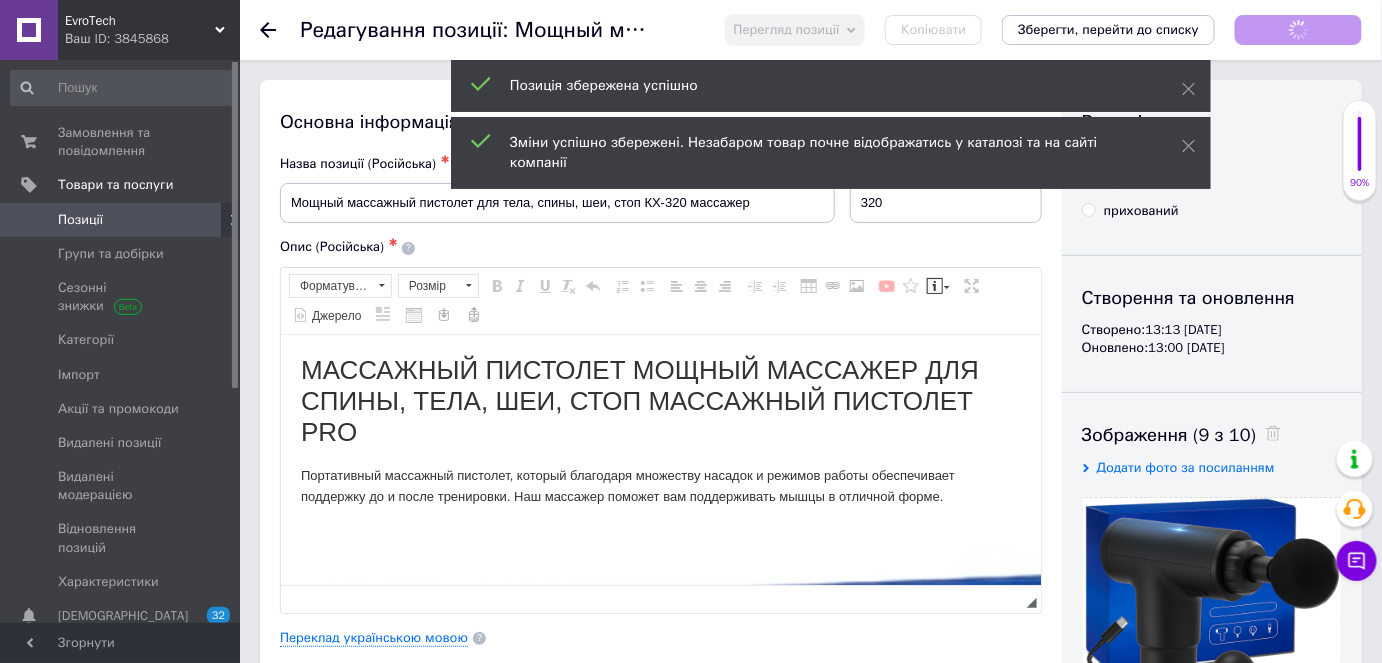 scroll, scrollTop: 0, scrollLeft: 0, axis: both 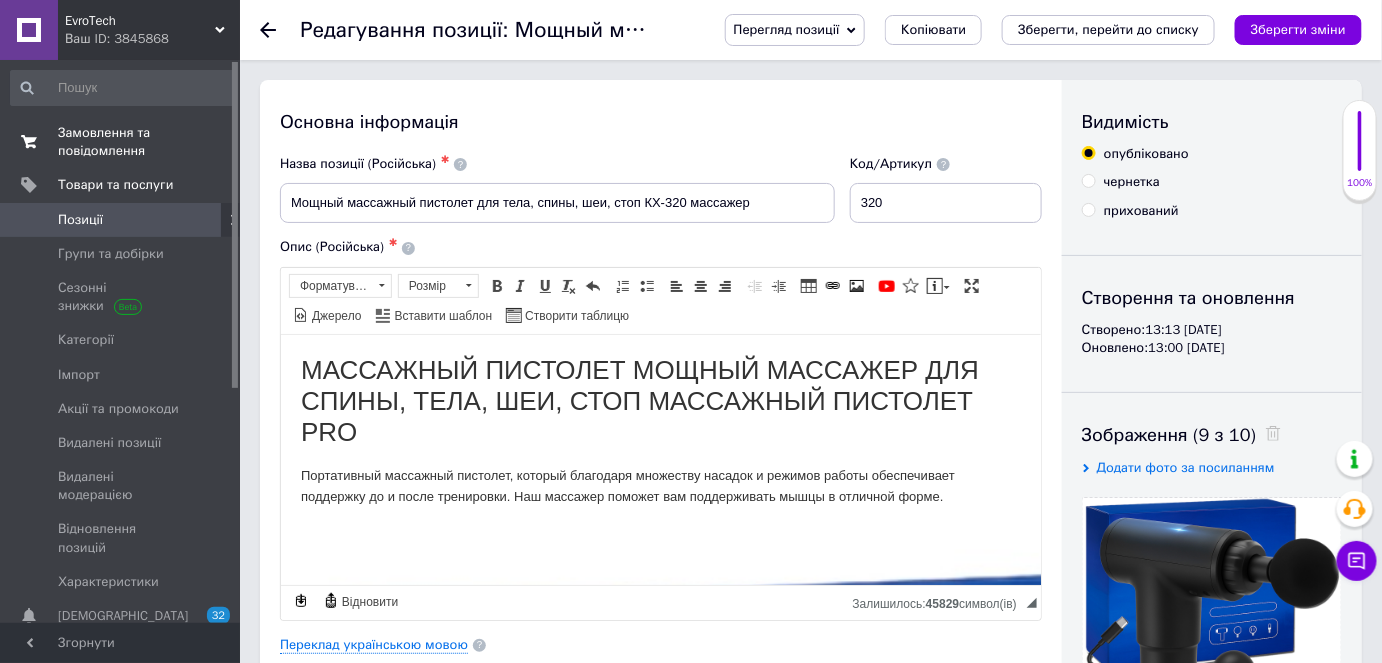 click on "Замовлення та повідомлення" at bounding box center (121, 142) 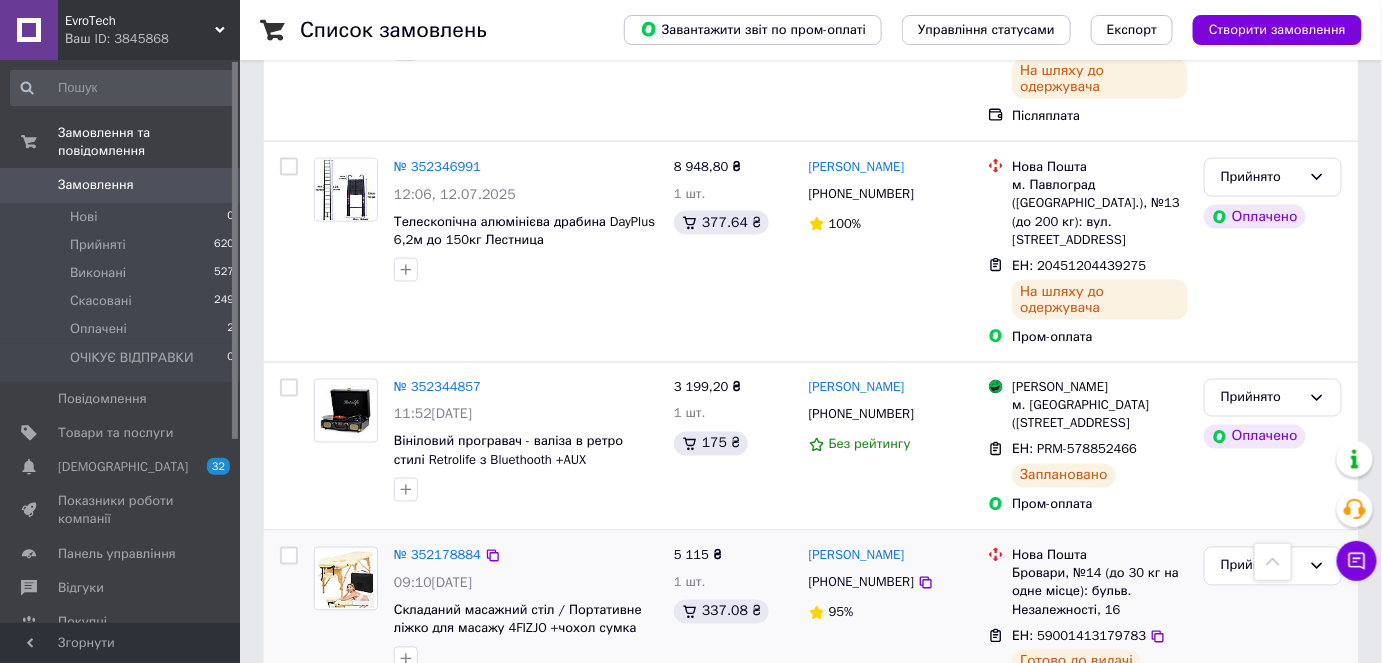 scroll, scrollTop: 1090, scrollLeft: 0, axis: vertical 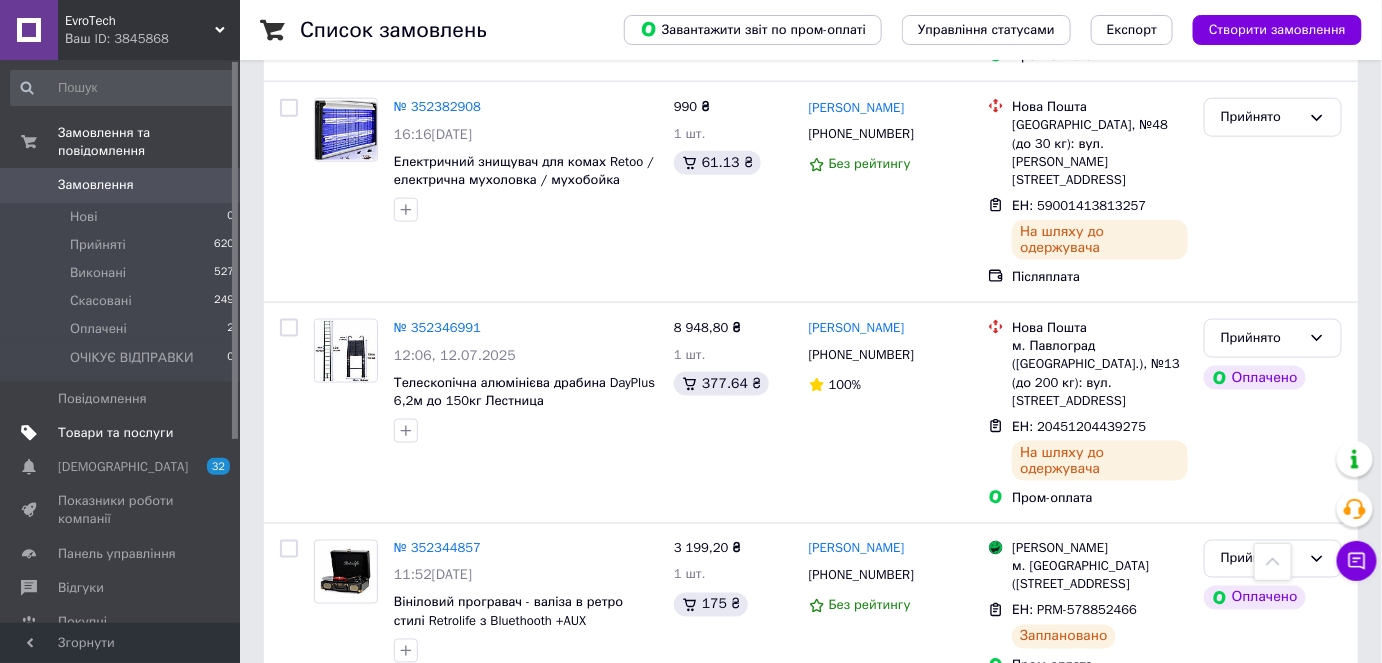 click on "Товари та послуги" at bounding box center [115, 433] 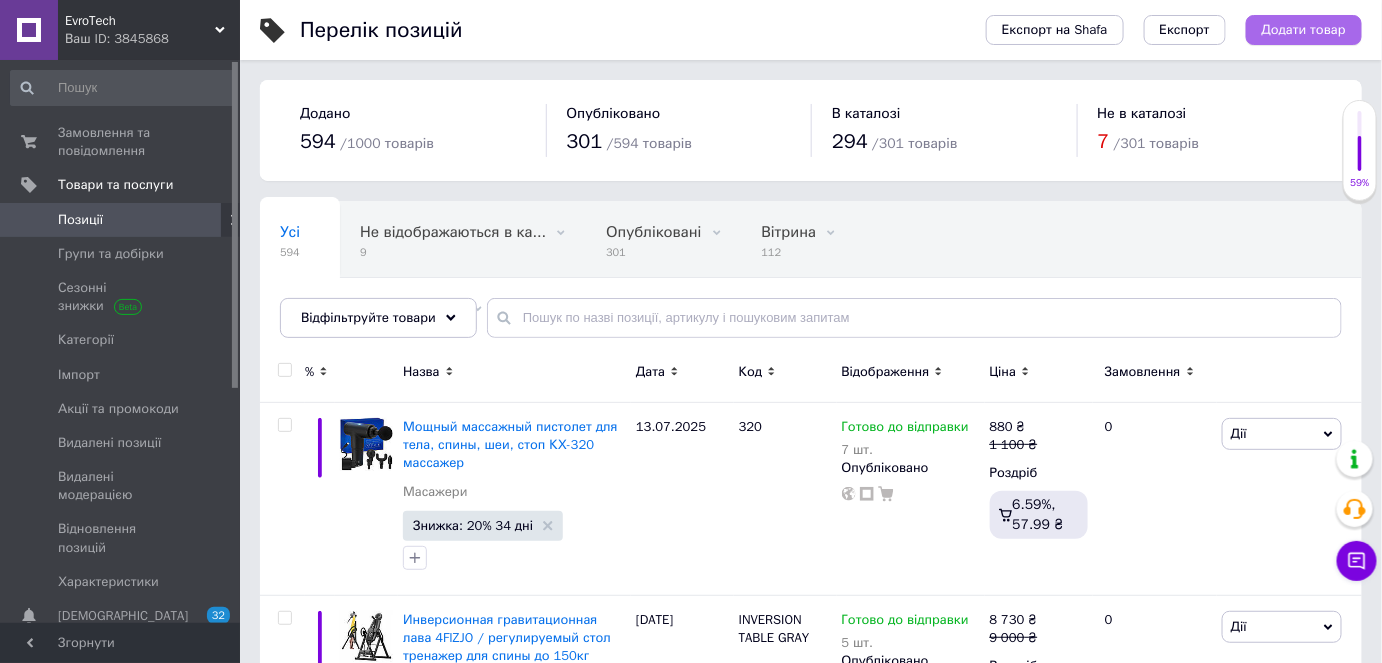click on "Додати товар" at bounding box center (1304, 30) 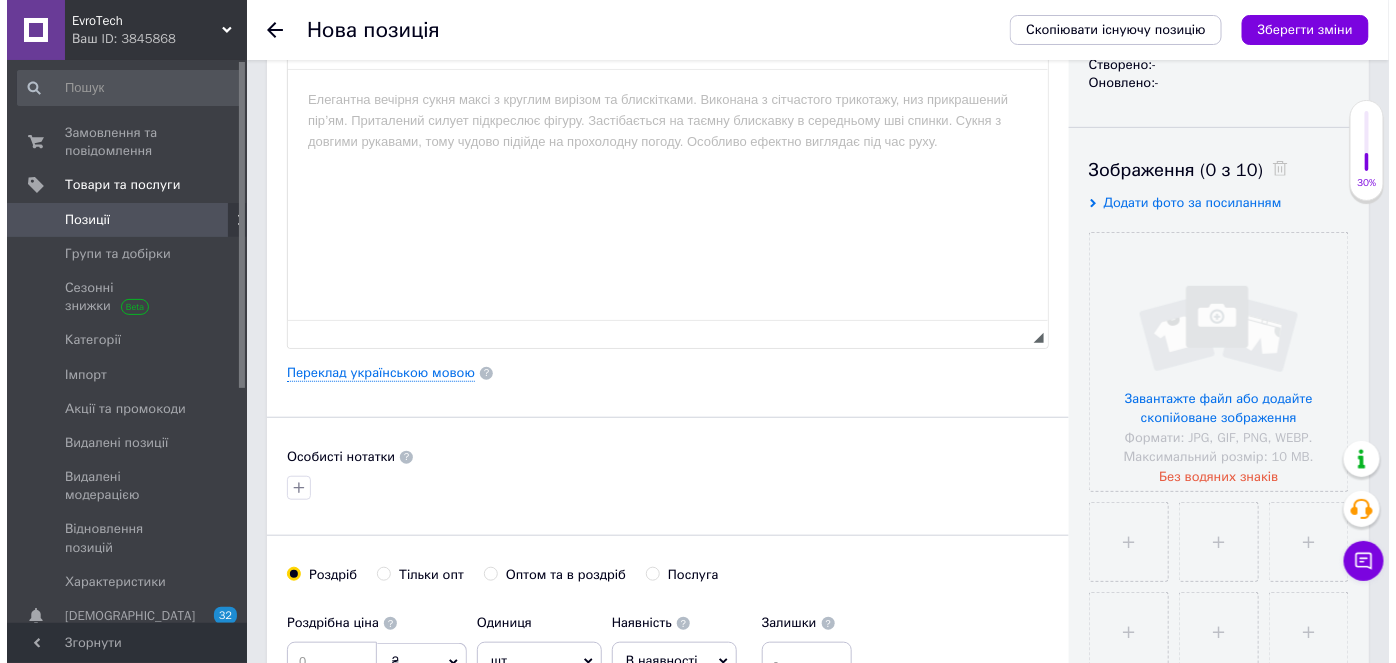 scroll, scrollTop: 272, scrollLeft: 0, axis: vertical 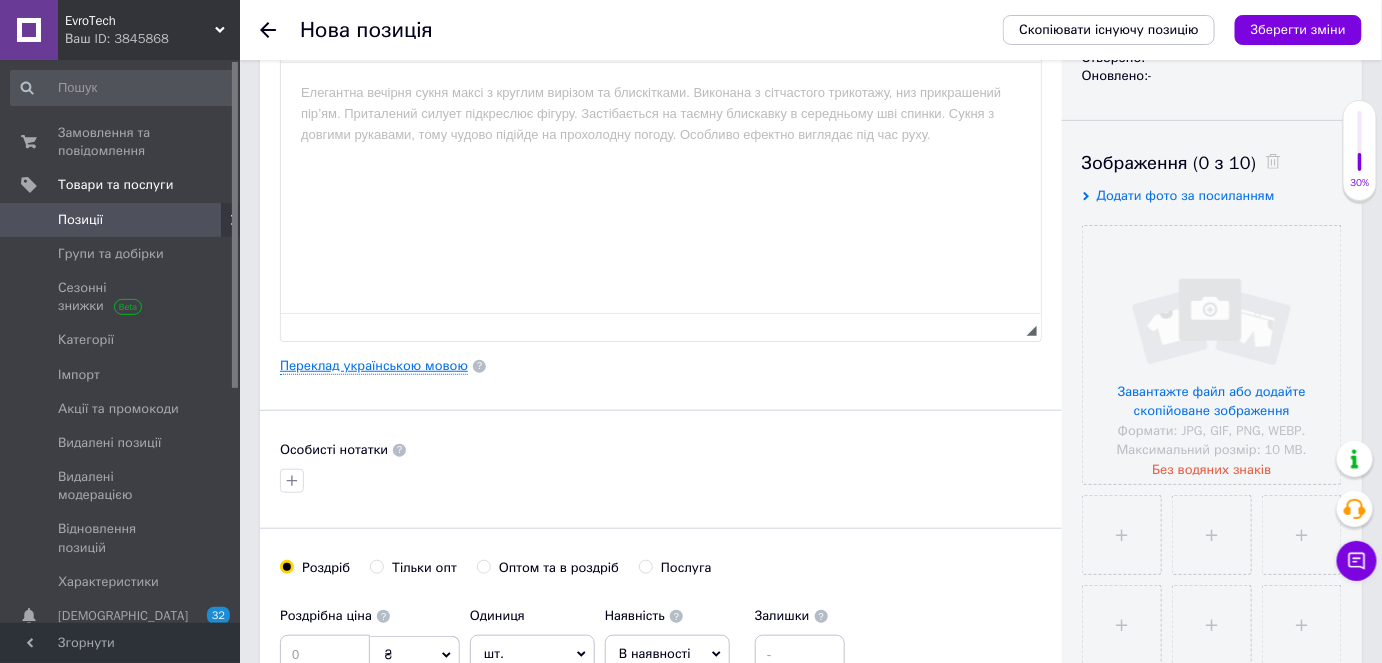 click on "Переклад українською мовою" at bounding box center [374, 366] 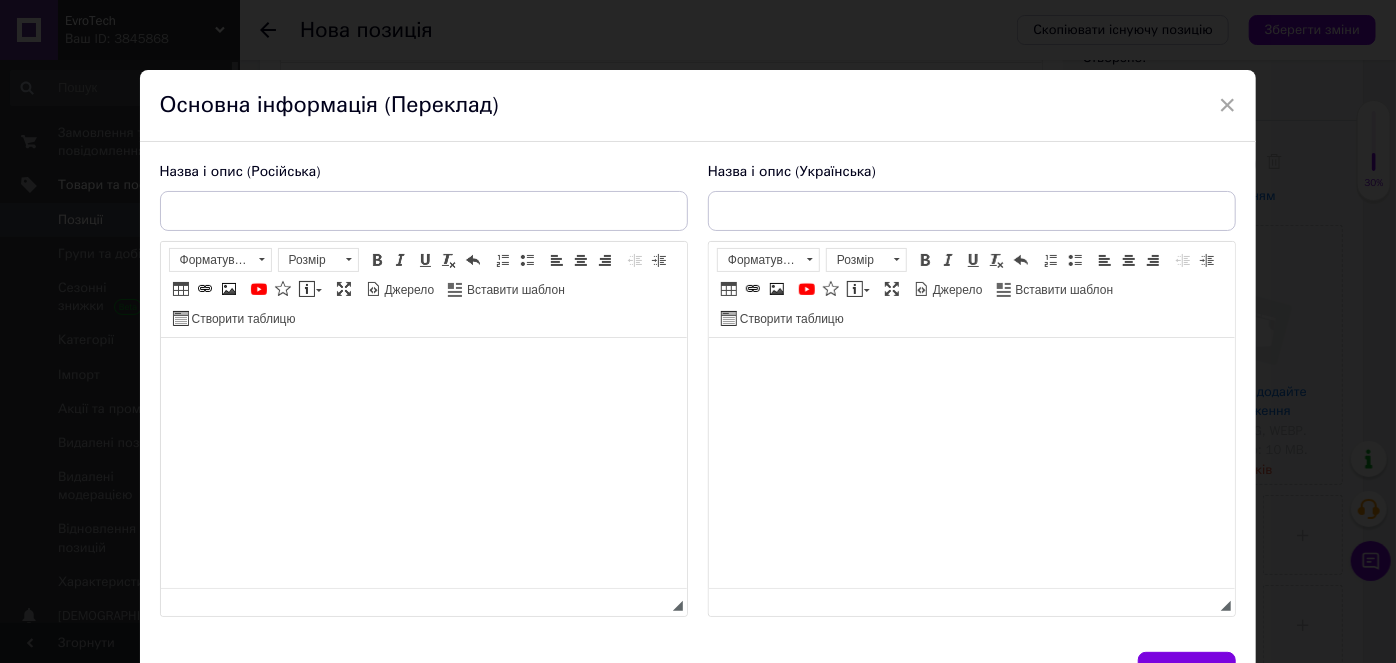 click on "Назва і опис (Українська) Розширений текстовий редактор, 35D55826-F6FB-4507-9B4D-C5D97B89B7CB Панель інструментів редактора Форматування Форматування Розмір Розмір   Жирний  Сполучення клавіш Ctrl+B   Курсив  Сполучення клавіш Ctrl+I   Підкреслений  Сполучення клавіш Ctrl+U   Видалити форматування   Повернути  Сполучення клавіш Ctrl+Z   Вставити/видалити нумерований список   Вставити/видалити маркований список   По лівому краю   По центру   По правому краю   Зменшити відступ   Збільшити відступ   Таблиця   Вставити/Редагувати посилання  Сполучення клавіш Ctrl+L   Зображення" at bounding box center (972, 390) 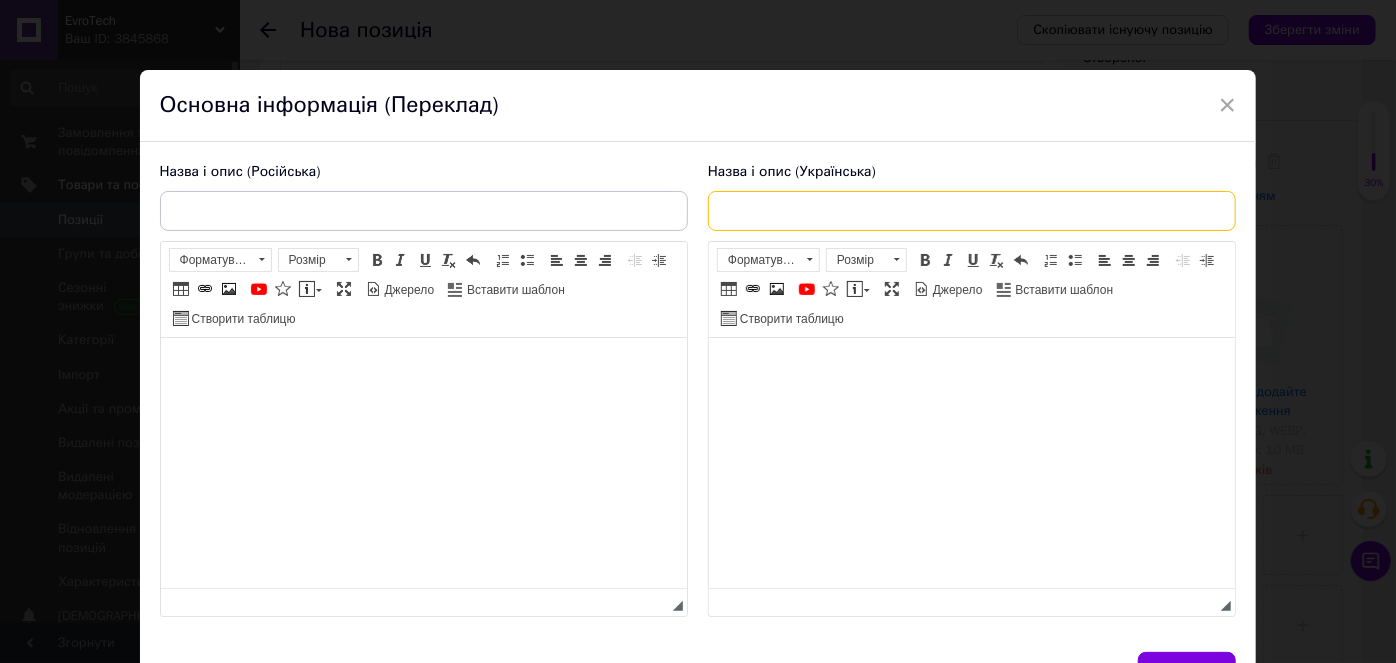 click at bounding box center [972, 211] 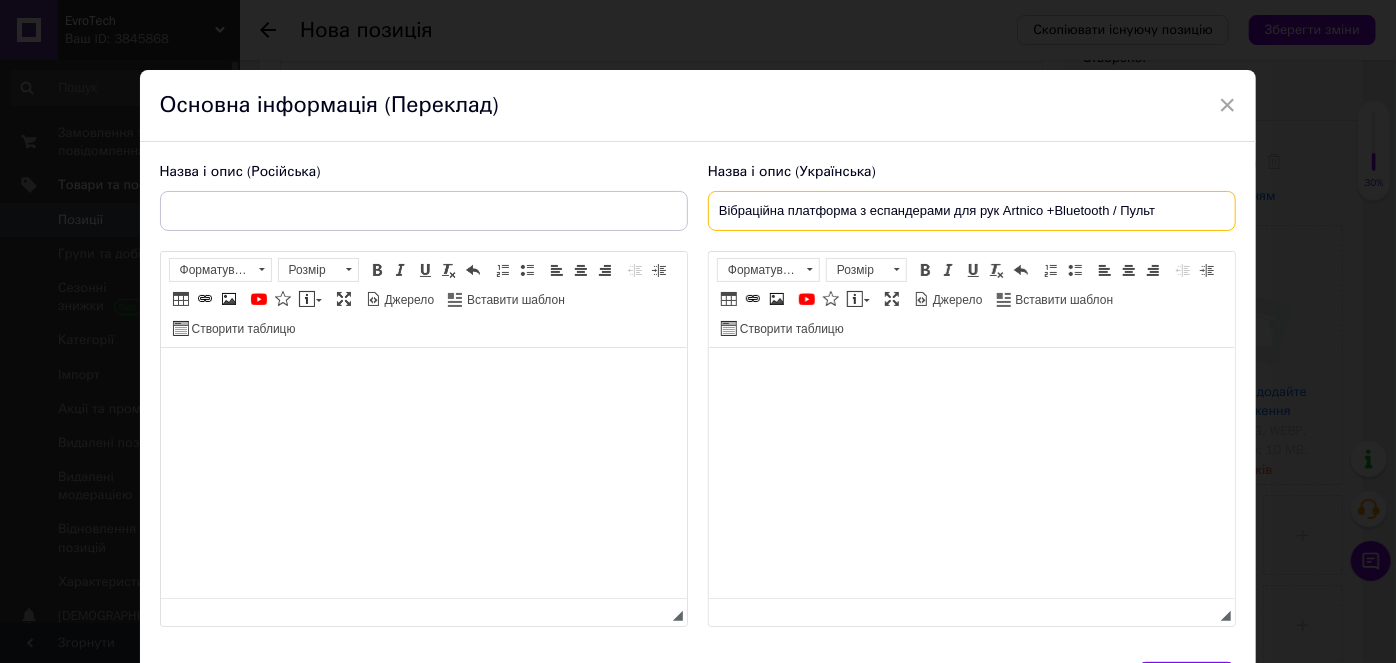click on "Вібраційна платформа з еспандерами для рук Artnico +Bluetooth / Пульт" at bounding box center (972, 211) 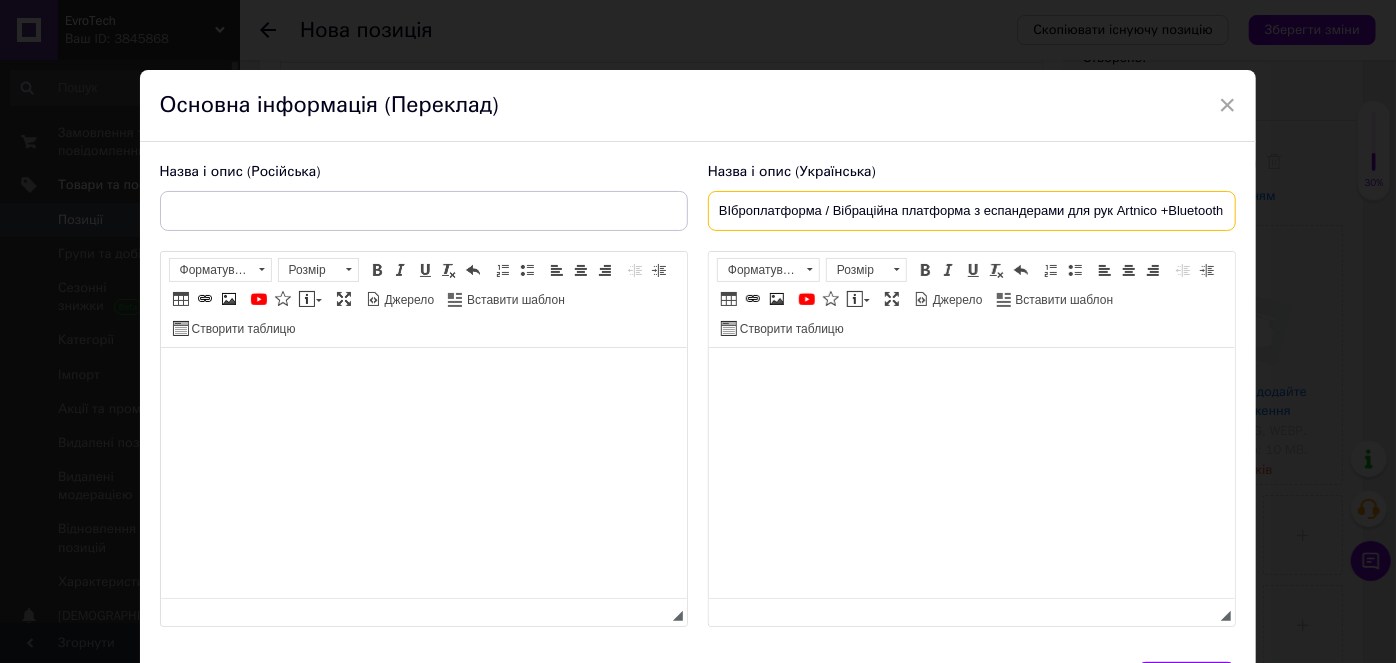 scroll, scrollTop: 0, scrollLeft: 47, axis: horizontal 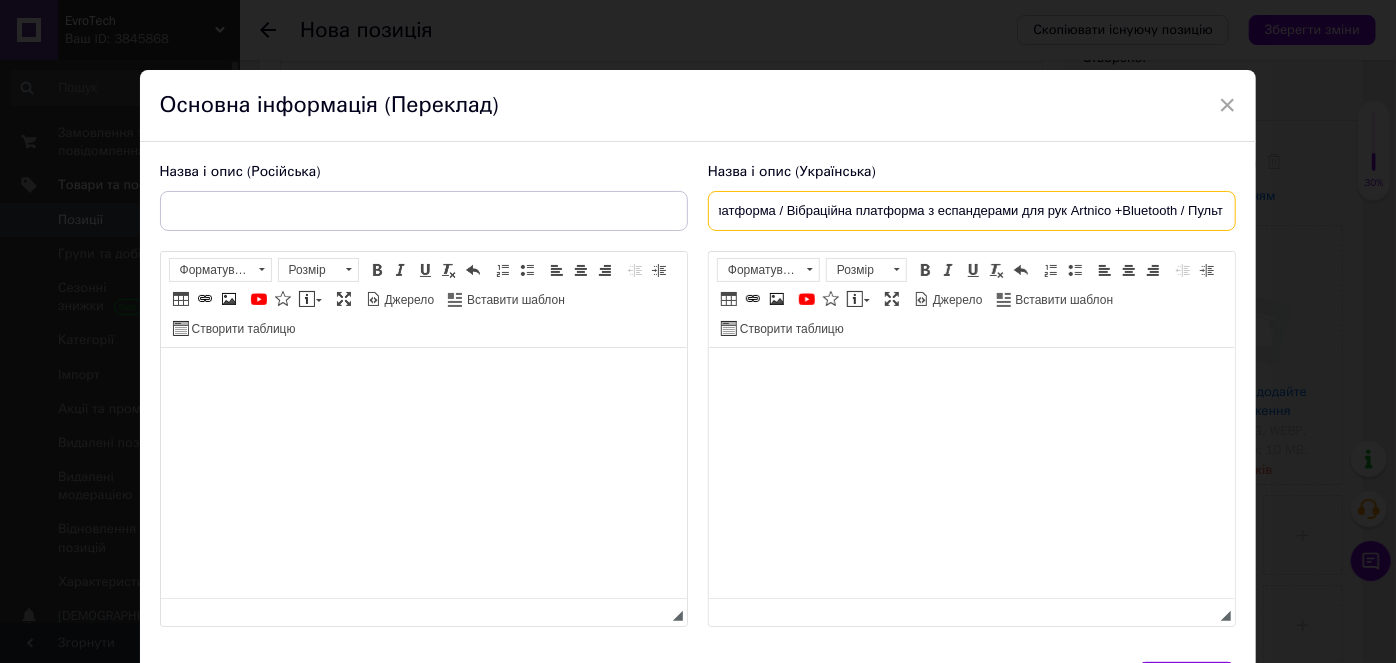drag, startPoint x: 720, startPoint y: 208, endPoint x: 1269, endPoint y: 180, distance: 549.71356 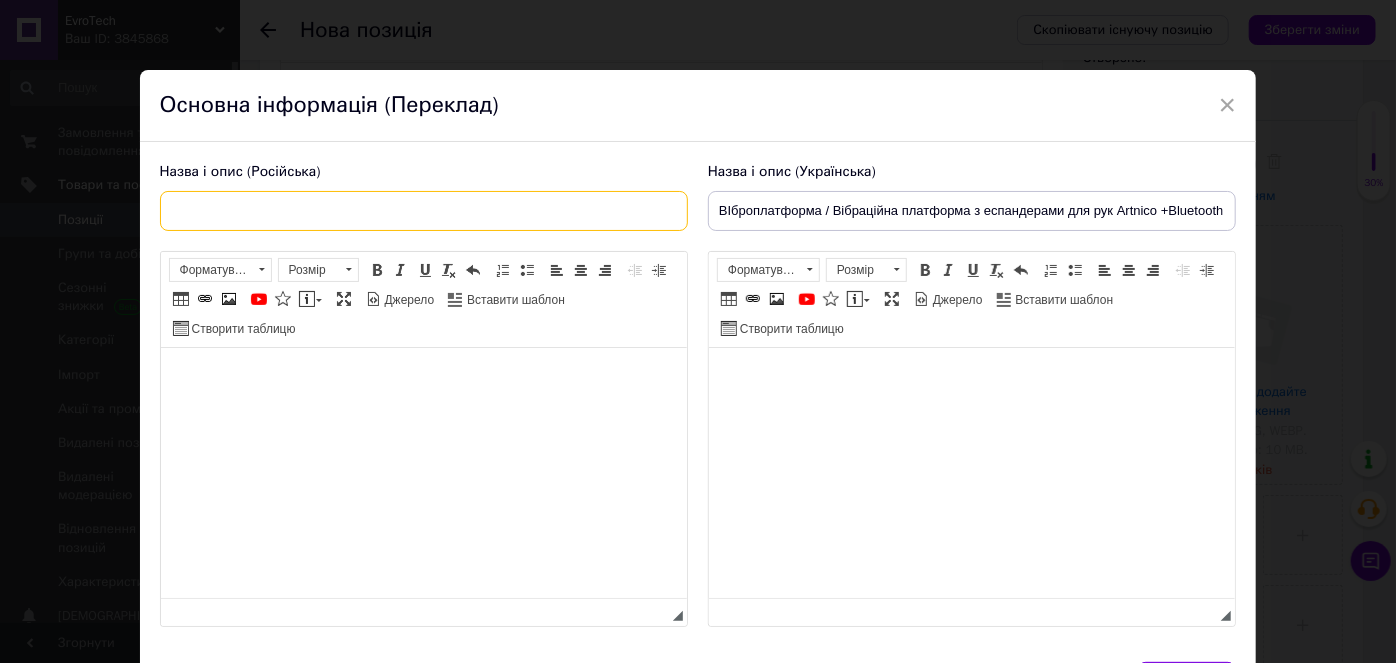 click at bounding box center (424, 211) 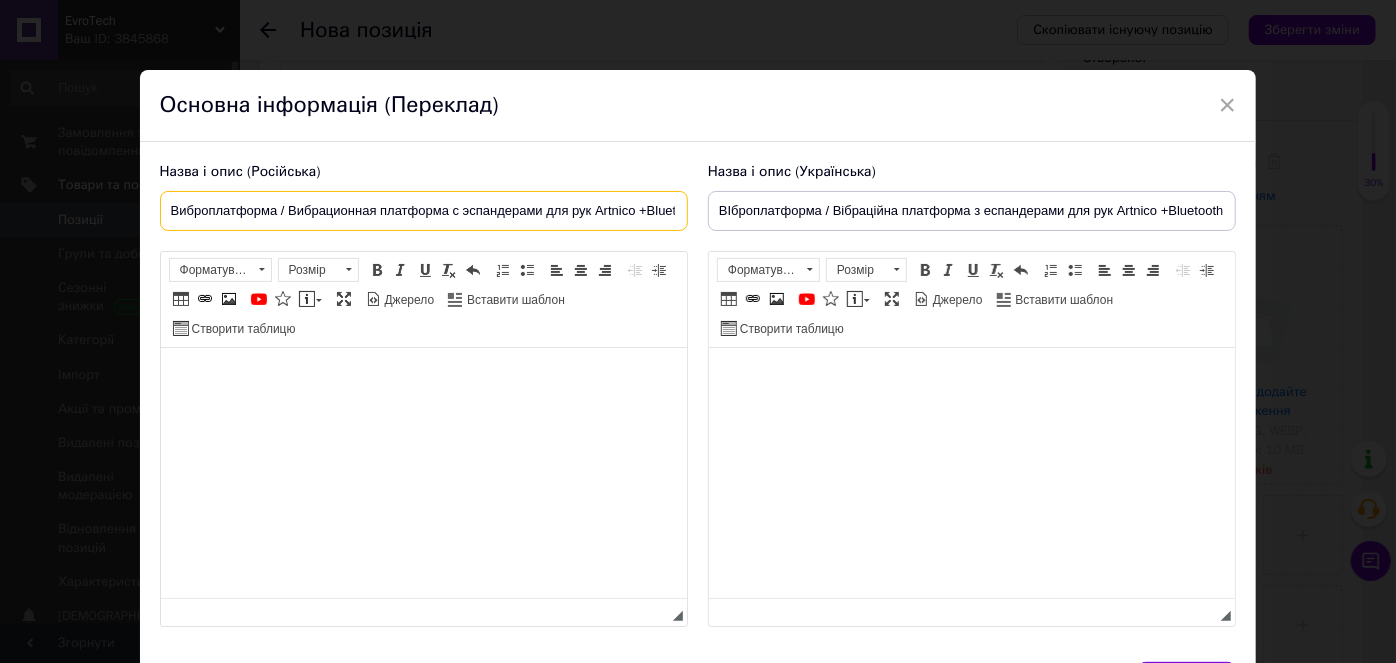 scroll, scrollTop: 0, scrollLeft: 73, axis: horizontal 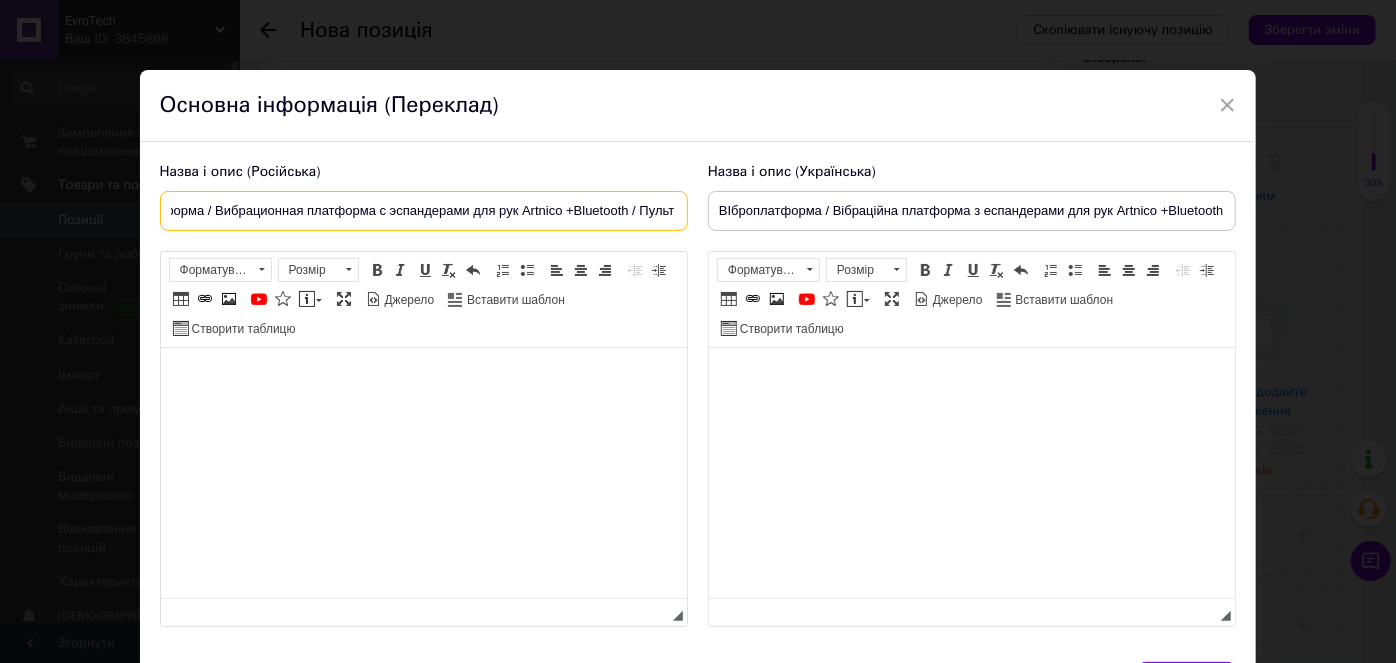 type on "Виброплатформа / Вибрационная платформа с эспандерами для рук Artnico +Bluetooth / Пульт" 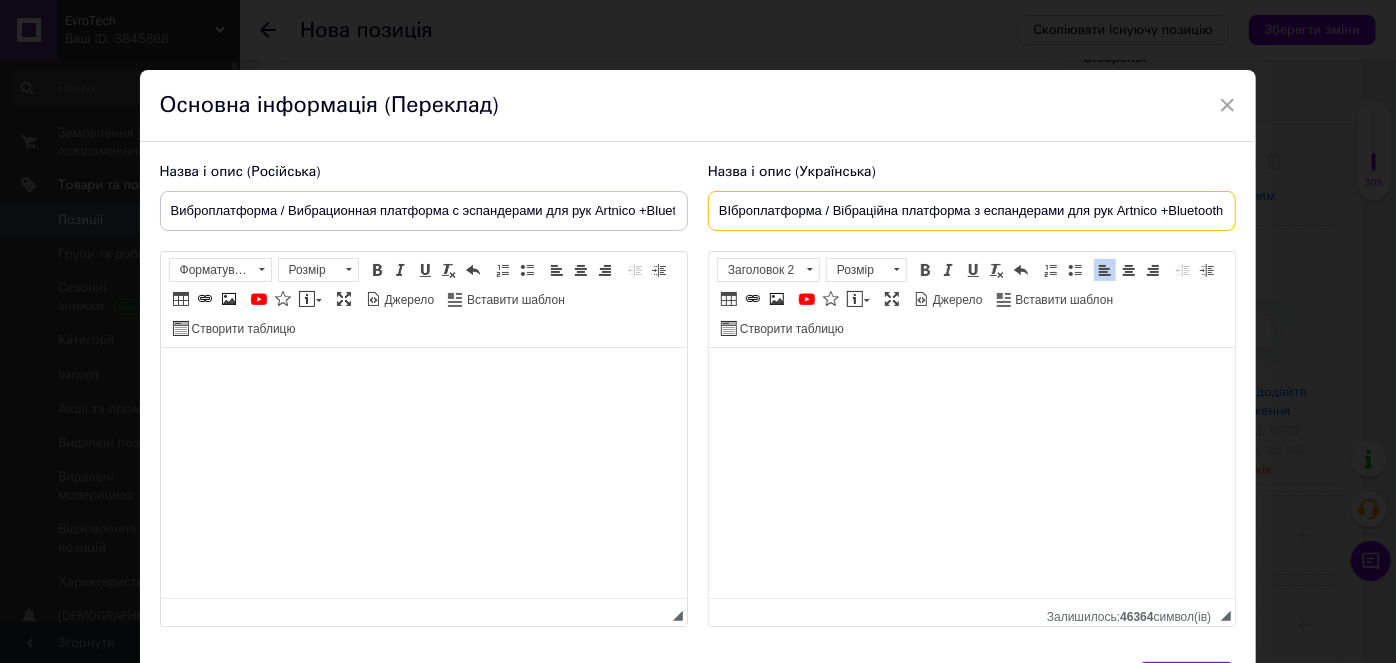 scroll, scrollTop: 0, scrollLeft: 47, axis: horizontal 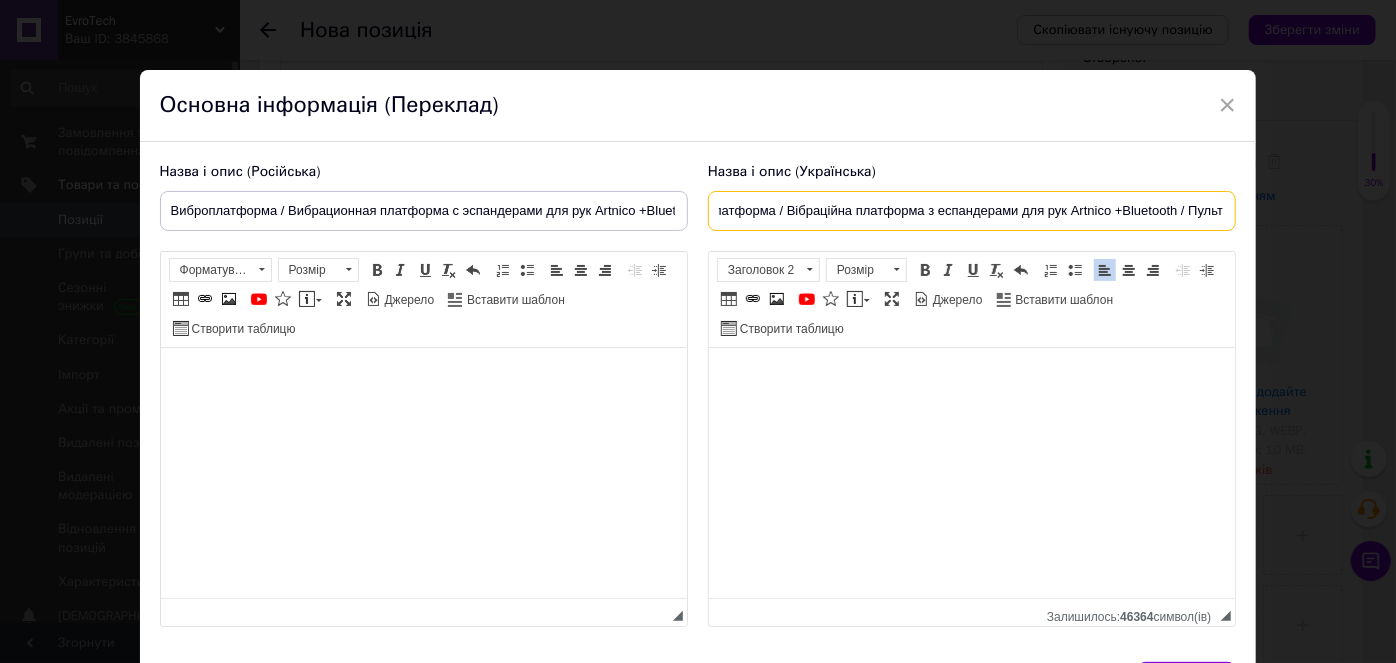drag, startPoint x: 715, startPoint y: 206, endPoint x: 1357, endPoint y: 237, distance: 642.748 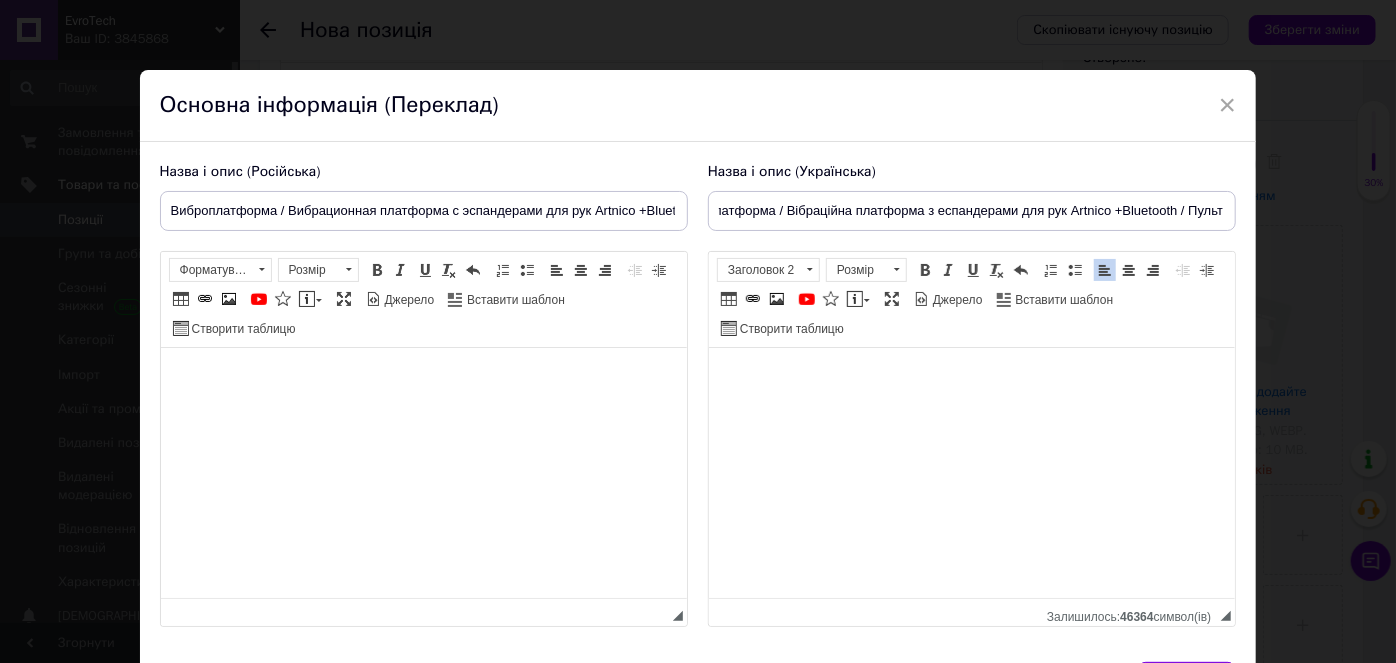 scroll, scrollTop: 0, scrollLeft: 0, axis: both 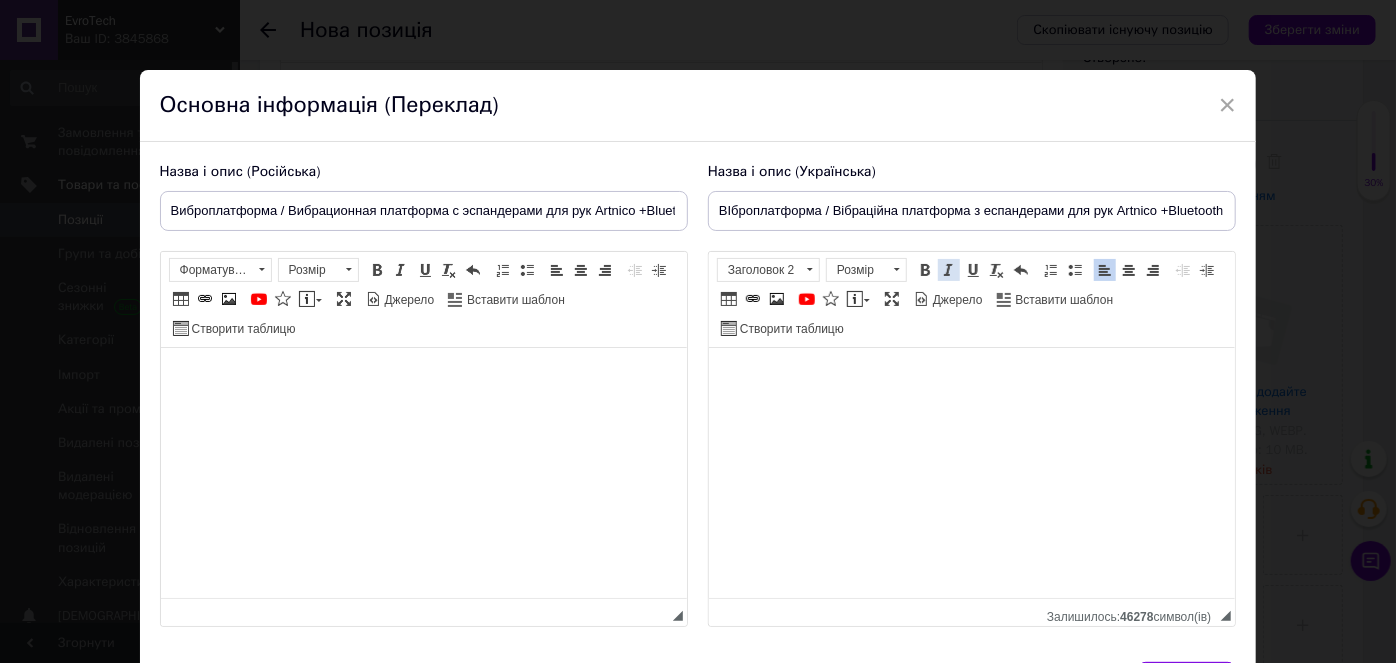 click at bounding box center (949, 270) 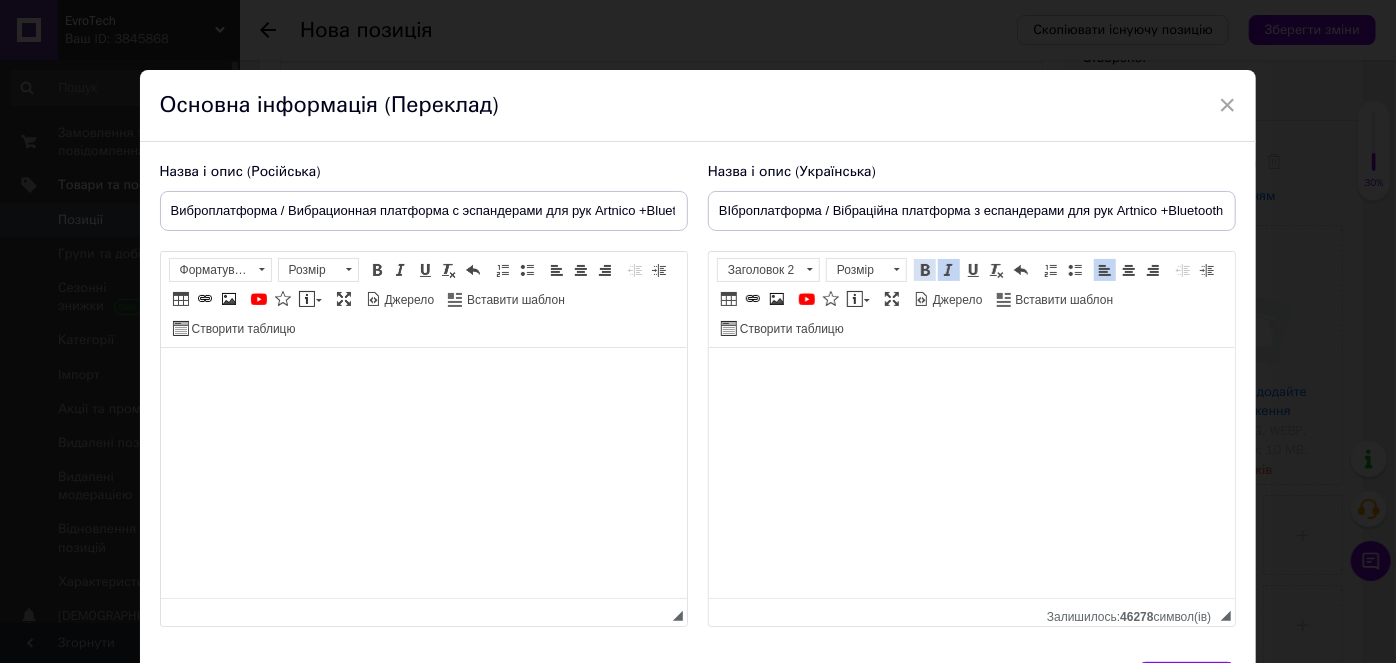 click at bounding box center [925, 270] 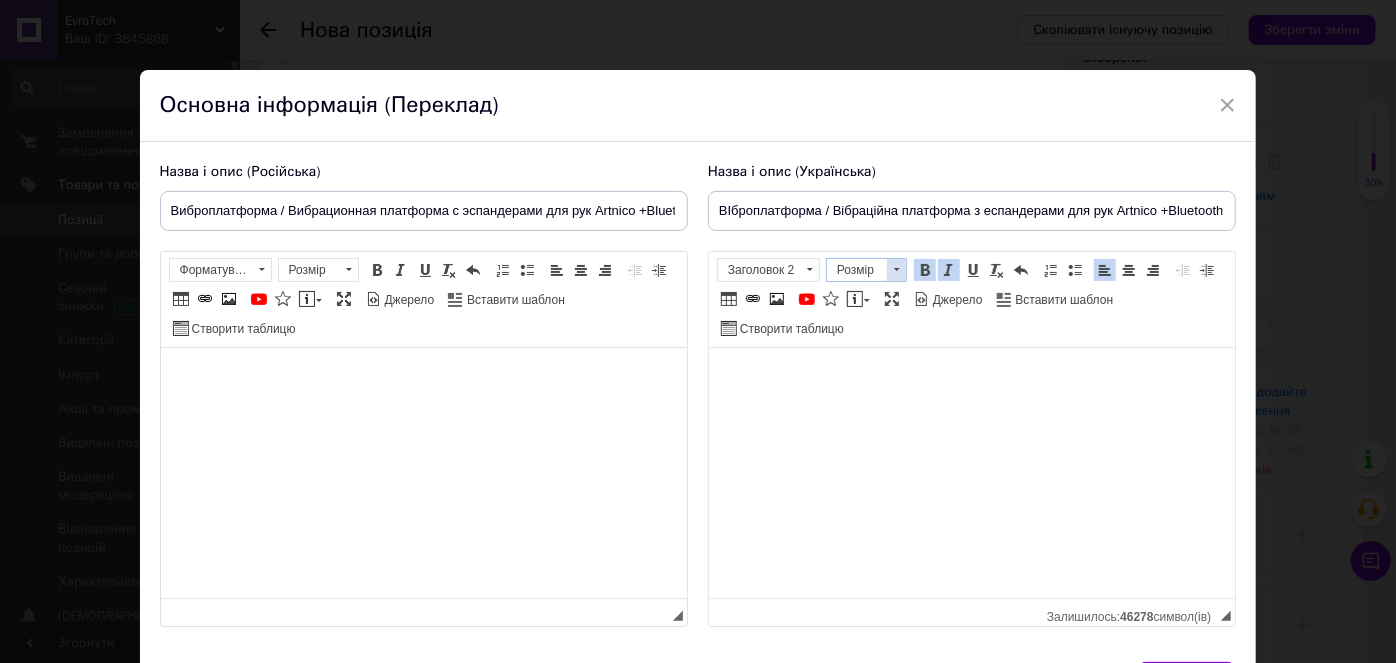 click on "Розмір" at bounding box center [857, 270] 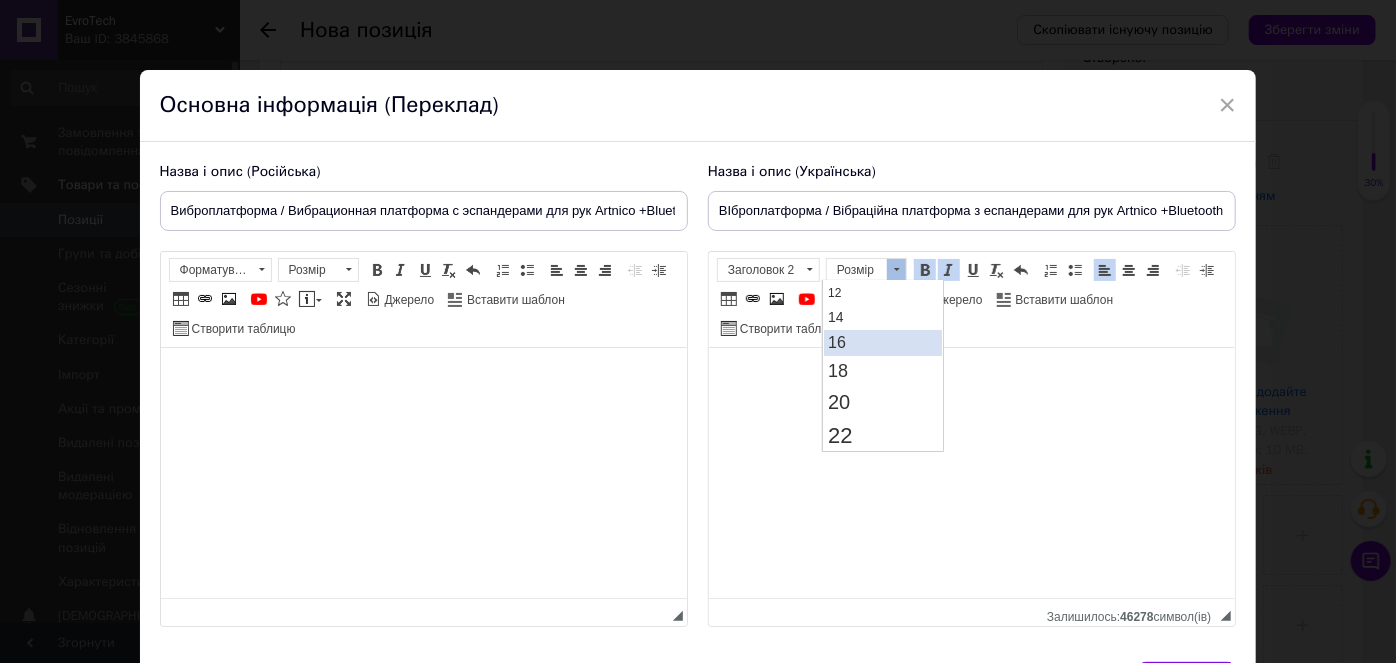scroll, scrollTop: 181, scrollLeft: 0, axis: vertical 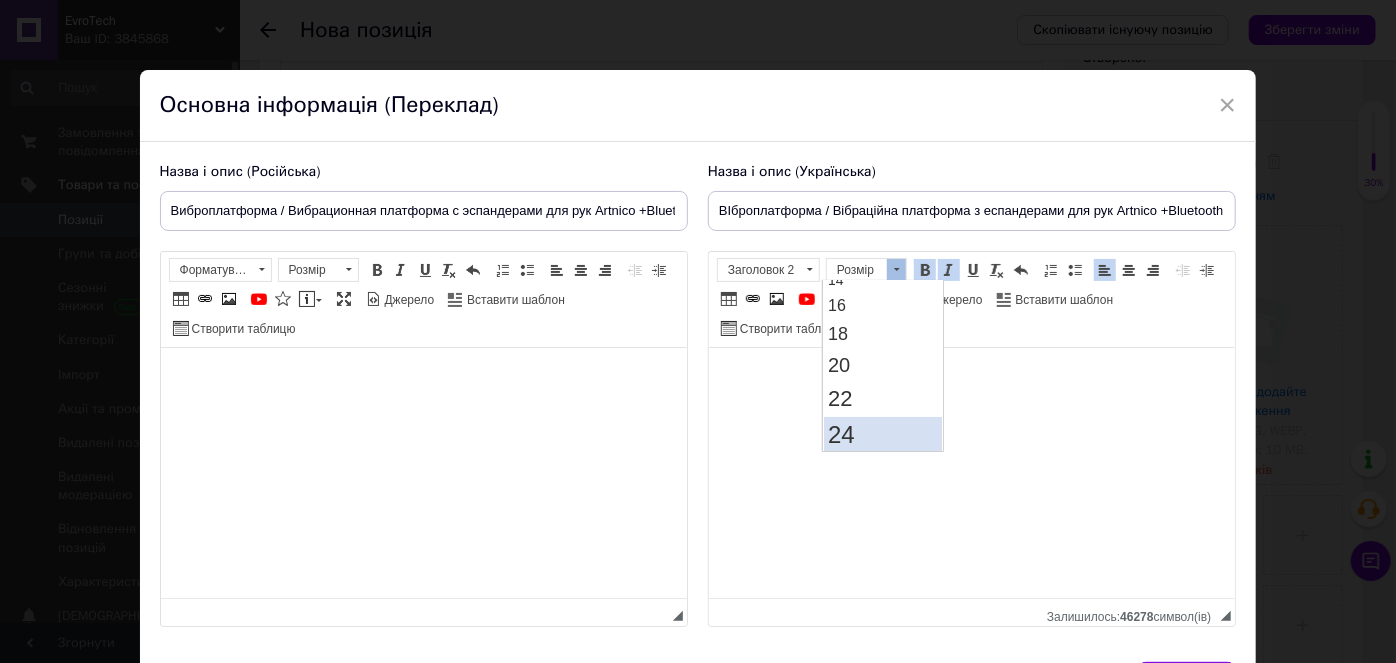 click on "24" at bounding box center [883, 434] 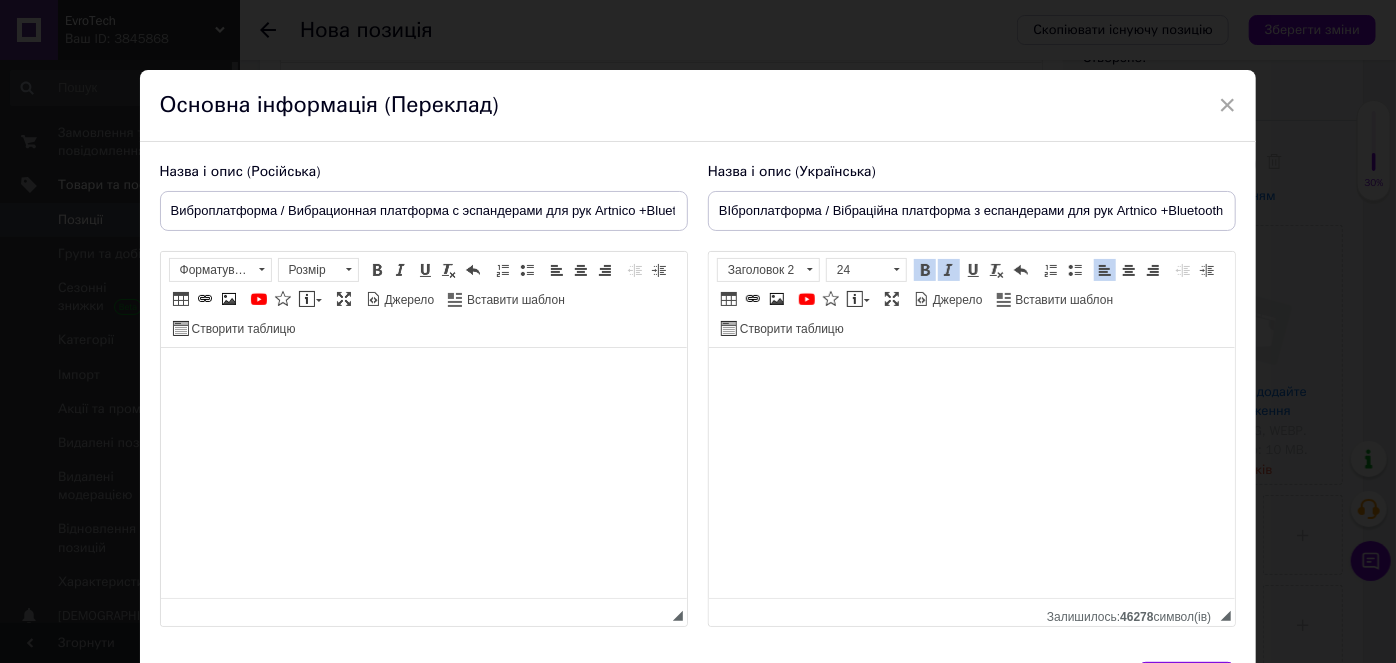 scroll, scrollTop: 0, scrollLeft: 0, axis: both 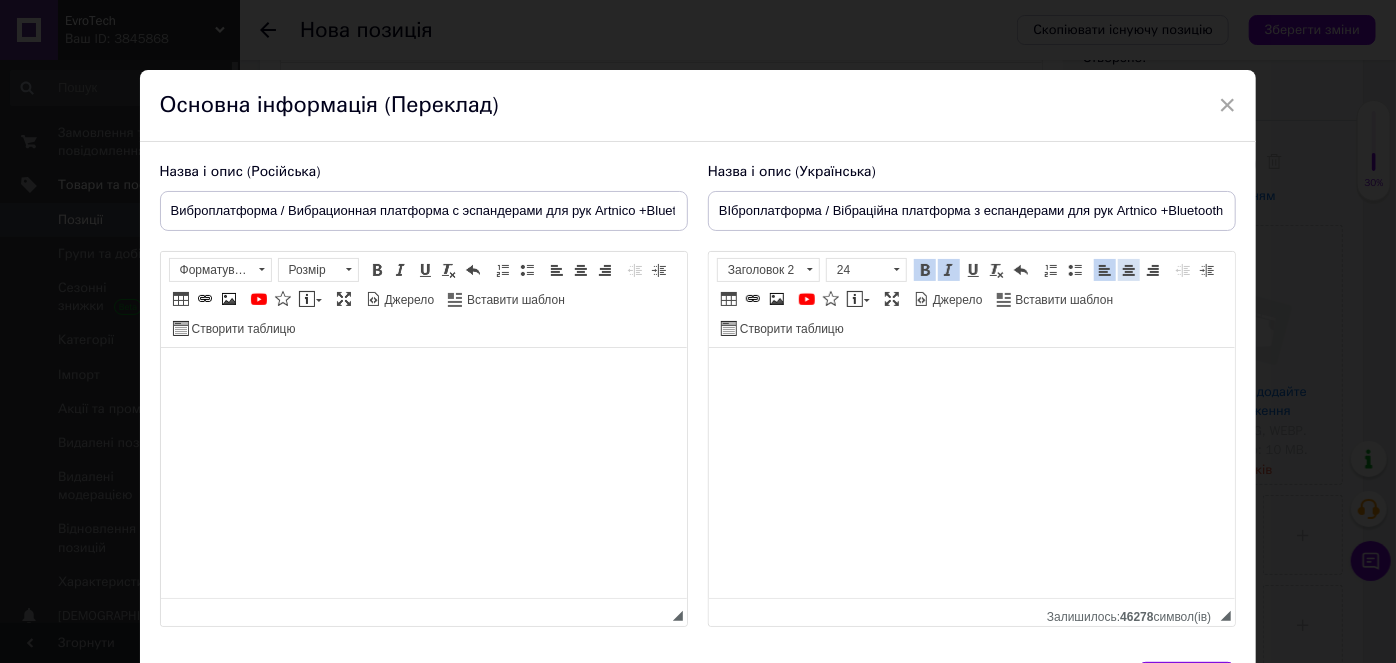 click at bounding box center [1129, 270] 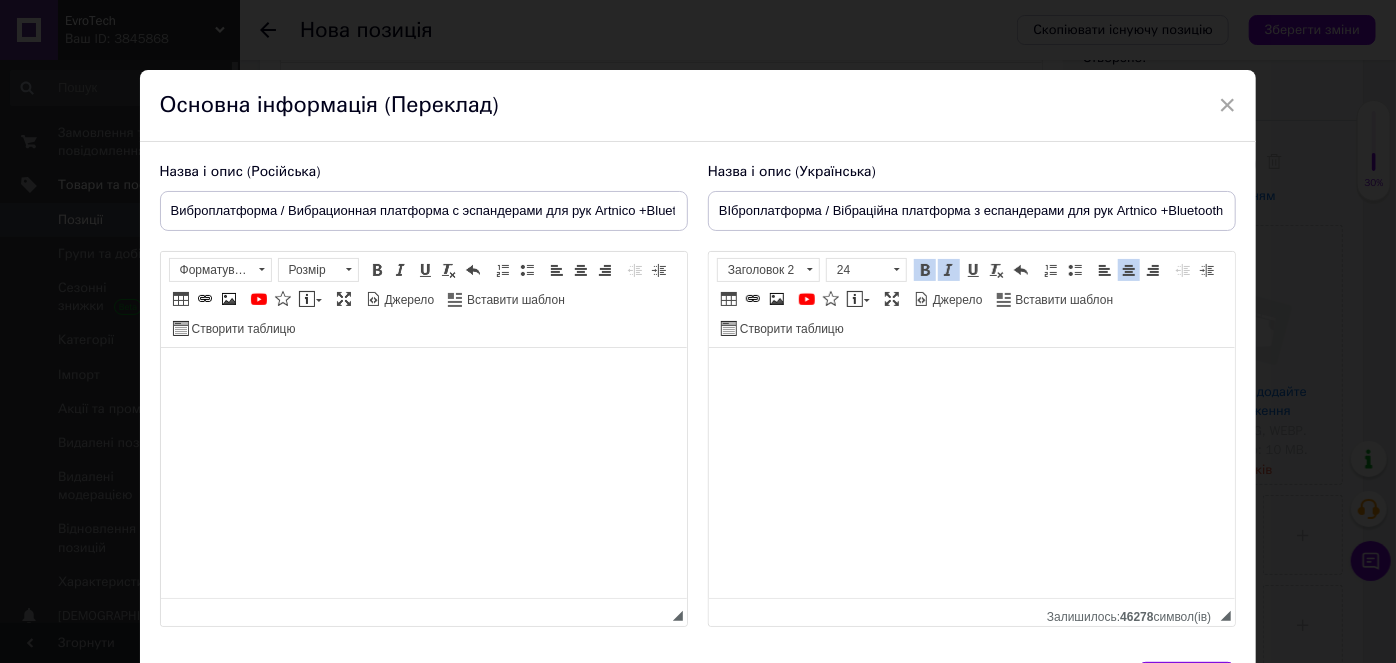 click at bounding box center [1129, 270] 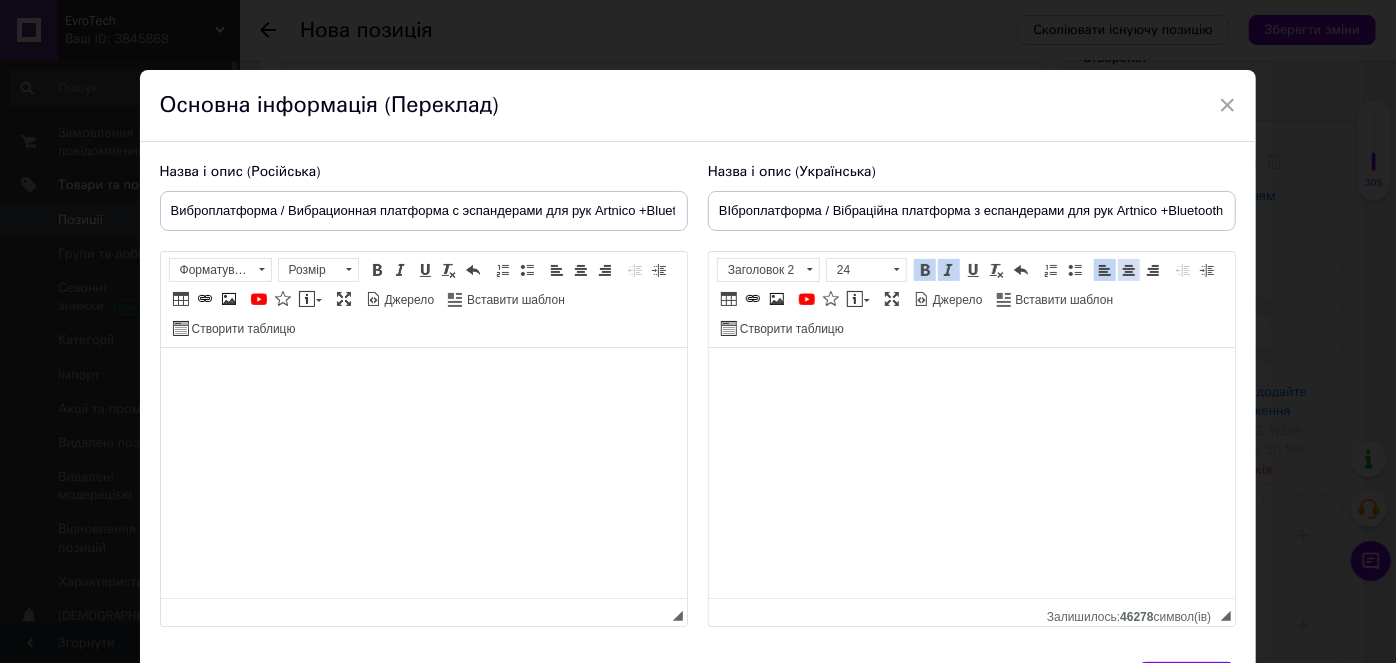 click at bounding box center [1129, 270] 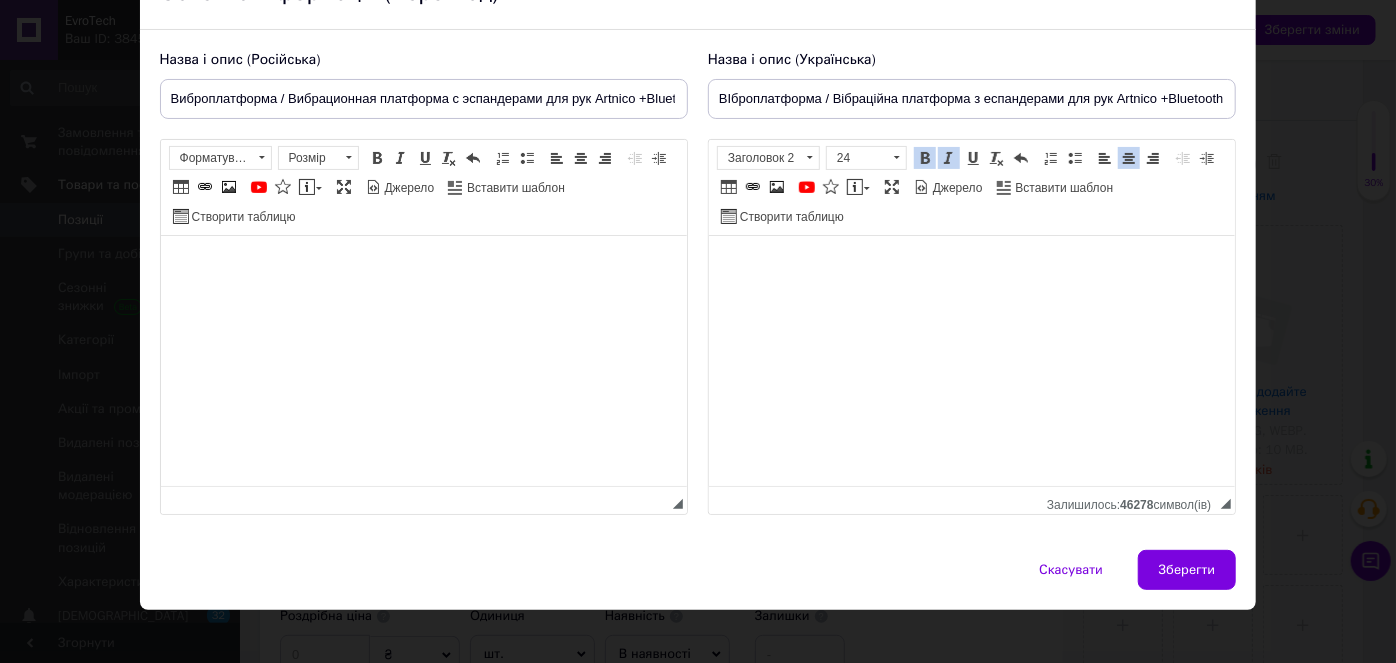 scroll, scrollTop: 125, scrollLeft: 0, axis: vertical 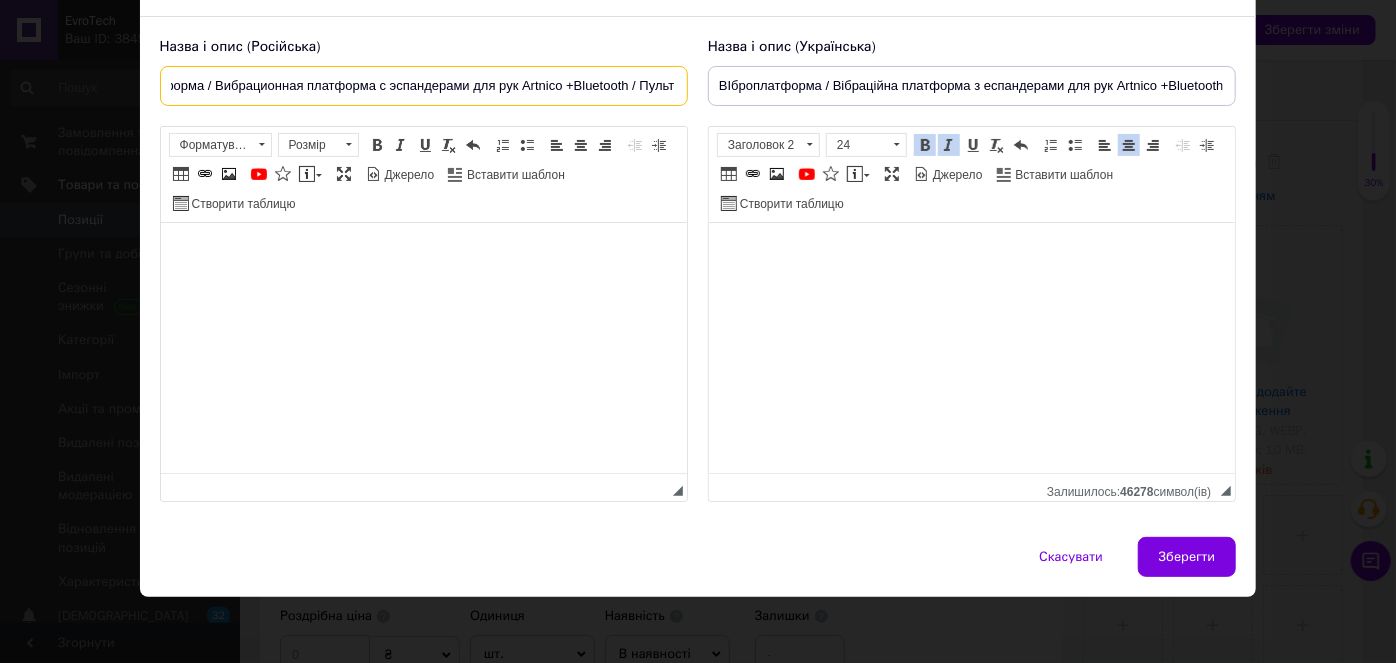 drag, startPoint x: 167, startPoint y: 78, endPoint x: 759, endPoint y: 86, distance: 592.0541 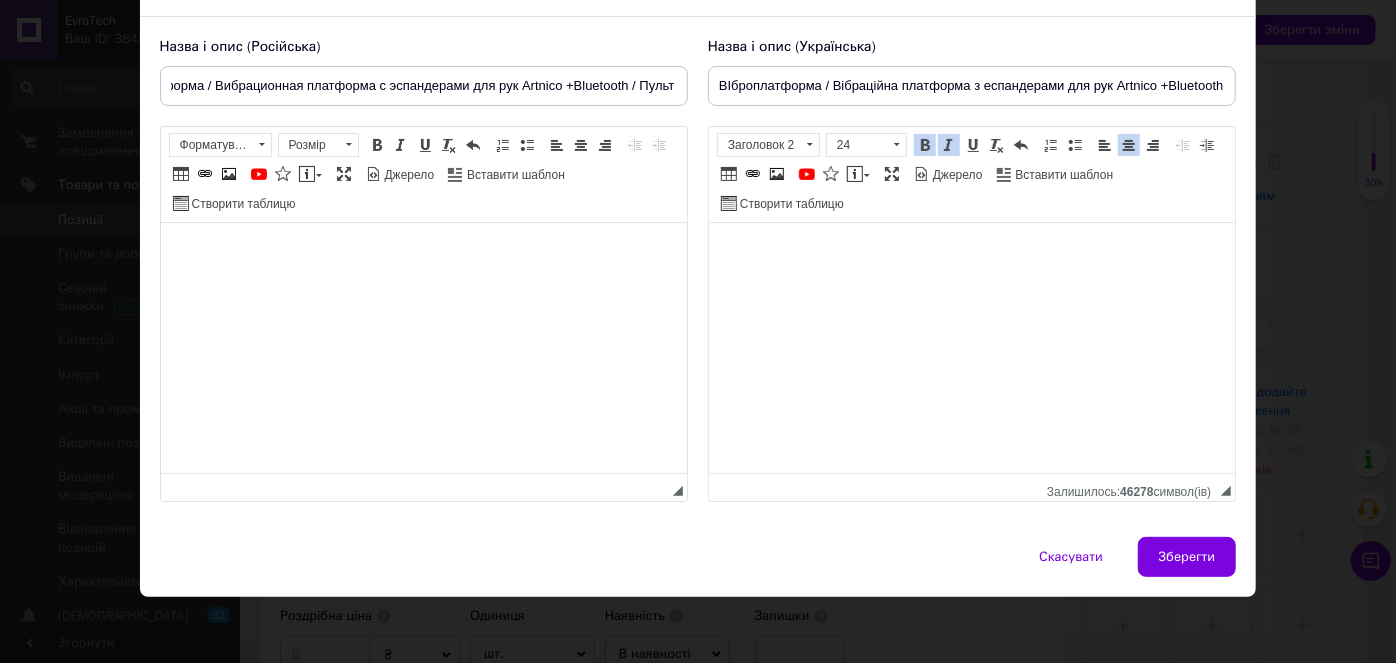 scroll, scrollTop: 0, scrollLeft: 0, axis: both 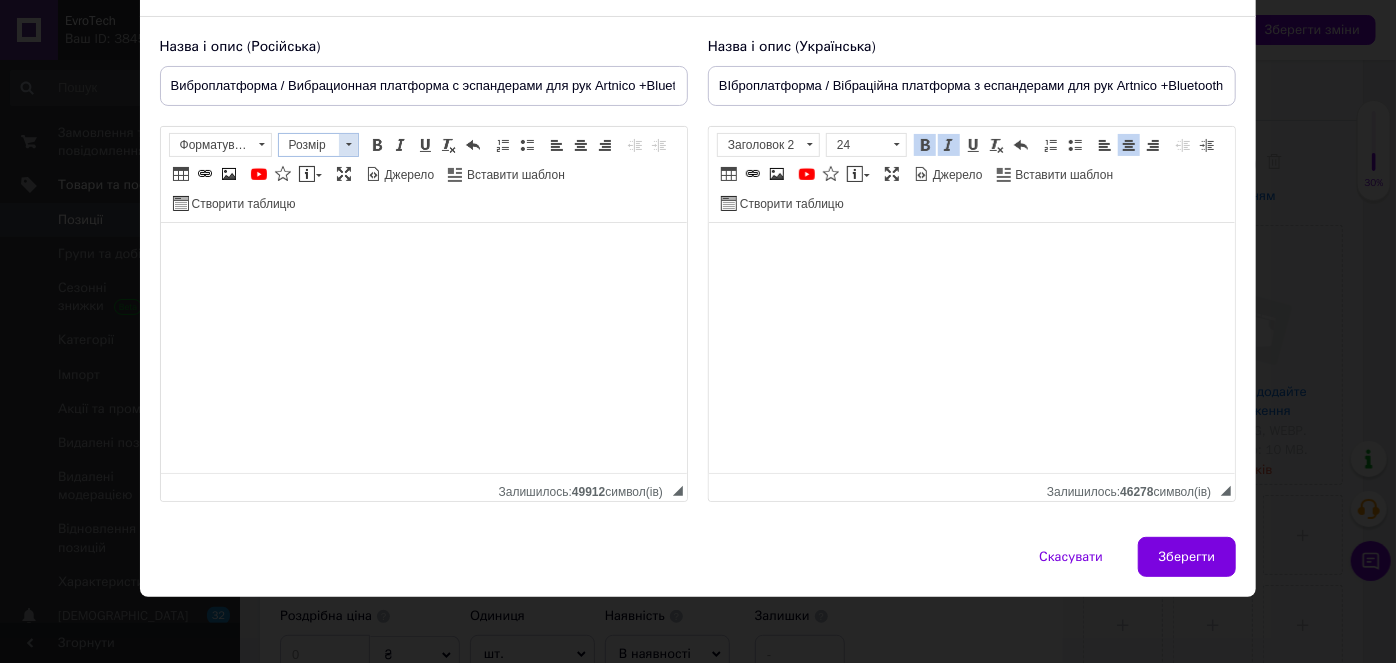 click on "Розмір" at bounding box center (309, 145) 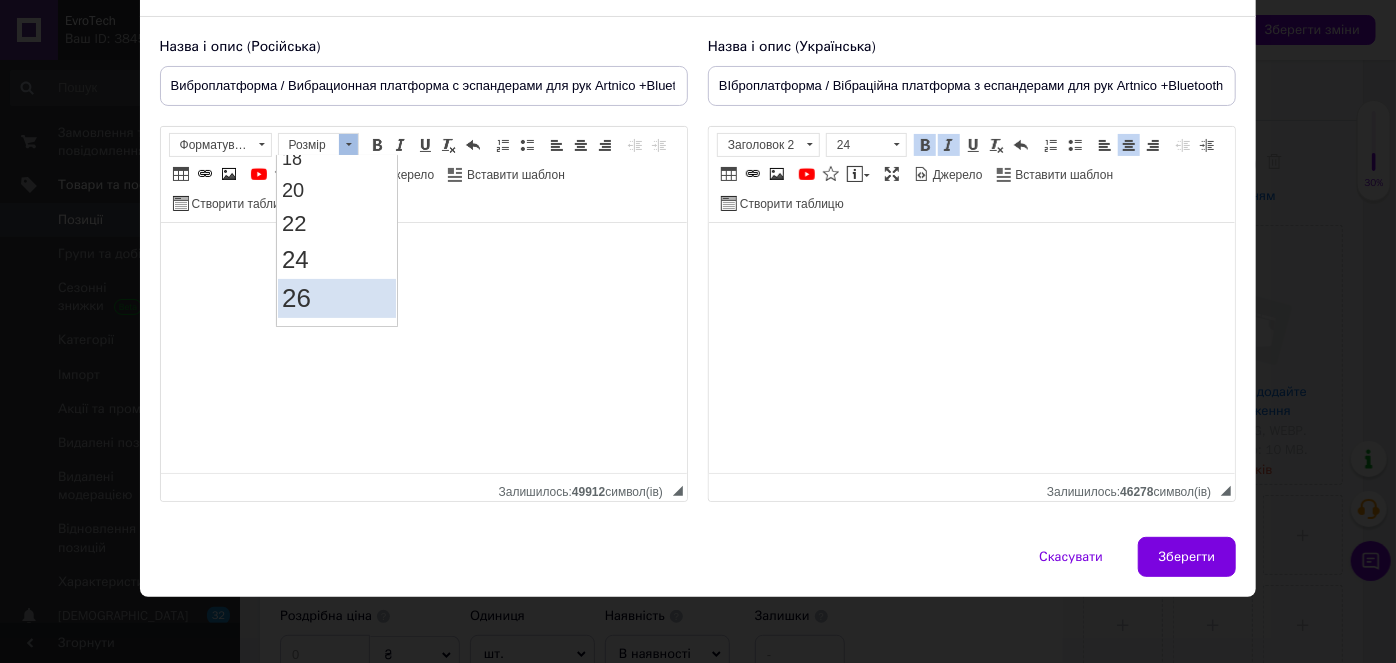 scroll, scrollTop: 272, scrollLeft: 0, axis: vertical 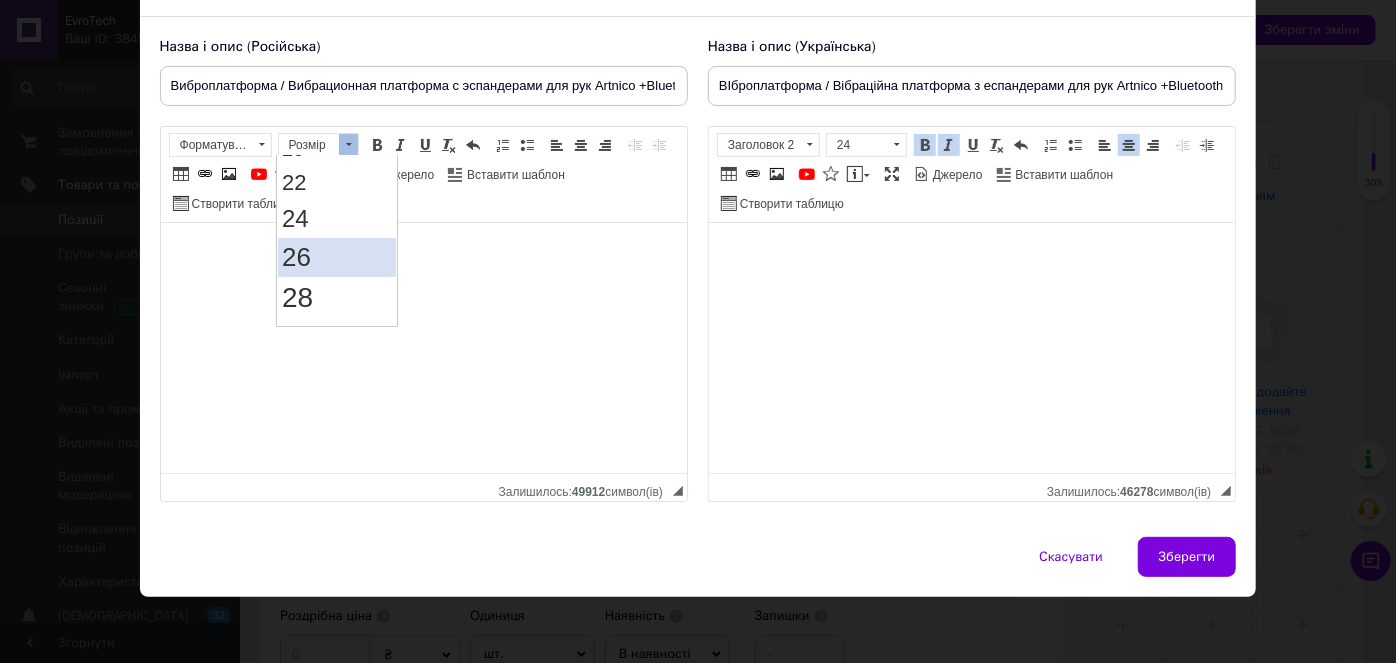 drag, startPoint x: 332, startPoint y: 249, endPoint x: 621, endPoint y: 369, distance: 312.9233 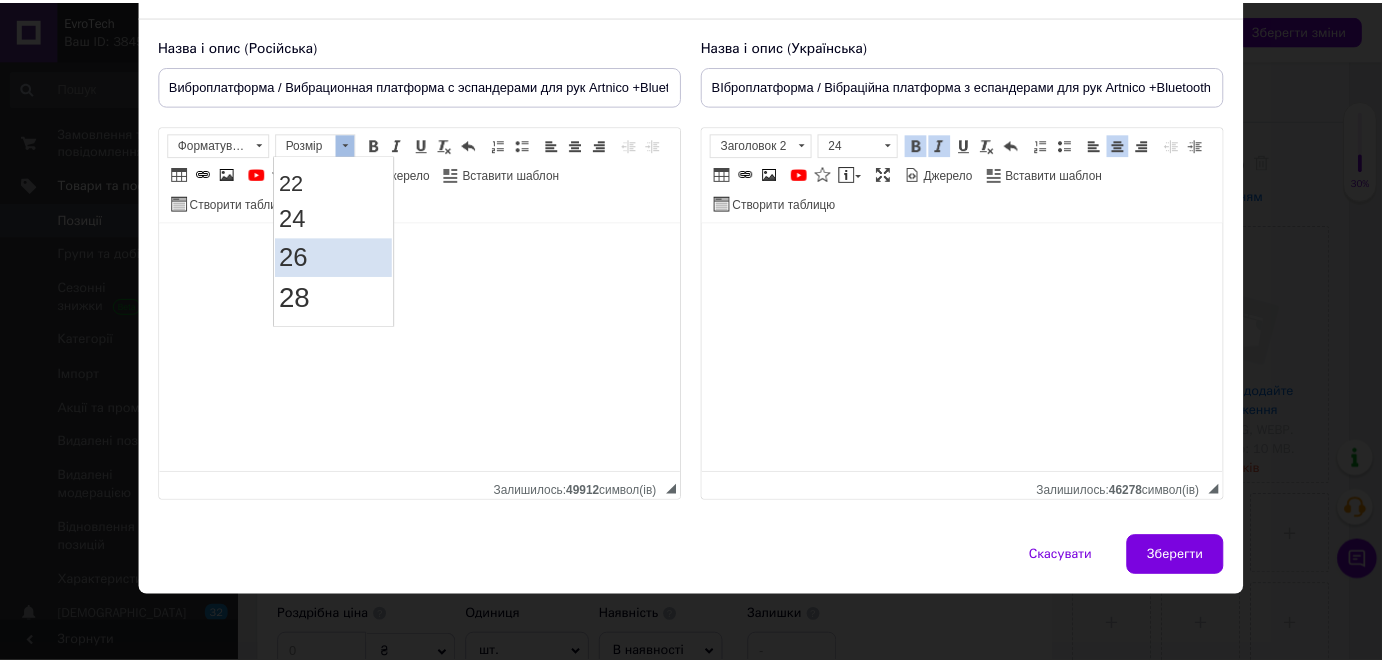 scroll, scrollTop: 0, scrollLeft: 0, axis: both 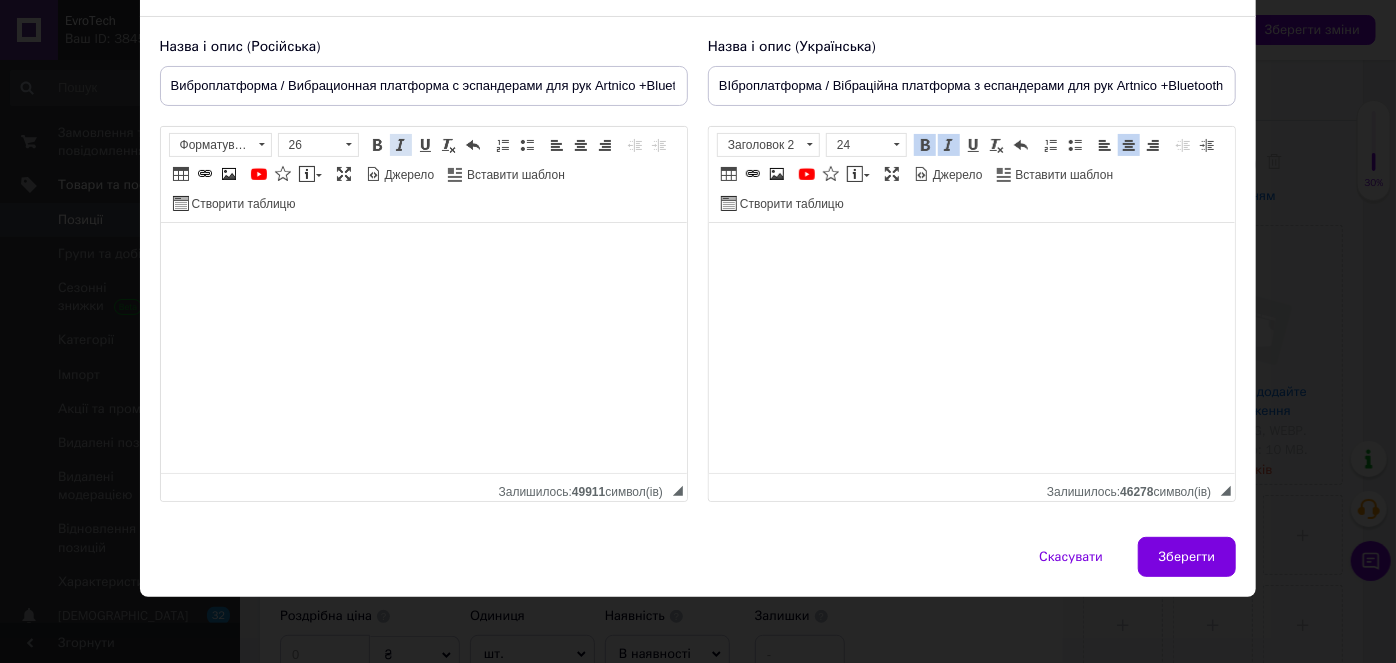 click at bounding box center (401, 145) 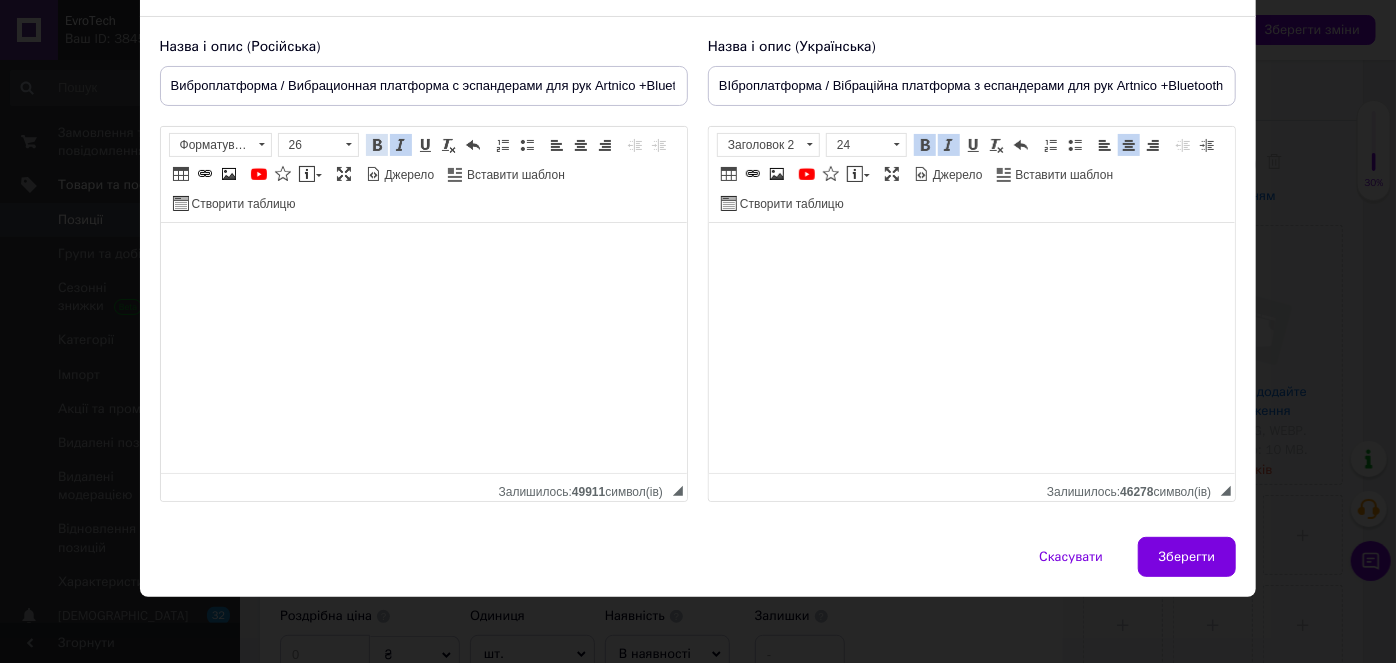 click at bounding box center [377, 145] 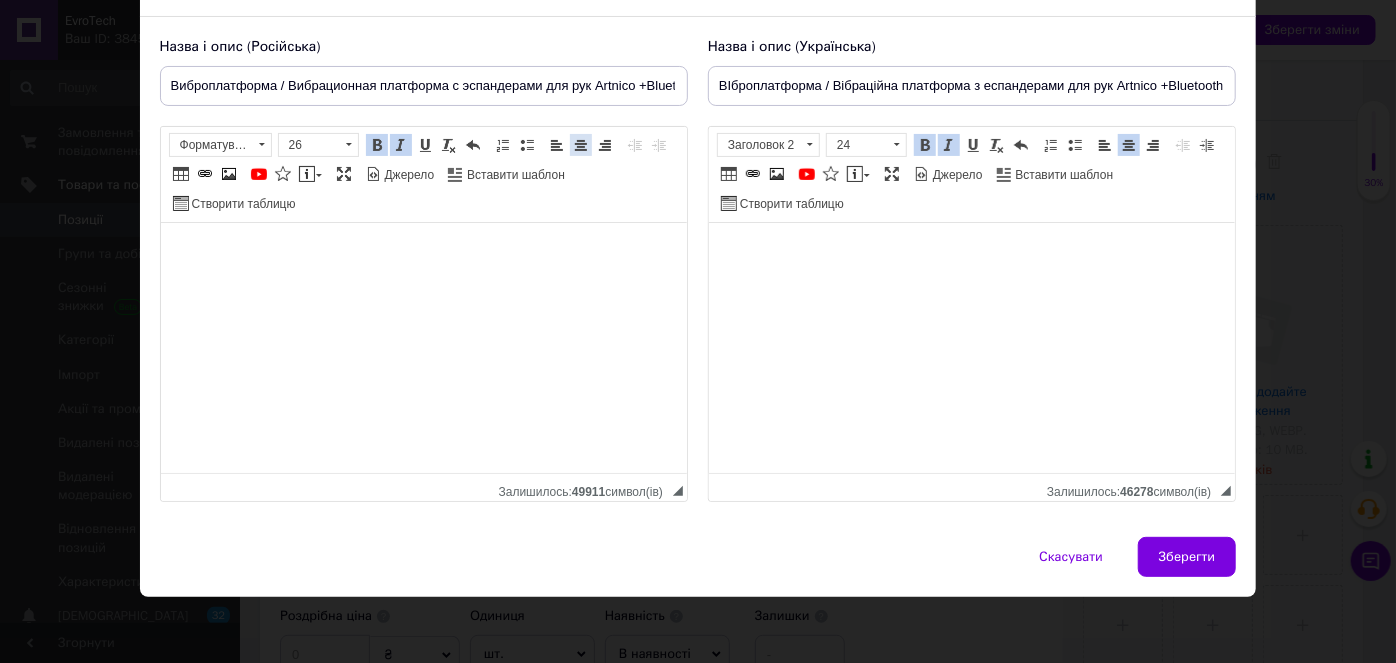 click at bounding box center [581, 145] 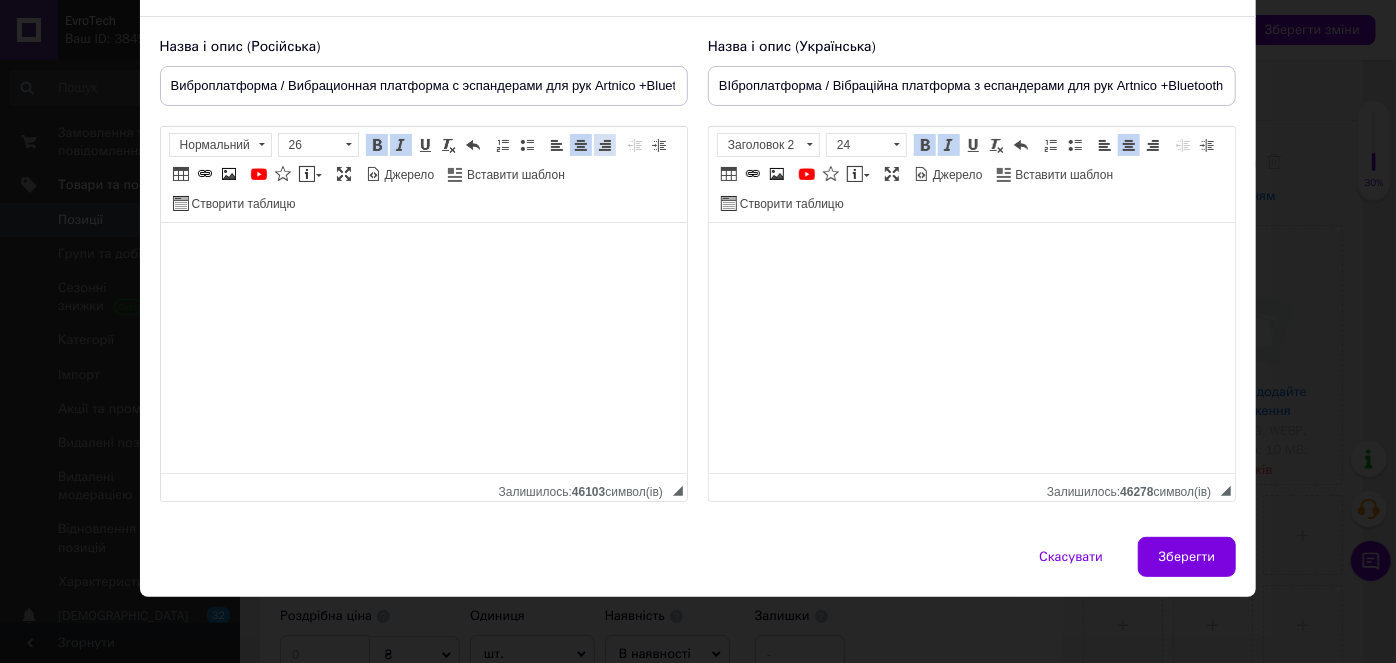 click at bounding box center (605, 145) 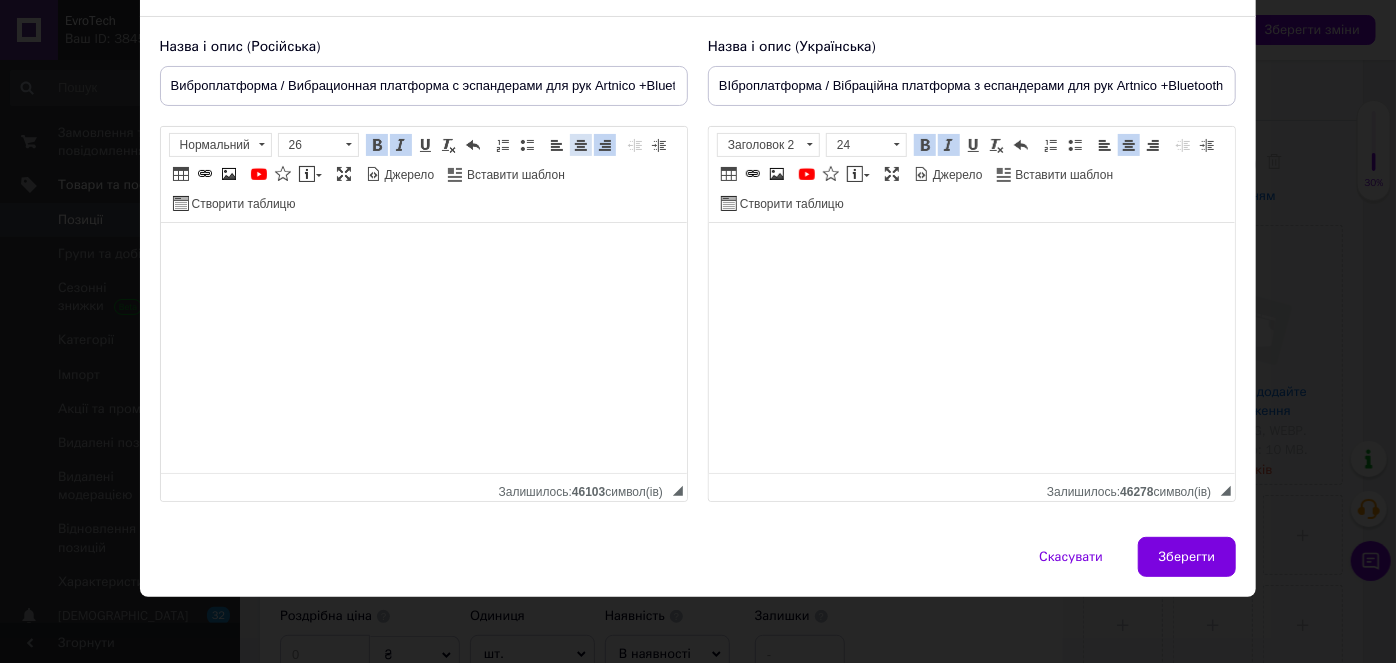 click at bounding box center [581, 145] 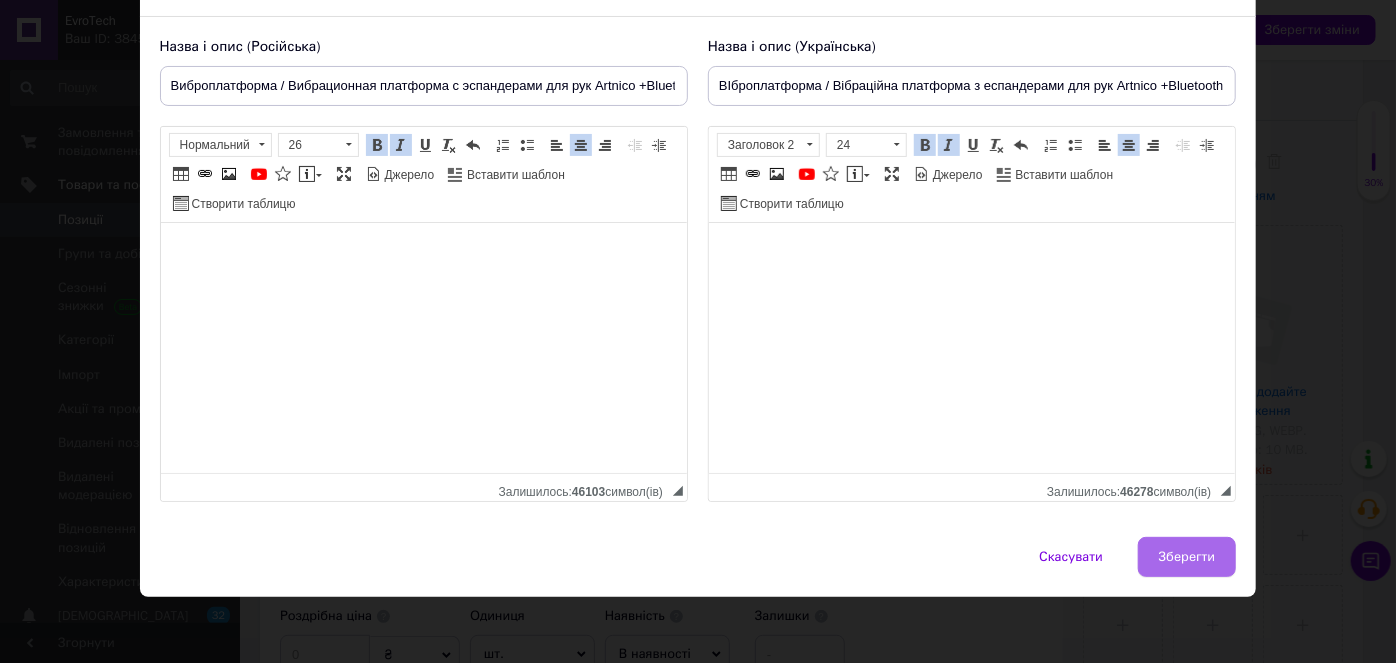 click on "Зберегти" at bounding box center [1187, 557] 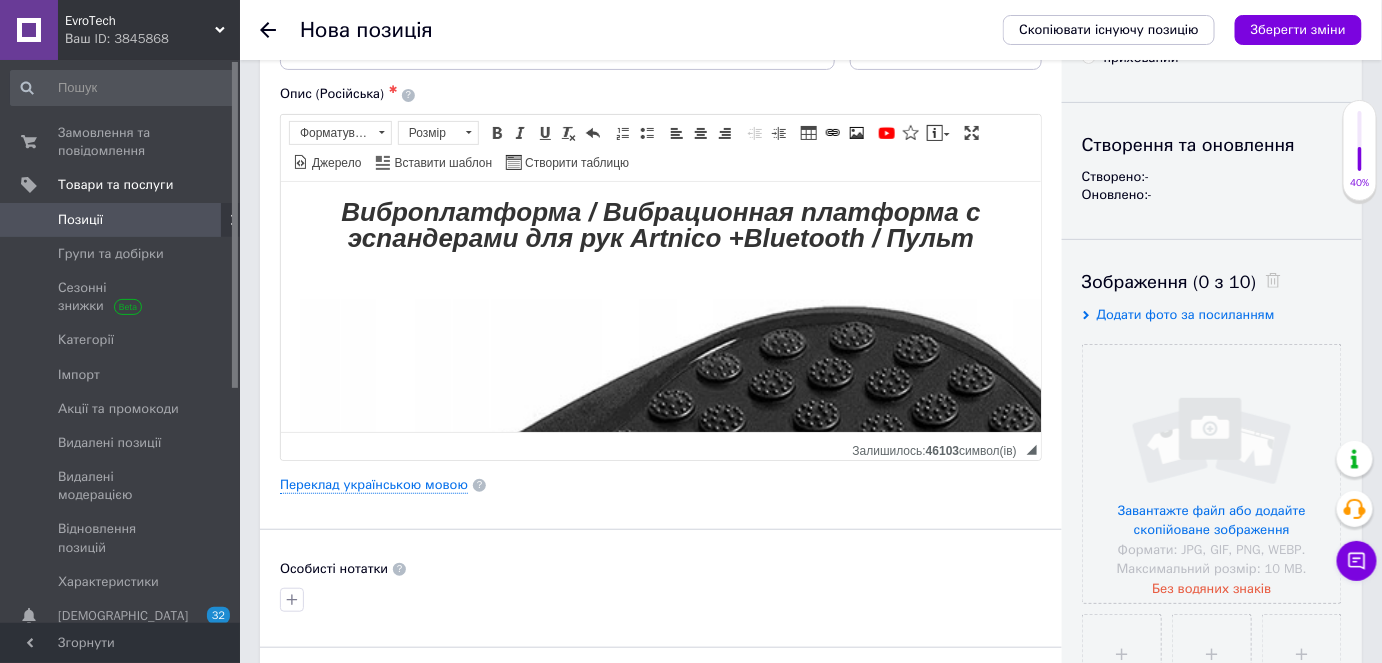 scroll, scrollTop: 0, scrollLeft: 0, axis: both 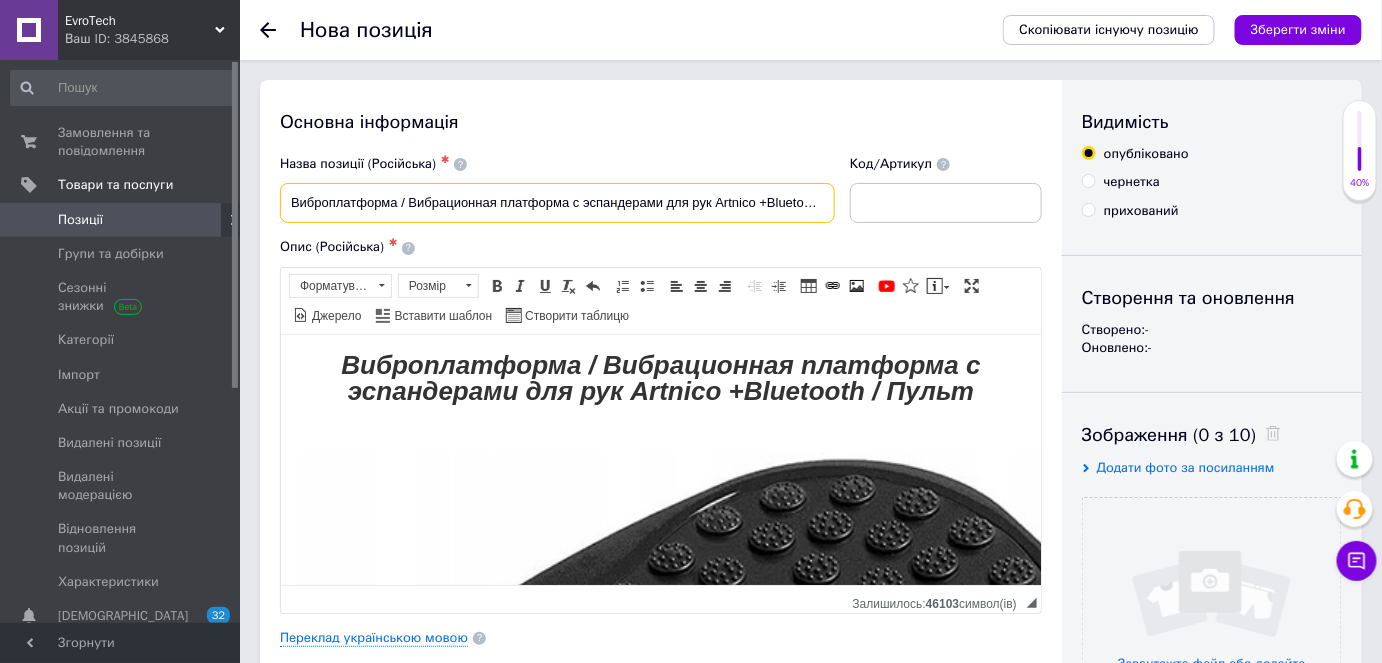 click on "Виброплатформа / Вибрационная платформа с эспандерами для рук Artnico +Bluetooth / Пульт" at bounding box center (557, 203) 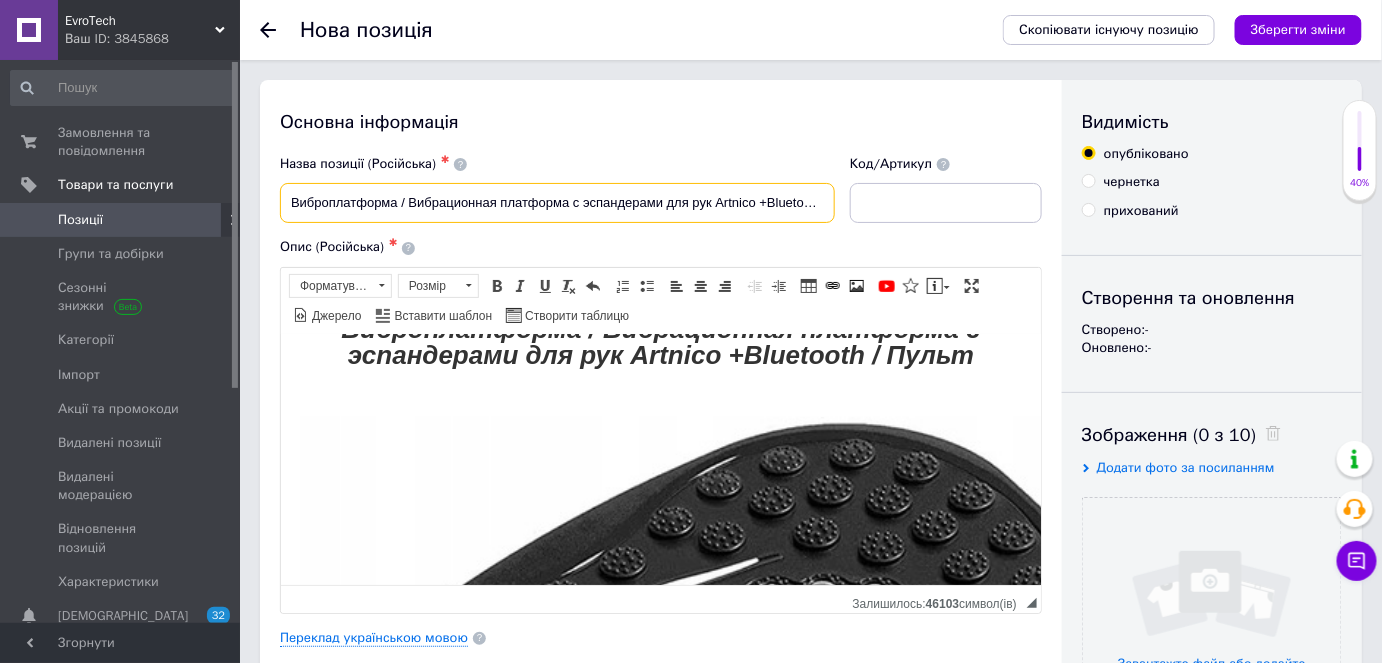 scroll, scrollTop: 0, scrollLeft: 0, axis: both 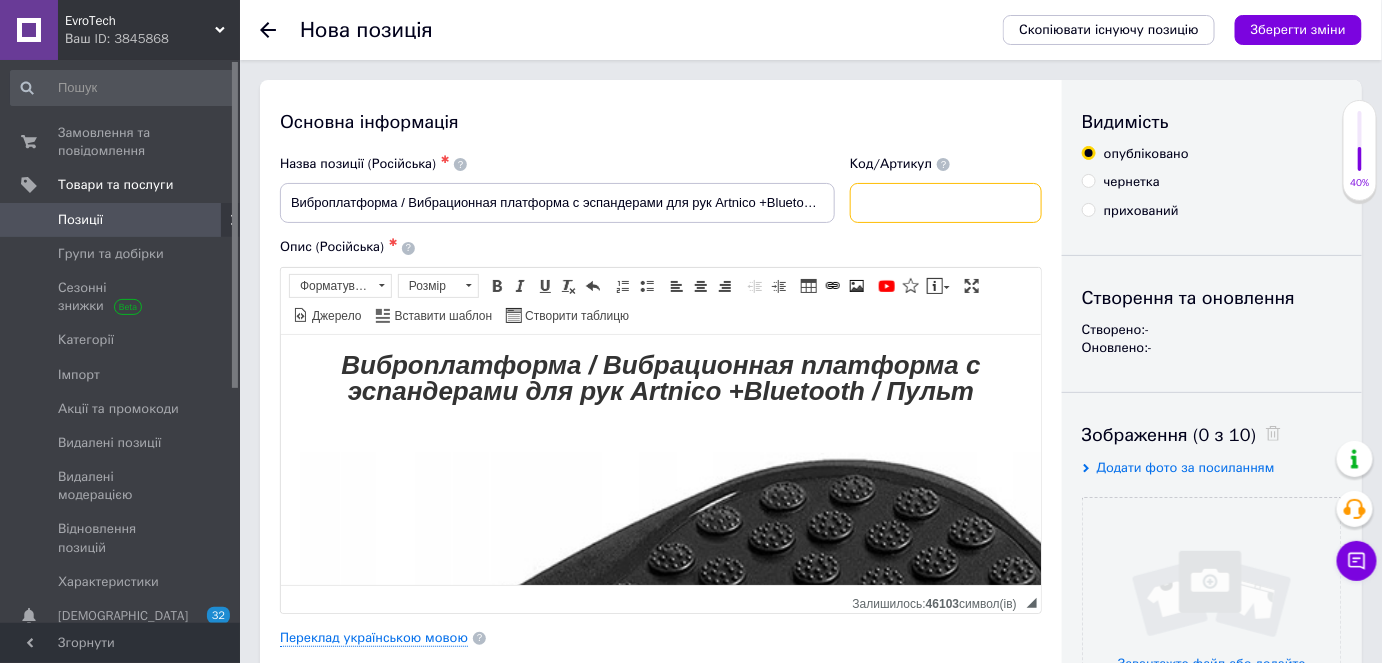 click at bounding box center (946, 203) 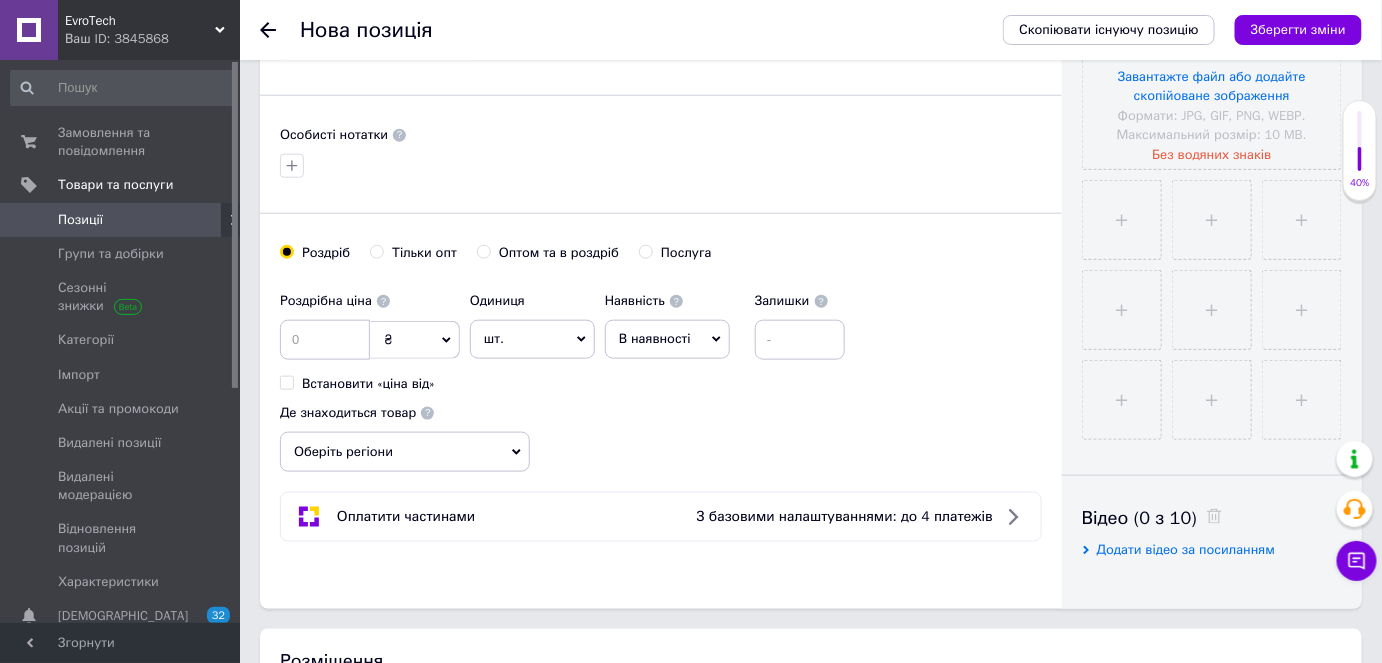 scroll, scrollTop: 636, scrollLeft: 0, axis: vertical 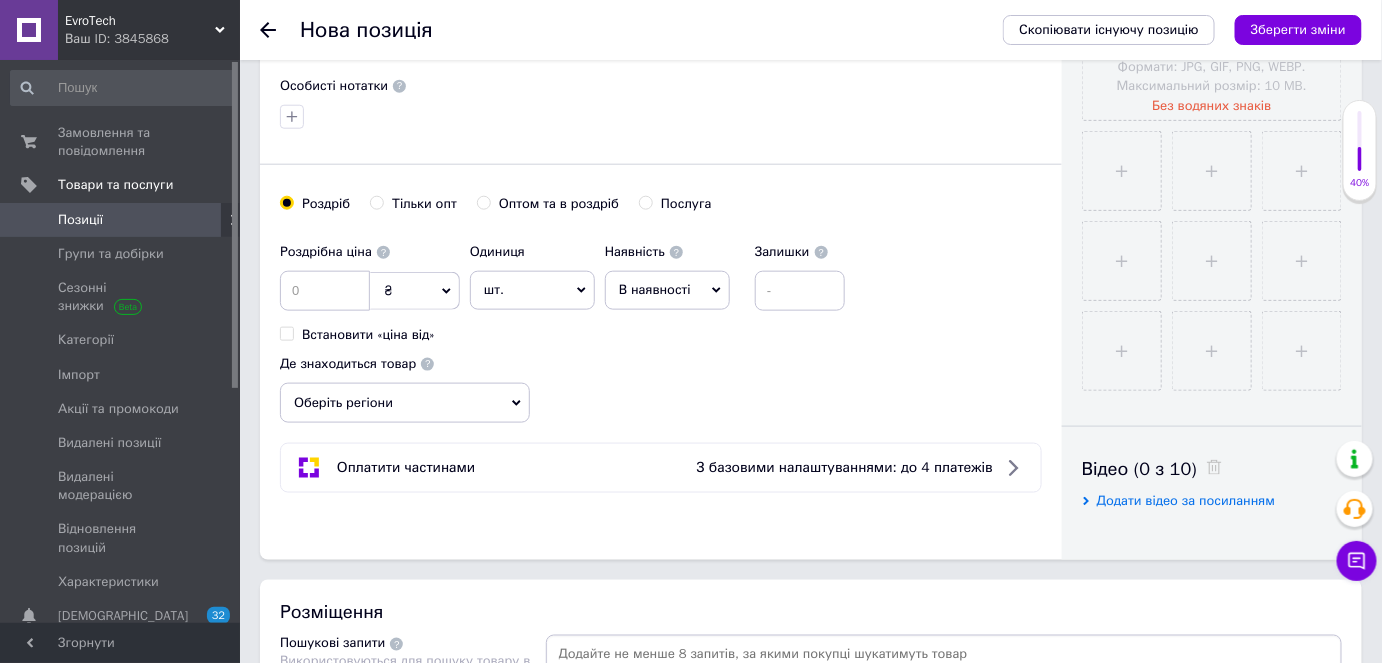 type on "5016" 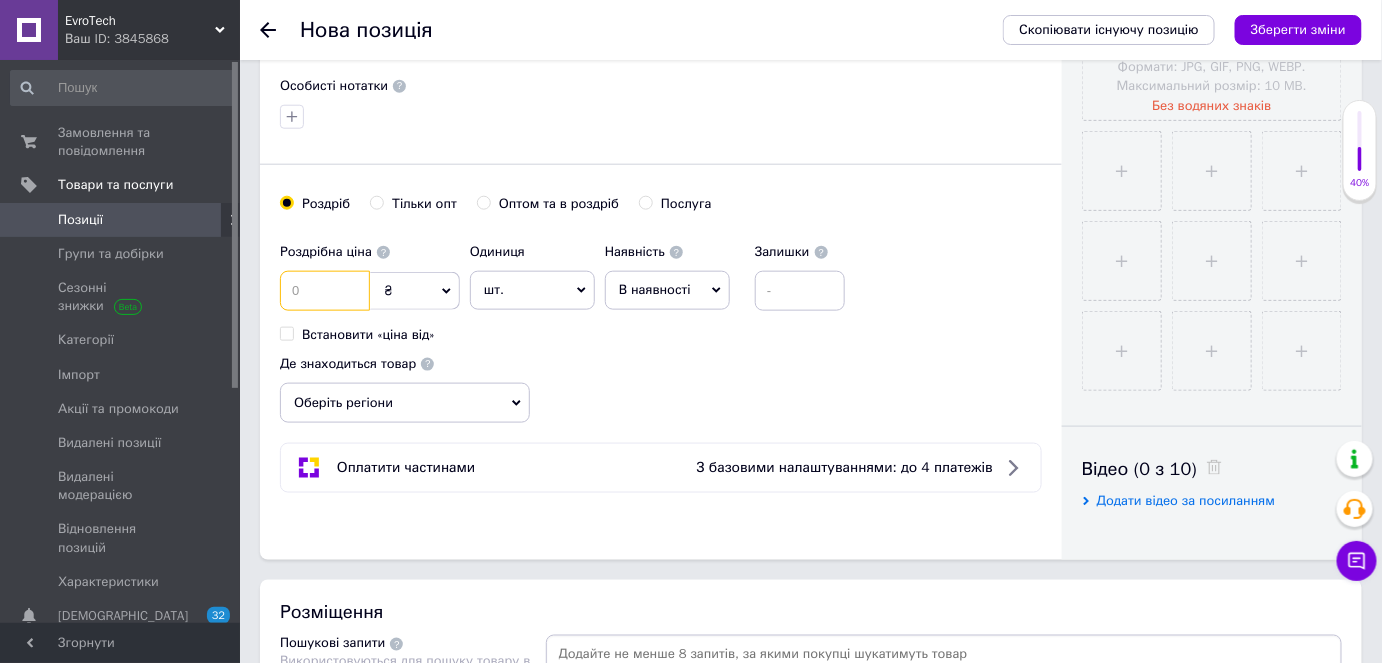 click at bounding box center (325, 291) 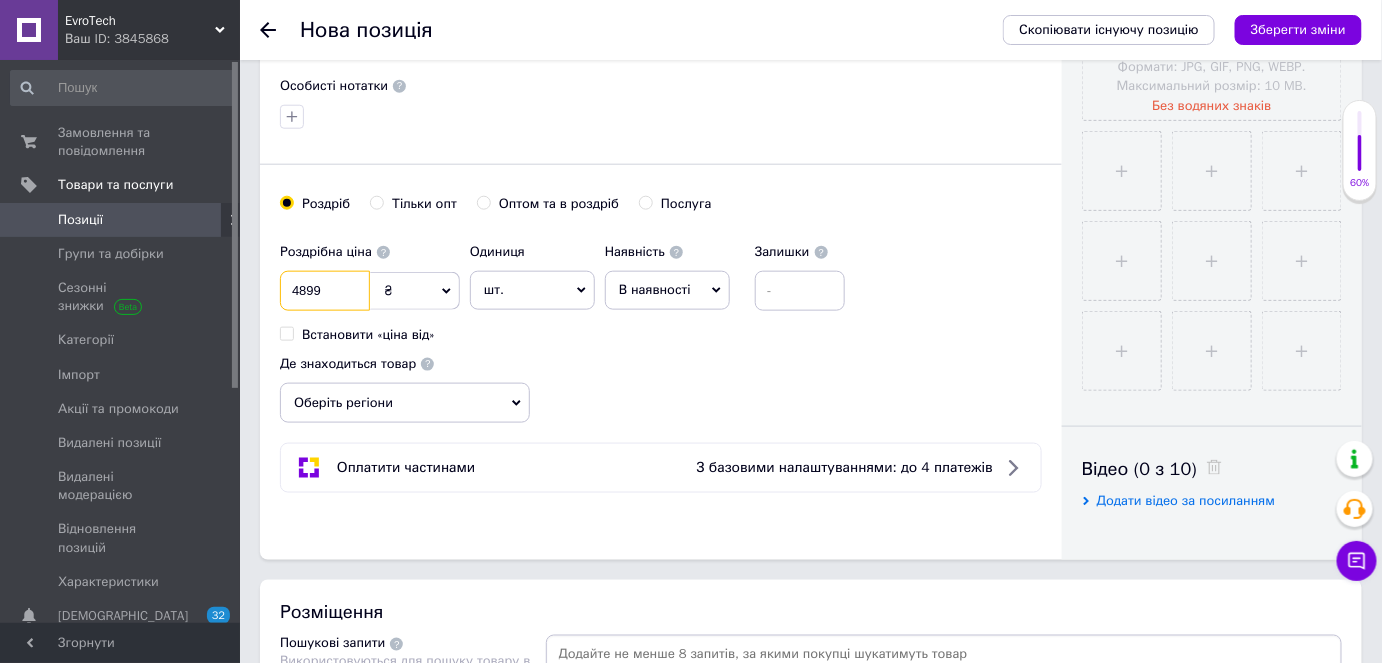 type on "4899" 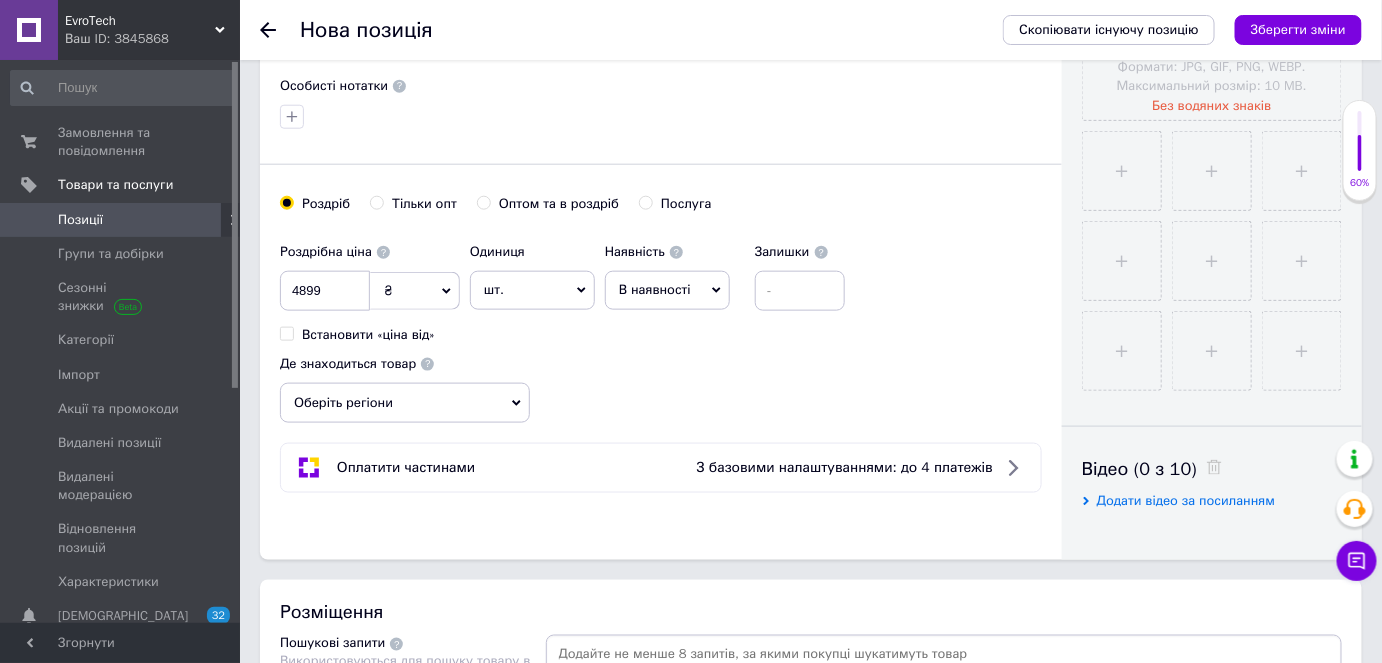 click on "В наявності" at bounding box center [655, 289] 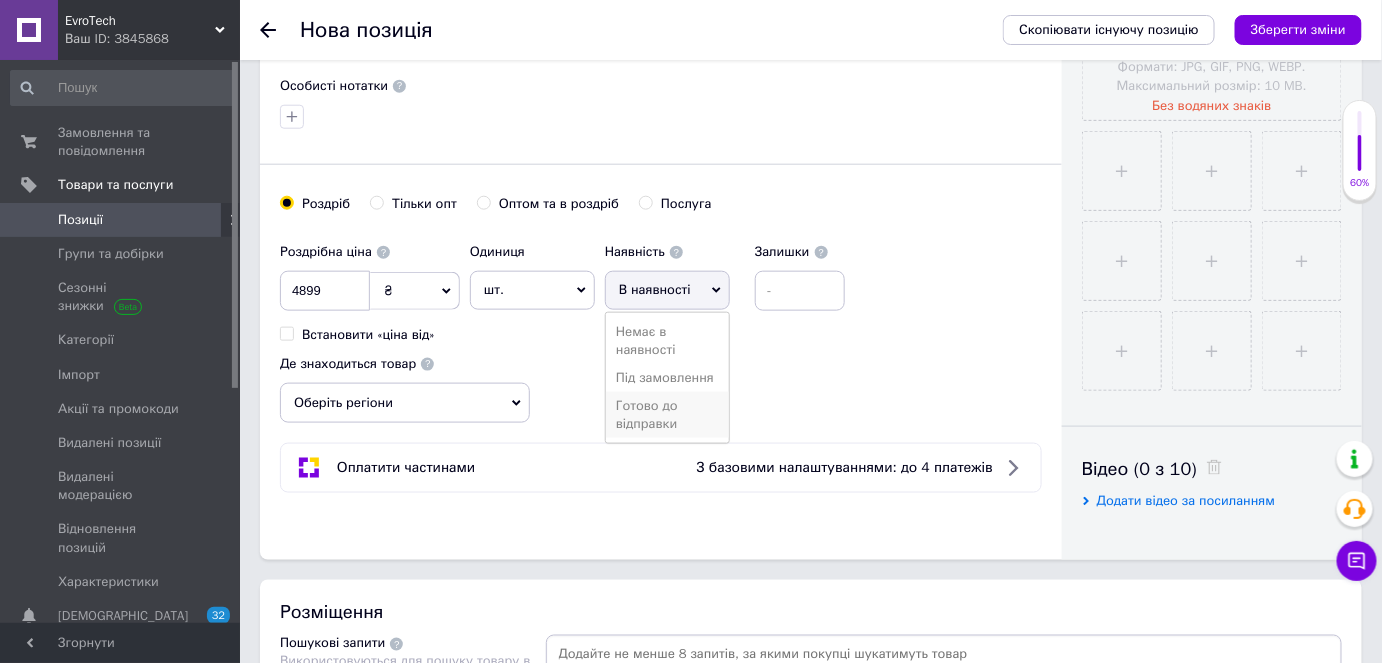 click on "Готово до відправки" at bounding box center [667, 415] 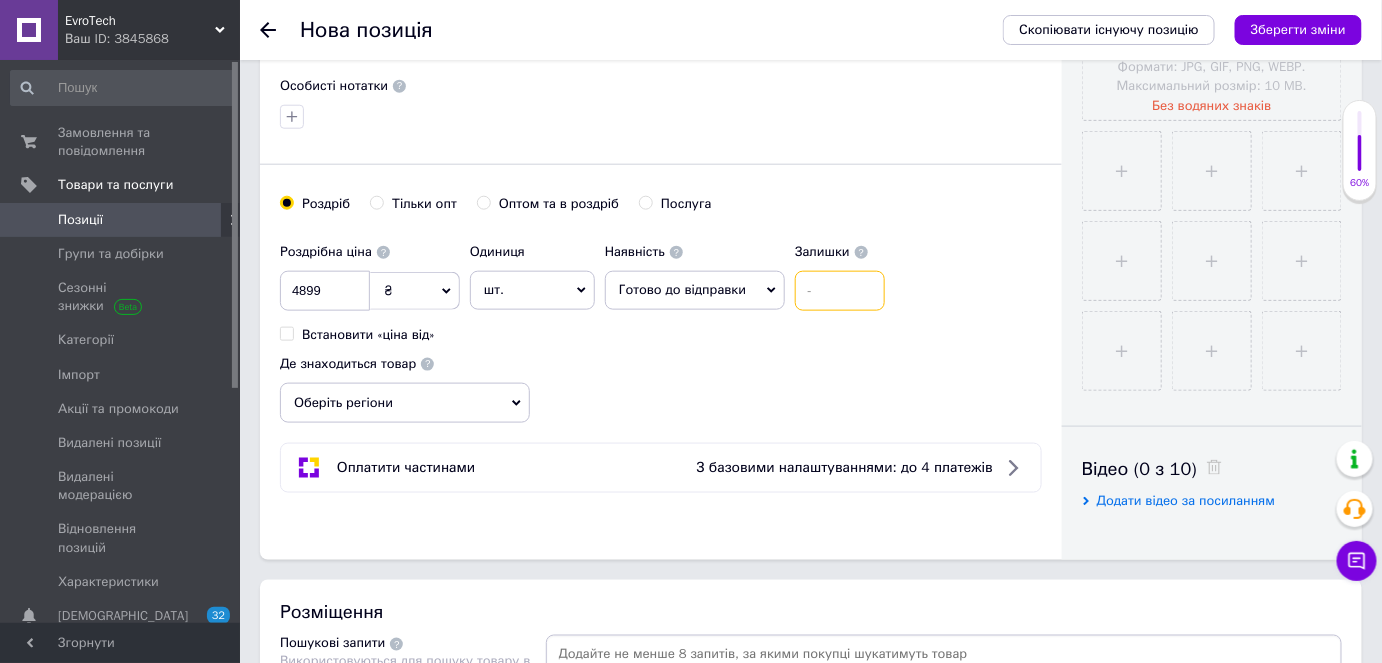 click at bounding box center [840, 291] 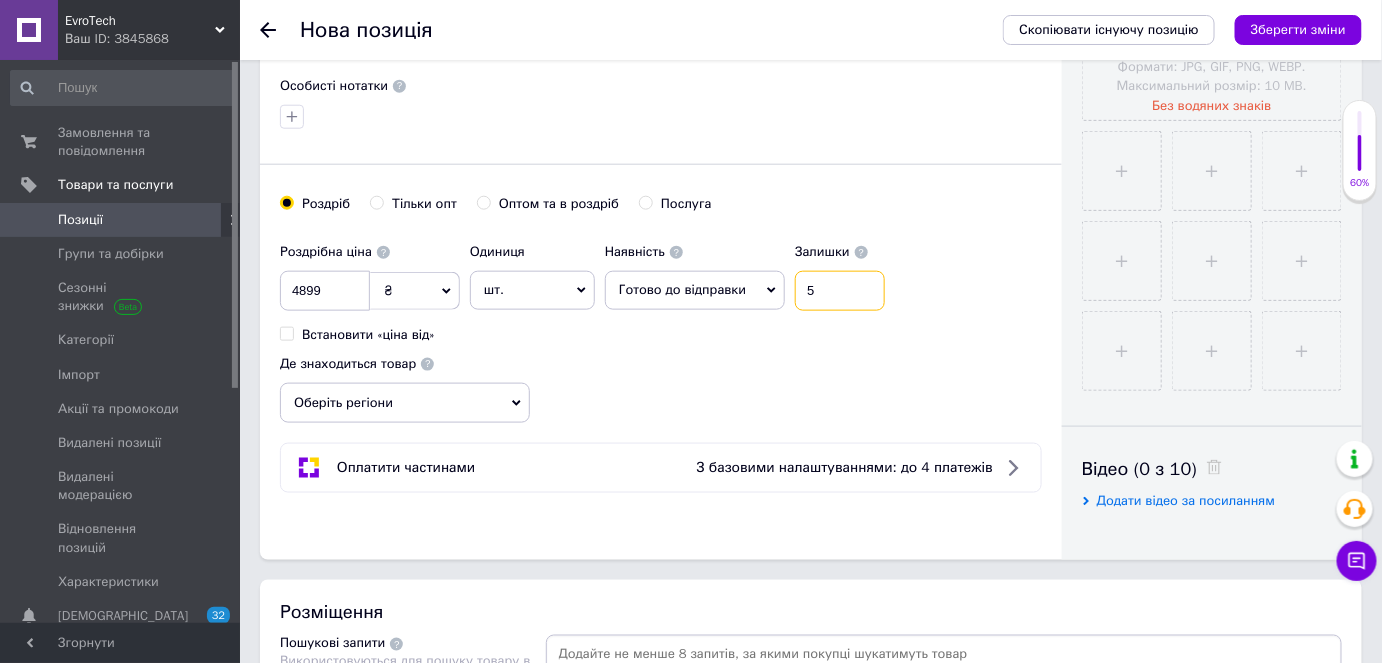 type on "5" 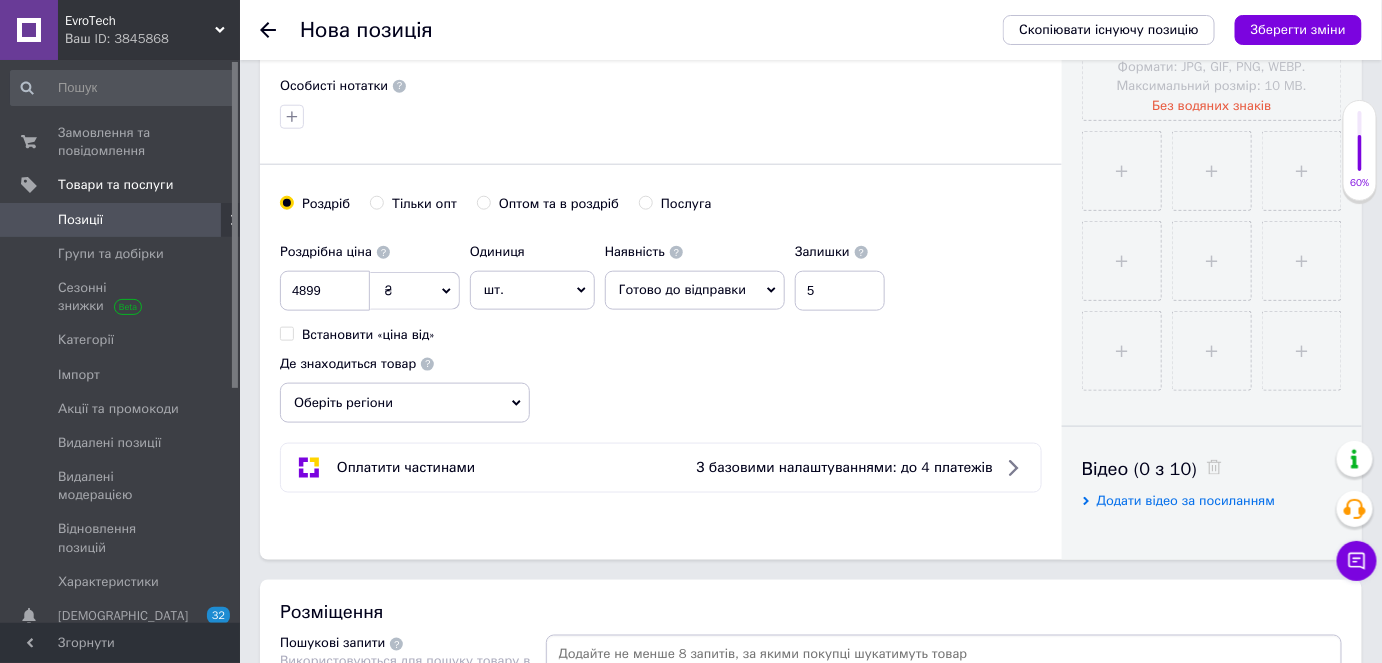 drag, startPoint x: 439, startPoint y: 398, endPoint x: 429, endPoint y: 414, distance: 18.867962 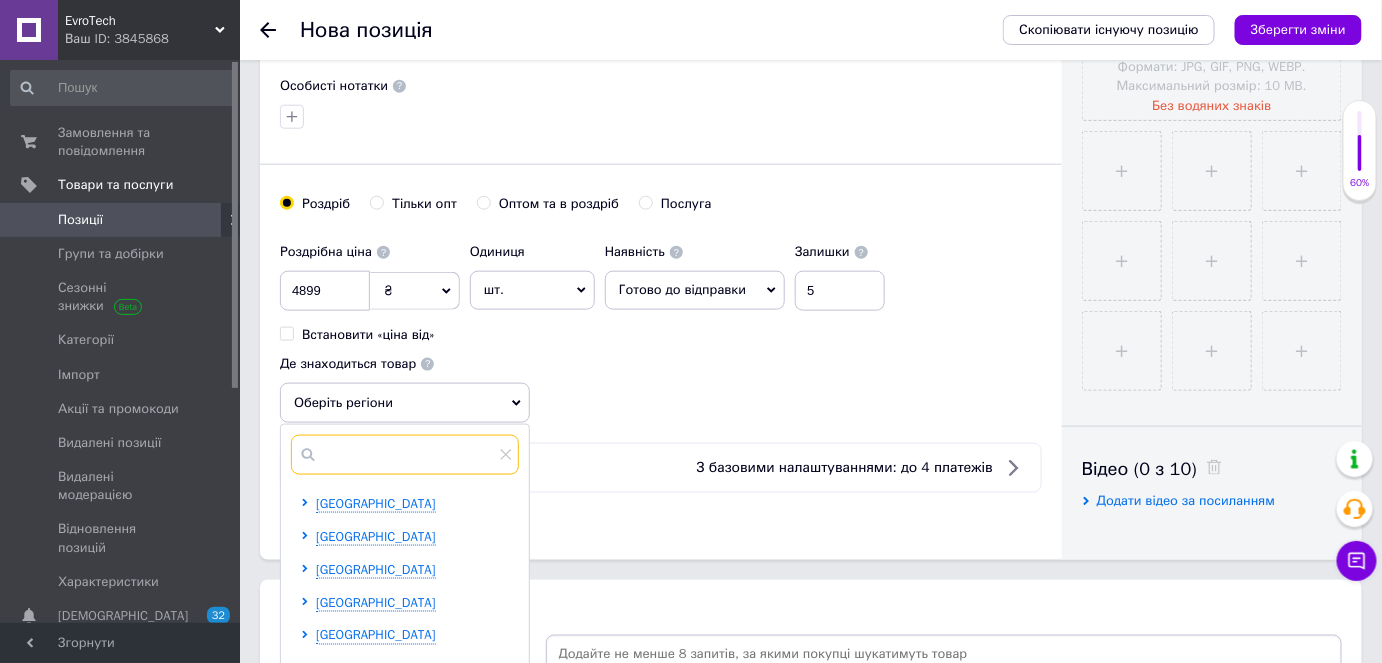 click at bounding box center [405, 455] 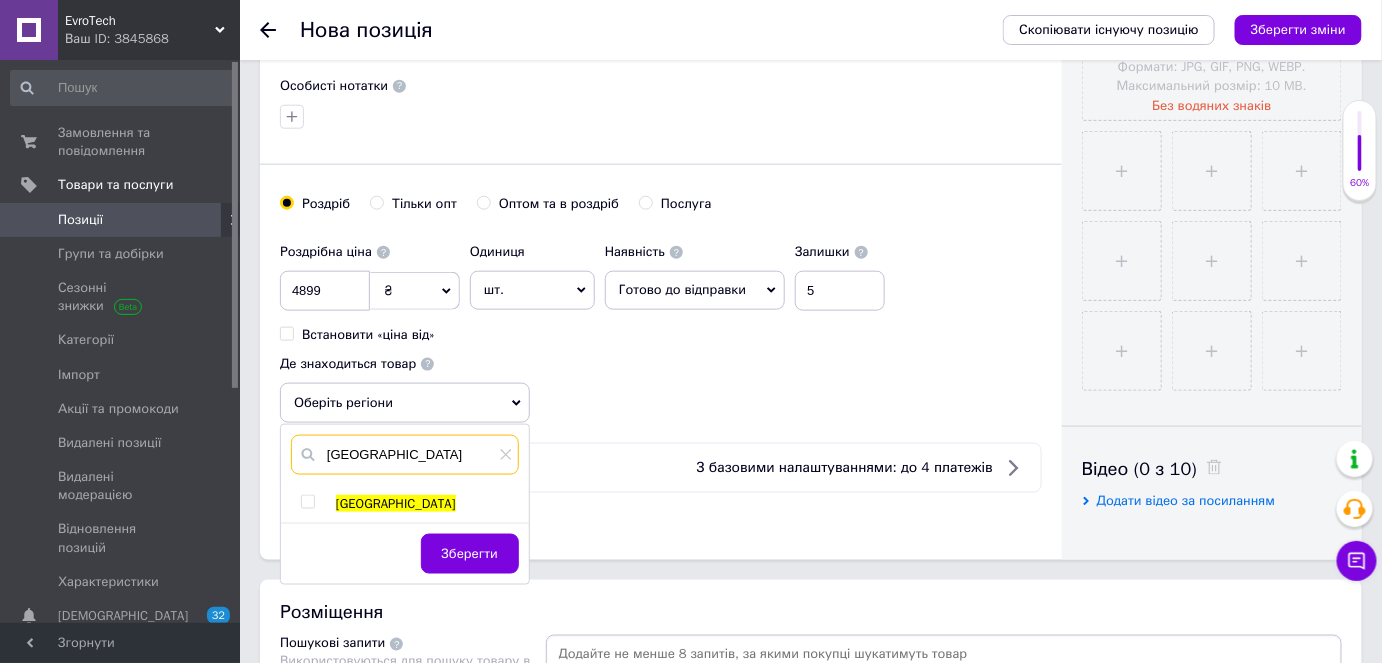 type on "[GEOGRAPHIC_DATA]" 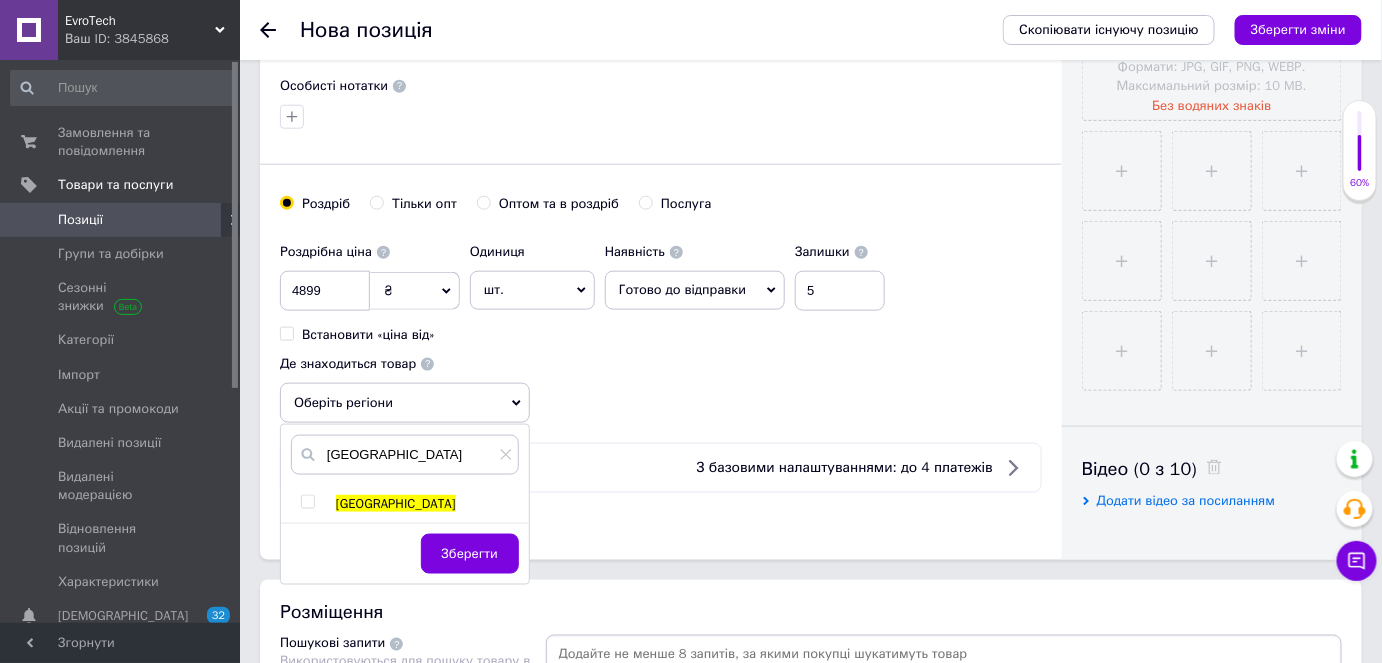 click at bounding box center [307, 502] 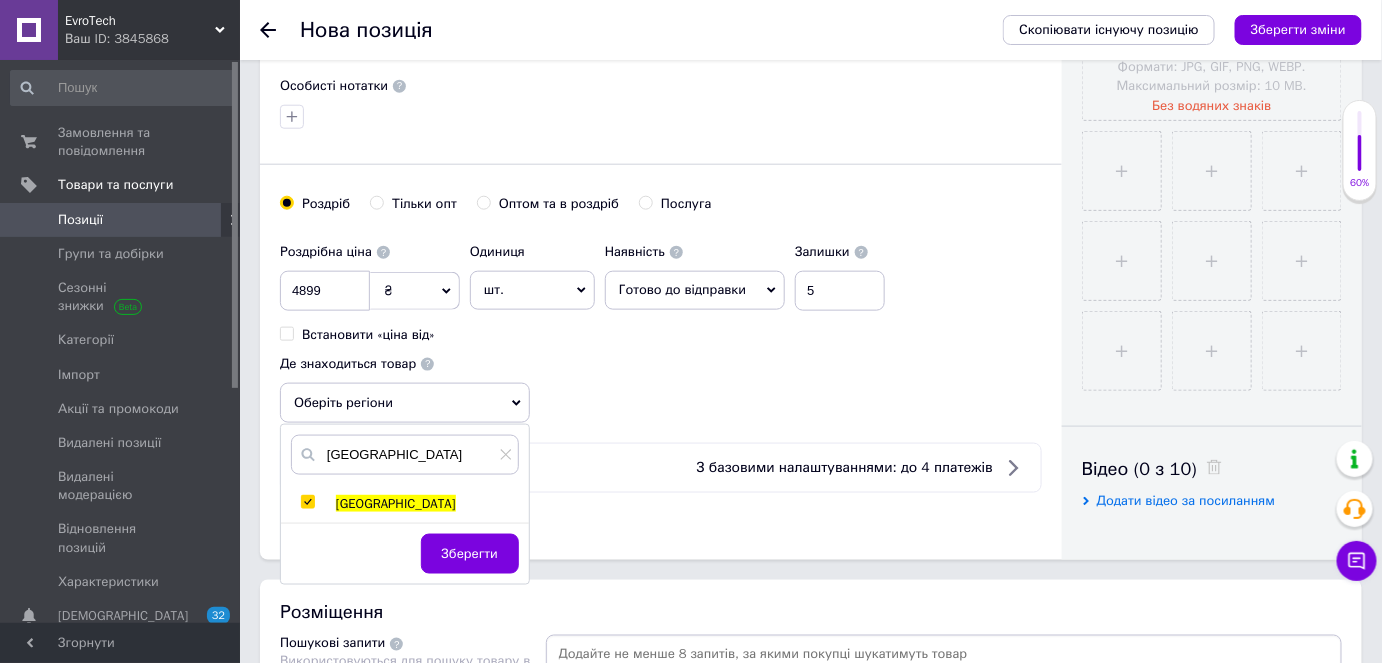 checkbox on "true" 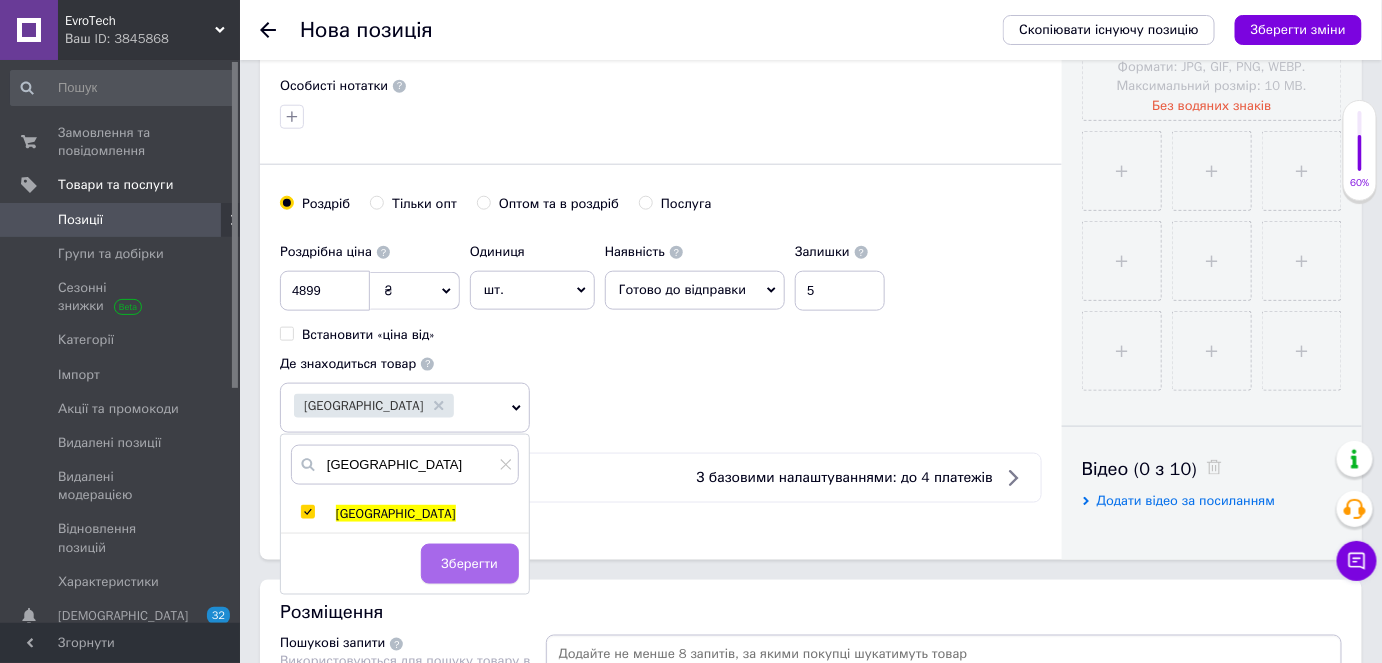 click on "Зберегти" at bounding box center (470, 564) 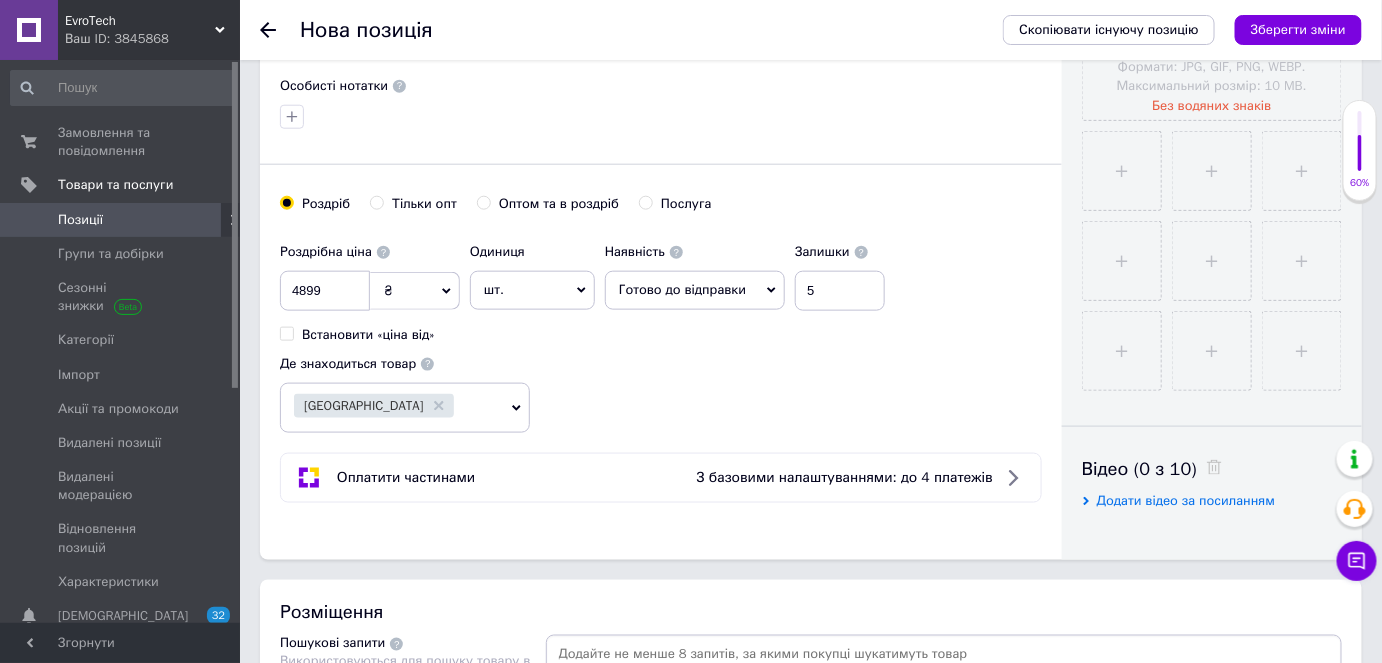 click on "[GEOGRAPHIC_DATA]" at bounding box center (392, 408) 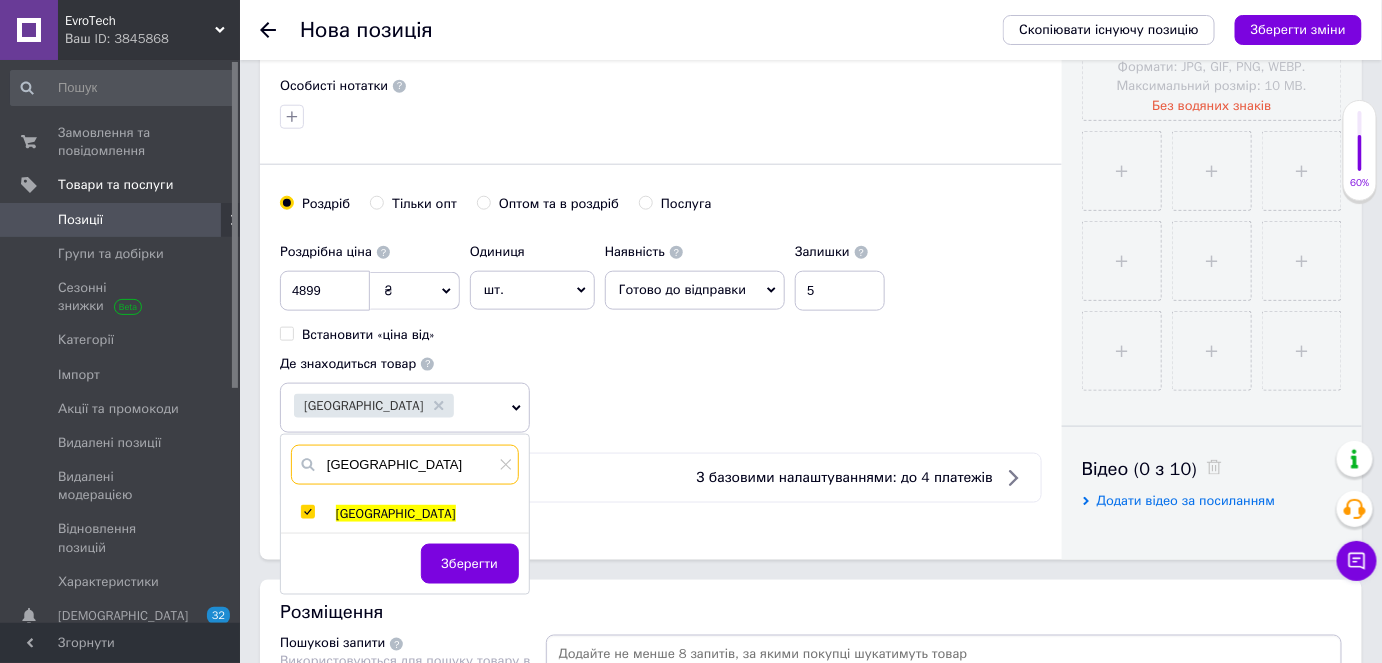 drag, startPoint x: 371, startPoint y: 463, endPoint x: 304, endPoint y: 462, distance: 67.00746 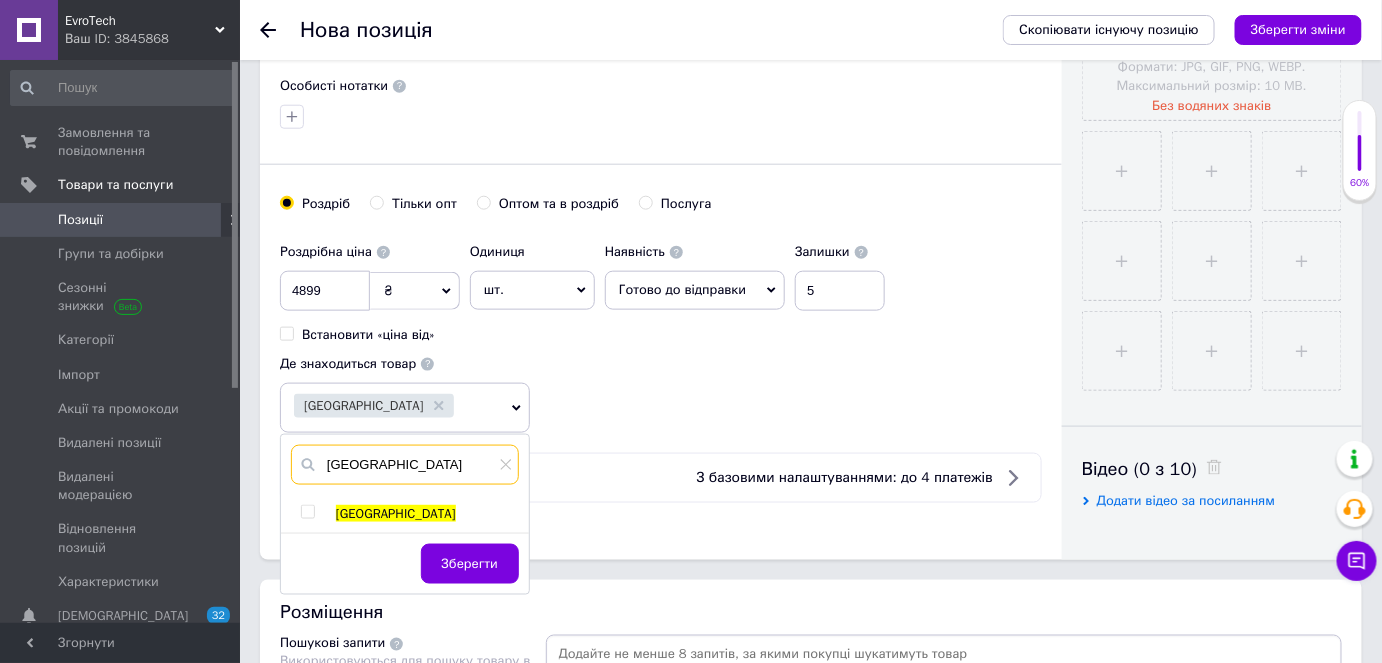 type on "[GEOGRAPHIC_DATA]" 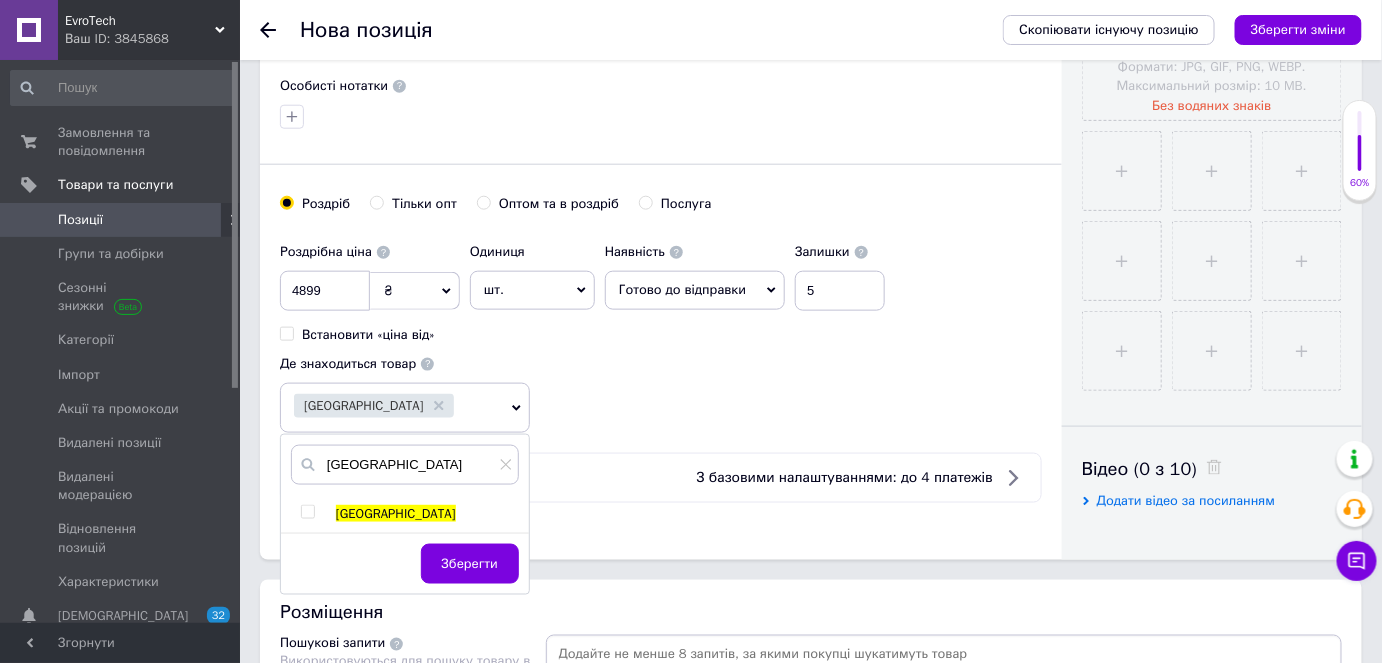drag, startPoint x: 306, startPoint y: 506, endPoint x: 353, endPoint y: 529, distance: 52.3259 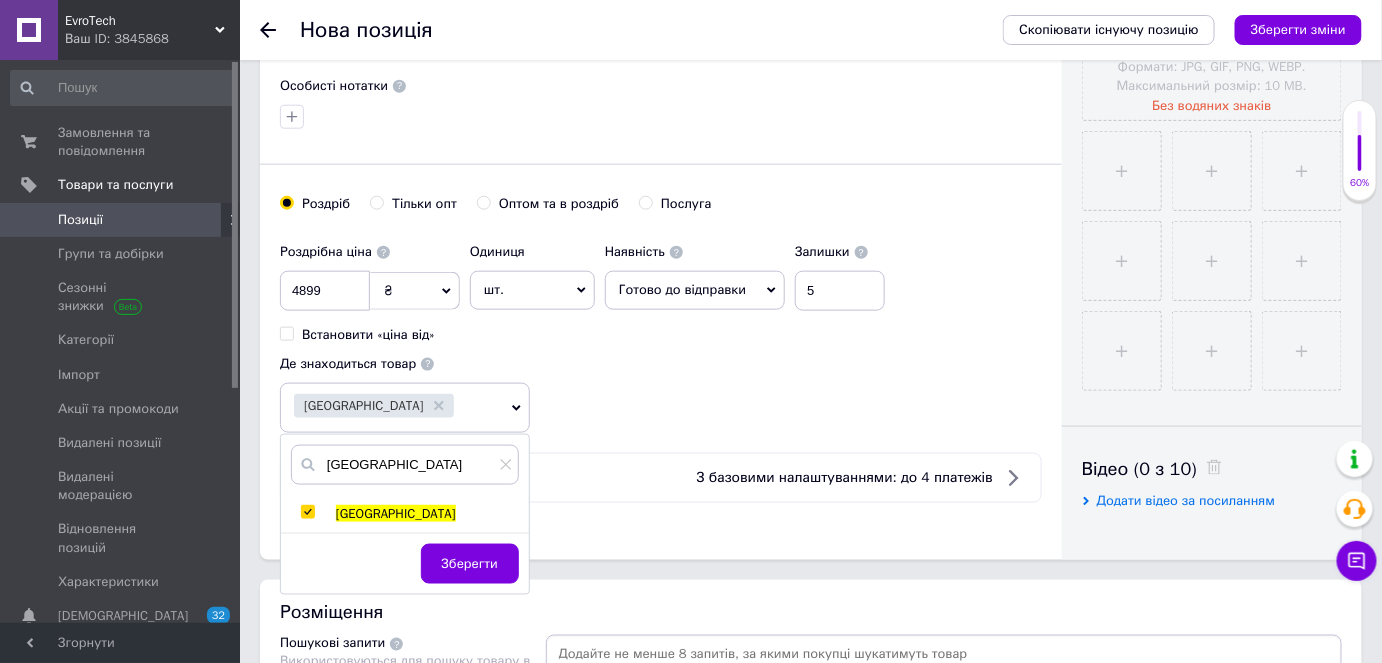 checkbox on "true" 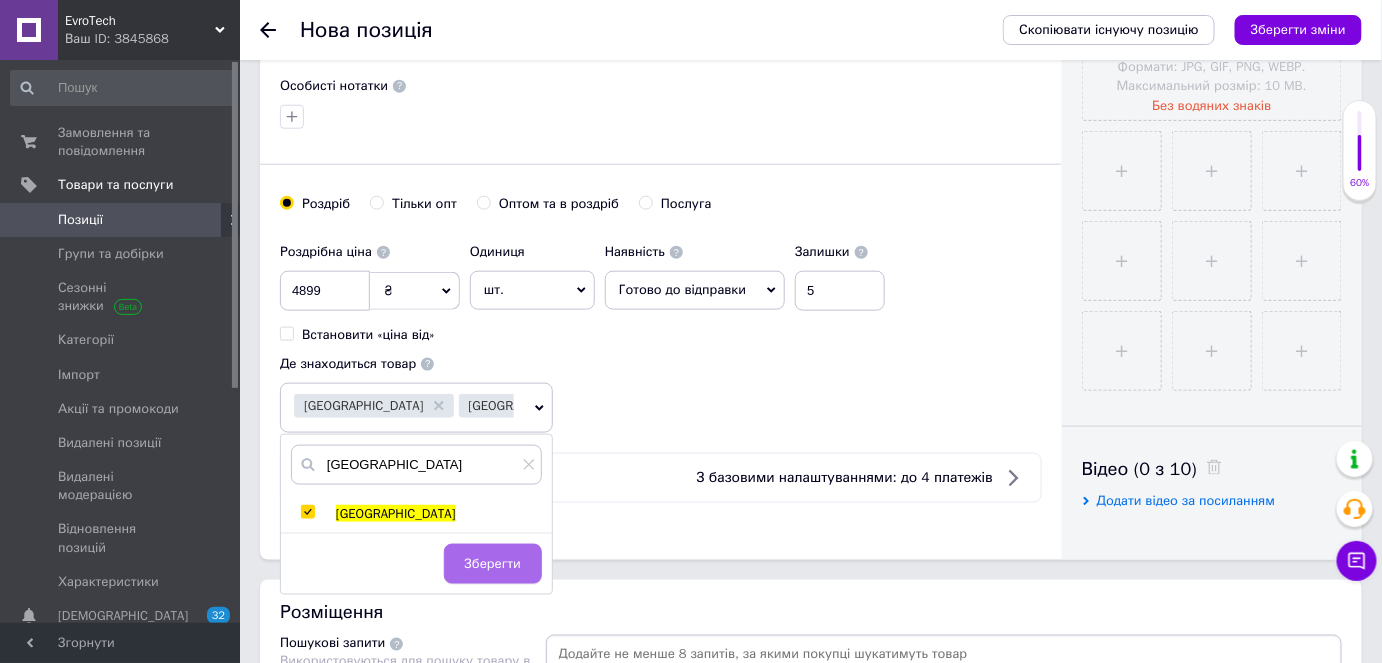click on "Зберегти" at bounding box center [493, 564] 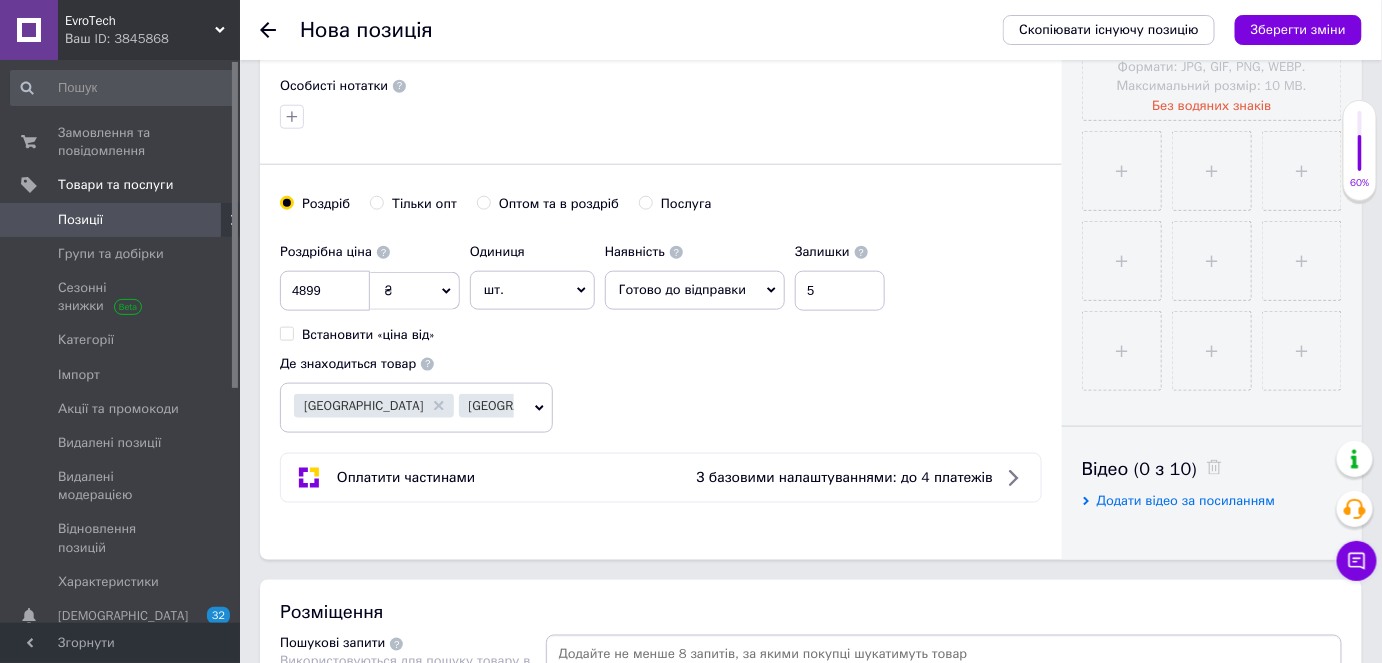 click on "[GEOGRAPHIC_DATA] [GEOGRAPHIC_DATA]" at bounding box center (404, 408) 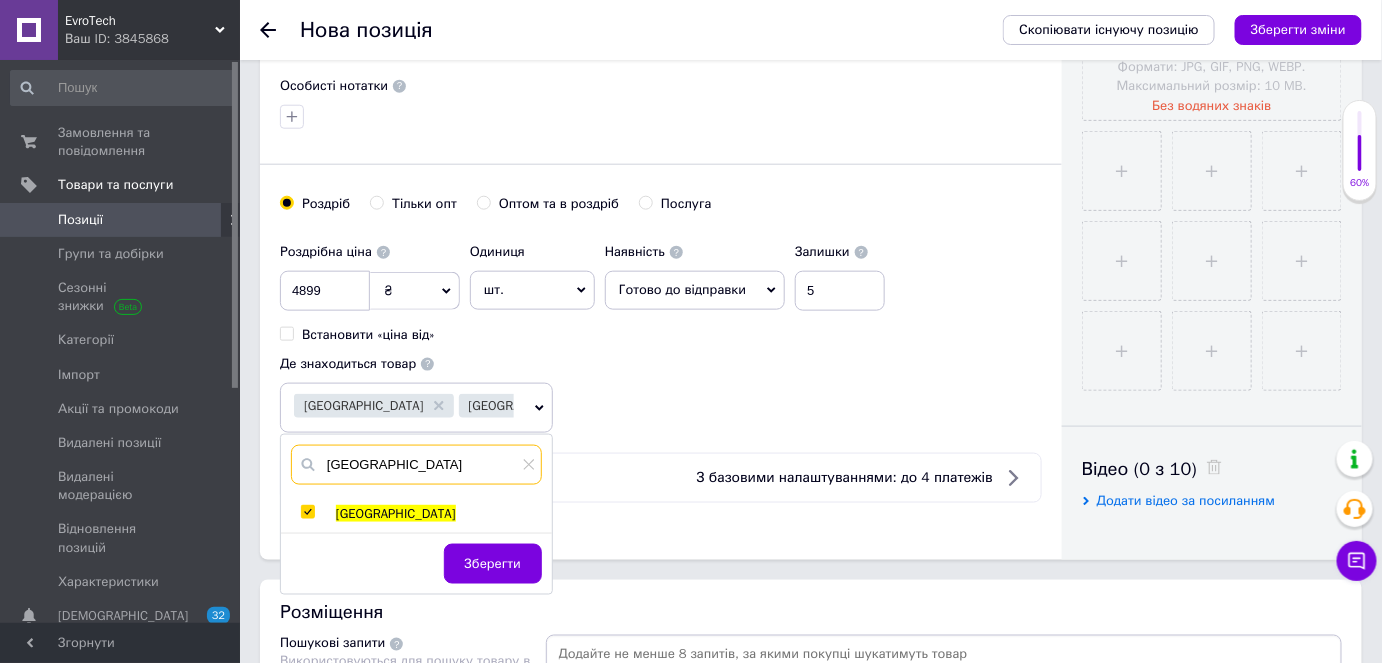 drag, startPoint x: 416, startPoint y: 455, endPoint x: 326, endPoint y: 464, distance: 90.44888 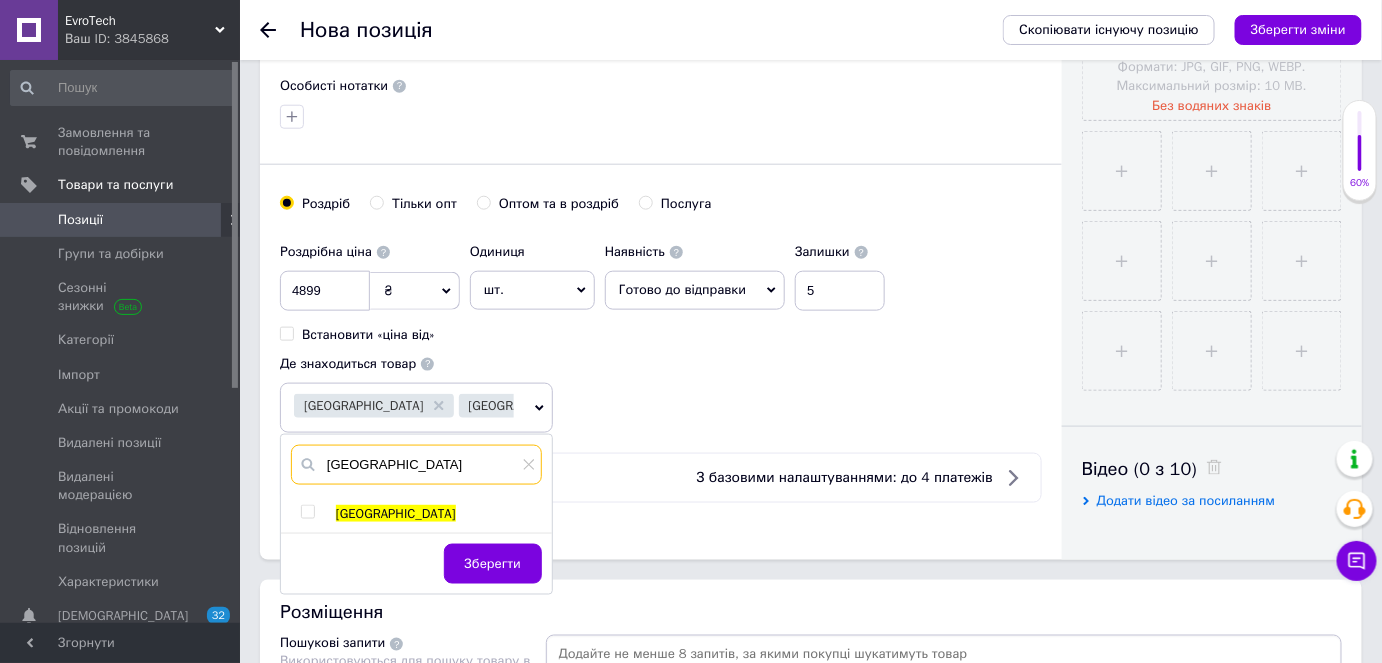 type on "[GEOGRAPHIC_DATA]" 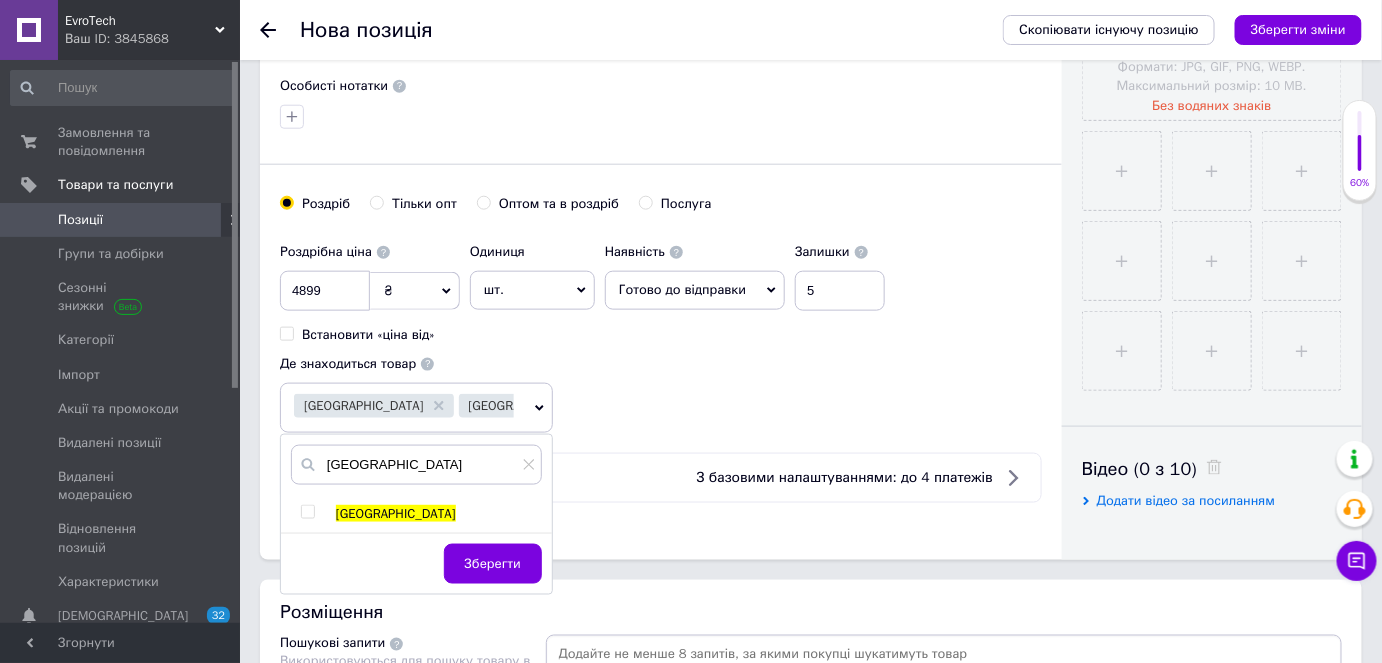 drag, startPoint x: 304, startPoint y: 509, endPoint x: 334, endPoint y: 533, distance: 38.418747 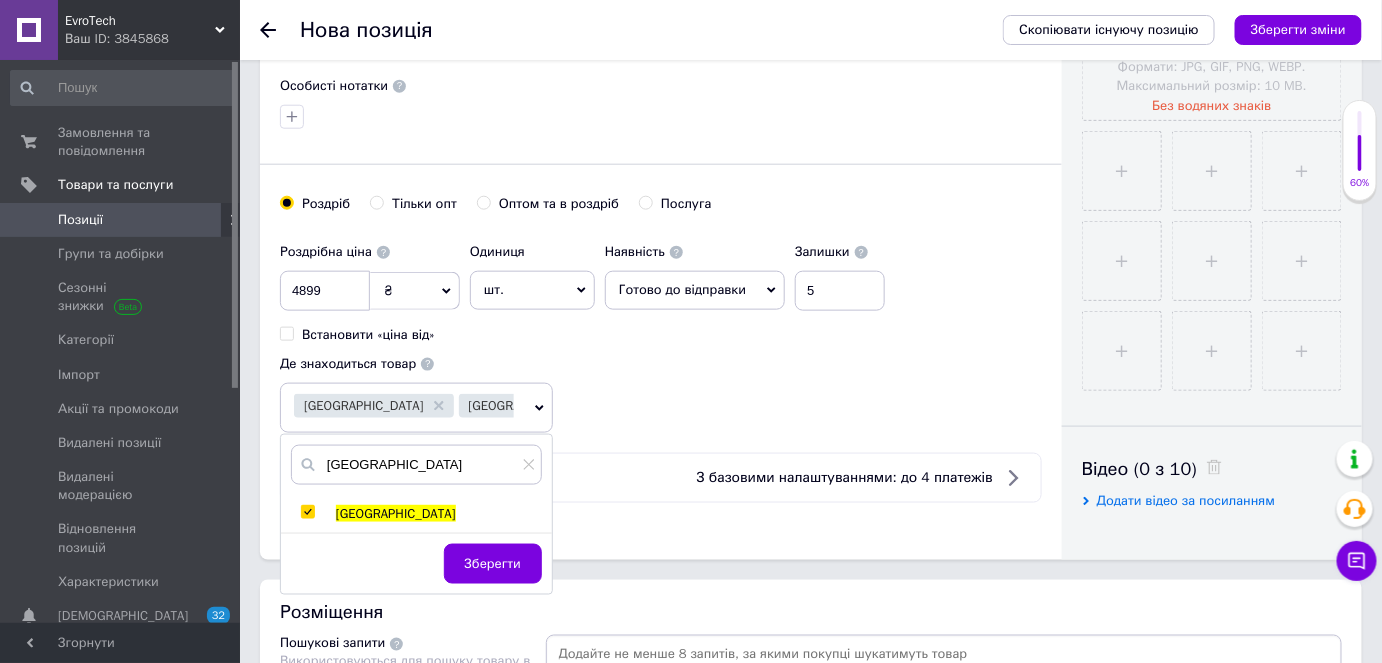 checkbox on "true" 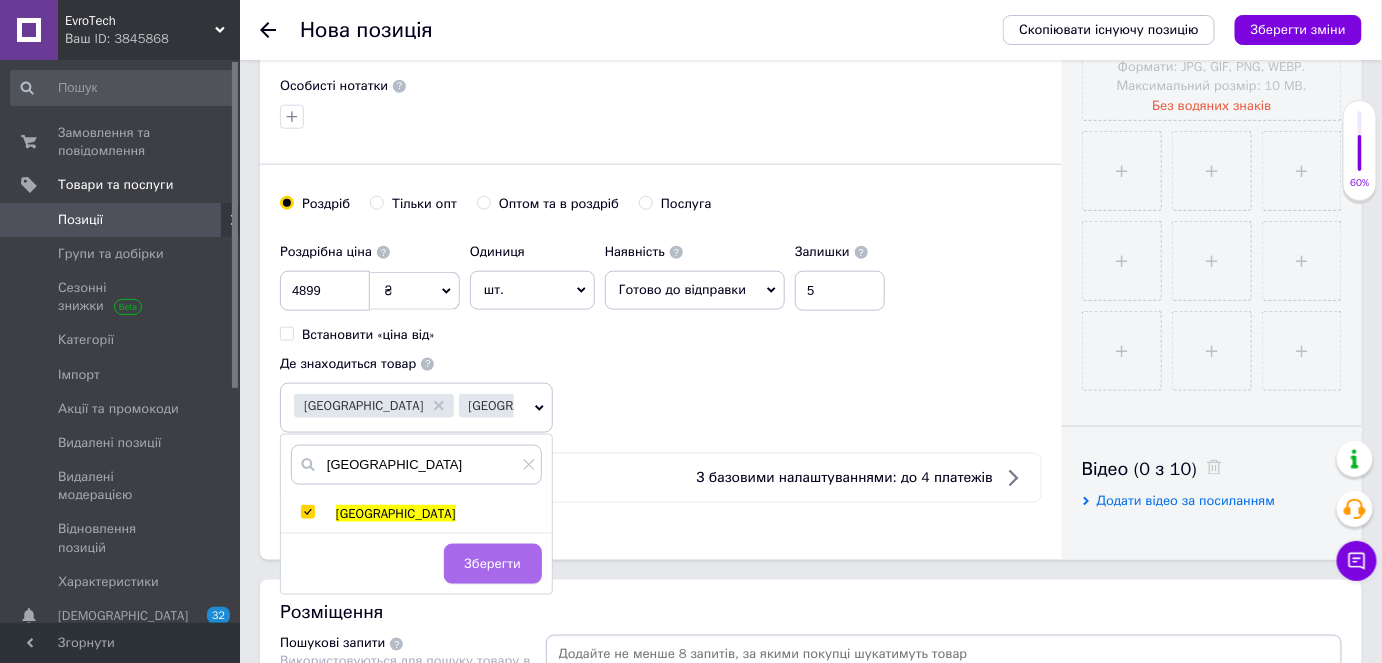 click on "Зберегти" at bounding box center [493, 564] 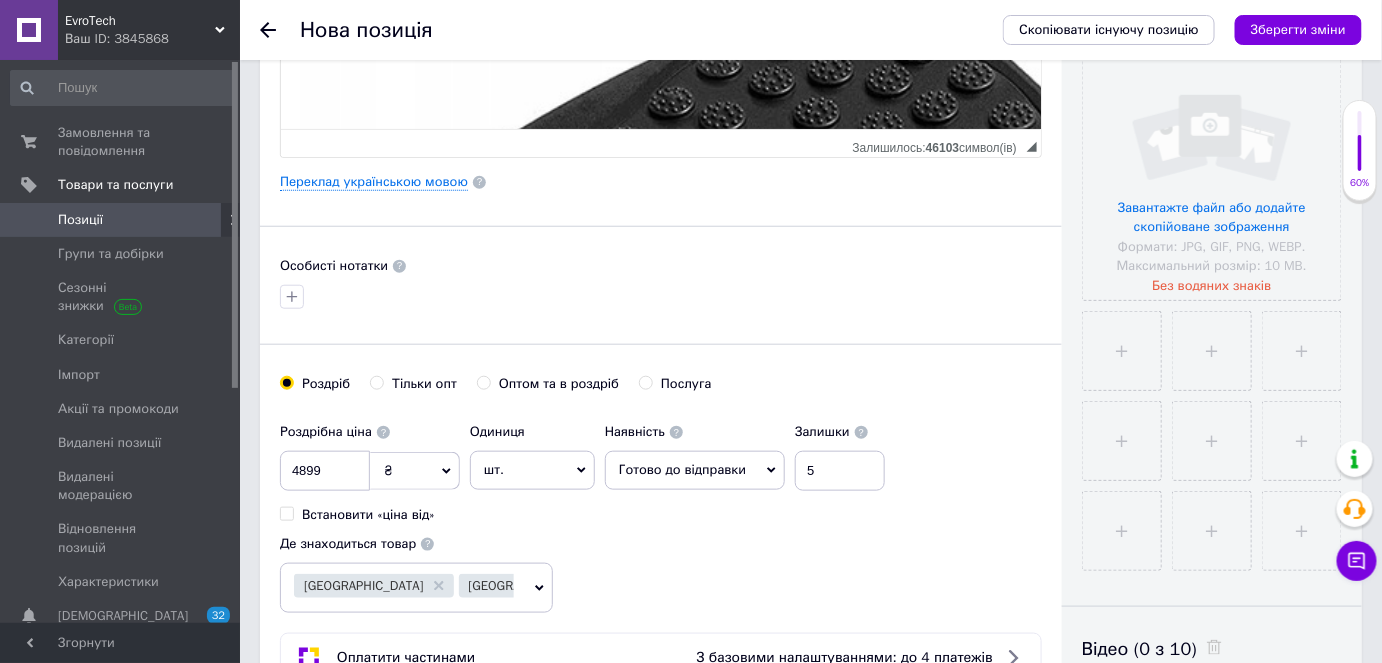 scroll, scrollTop: 454, scrollLeft: 0, axis: vertical 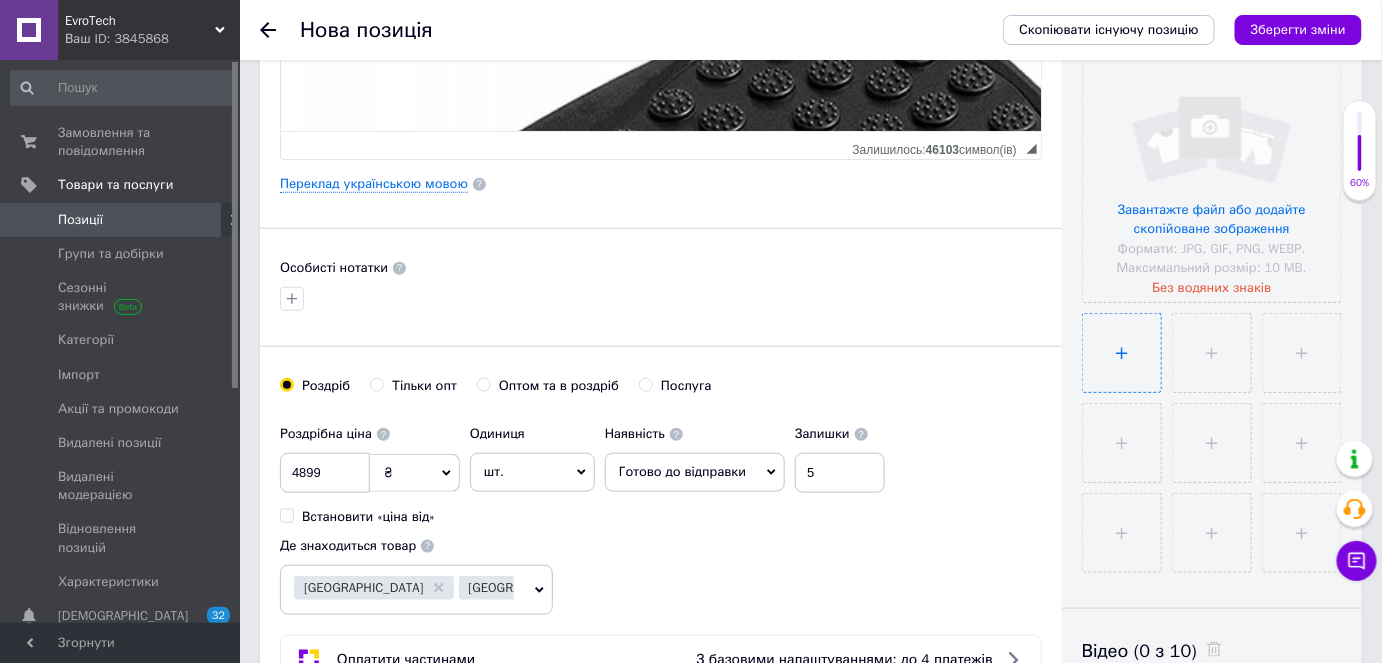 click at bounding box center [1122, 353] 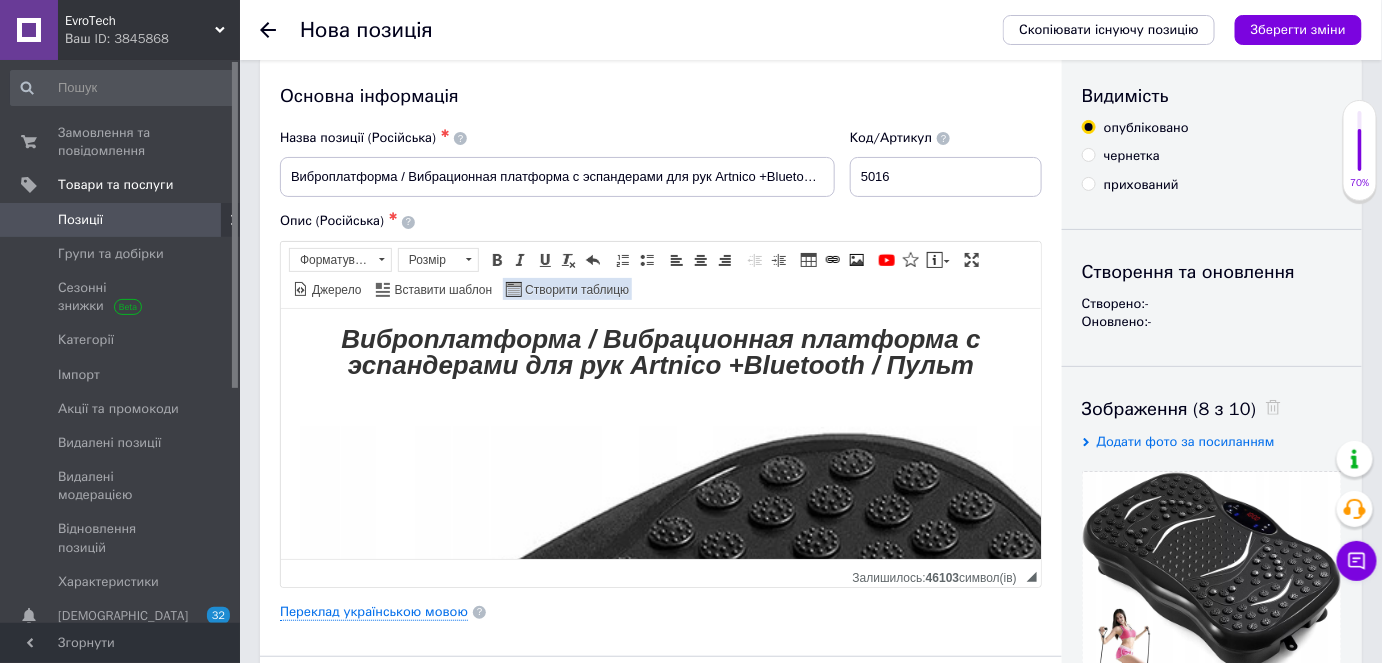 scroll, scrollTop: 0, scrollLeft: 0, axis: both 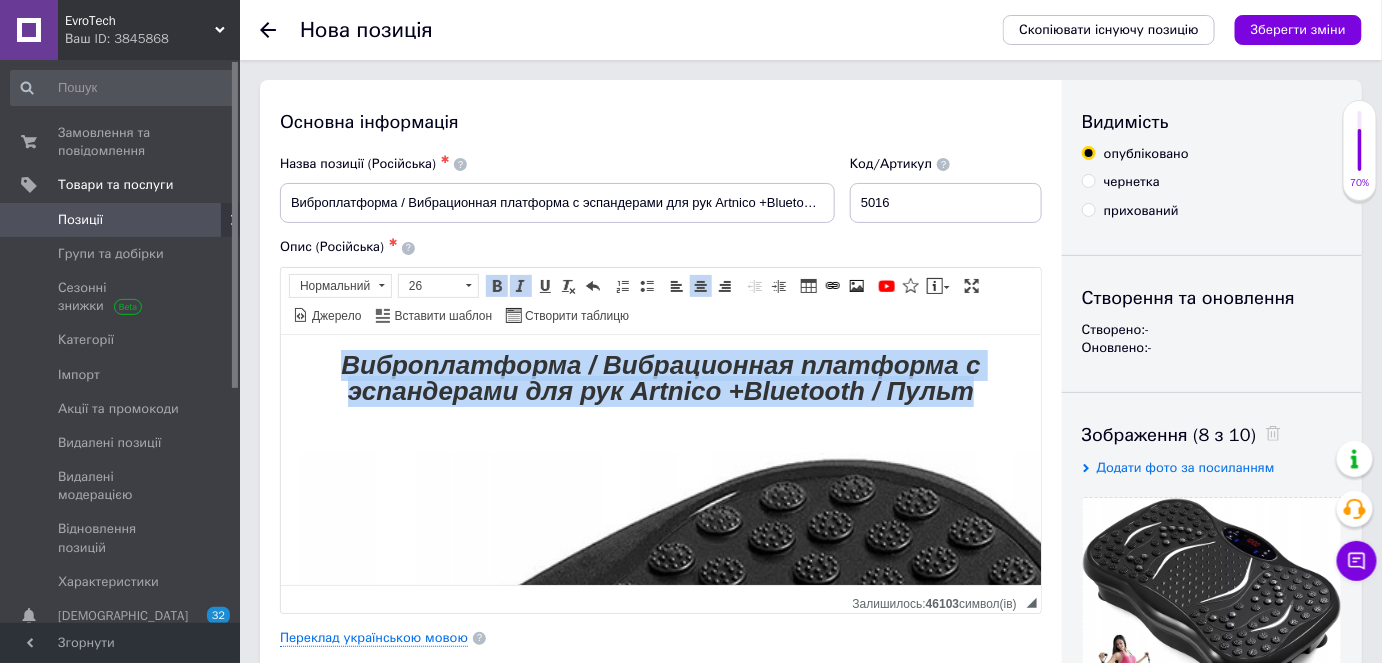 drag, startPoint x: 333, startPoint y: 370, endPoint x: 961, endPoint y: 391, distance: 628.351 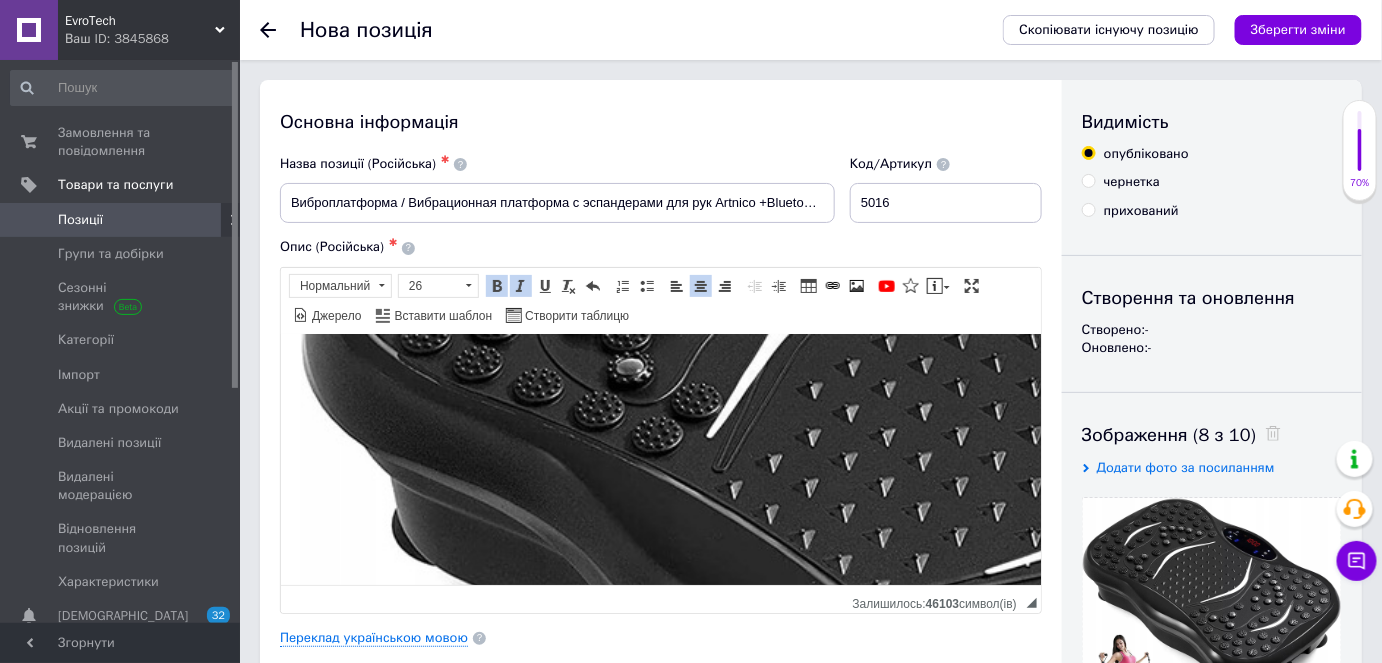 scroll, scrollTop: 727, scrollLeft: 0, axis: vertical 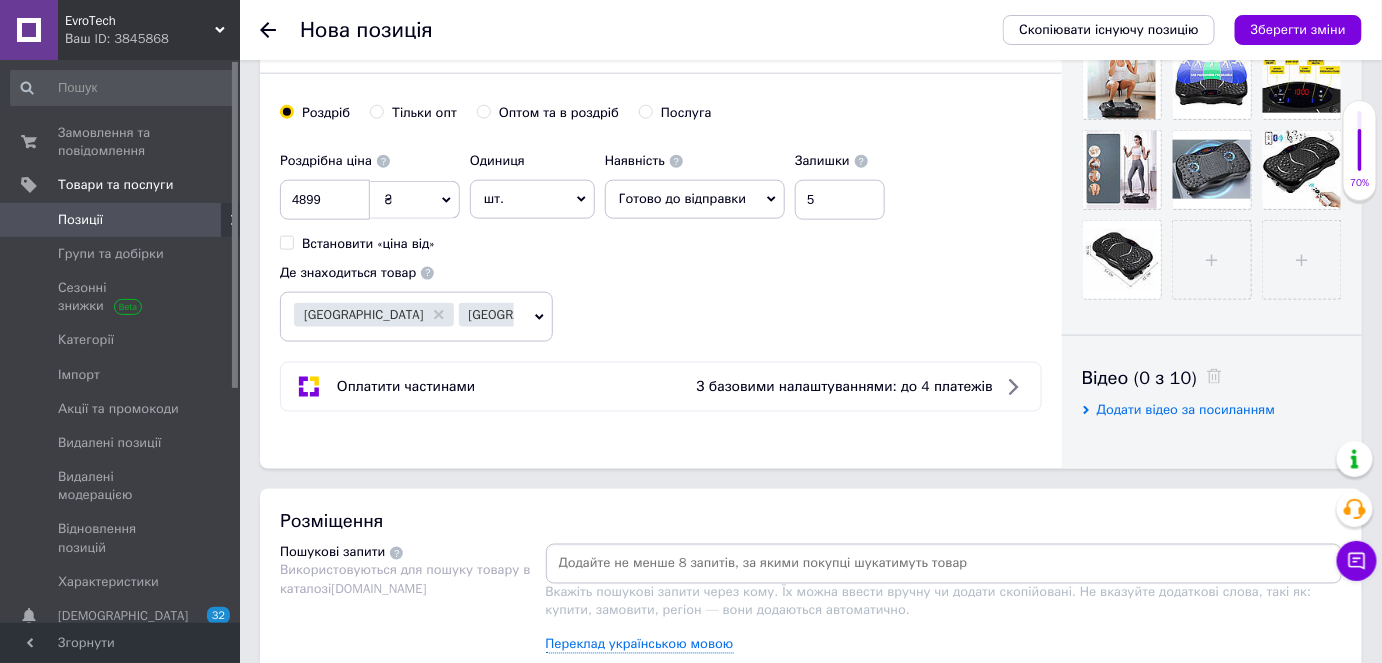 click at bounding box center [944, 564] 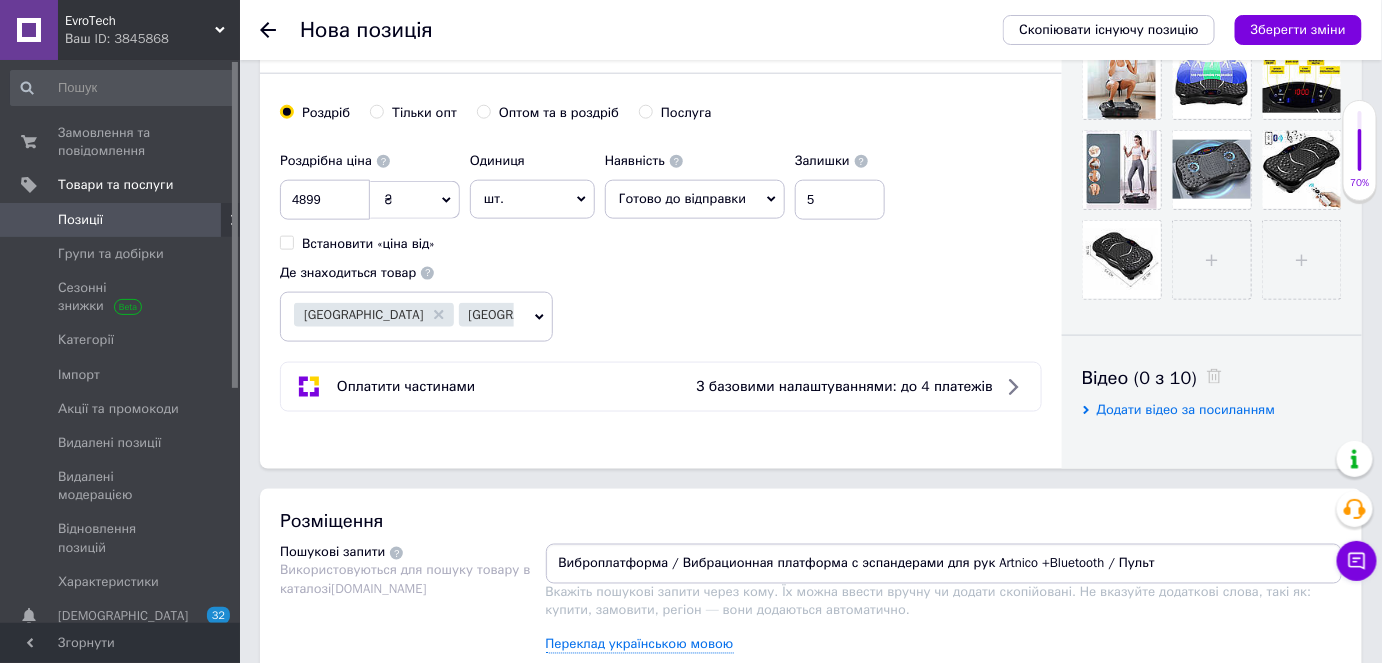 drag, startPoint x: 1016, startPoint y: 565, endPoint x: 1205, endPoint y: 570, distance: 189.06613 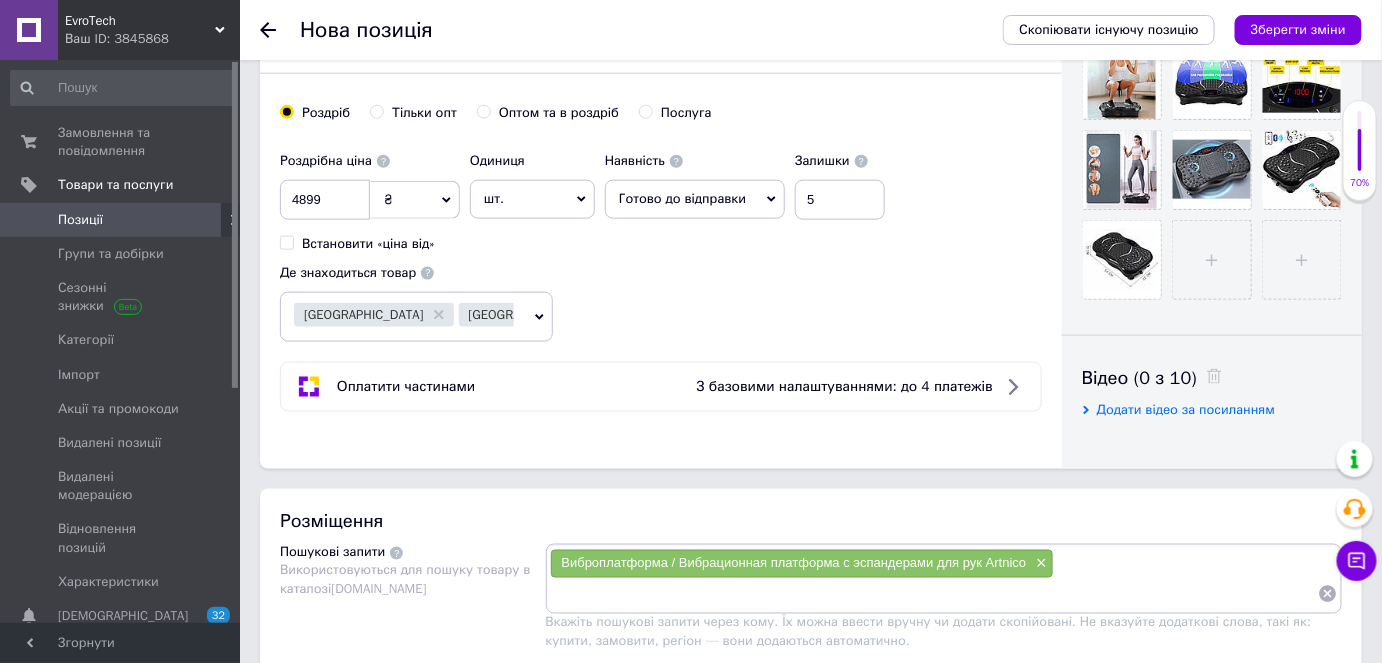 click on "Виброплатформа / Вибрационная платформа с эспандерами для рук Artnico" at bounding box center [794, 563] 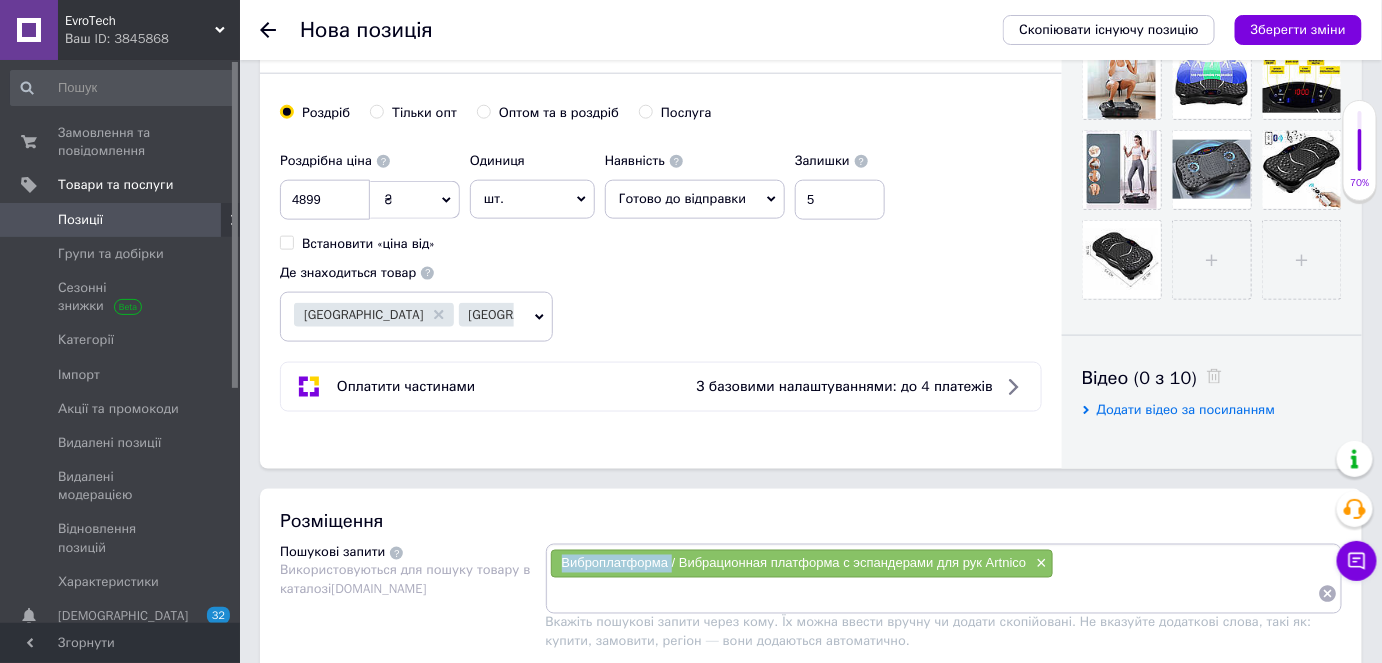 click on "Виброплатформа / Вибрационная платформа с эспандерами для рук Artnico" at bounding box center [794, 563] 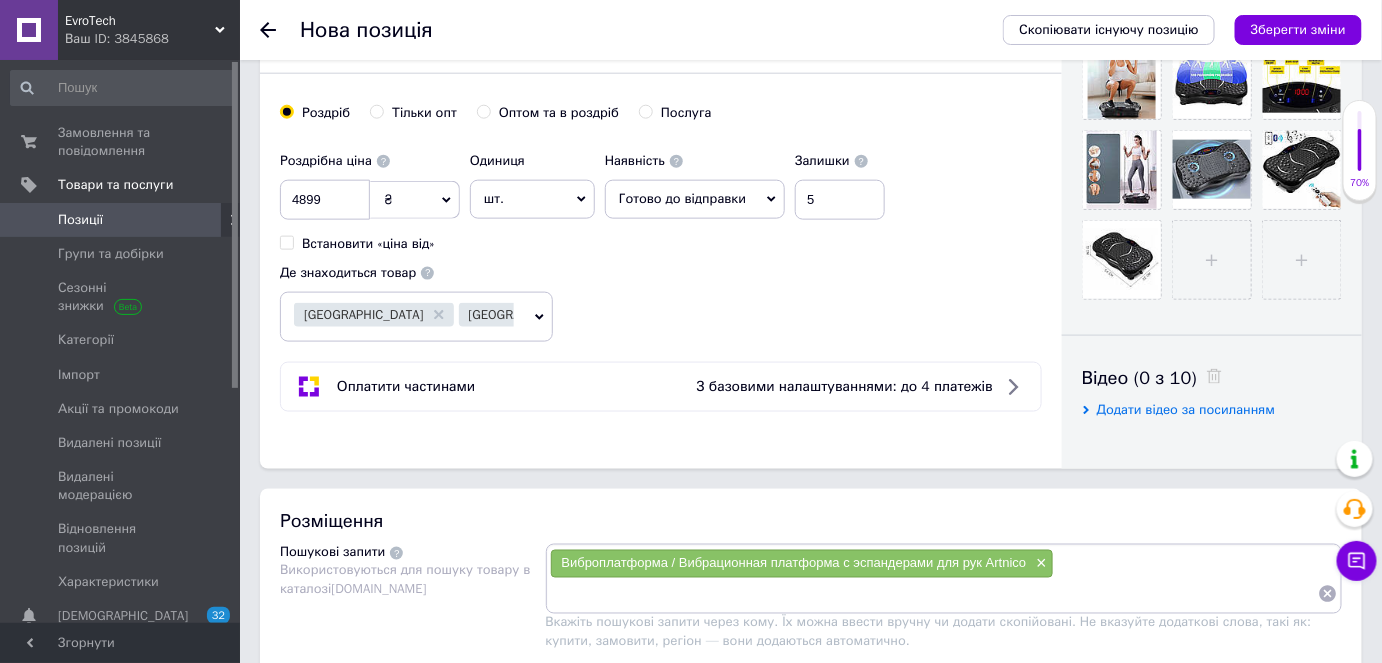 click at bounding box center [934, 594] 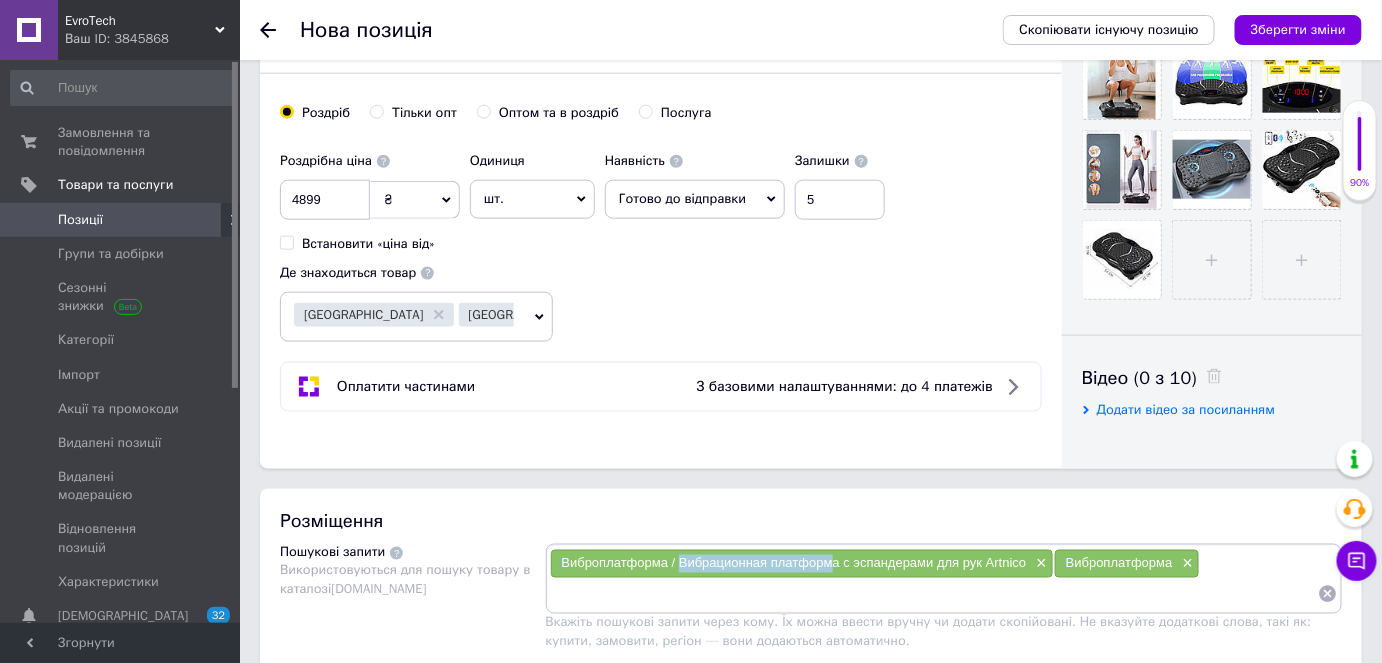 drag, startPoint x: 680, startPoint y: 558, endPoint x: 835, endPoint y: 560, distance: 155.01291 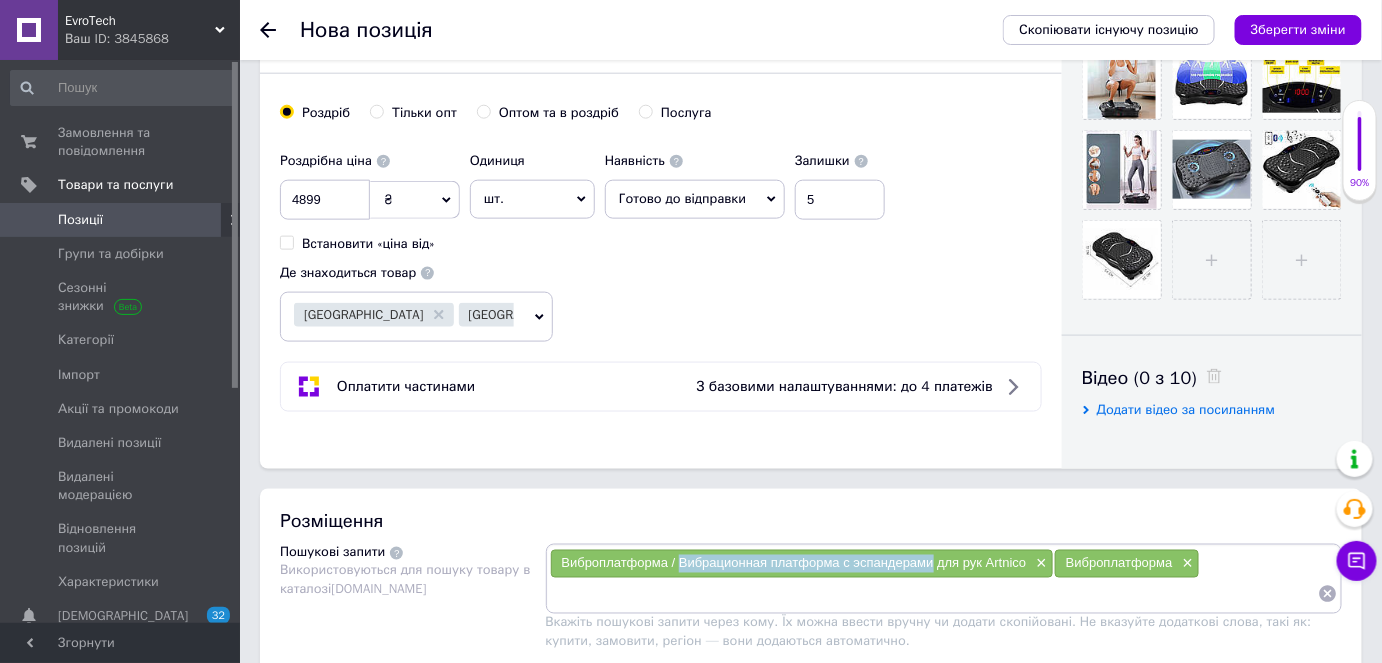 drag, startPoint x: 931, startPoint y: 559, endPoint x: 682, endPoint y: 560, distance: 249.00201 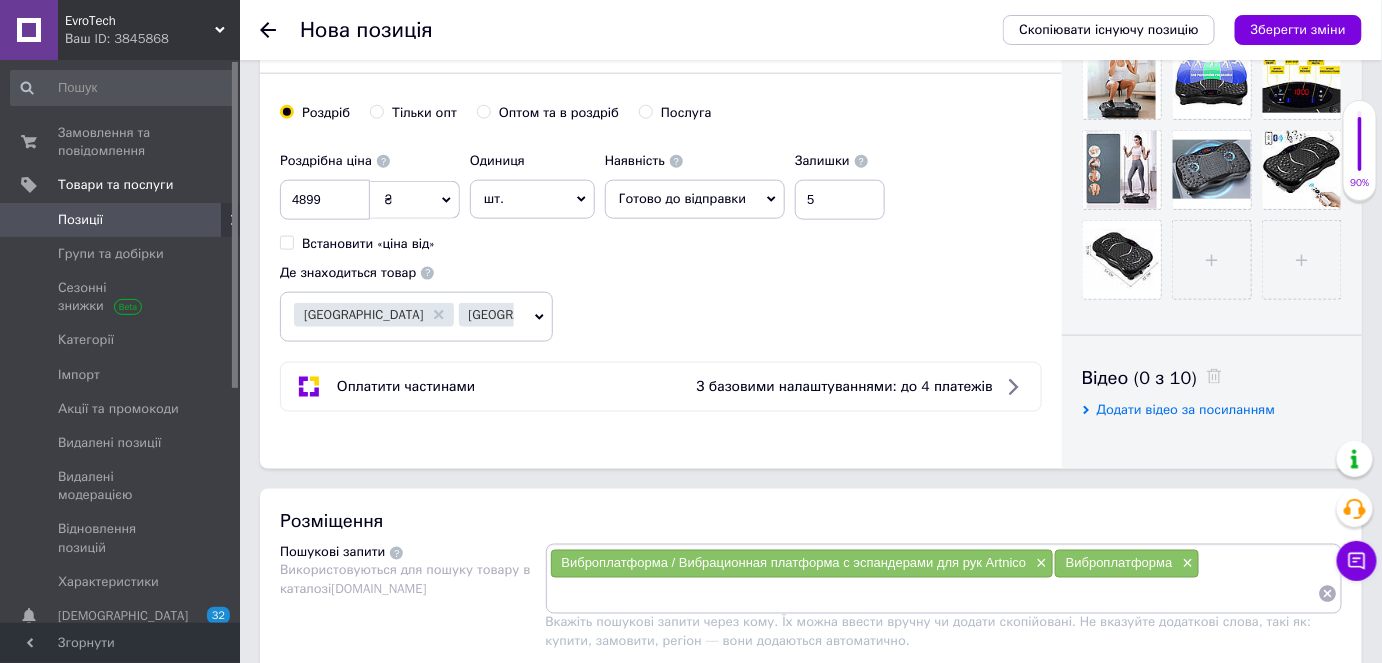 click at bounding box center (934, 594) 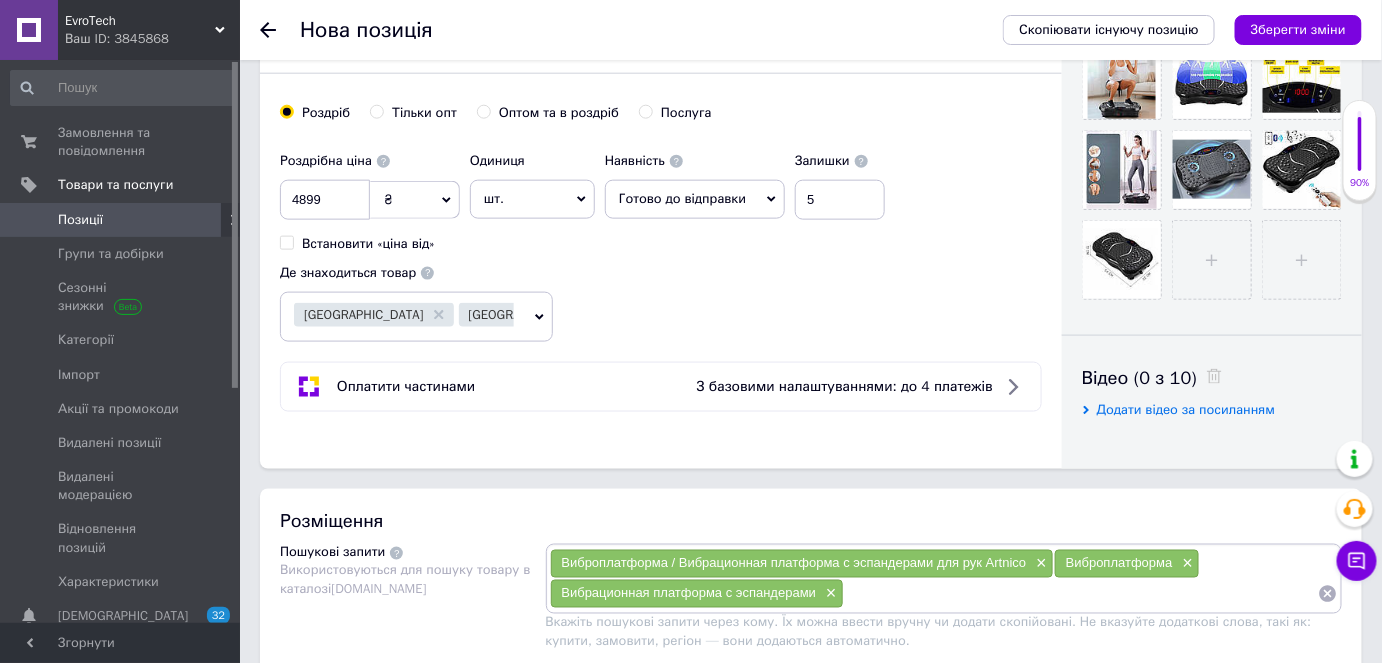 paste on "Вибрационная платформа с эспандерами" 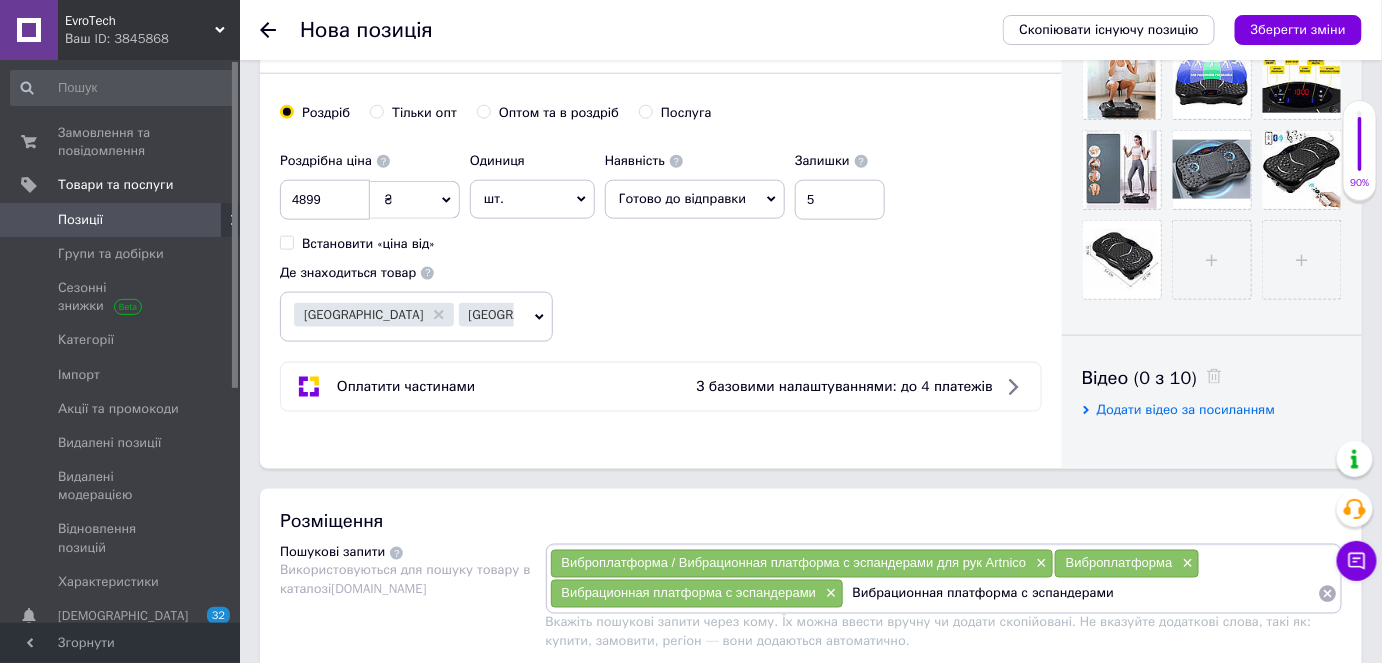 drag, startPoint x: 1006, startPoint y: 587, endPoint x: 1107, endPoint y: 595, distance: 101.31634 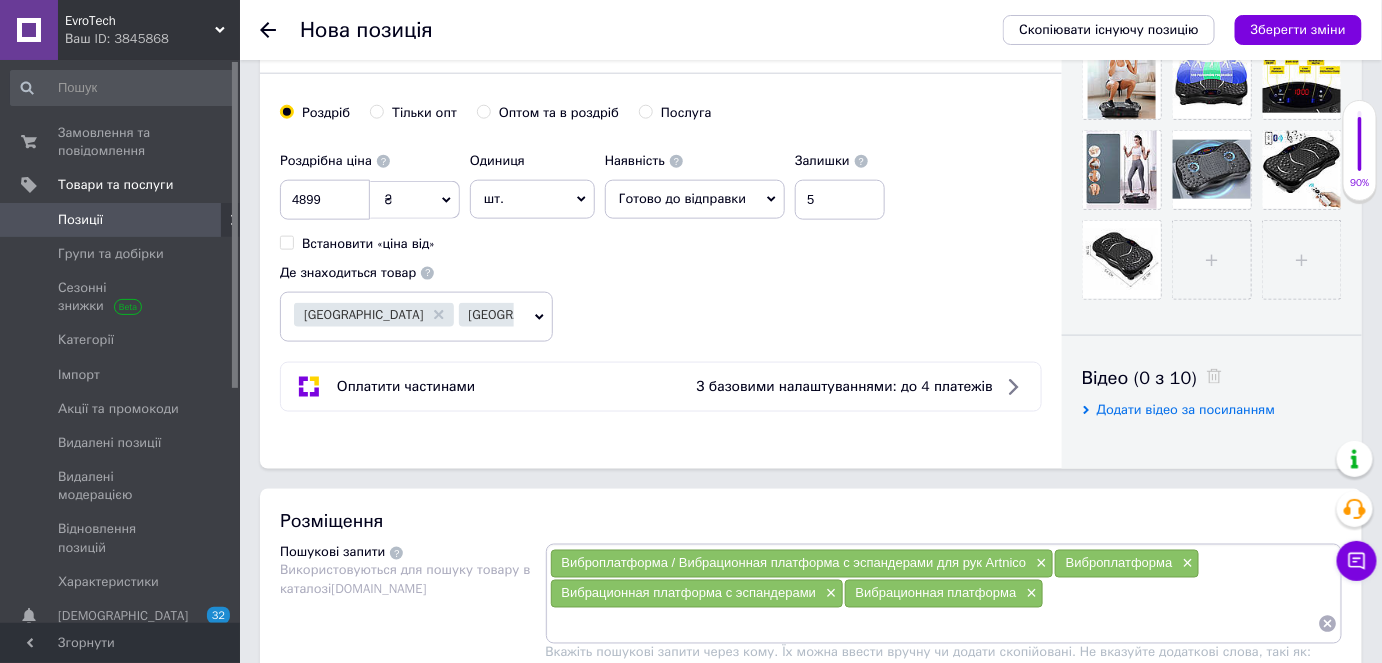click on "Виброплатформа / Вибрационная платформа с эспандерами для рук Artnico" at bounding box center [794, 563] 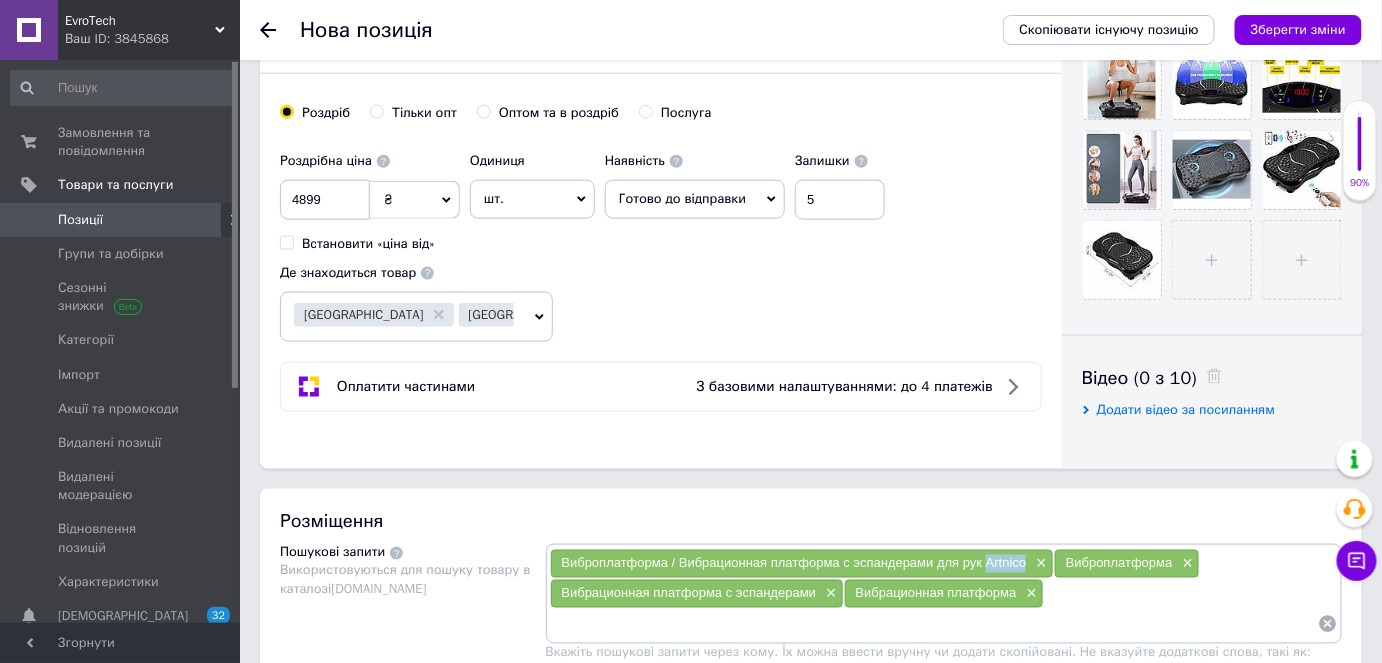 click on "Виброплатформа / Вибрационная платформа с эспандерами для рук Artnico" at bounding box center [794, 563] 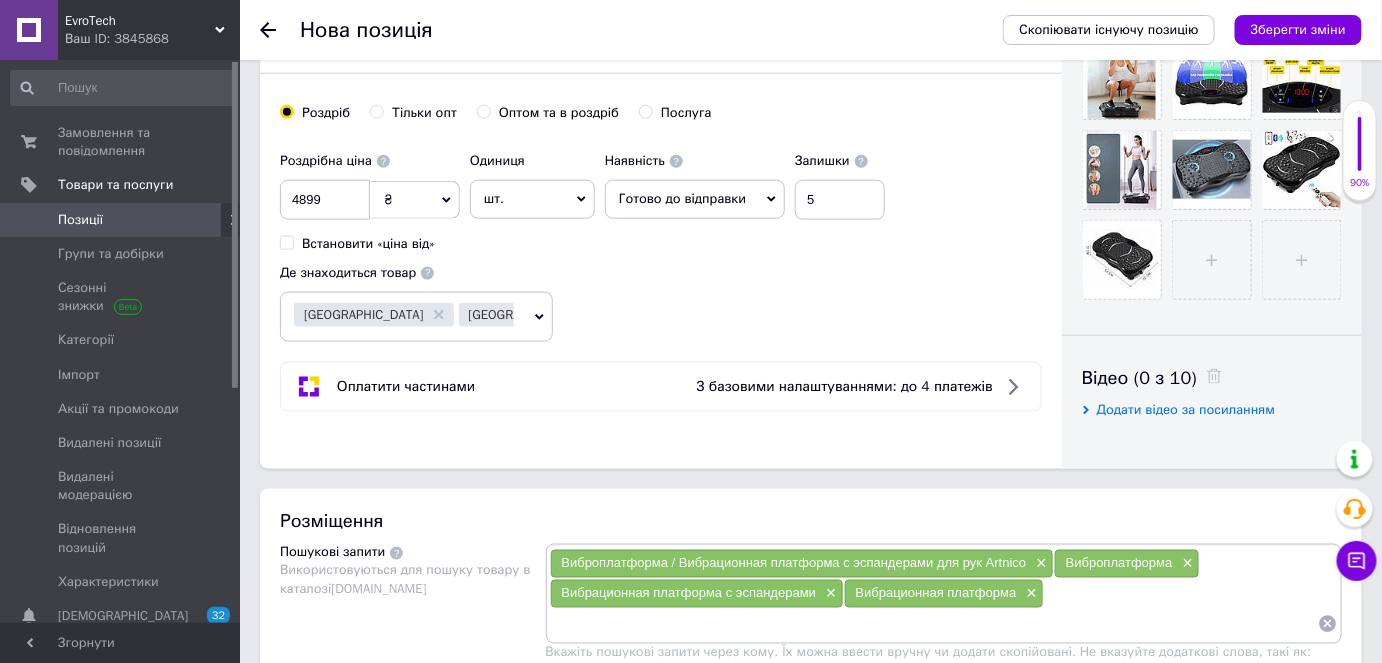 click on "Виброплатформа / Вибрационная платформа с эспандерами для рук Artnico × Виброплатформа × Вибрационная платформа с эспандерами × Вибрационная платформа ×" at bounding box center (944, 594) 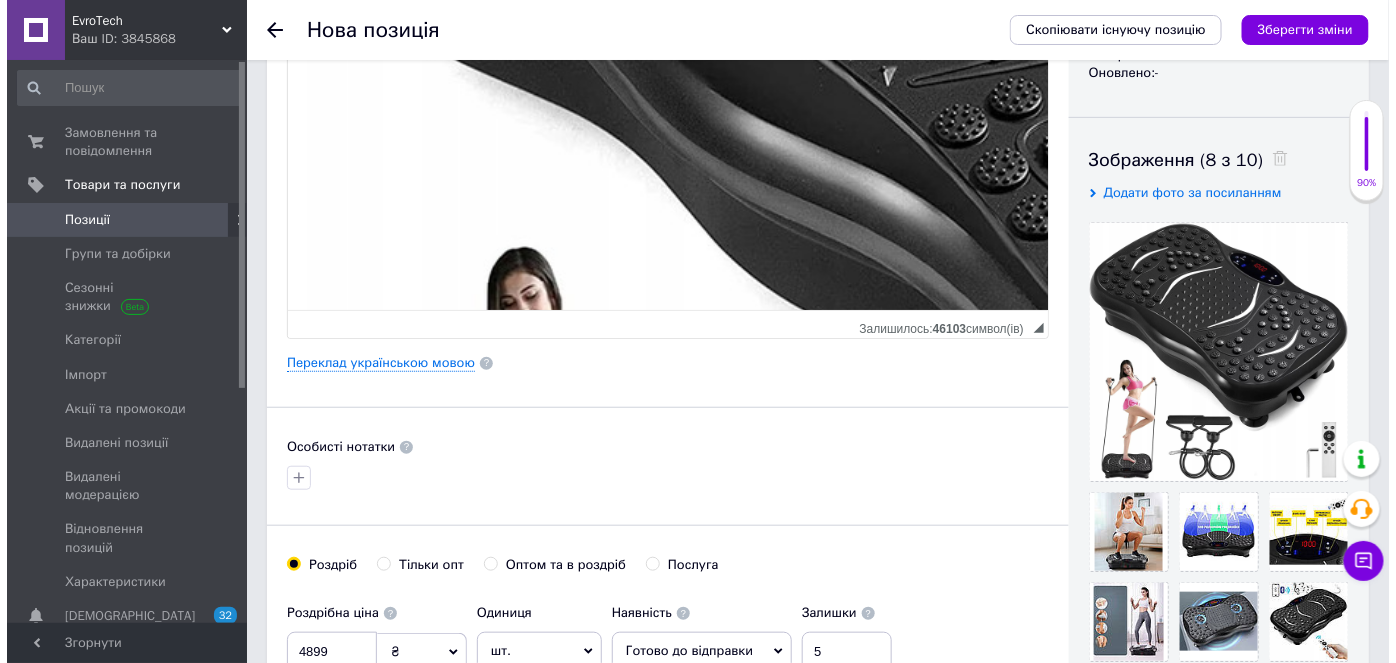 scroll, scrollTop: 272, scrollLeft: 0, axis: vertical 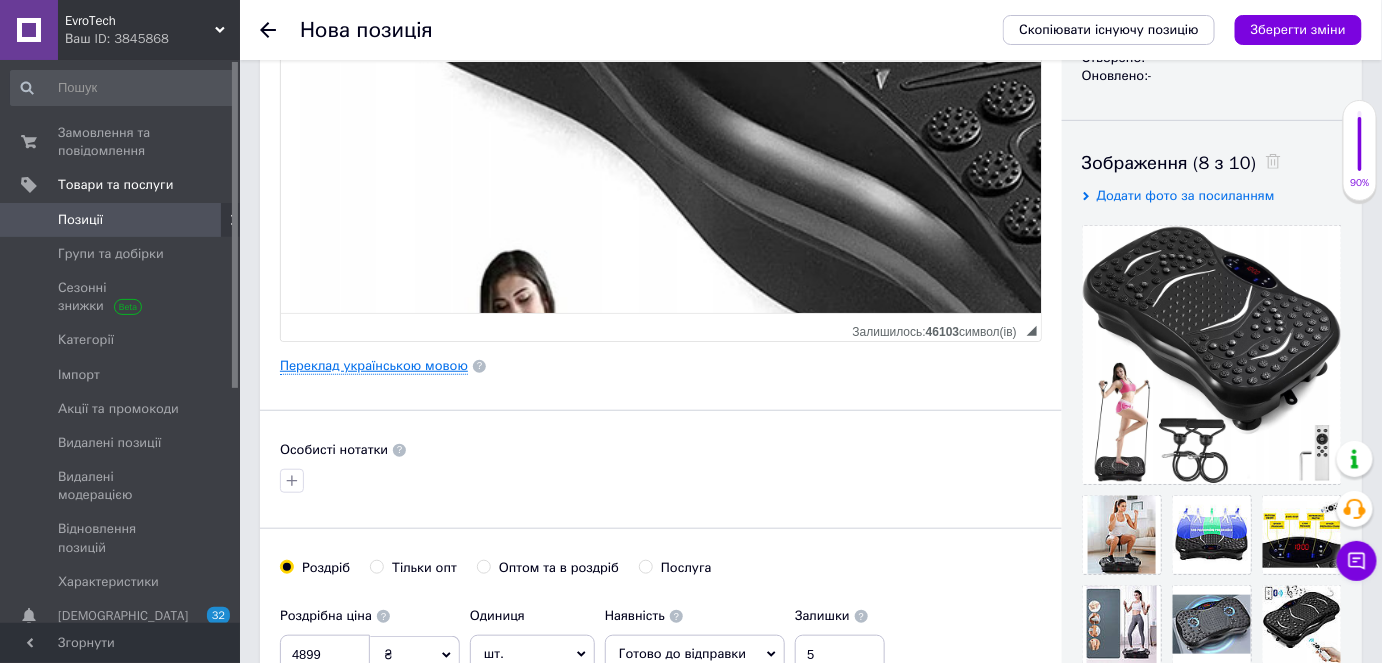click on "Переклад українською мовою" at bounding box center (374, 366) 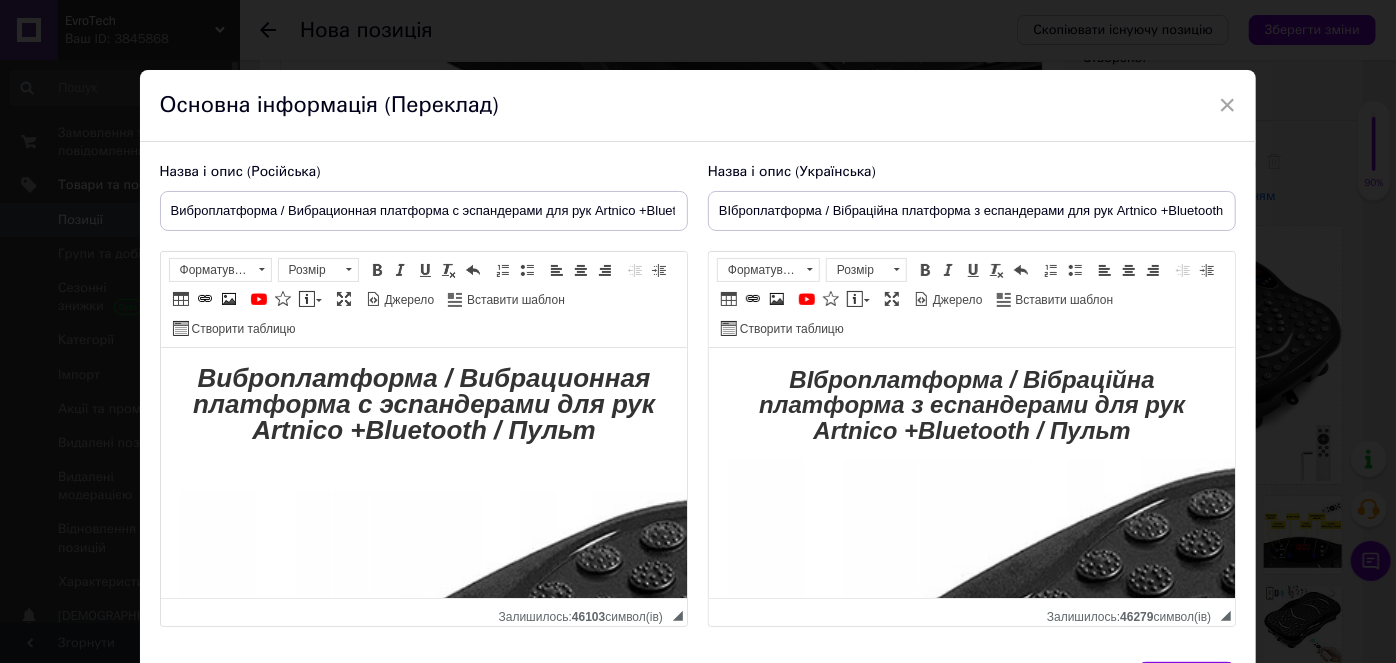 scroll, scrollTop: 0, scrollLeft: 0, axis: both 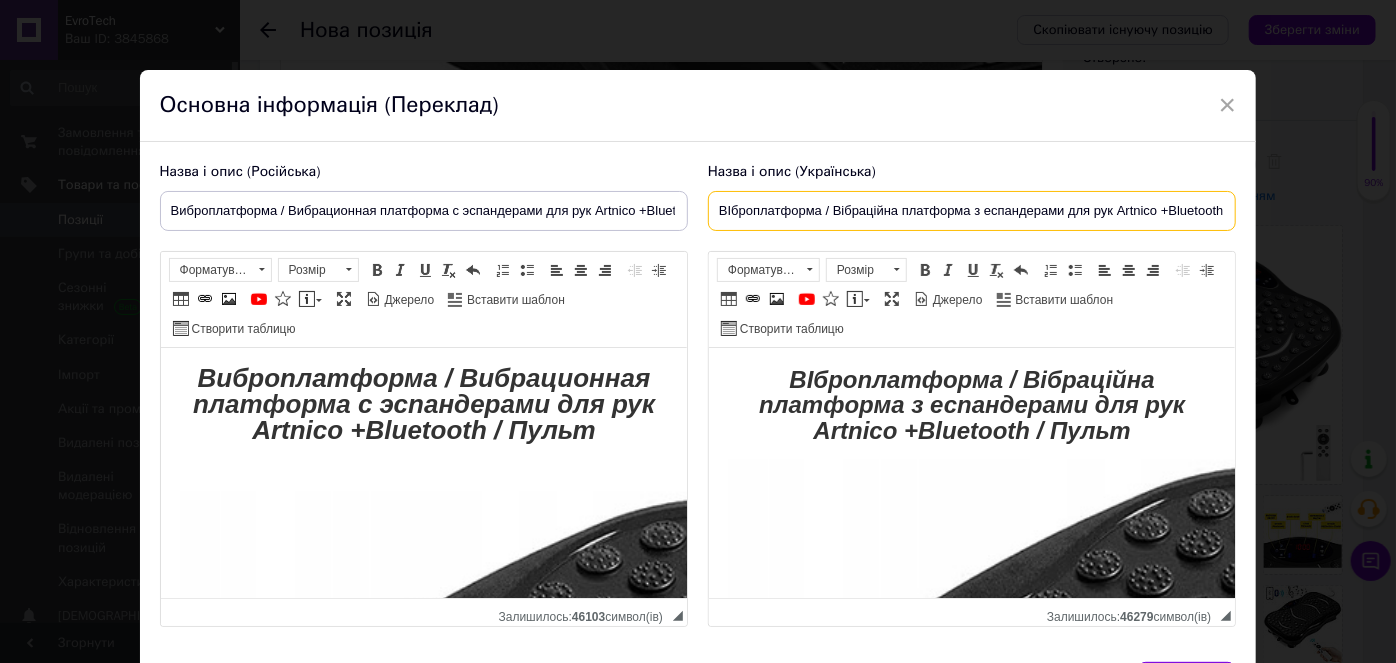 drag, startPoint x: 715, startPoint y: 212, endPoint x: 1160, endPoint y: 208, distance: 445.01797 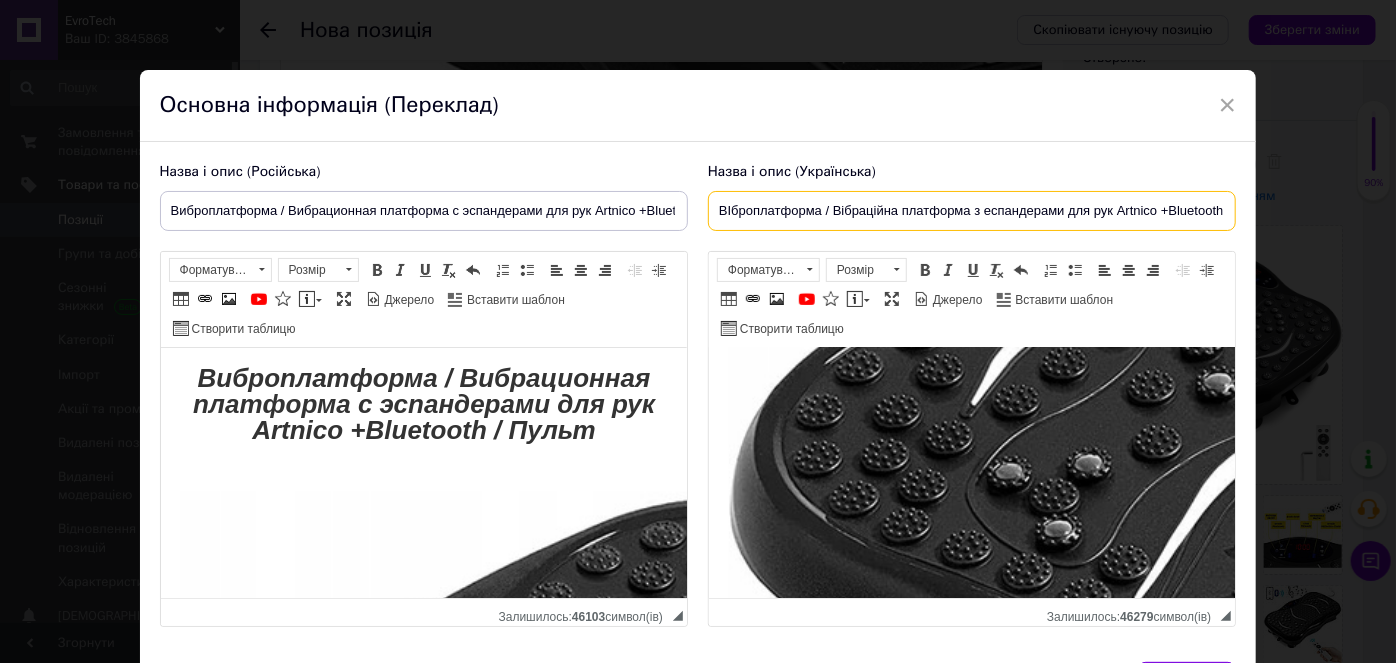 scroll, scrollTop: 454, scrollLeft: 0, axis: vertical 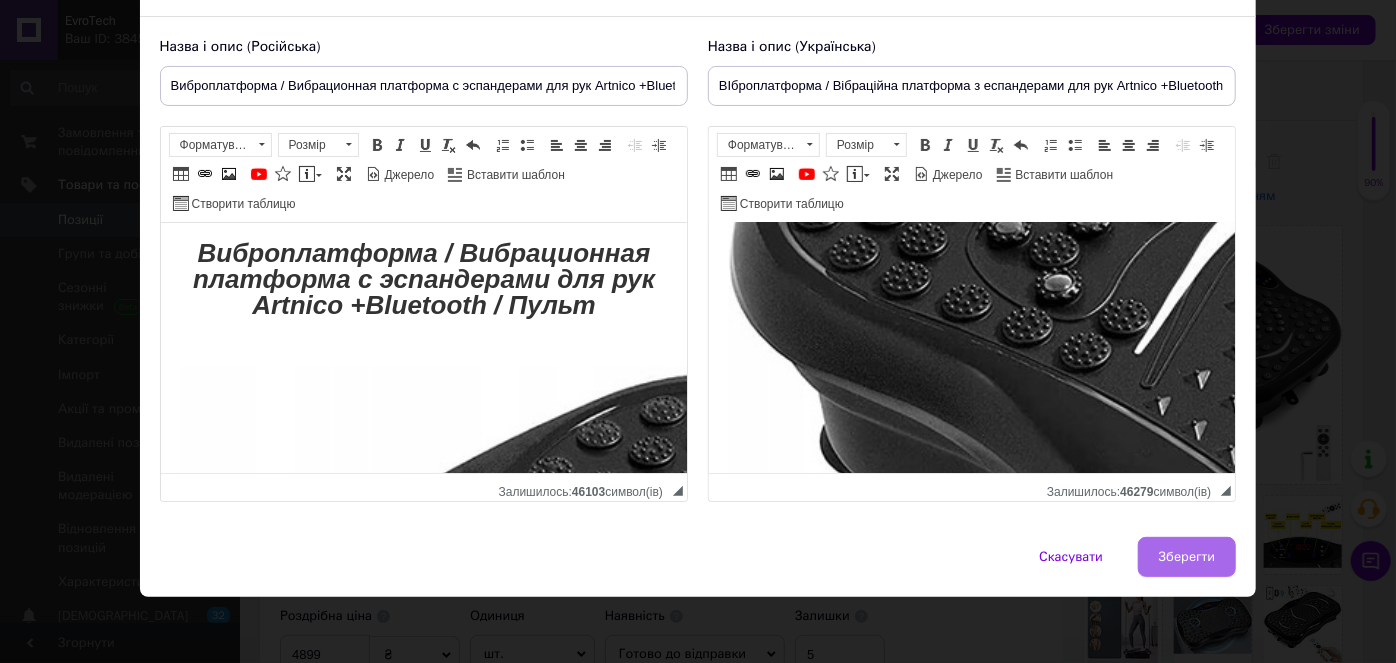 click on "Зберегти" at bounding box center [1187, 557] 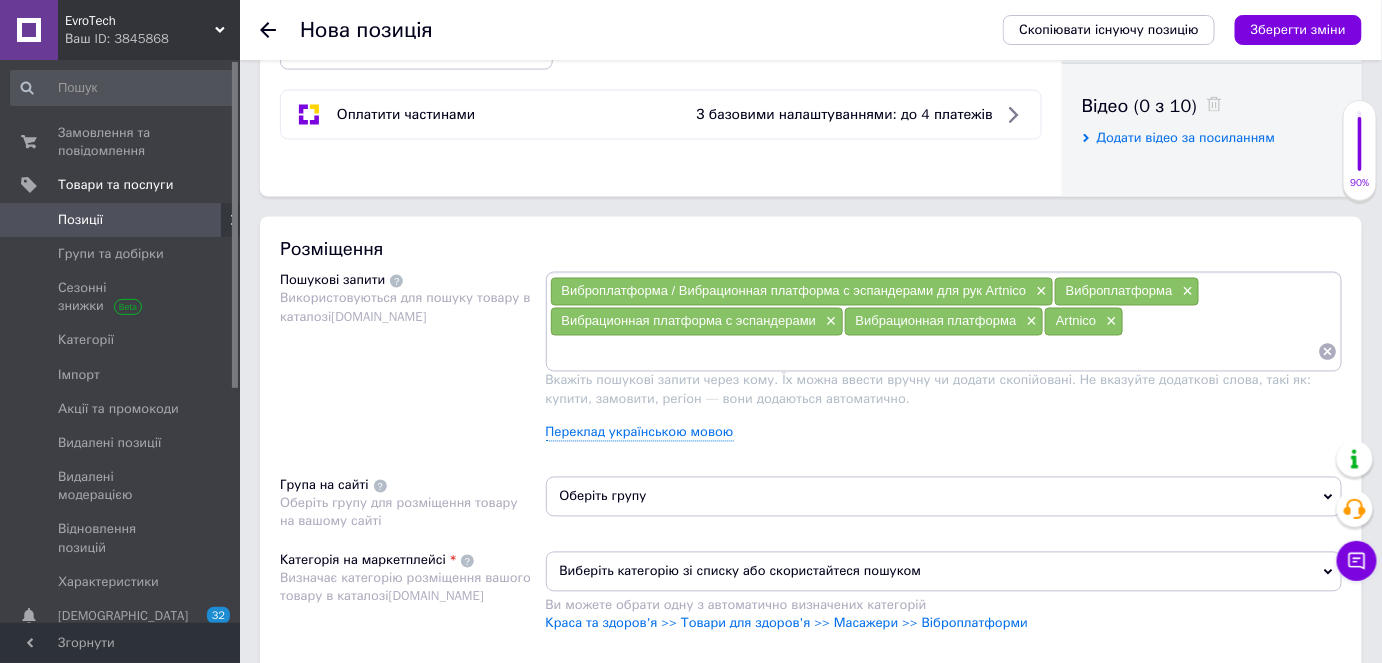 scroll, scrollTop: 1000, scrollLeft: 0, axis: vertical 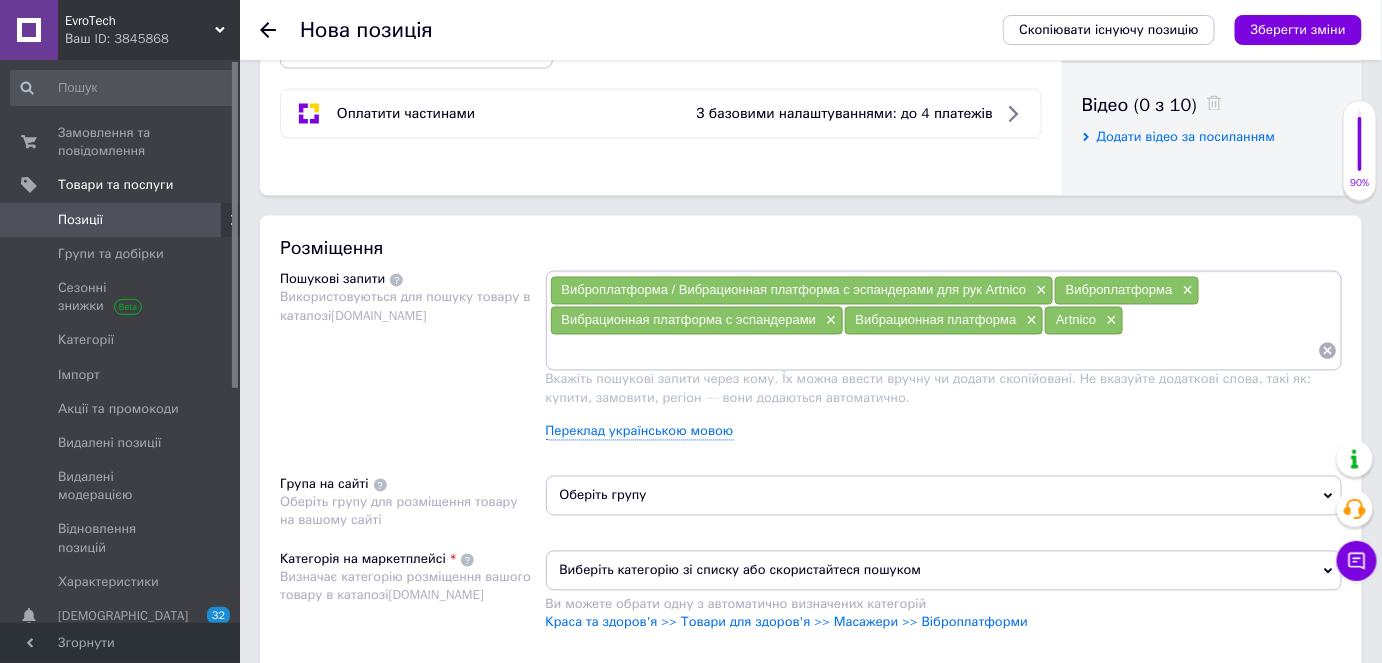 click at bounding box center (934, 351) 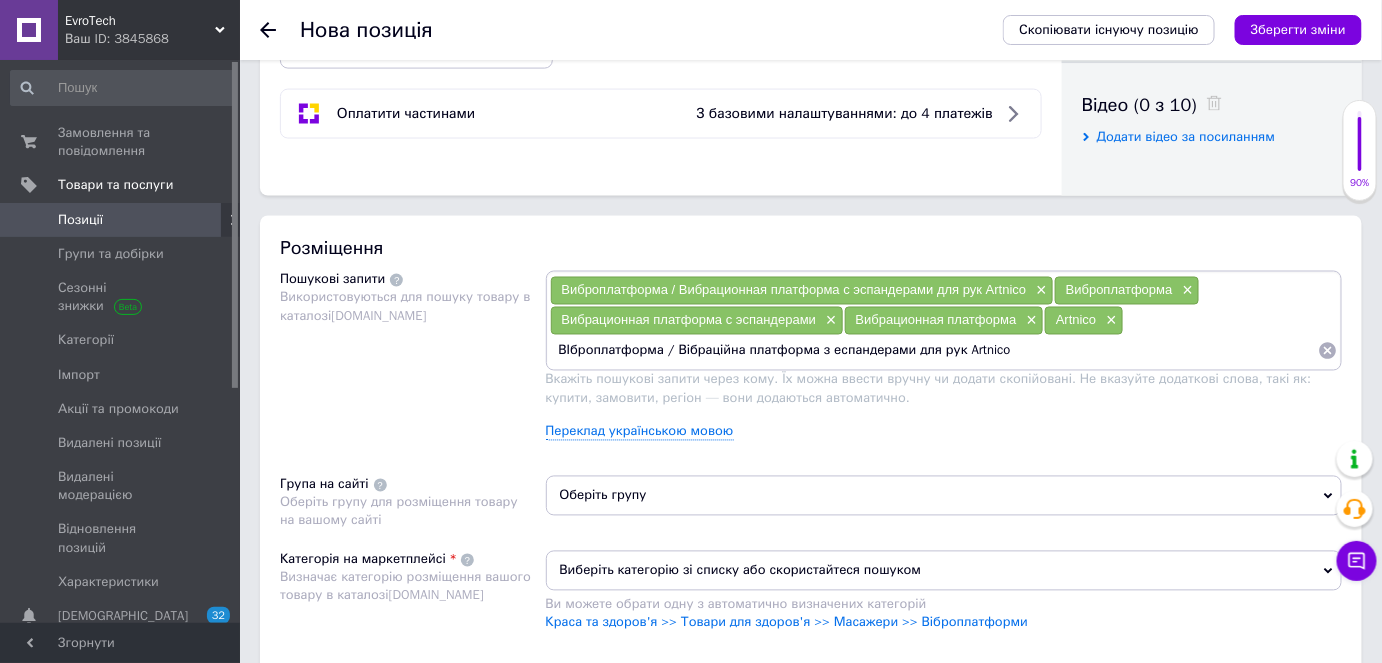drag, startPoint x: 671, startPoint y: 349, endPoint x: 1027, endPoint y: 349, distance: 356 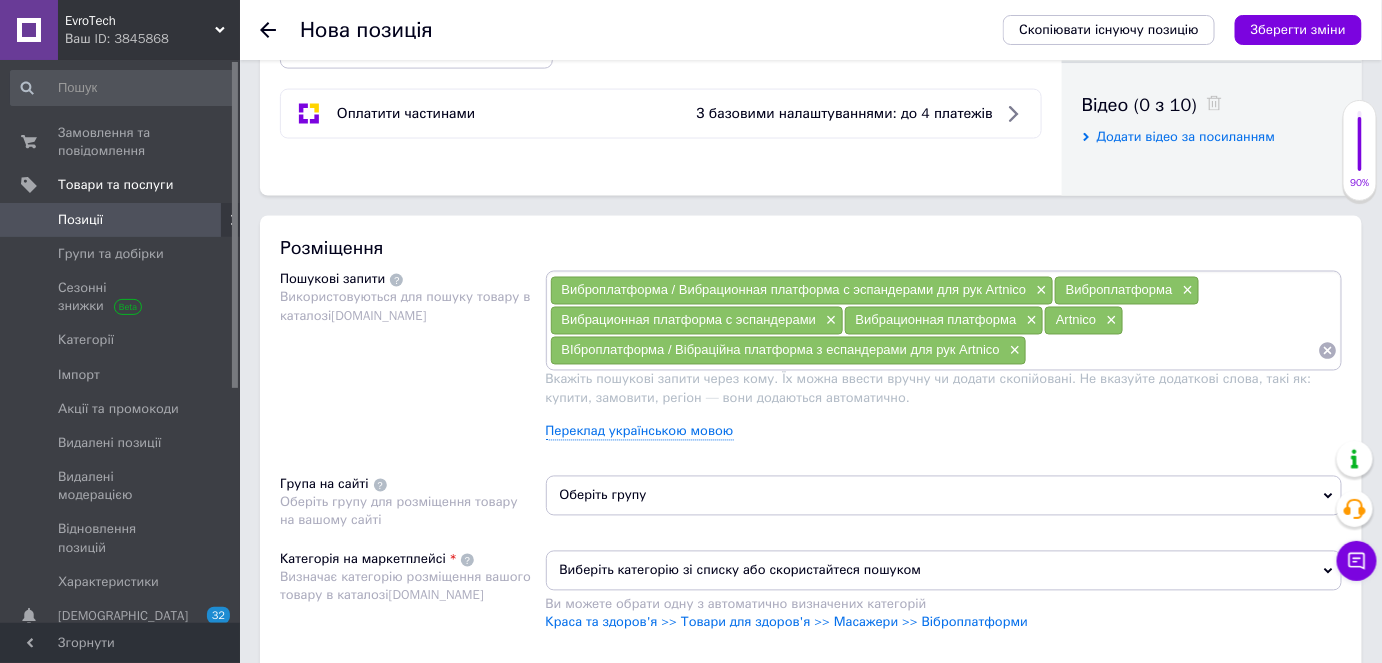 click on "ВІброплатформа / Вібраційна платформа з еспандерами для рук Artnico" at bounding box center [781, 350] 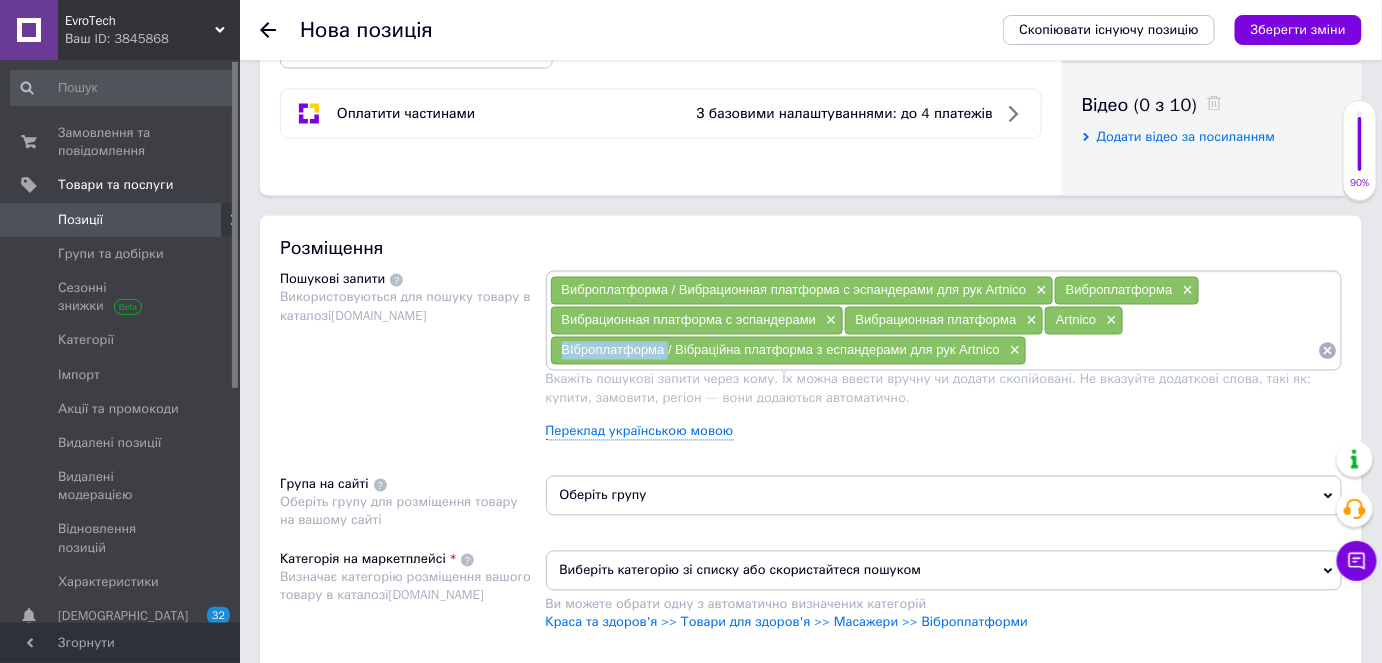 click on "ВІброплатформа / Вібраційна платформа з еспандерами для рук Artnico" at bounding box center (781, 350) 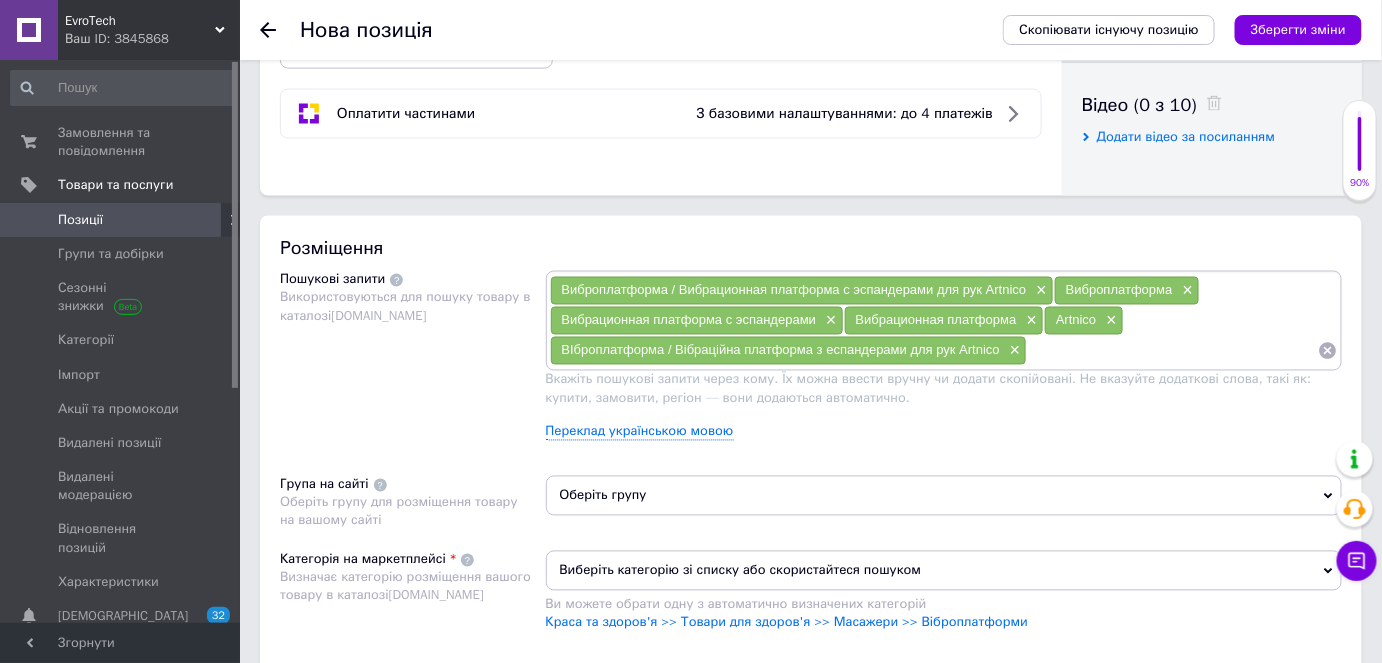 click at bounding box center (1172, 351) 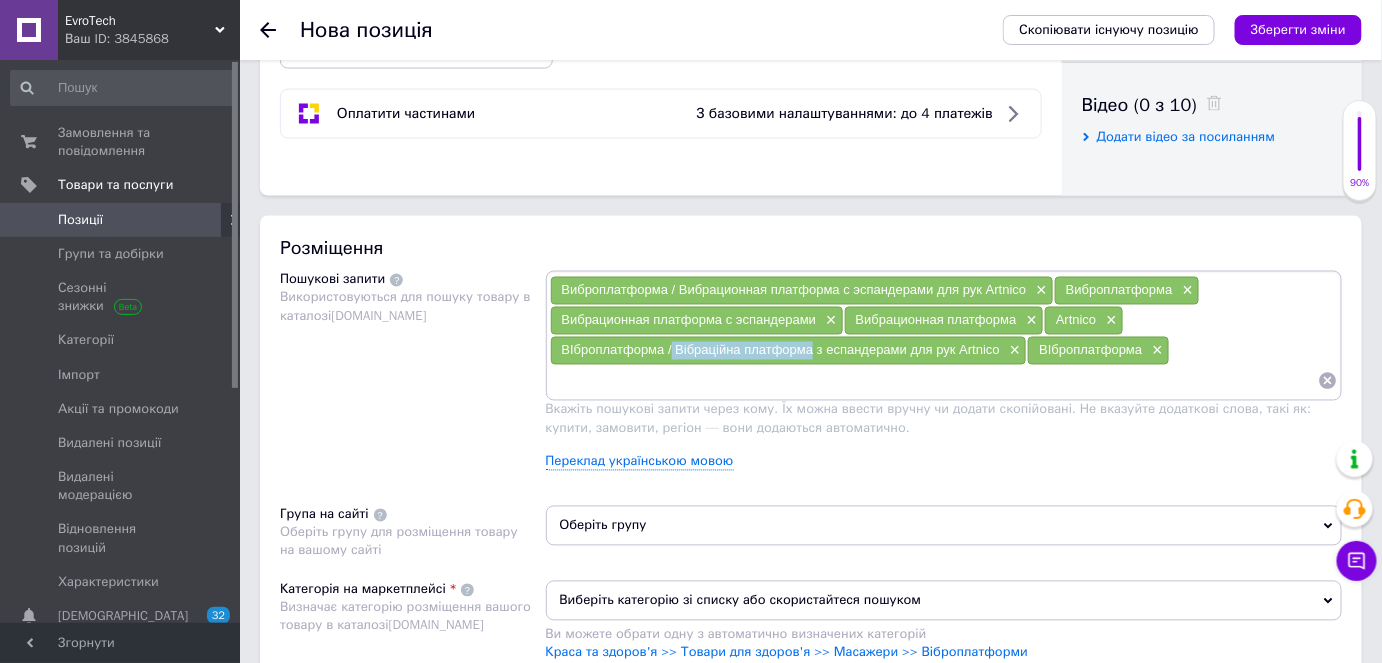 drag, startPoint x: 672, startPoint y: 346, endPoint x: 812, endPoint y: 350, distance: 140.05713 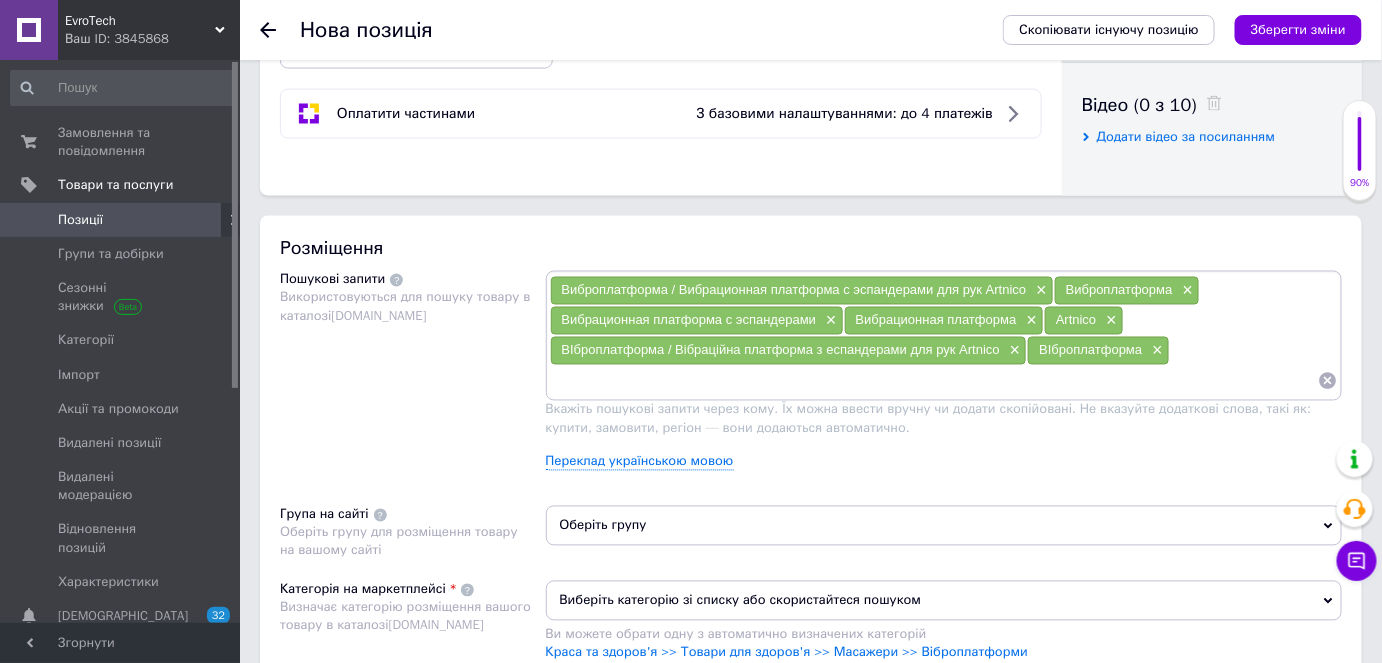 click at bounding box center [934, 381] 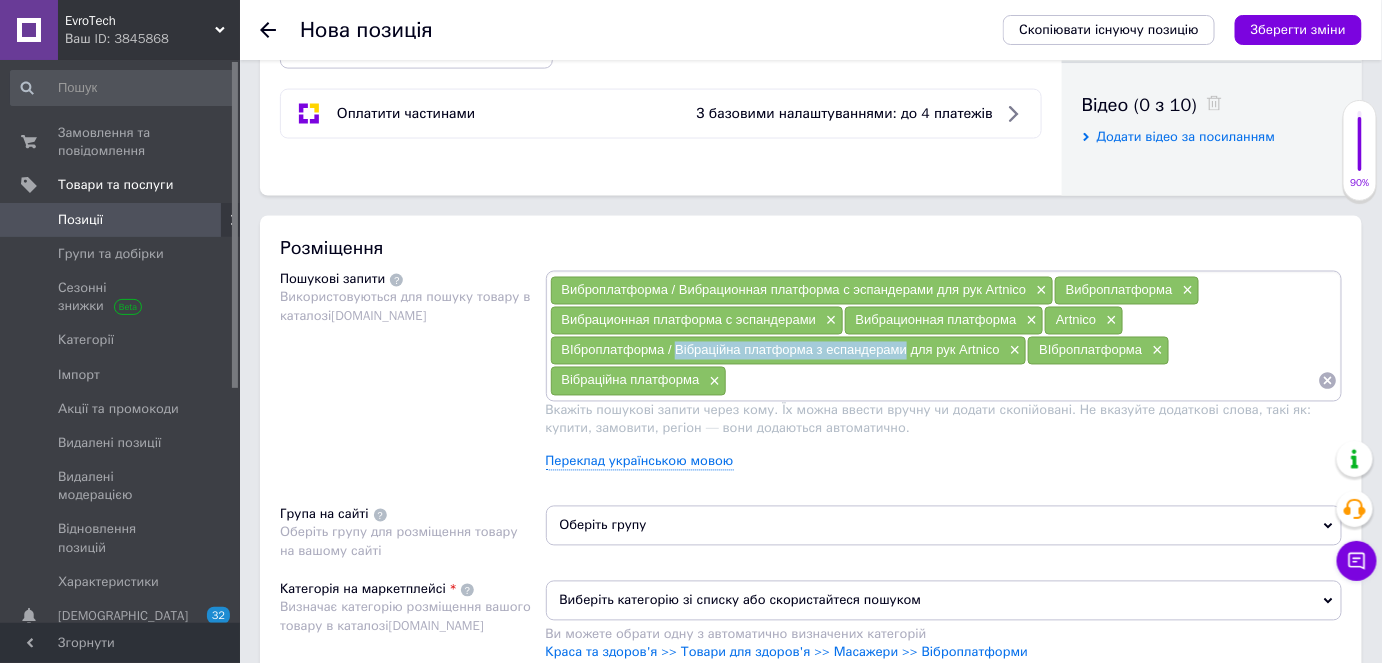 drag, startPoint x: 907, startPoint y: 348, endPoint x: 675, endPoint y: 356, distance: 232.1379 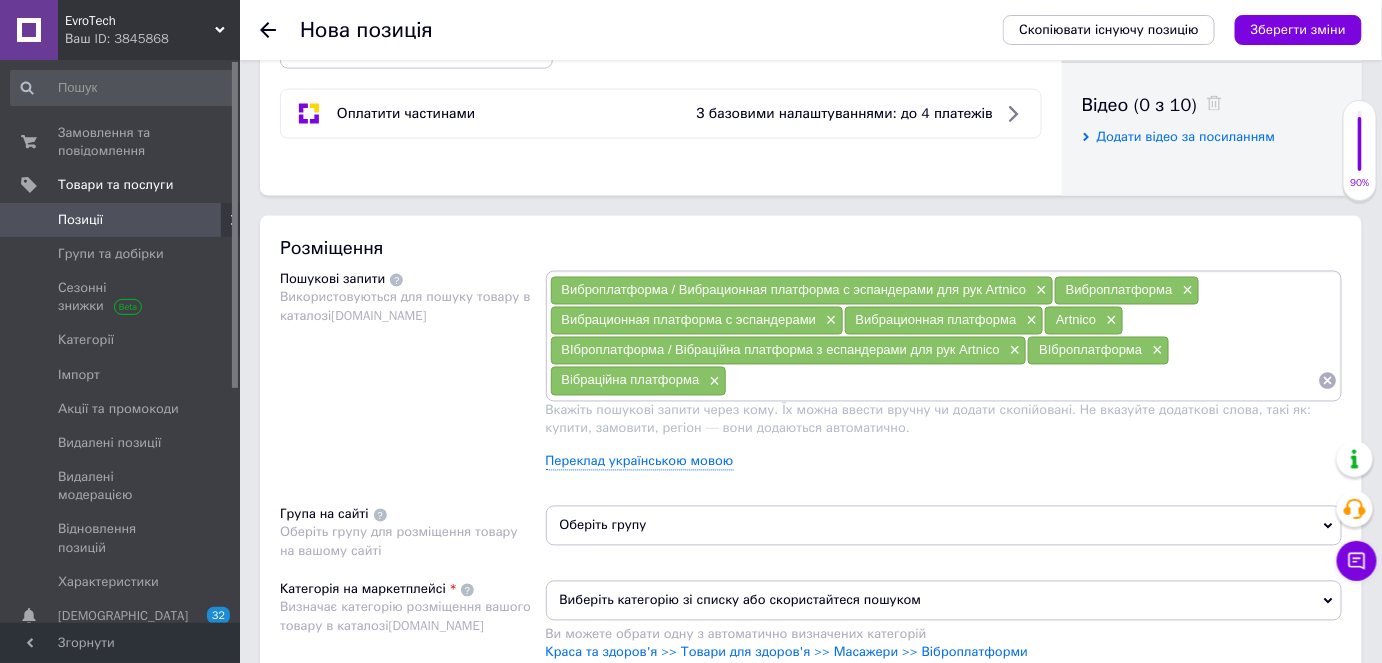 click at bounding box center (1022, 381) 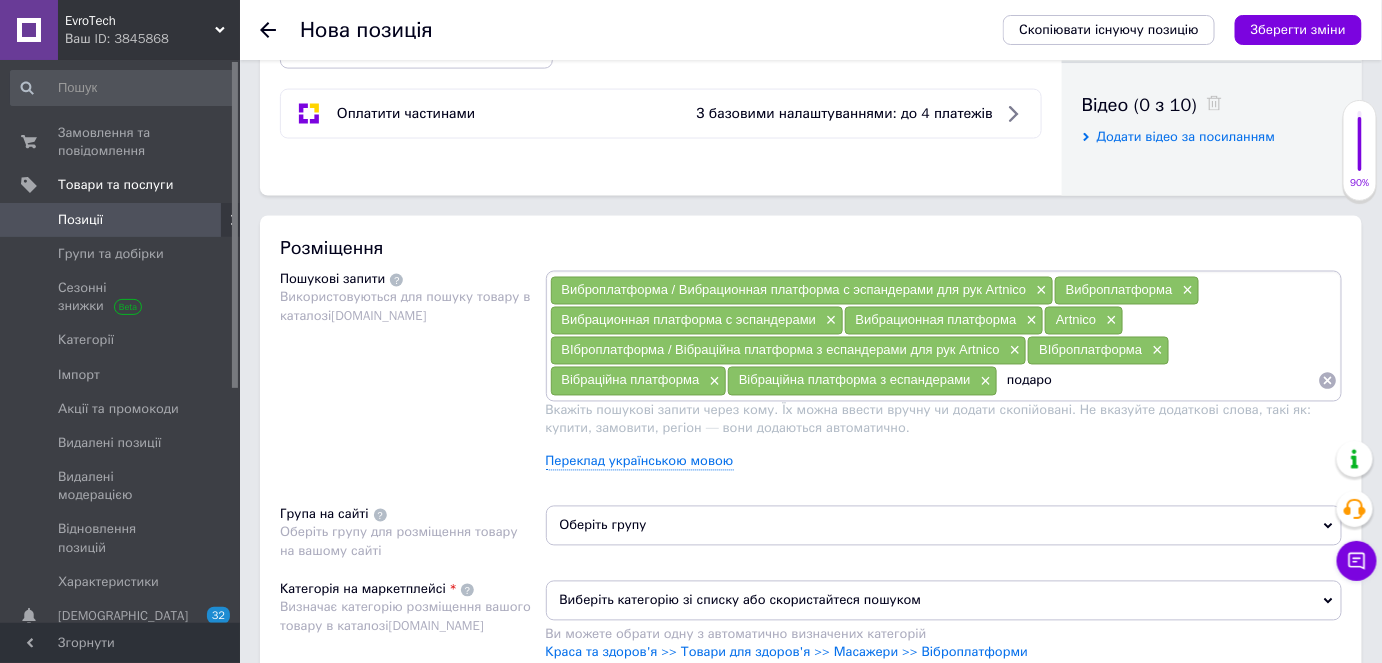 type on "подарок" 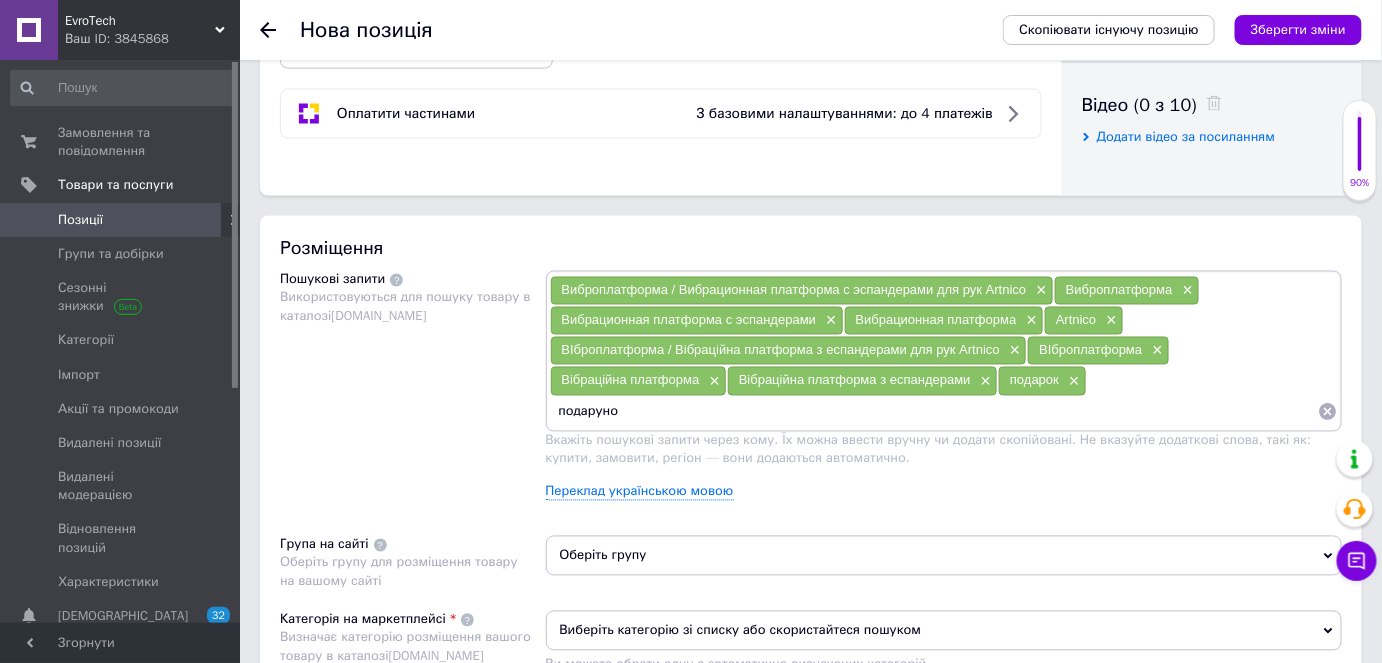 type on "подарунок" 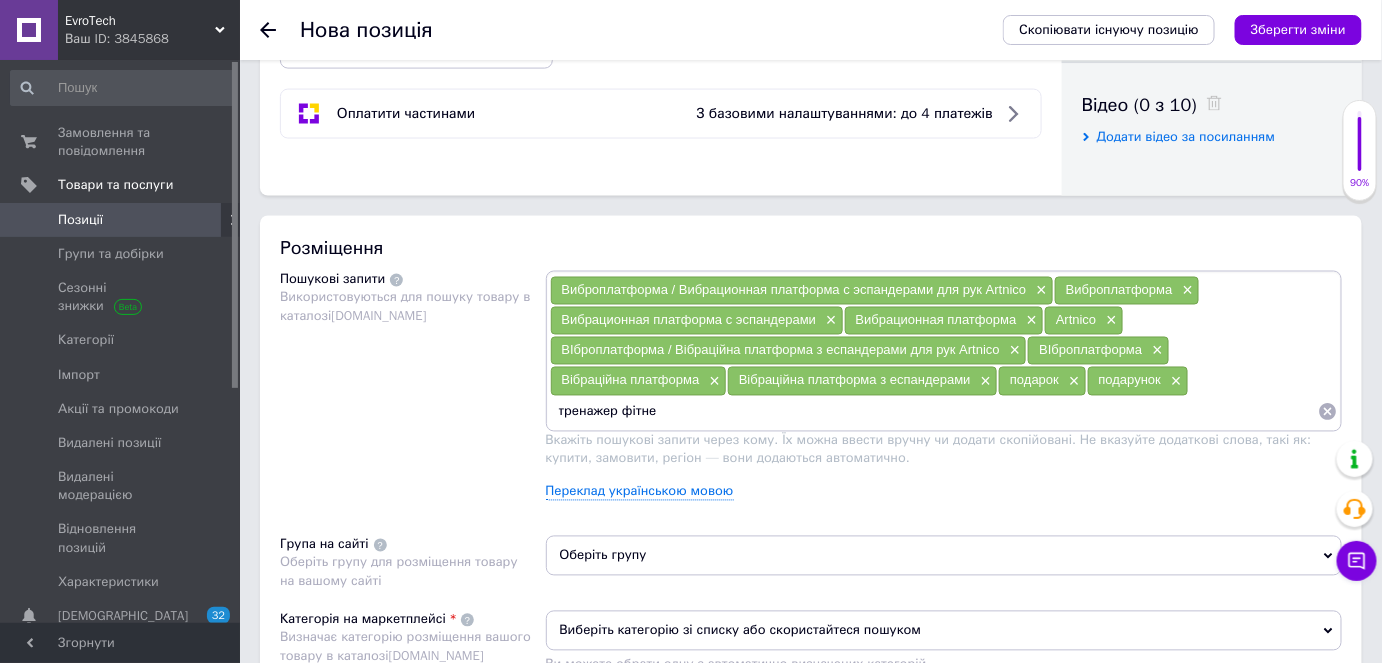 type on "[PERSON_NAME]" 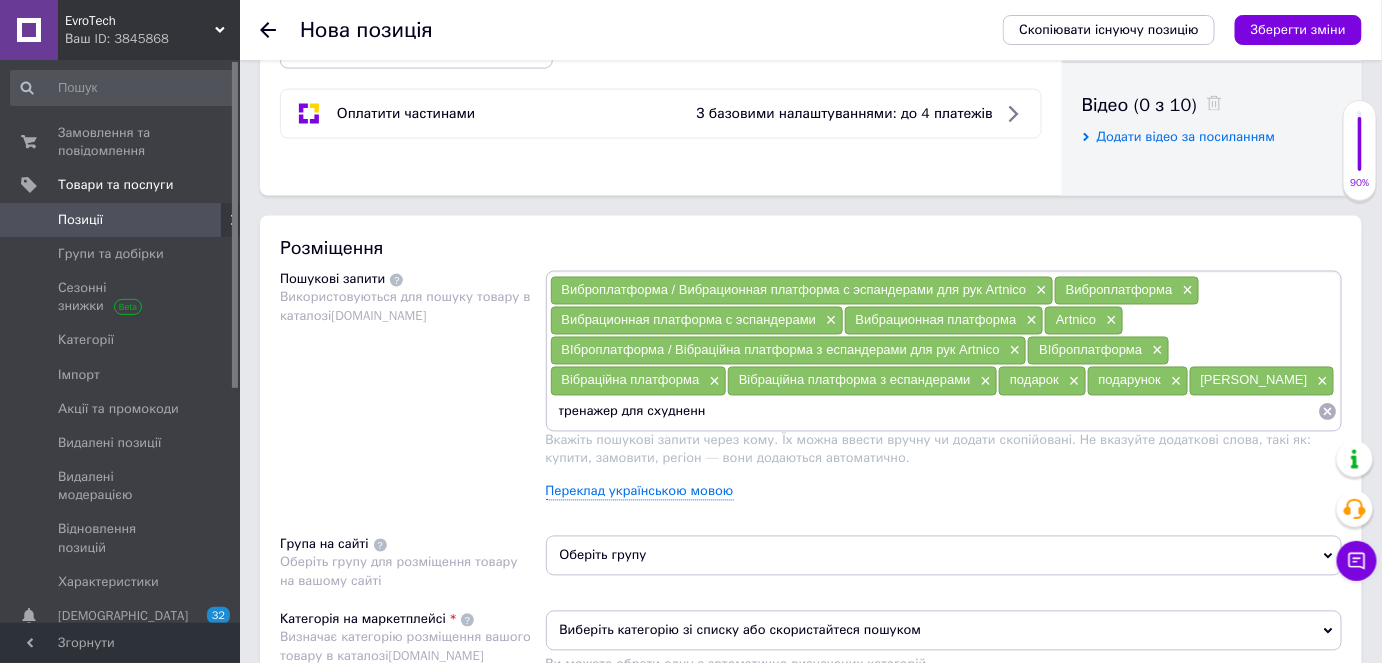 type on "тренажер для схуднення" 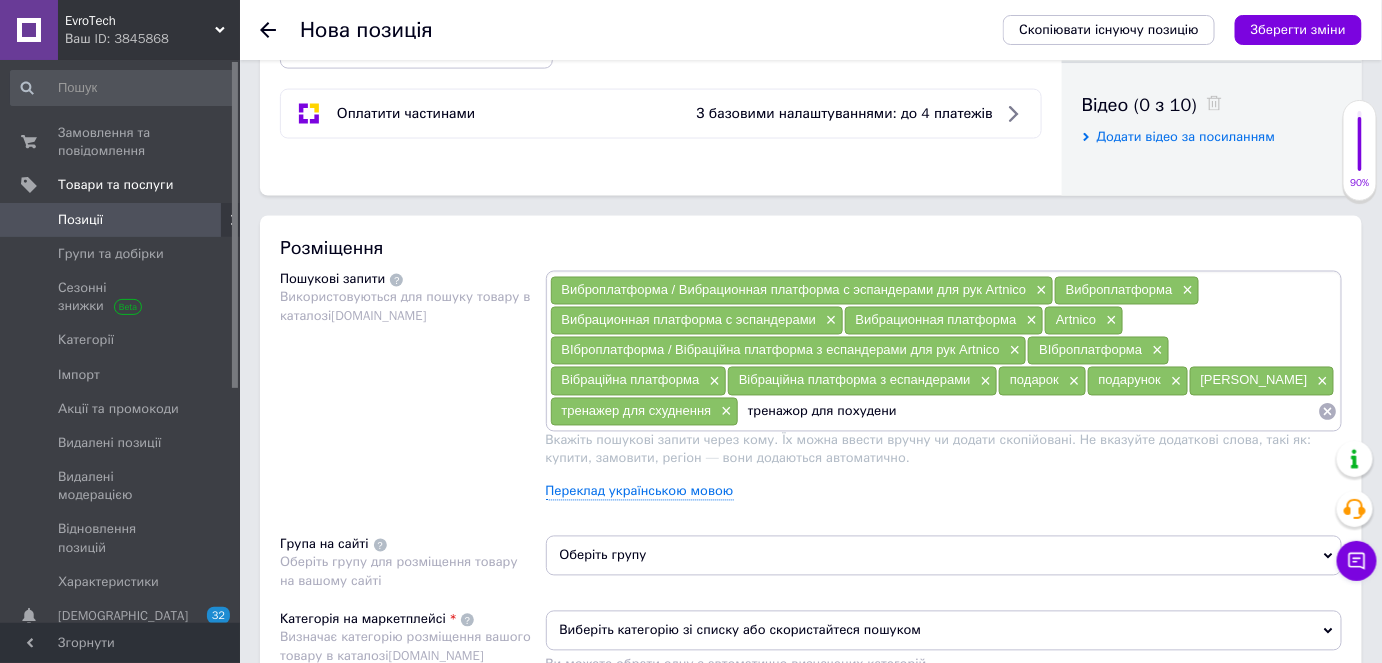 type on "тренажор для похудения" 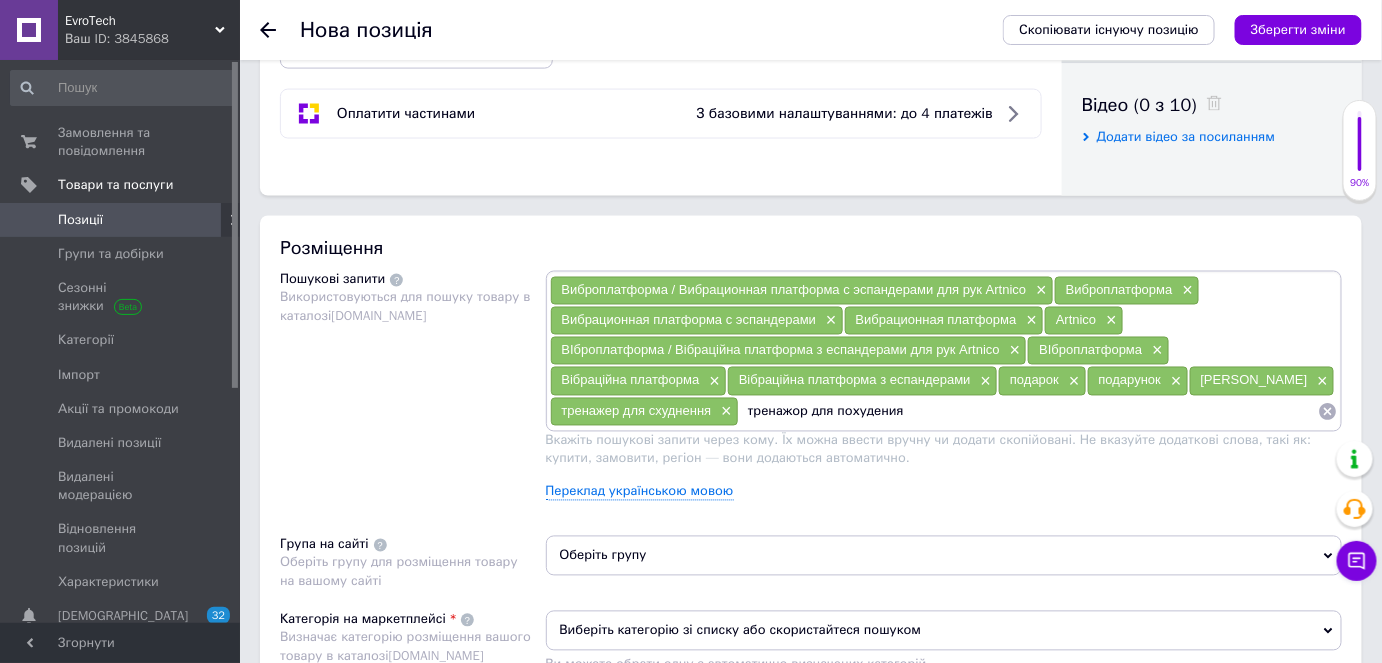 type 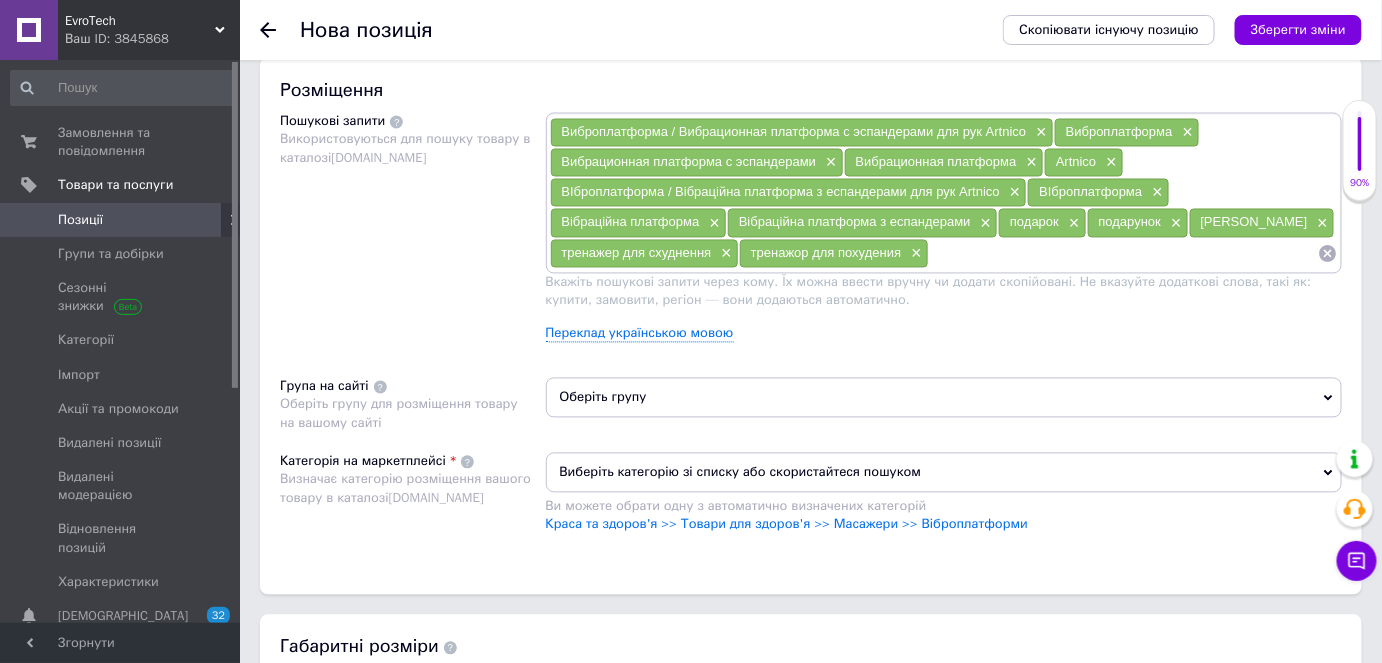 scroll, scrollTop: 1272, scrollLeft: 0, axis: vertical 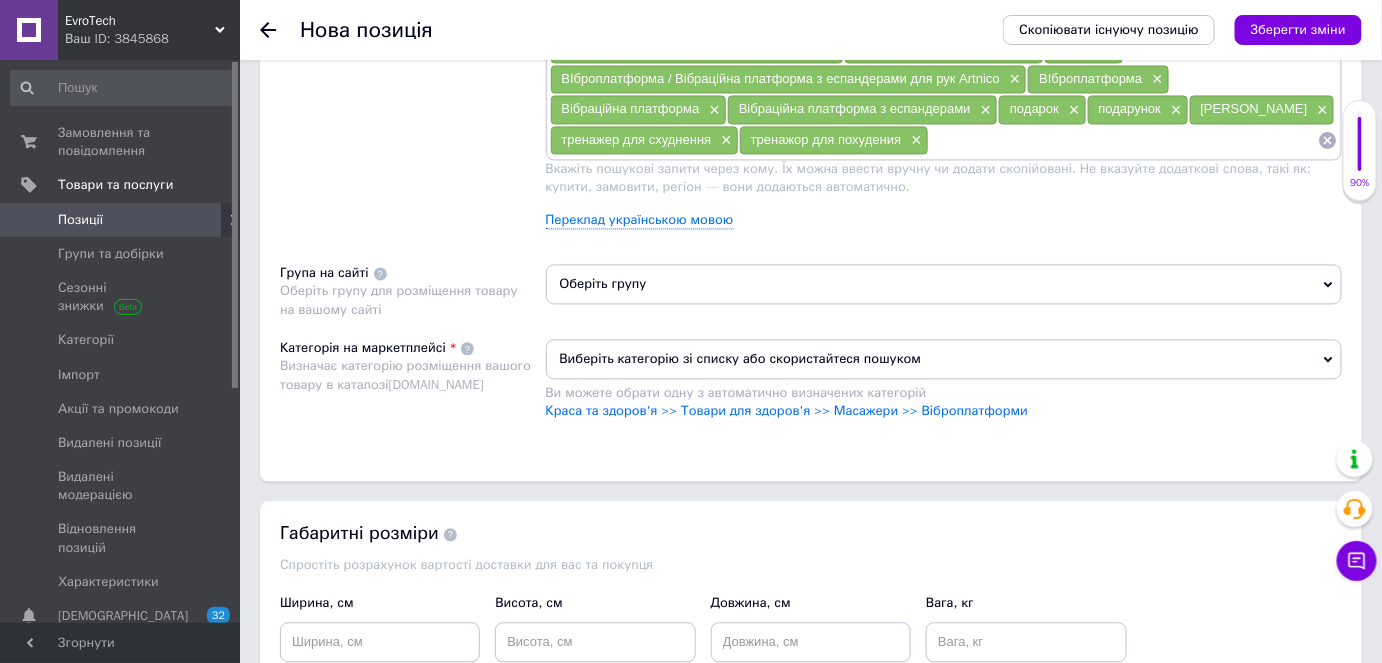 click on "Оберіть групу" at bounding box center (944, 284) 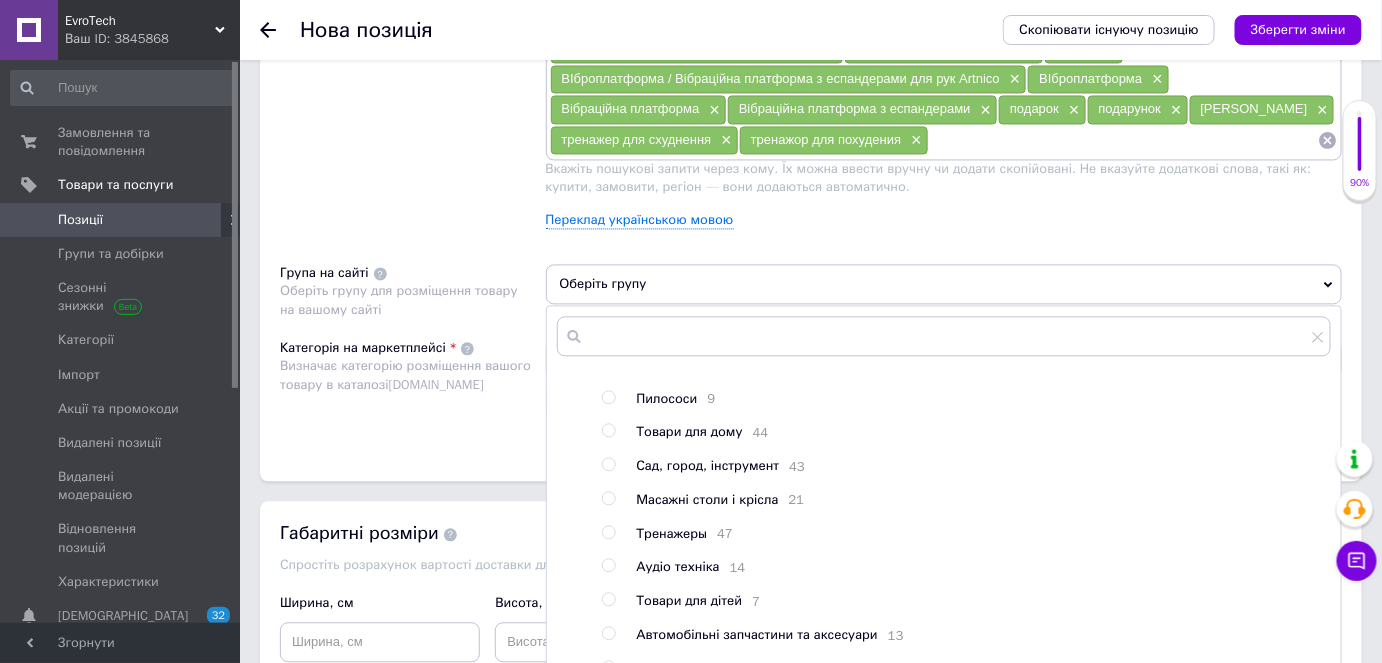 scroll, scrollTop: 110, scrollLeft: 0, axis: vertical 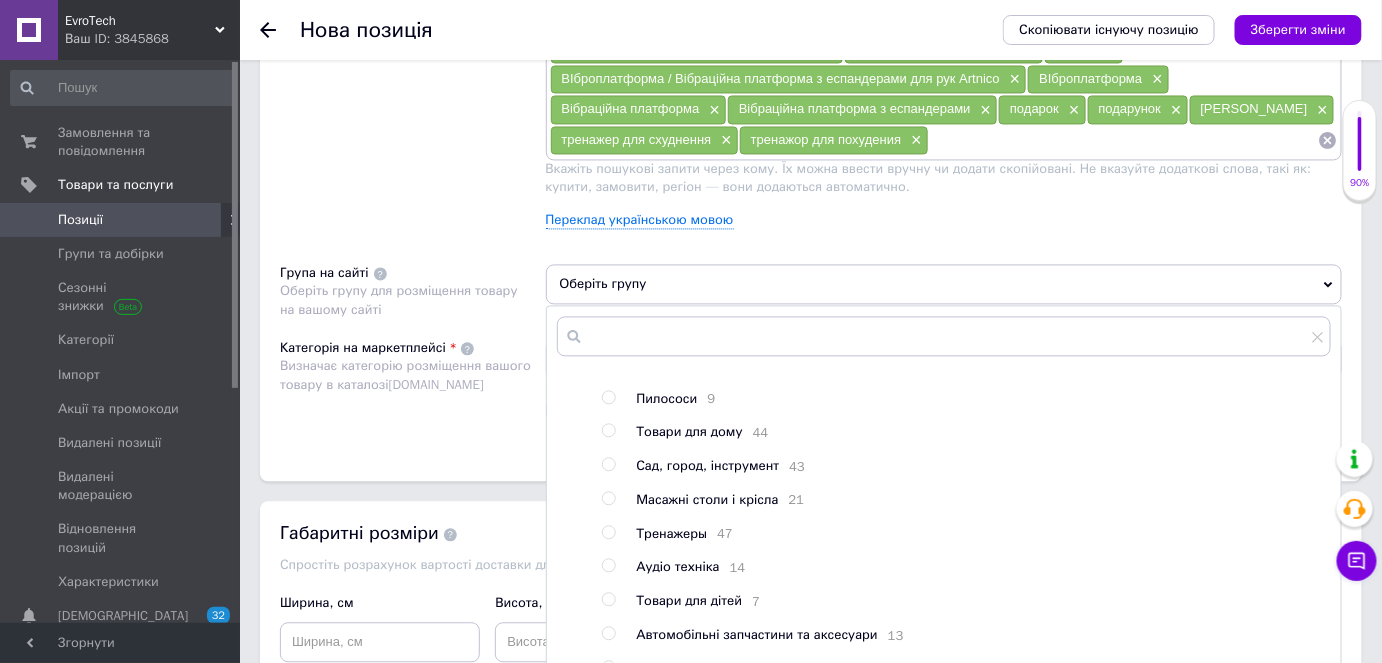 click on "Тренажеры" at bounding box center [672, 533] 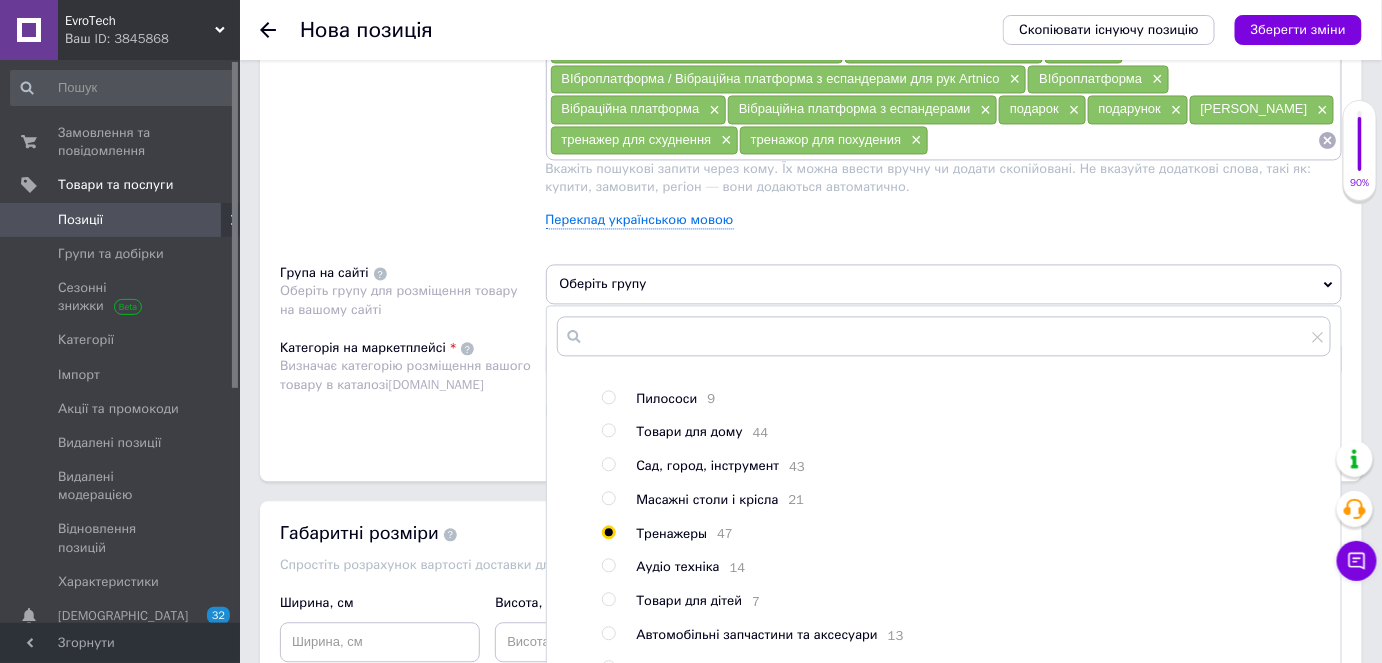 radio on "true" 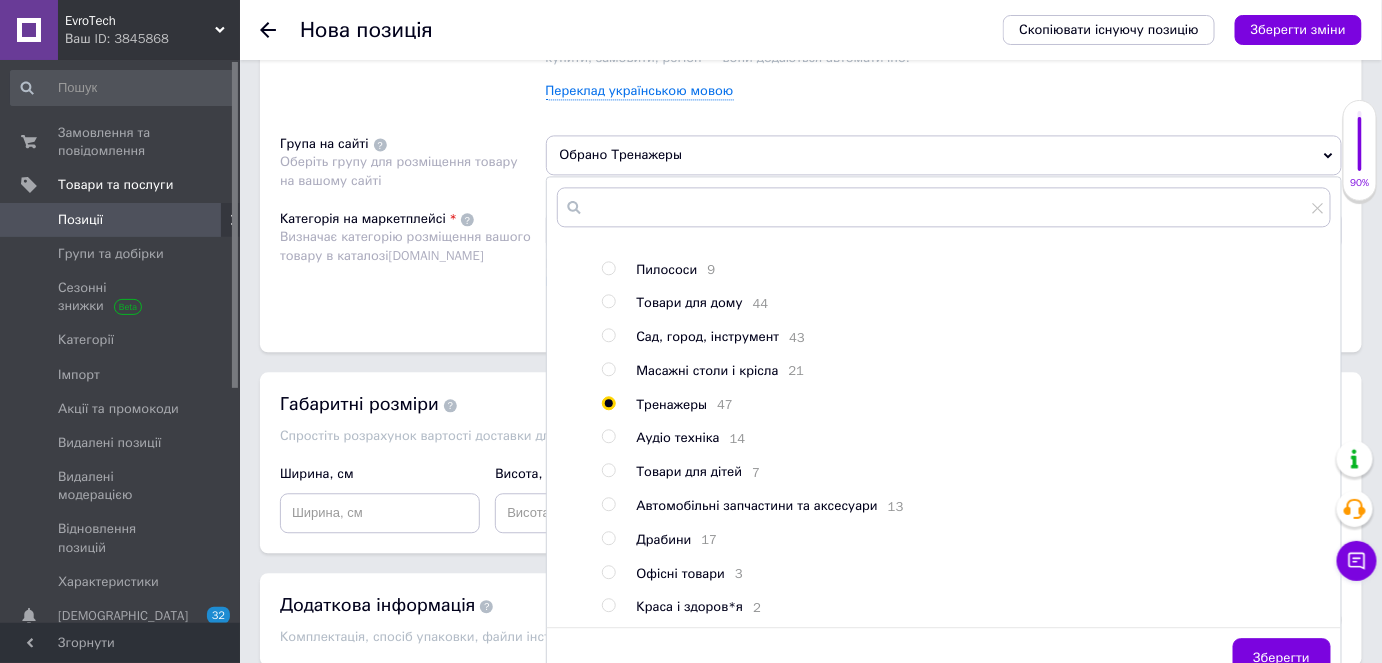 scroll, scrollTop: 1472, scrollLeft: 0, axis: vertical 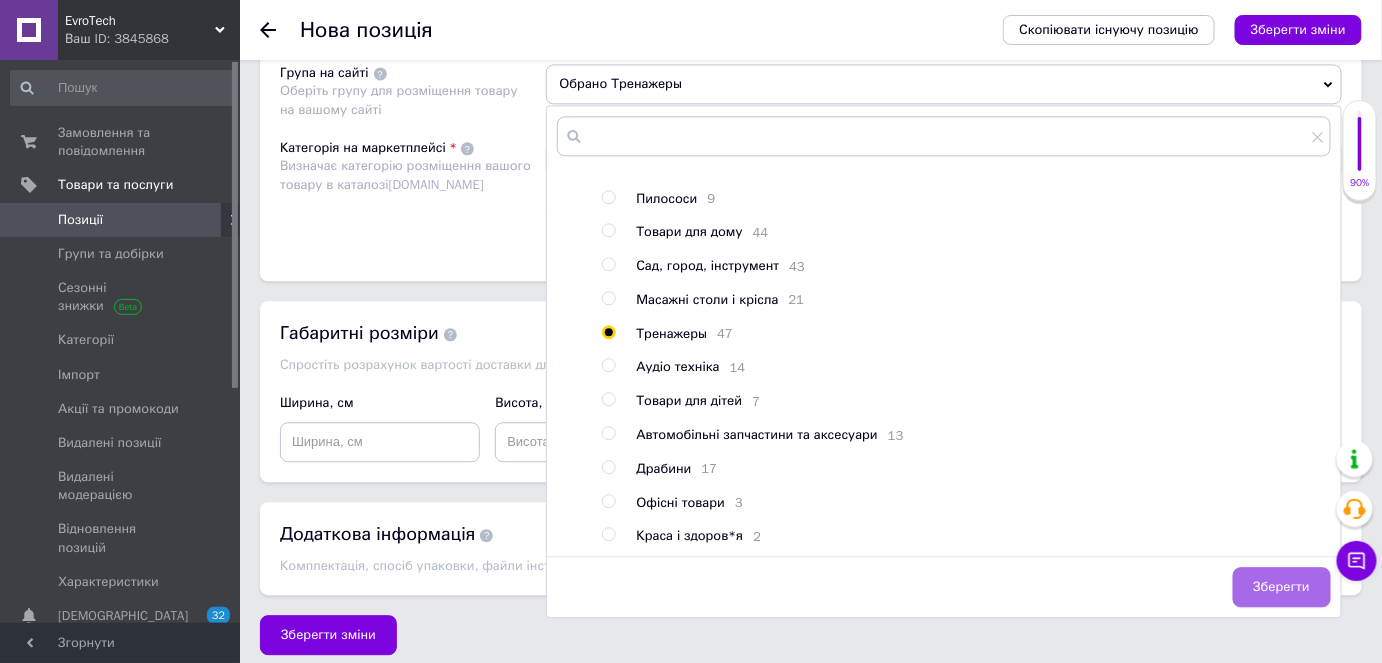 click on "Зберегти" at bounding box center [1282, 587] 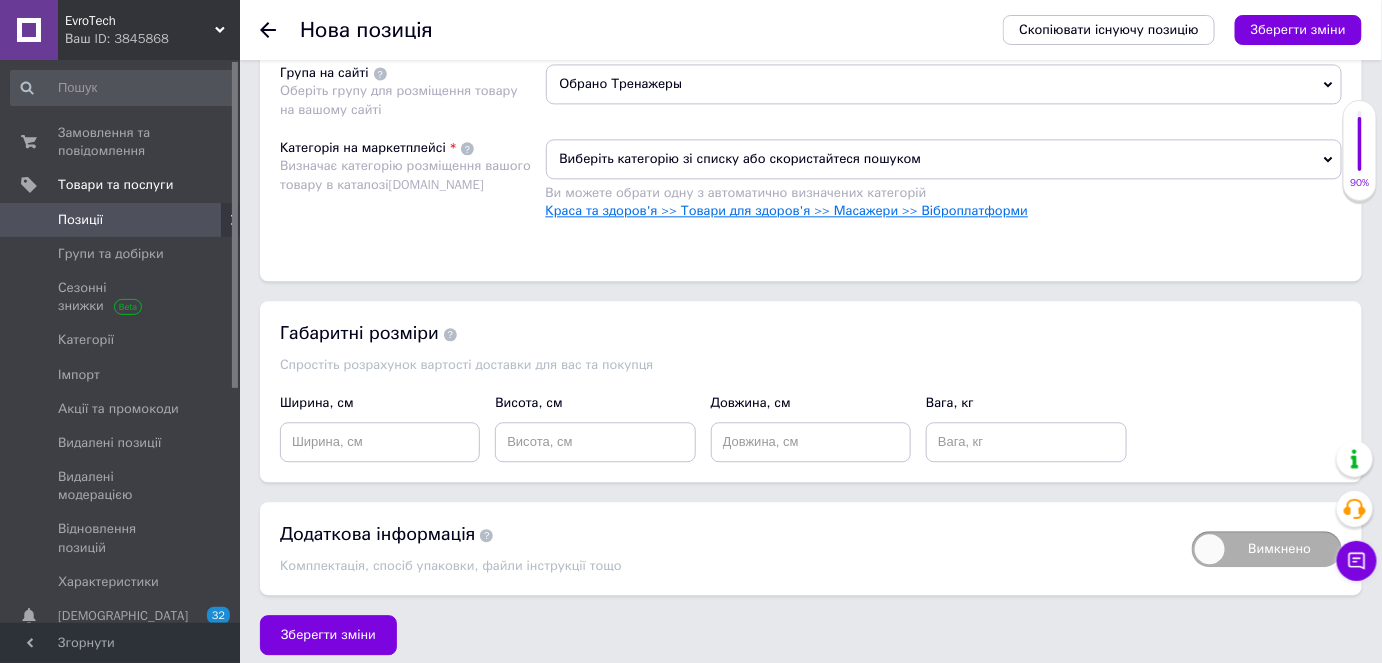 click on "Краса та здоров'я >> Товари для здоров'я >> Масажери >> Віброплатформи" at bounding box center (787, 210) 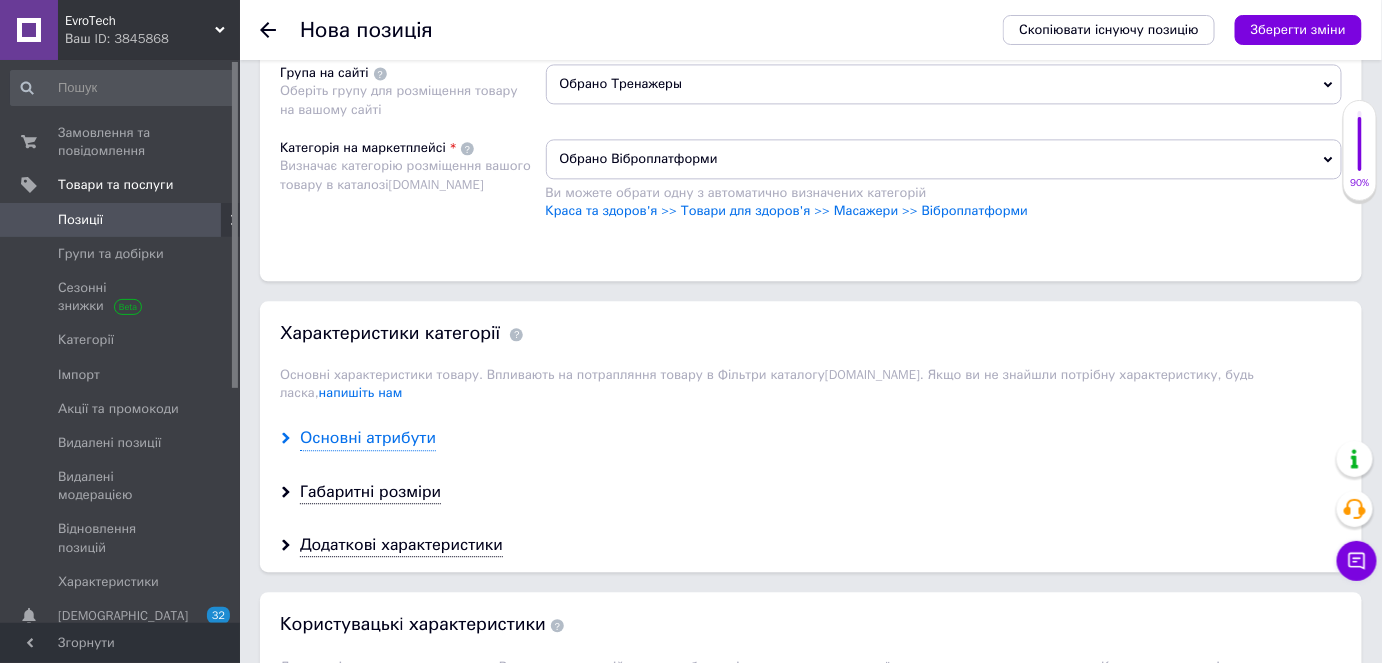 click on "Основні атрибути" at bounding box center [368, 438] 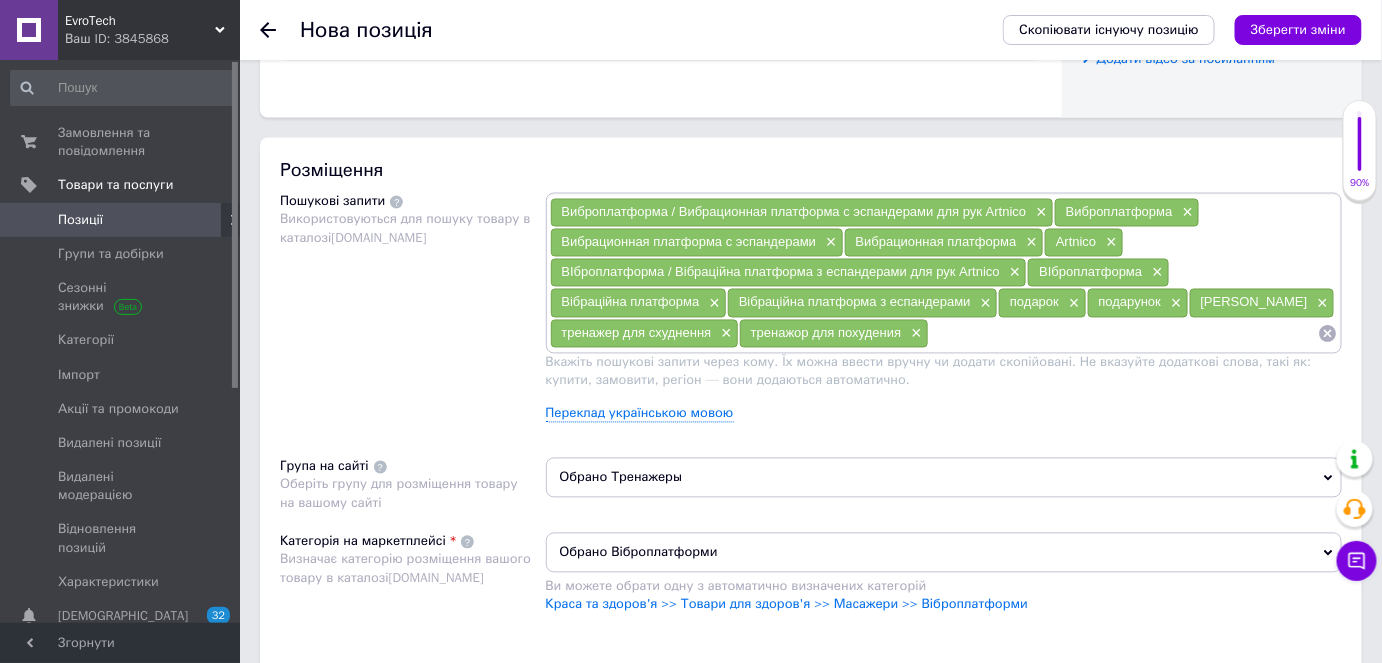 scroll, scrollTop: 1108, scrollLeft: 0, axis: vertical 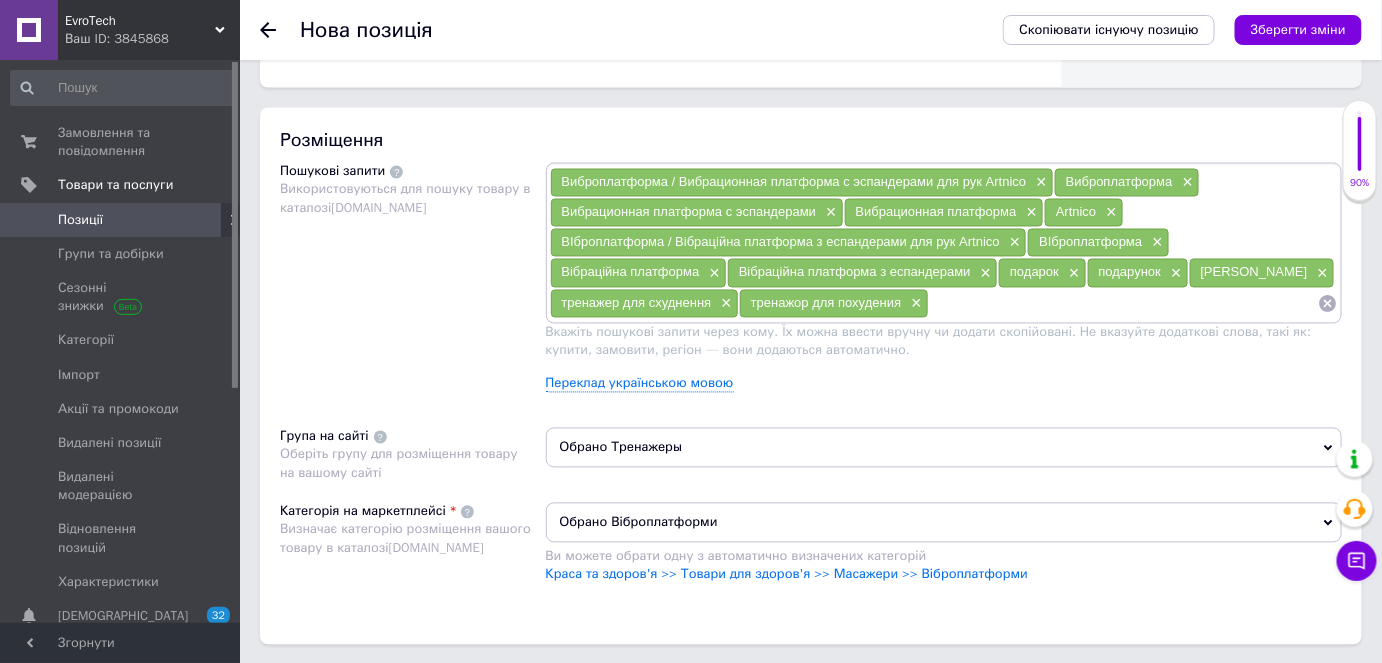 click on "Виброплатформа / Вибрационная платформа с эспандерами для рук Artnico" at bounding box center [794, 182] 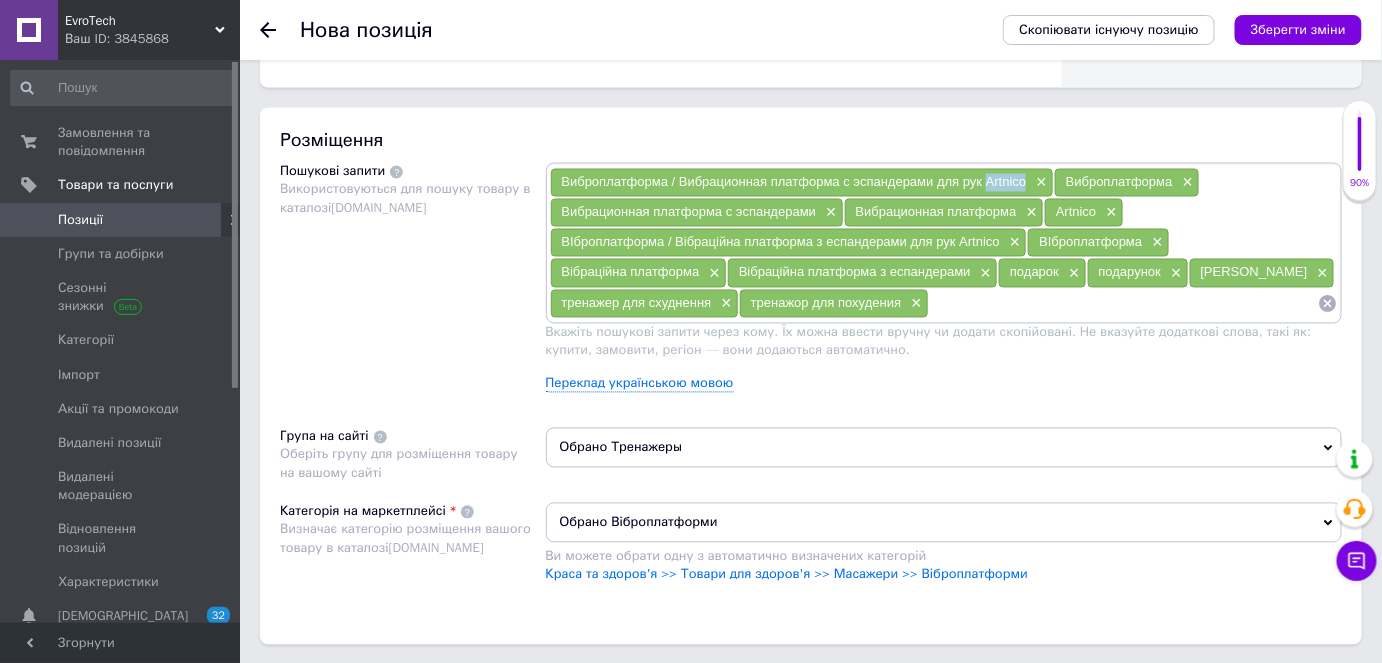 click on "Виброплатформа / Вибрационная платформа с эспандерами для рук Artnico" at bounding box center (794, 182) 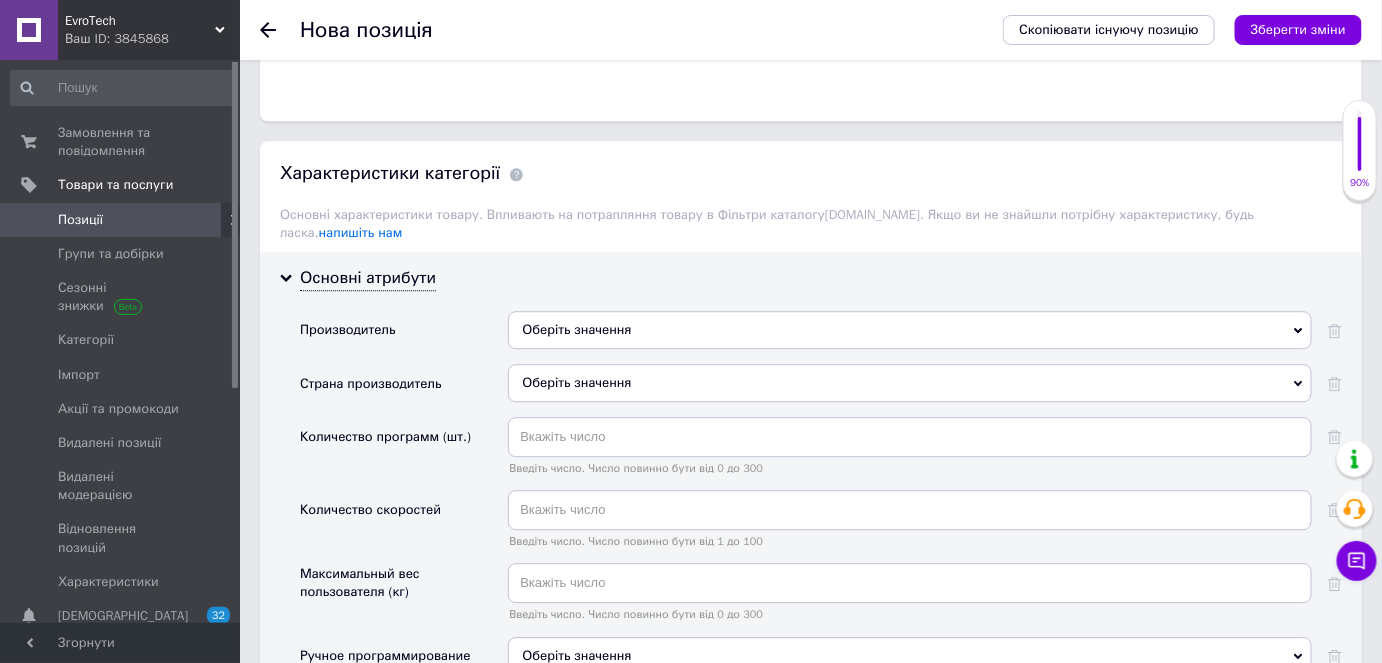 scroll, scrollTop: 1653, scrollLeft: 0, axis: vertical 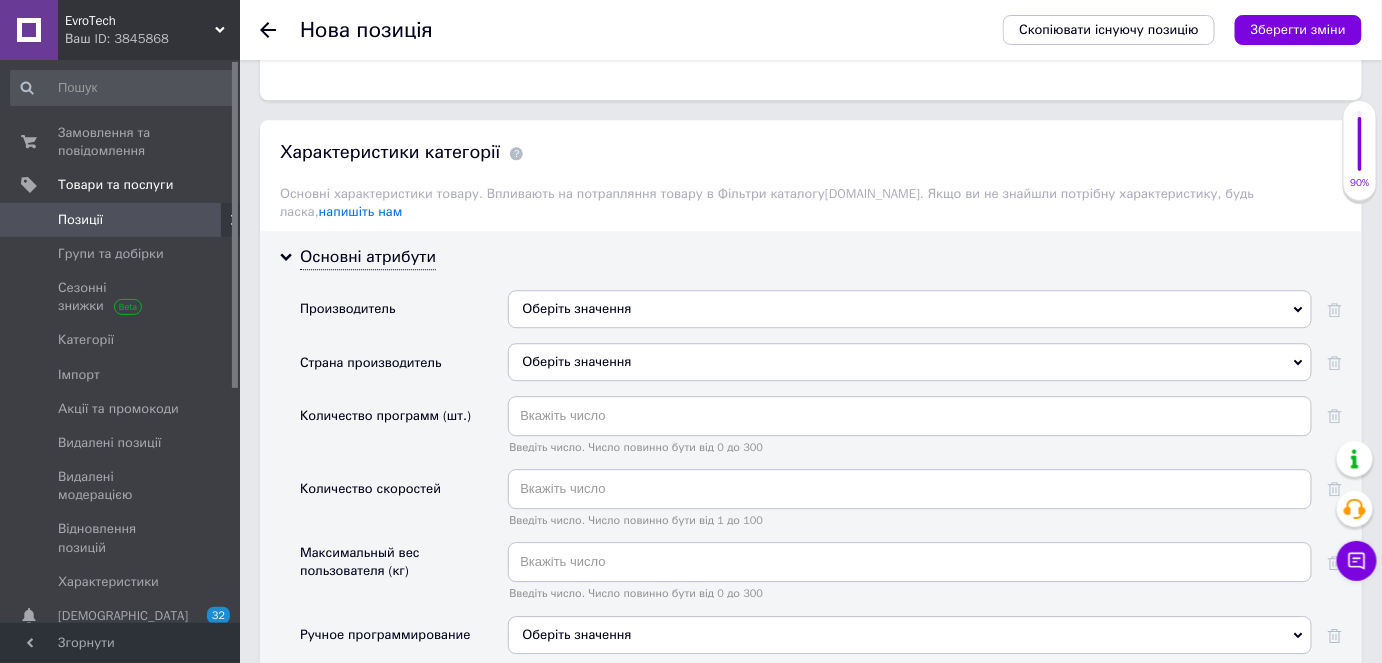 click on "Оберіть значення" at bounding box center (910, 309) 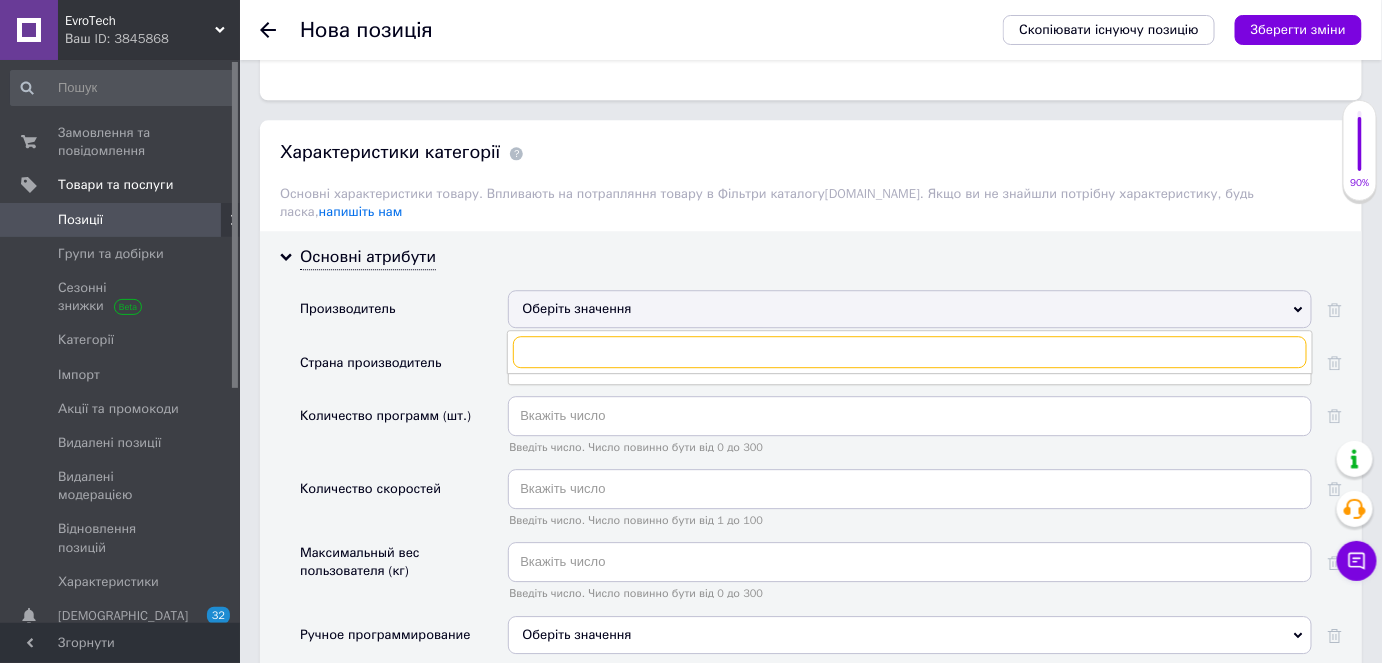 click at bounding box center [910, 352] 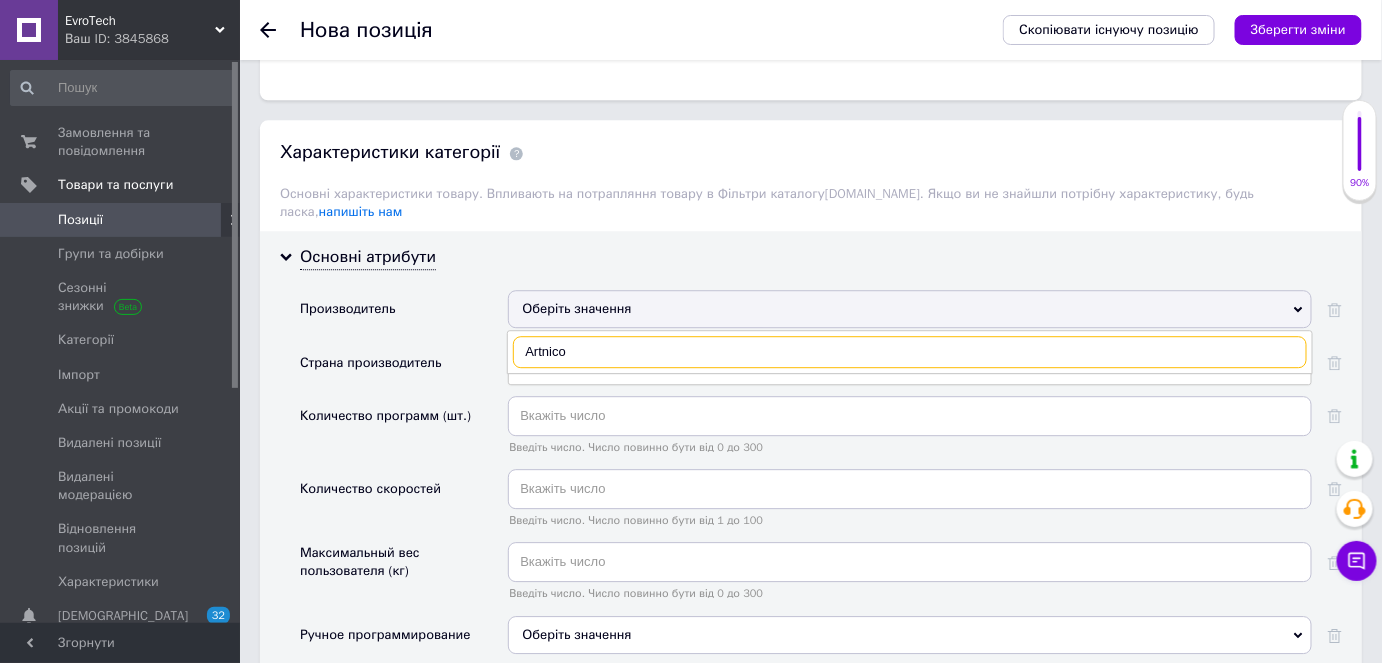 type on "Artnico" 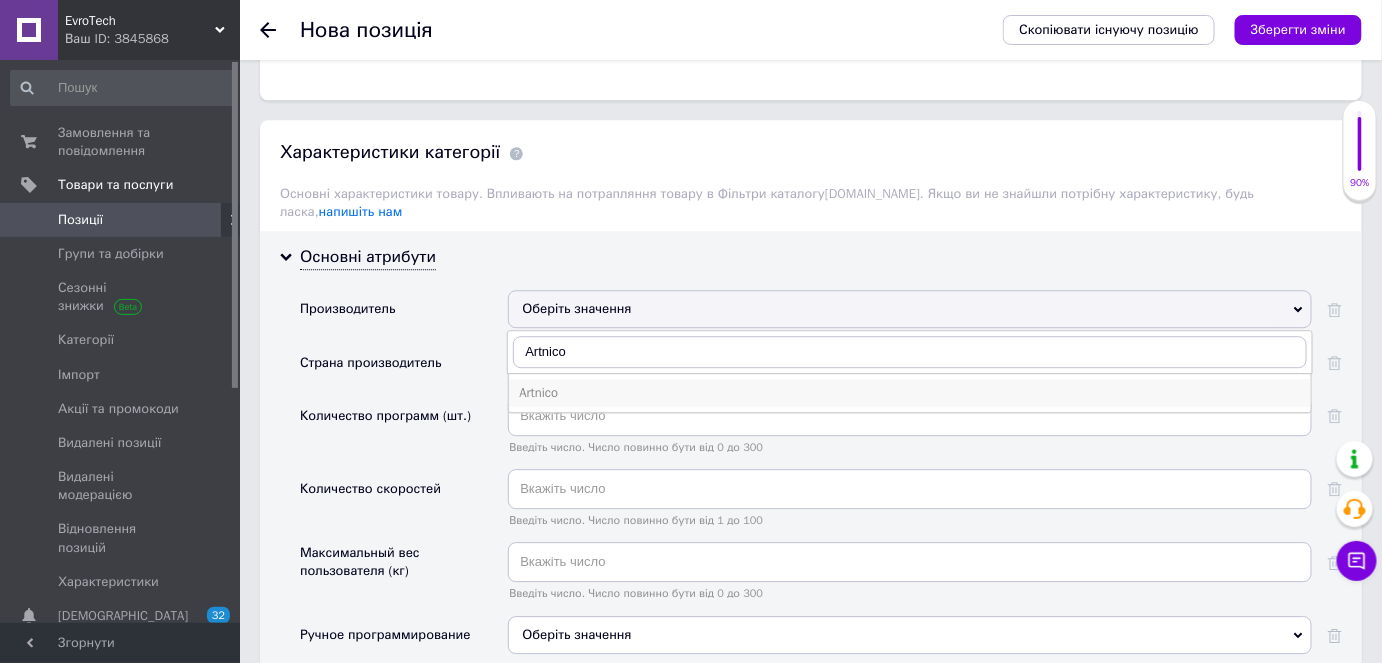 click on "Artnico" at bounding box center [910, 393] 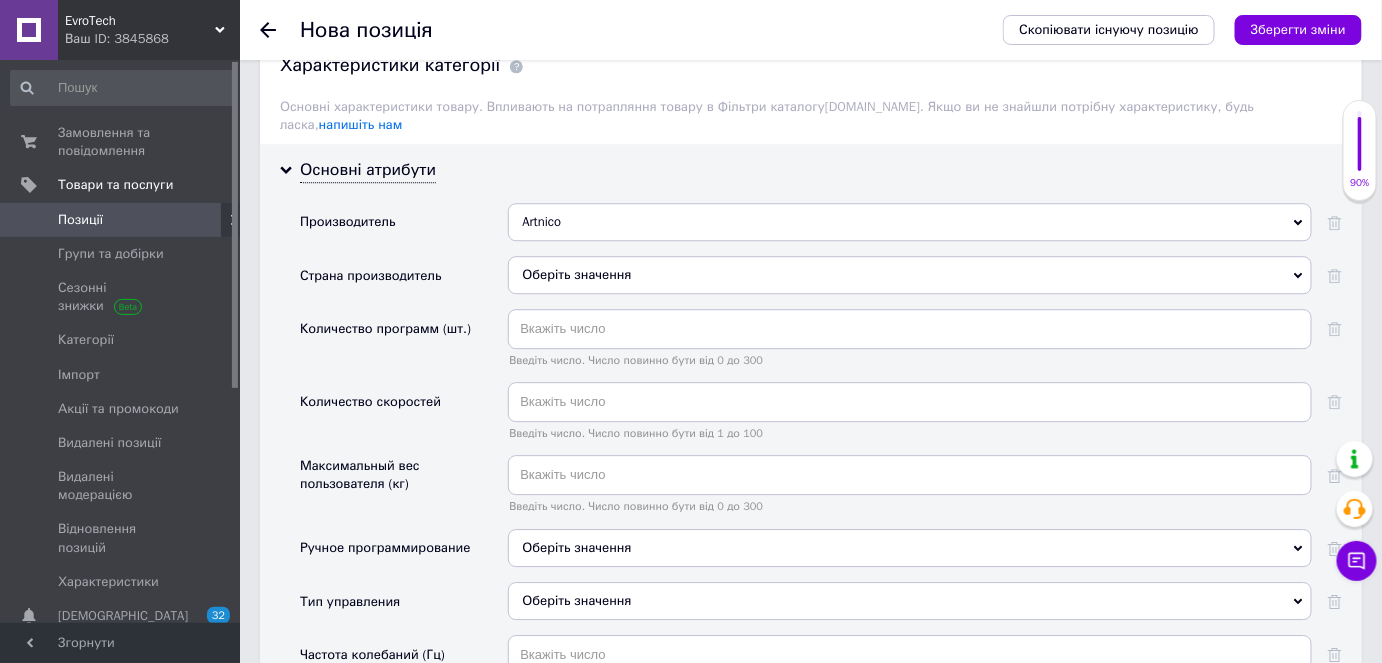 scroll, scrollTop: 1744, scrollLeft: 0, axis: vertical 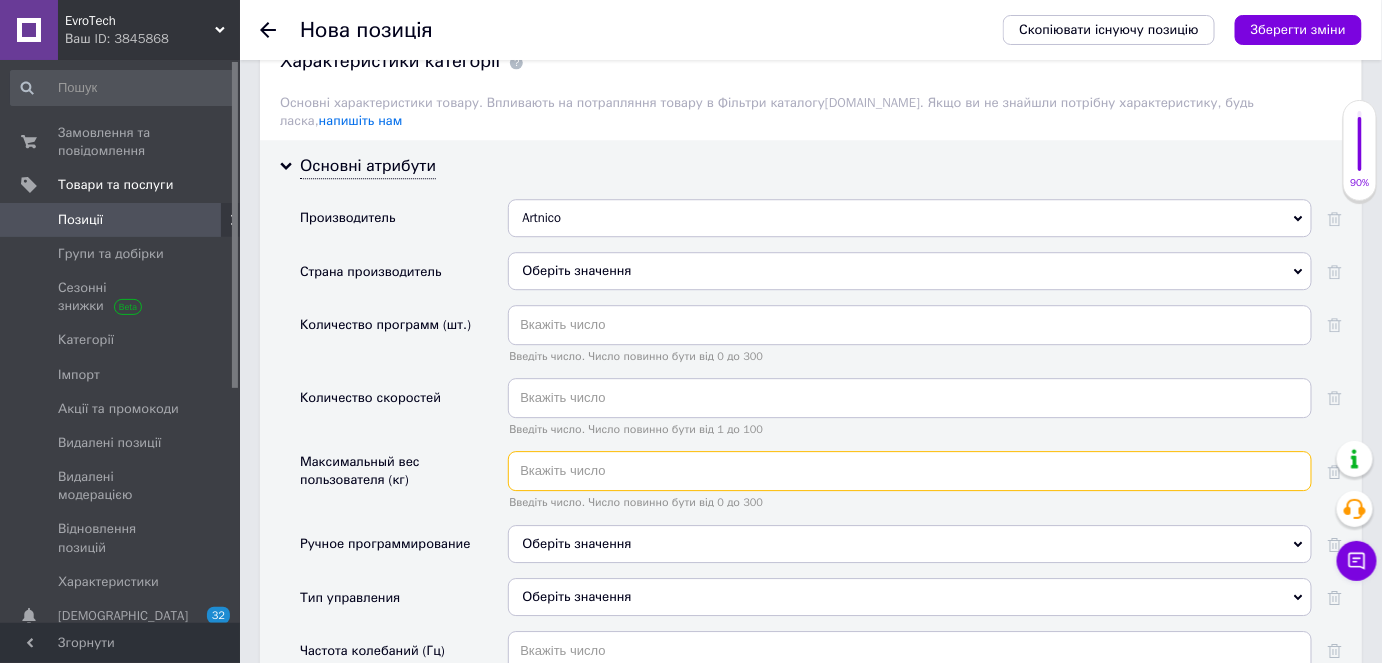 click at bounding box center [910, 471] 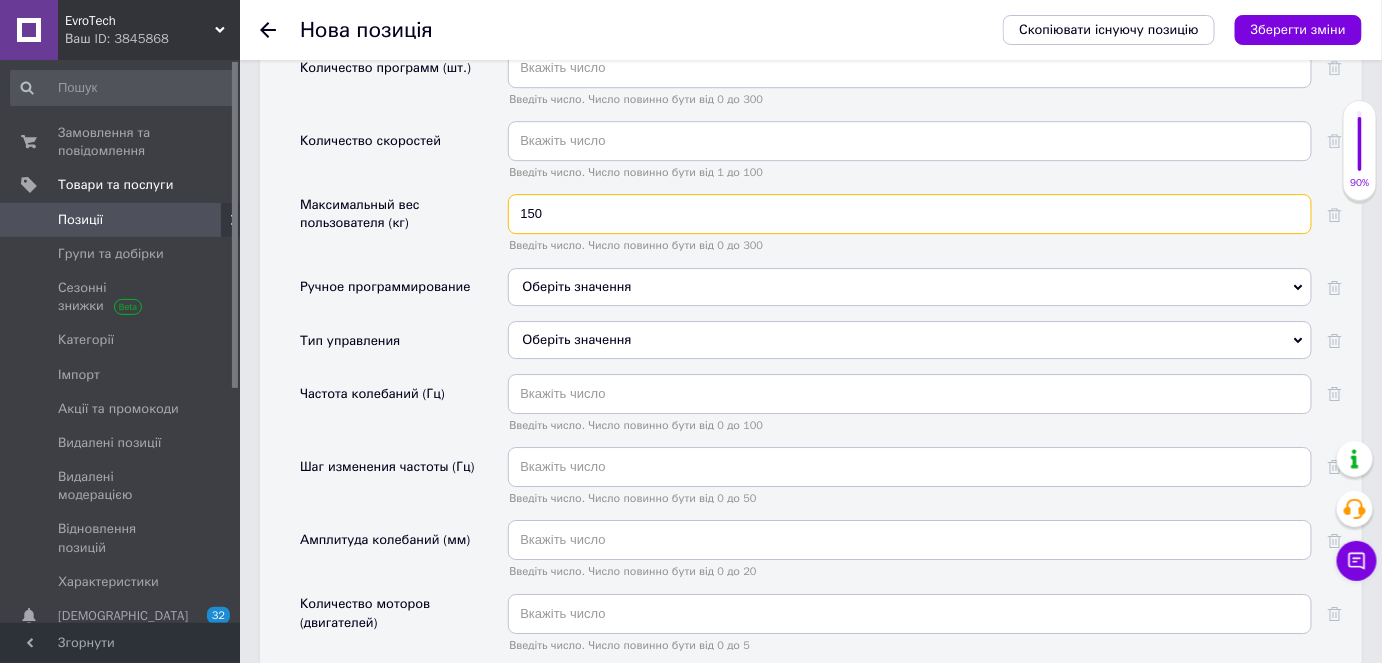 scroll, scrollTop: 2017, scrollLeft: 0, axis: vertical 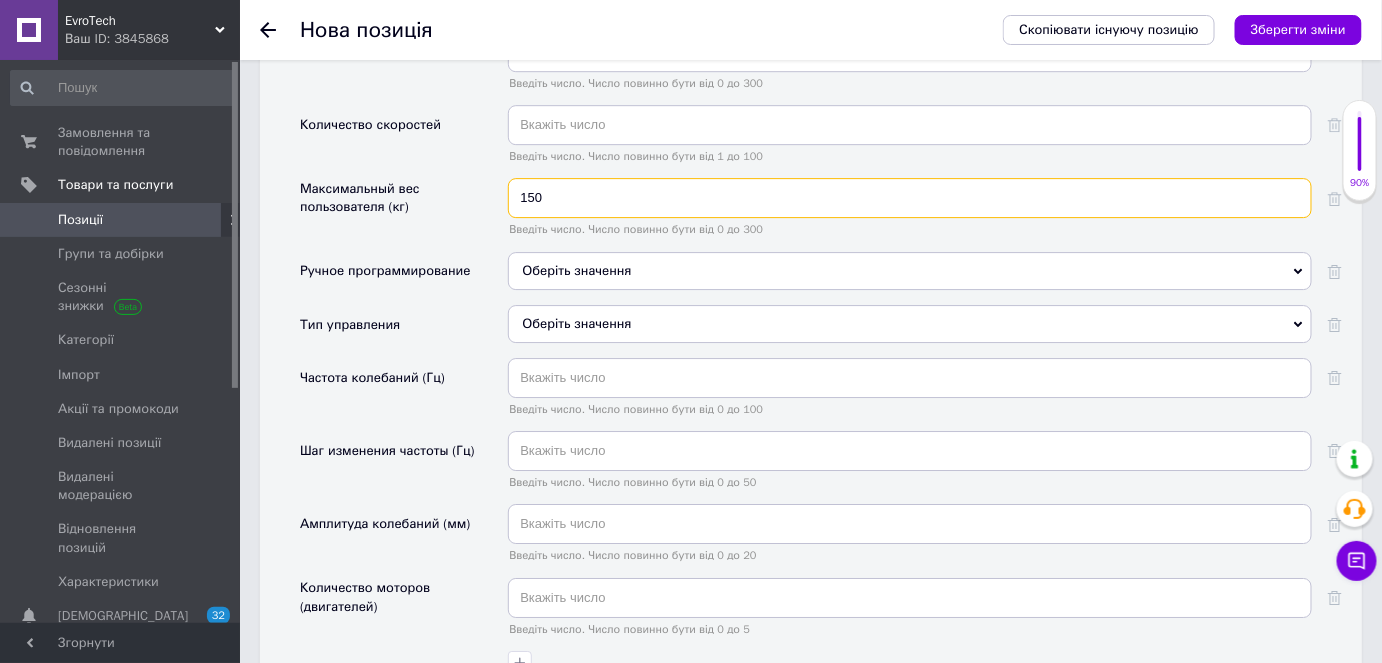 type on "150" 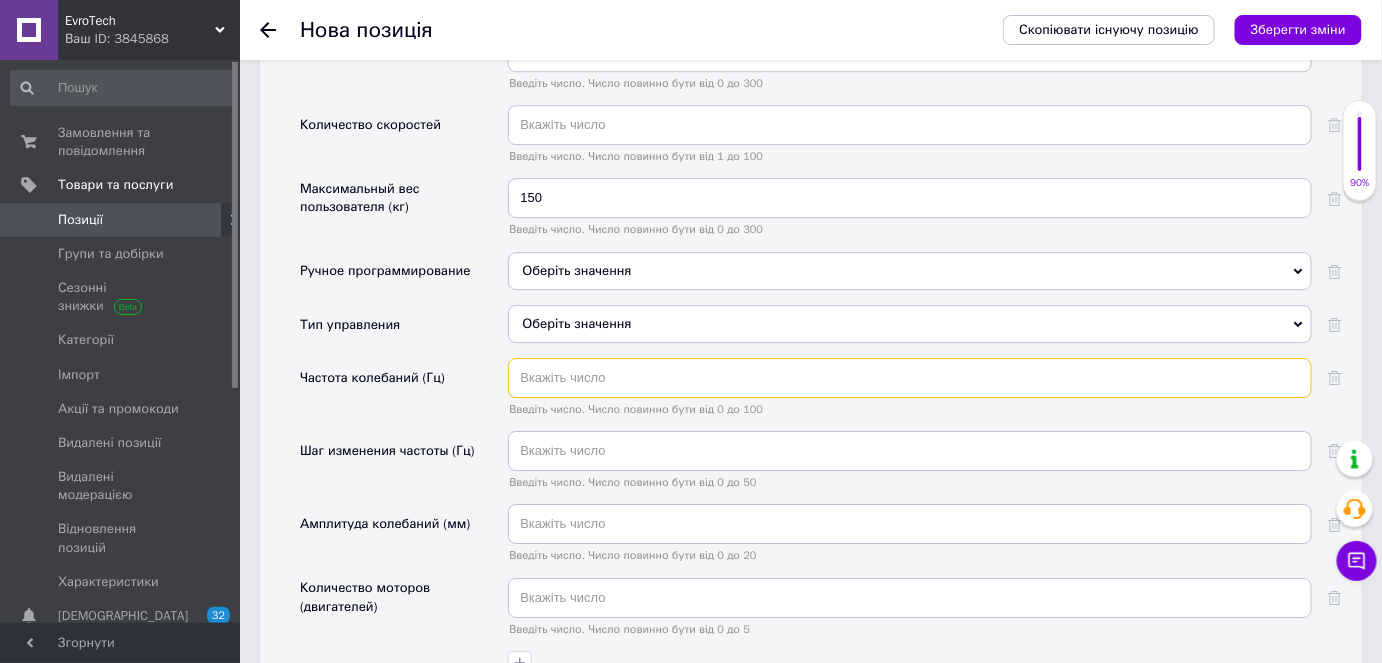 click at bounding box center [910, 378] 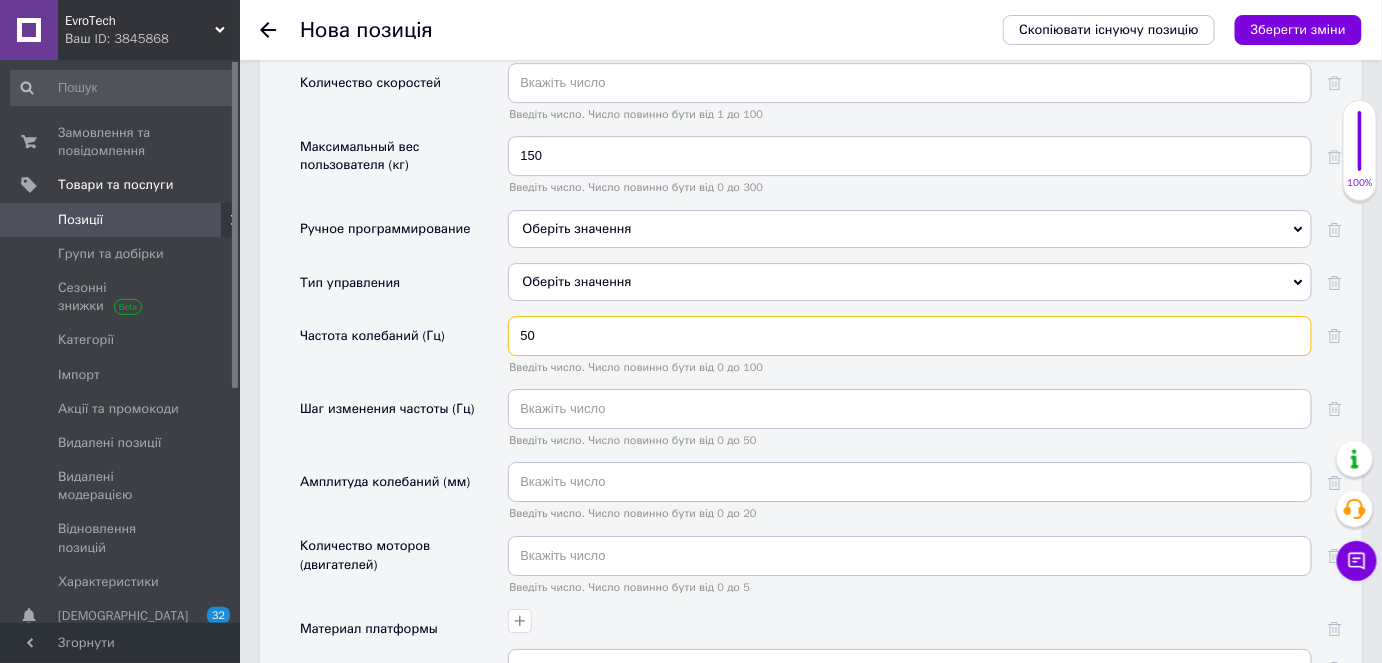 scroll, scrollTop: 2199, scrollLeft: 0, axis: vertical 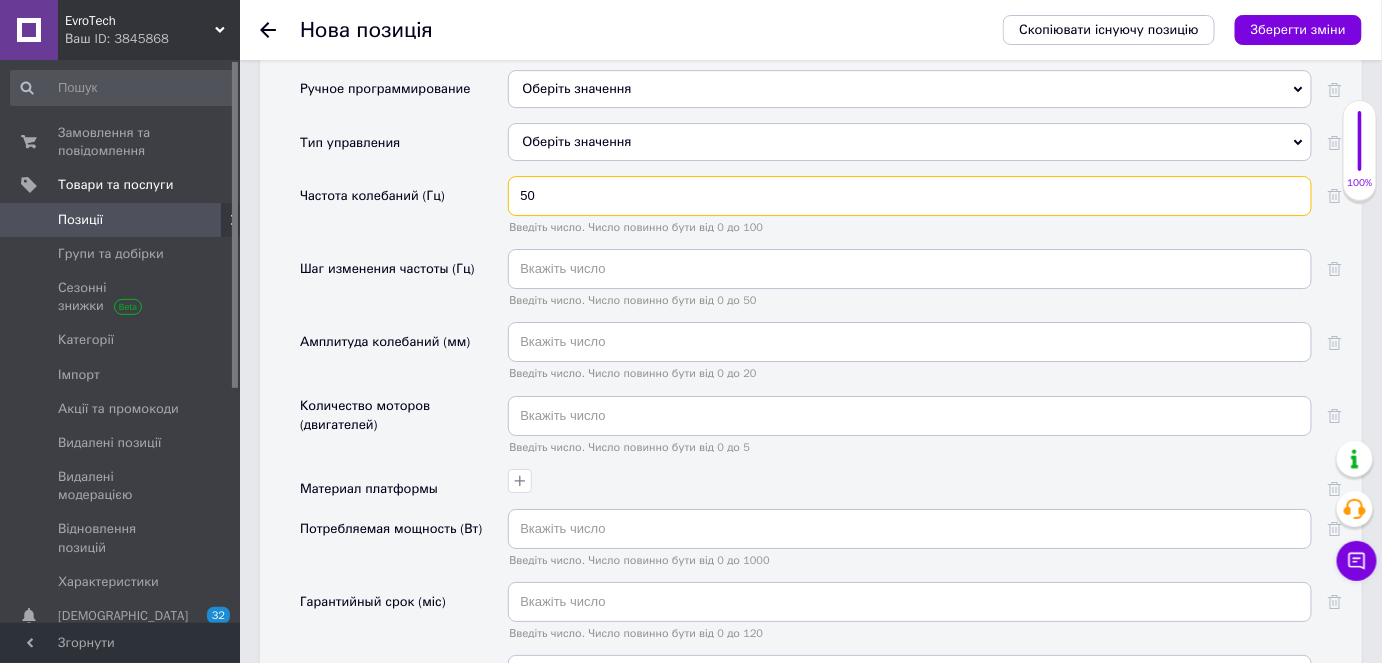 type on "50" 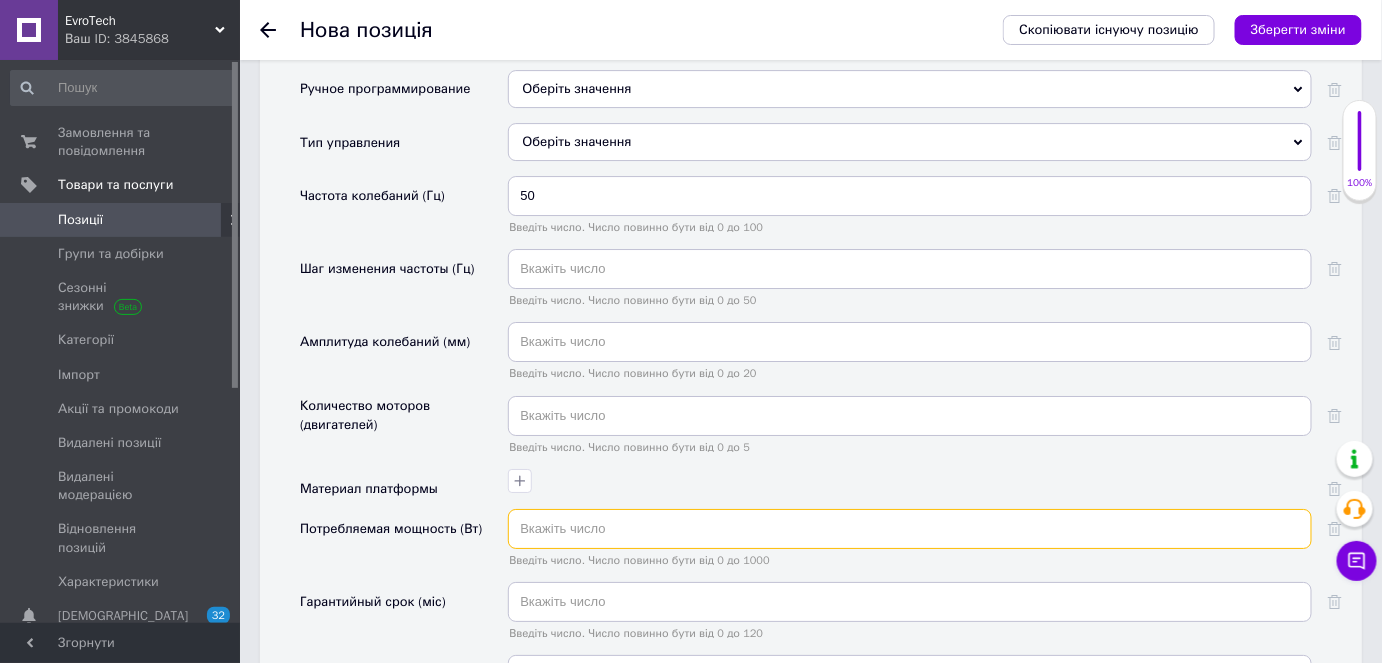 click at bounding box center (910, 529) 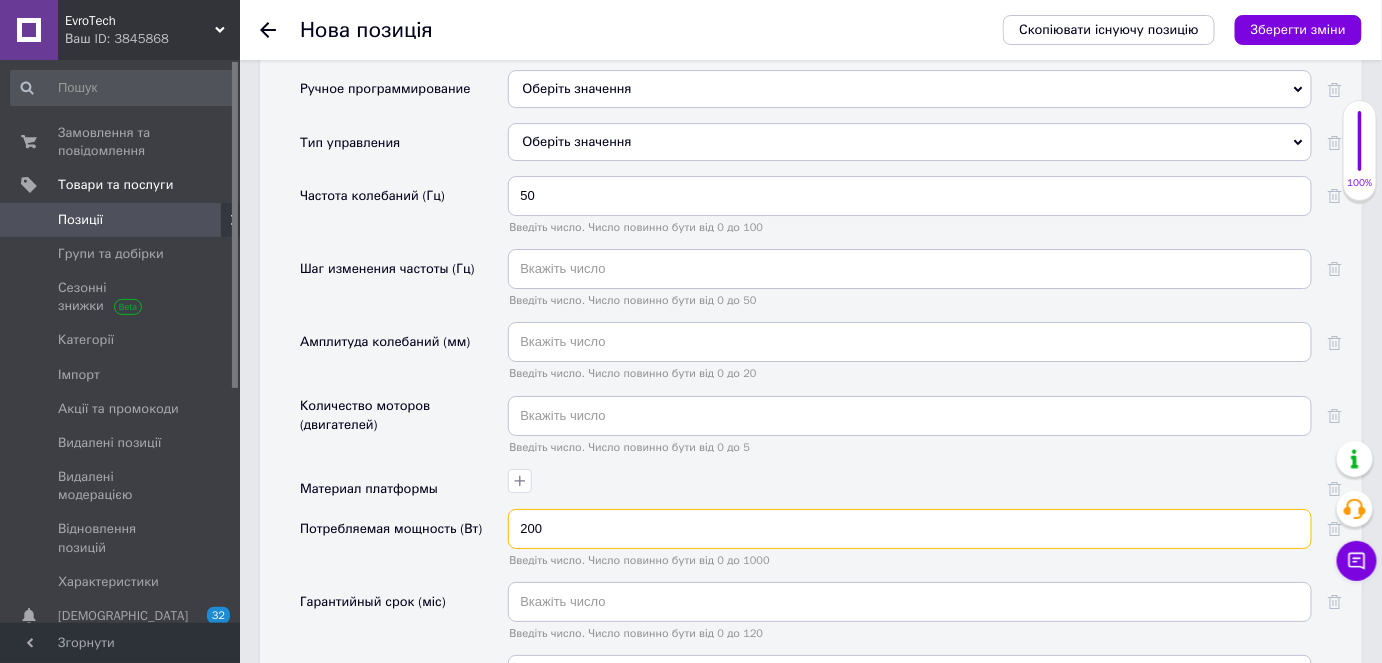 type on "200" 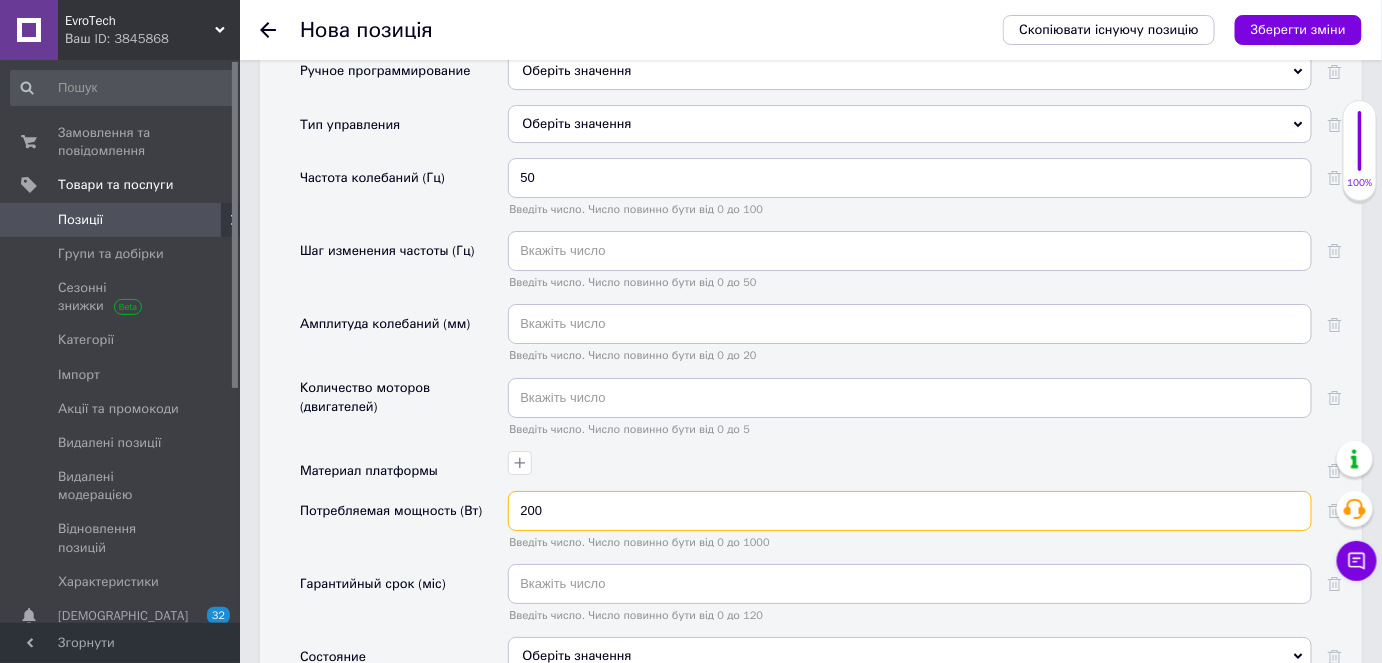 scroll, scrollTop: 2290, scrollLeft: 0, axis: vertical 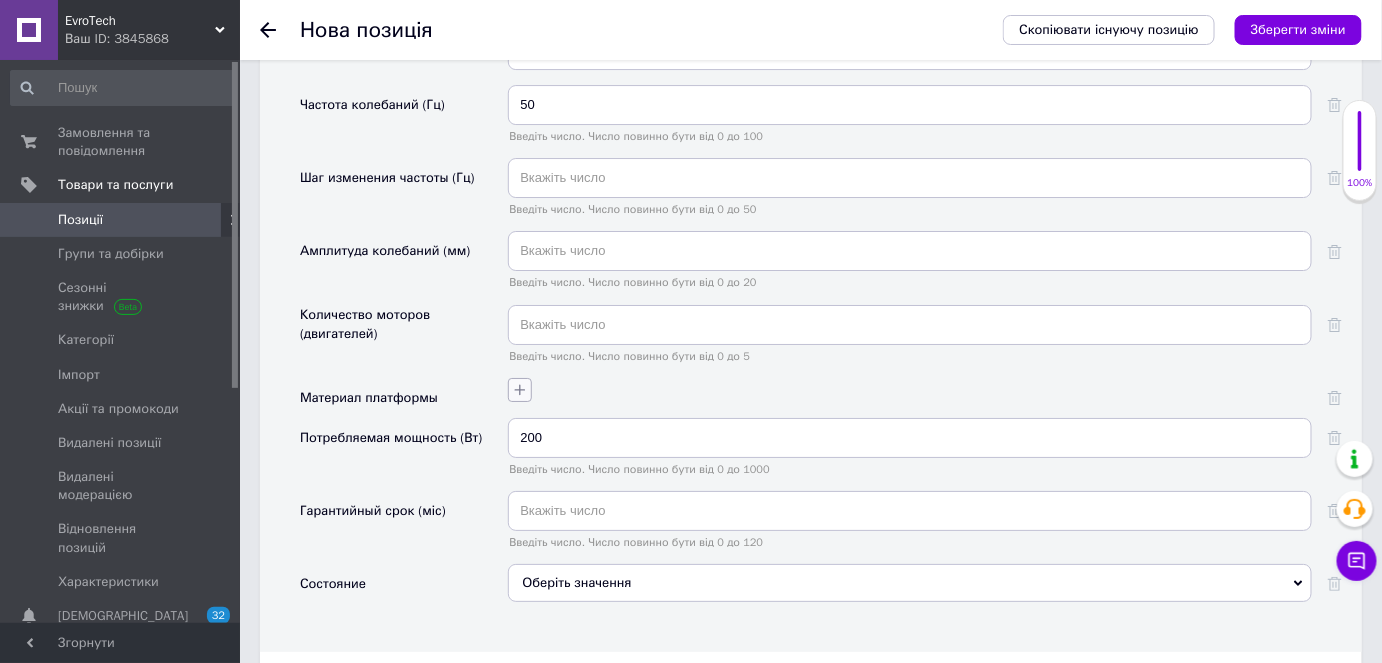 click 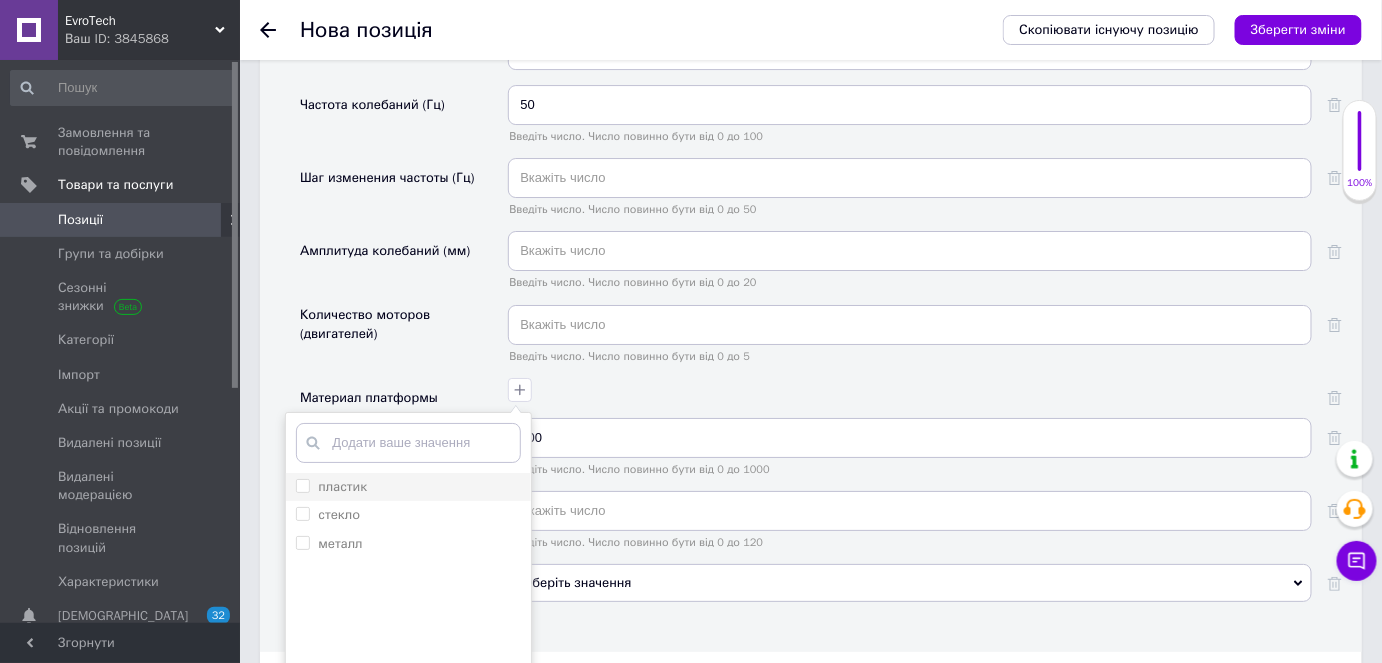 click on "пластик" at bounding box center [342, 486] 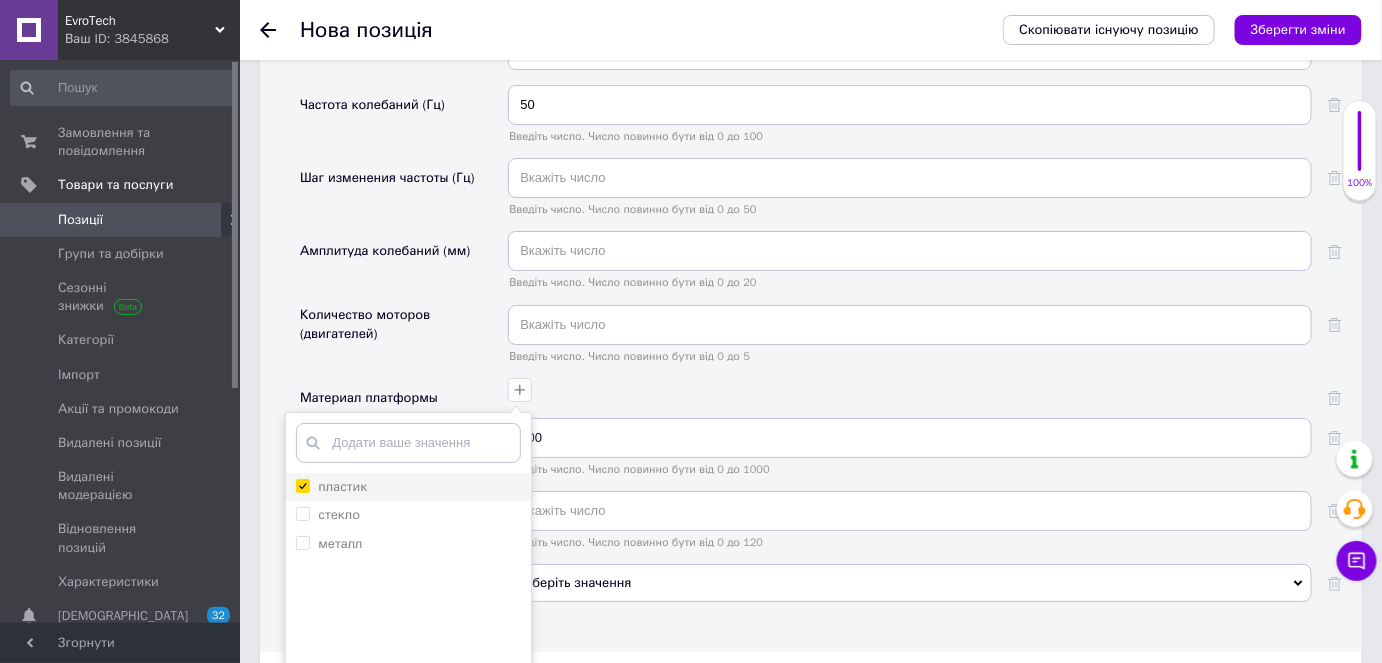 checkbox on "true" 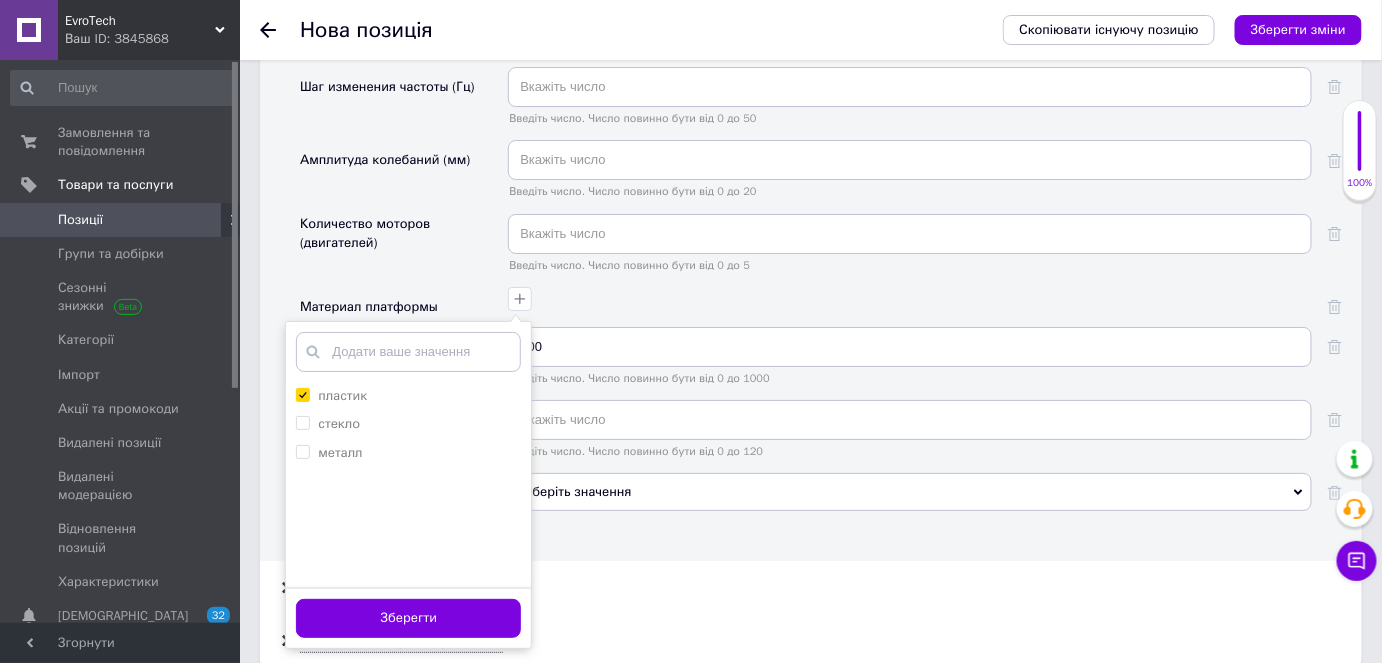 click on "Зберегти" at bounding box center [408, 618] 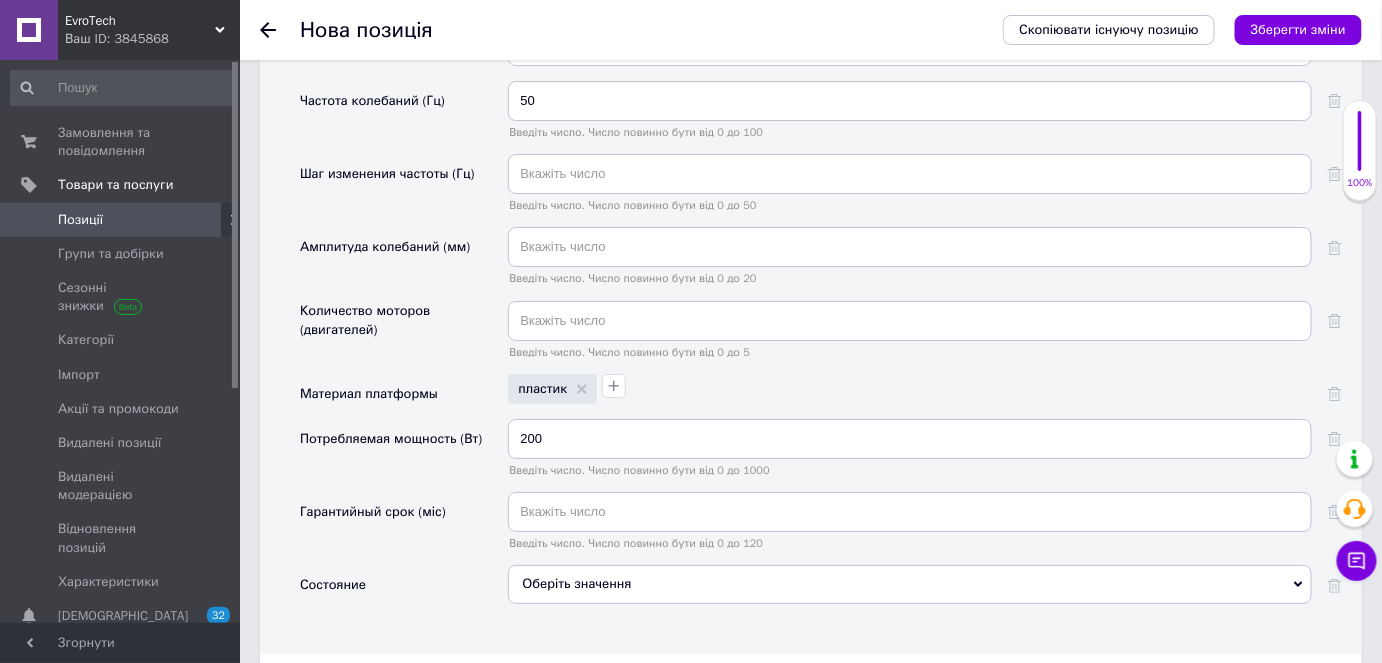 scroll, scrollTop: 2290, scrollLeft: 0, axis: vertical 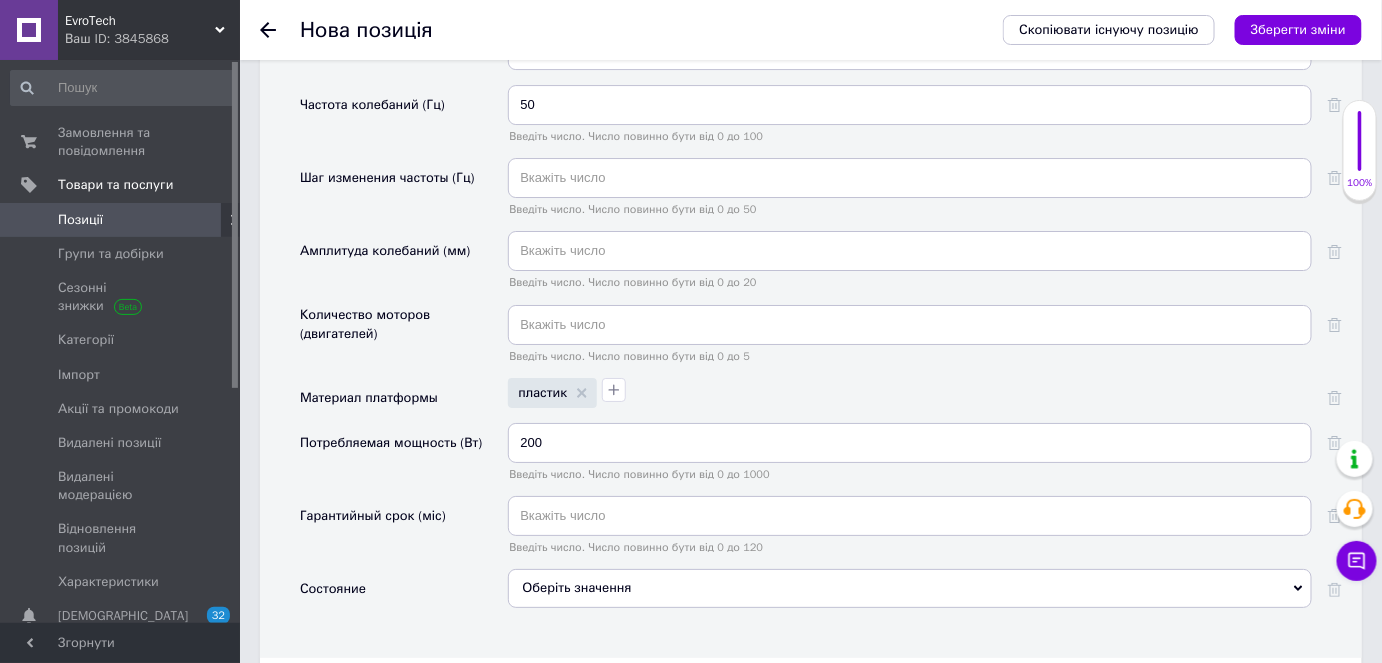 drag, startPoint x: 549, startPoint y: 551, endPoint x: 567, endPoint y: 584, distance: 37.589893 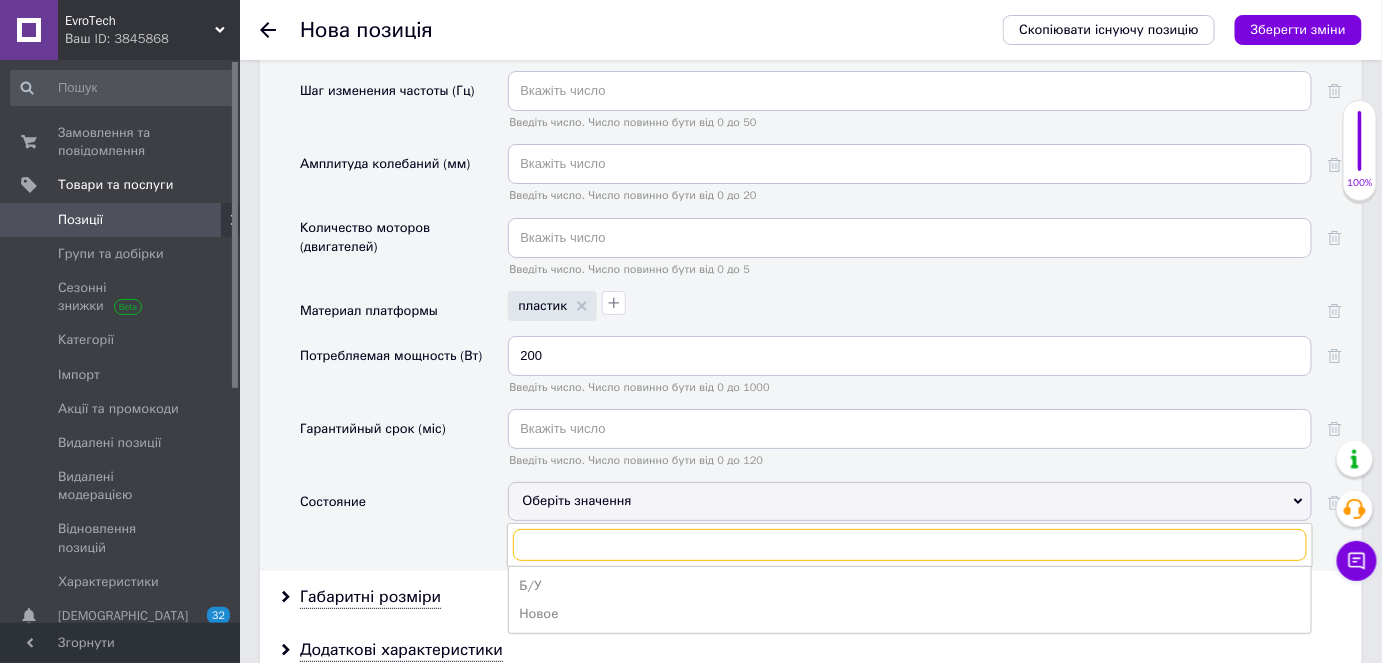 scroll, scrollTop: 2381, scrollLeft: 0, axis: vertical 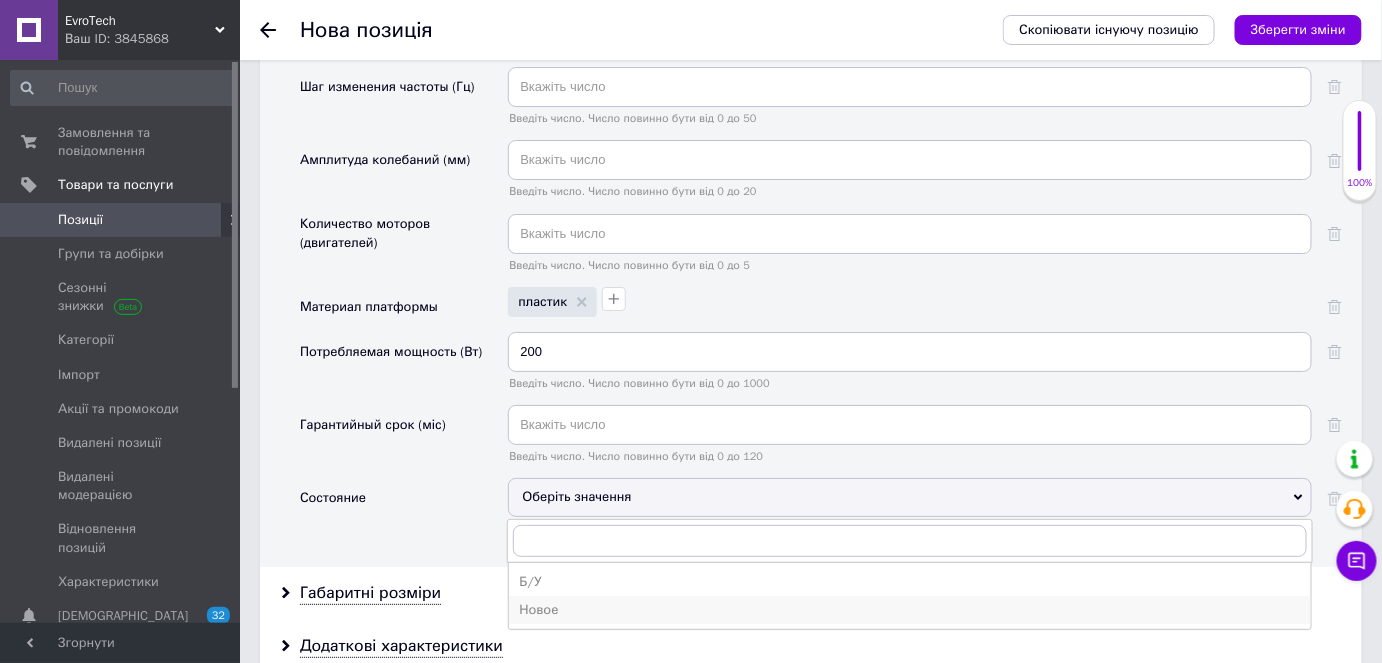 click on "Новое" at bounding box center [910, 610] 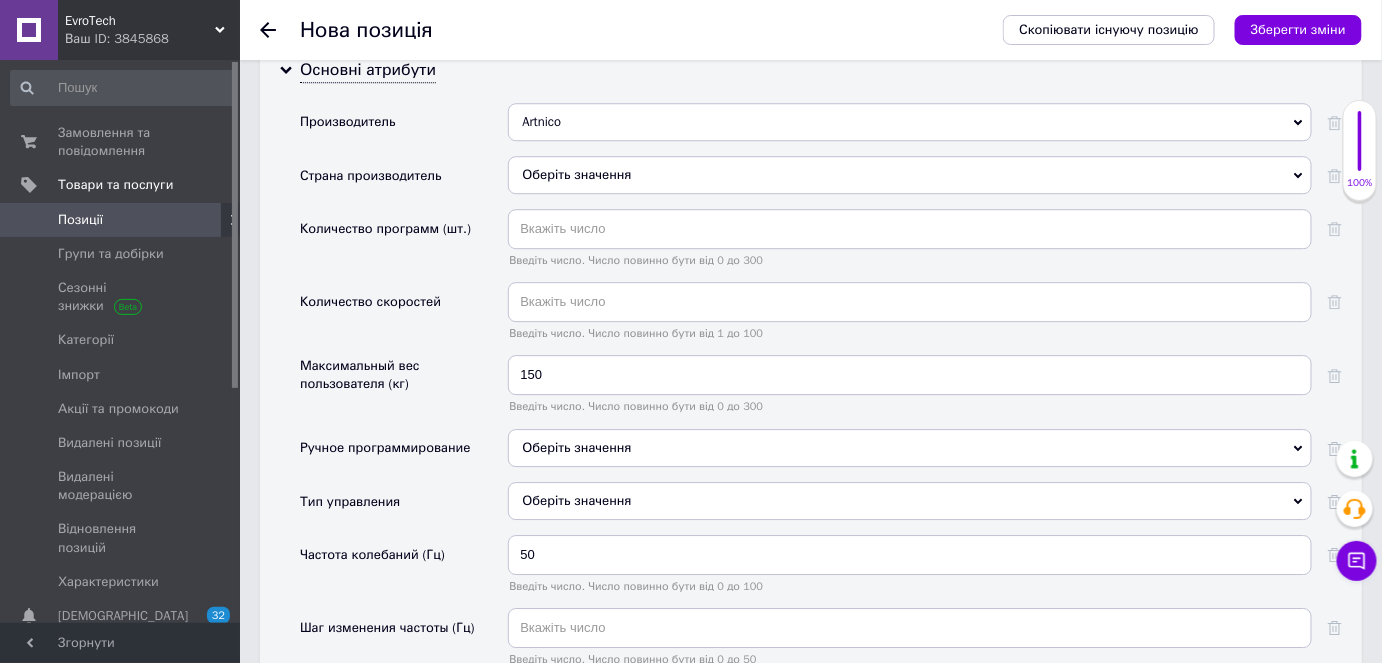 scroll, scrollTop: 1835, scrollLeft: 0, axis: vertical 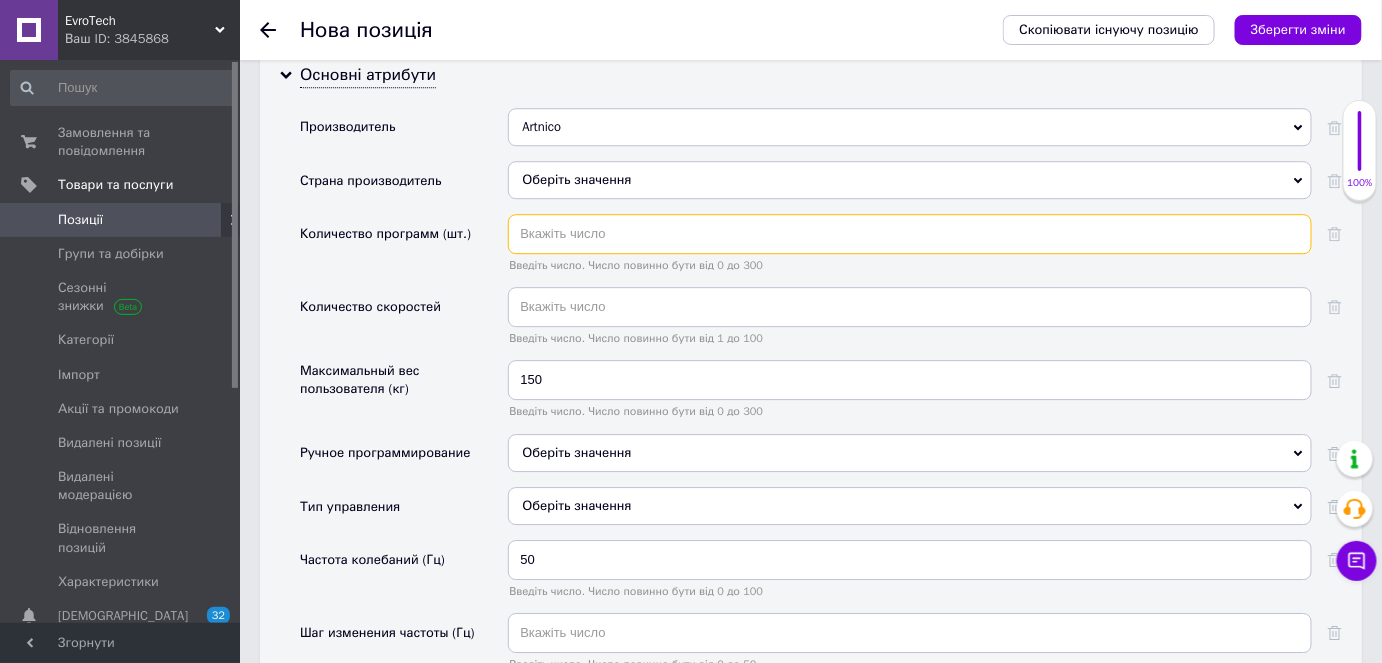 click at bounding box center (910, 234) 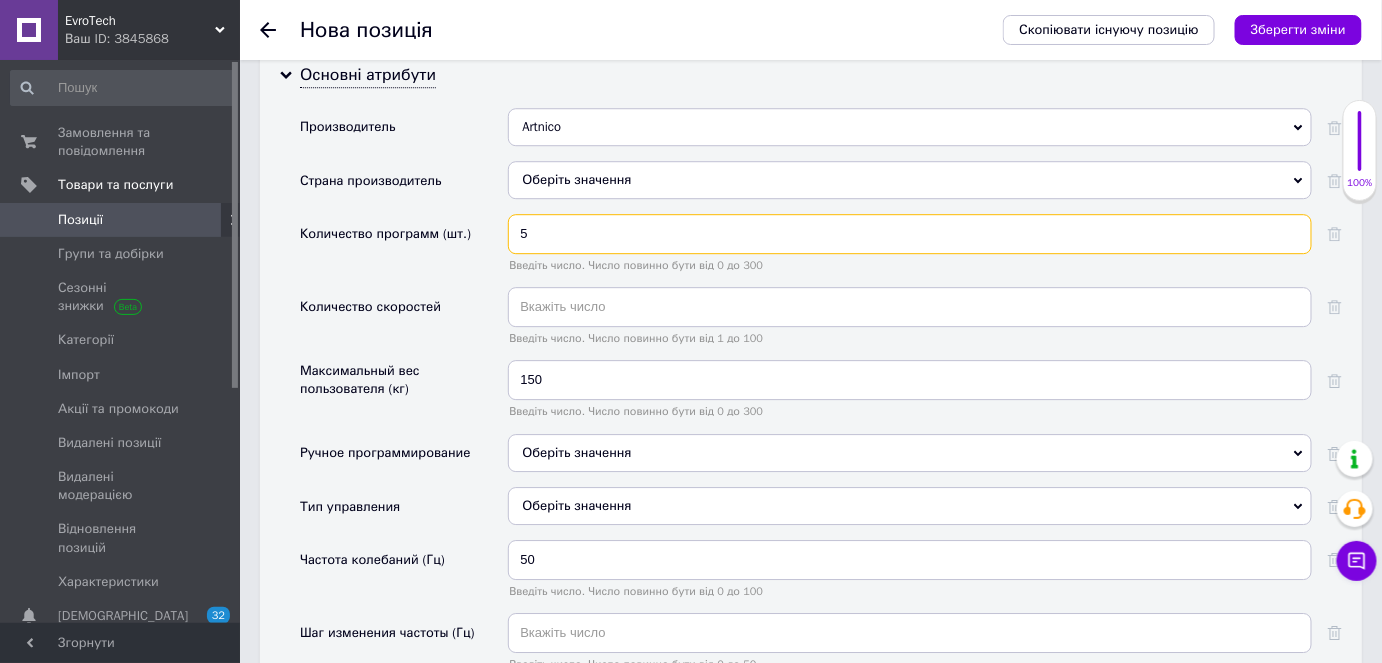 type on "5" 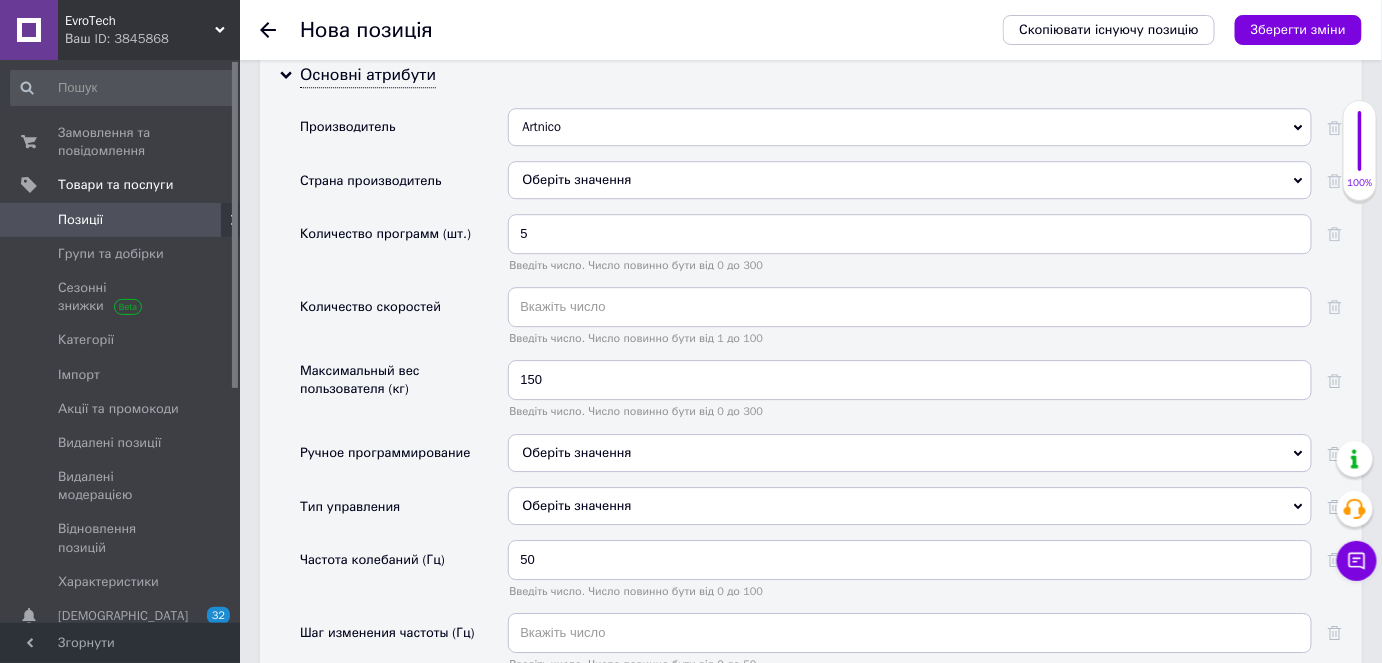 click on "Количество программ (шт.)" at bounding box center [385, 234] 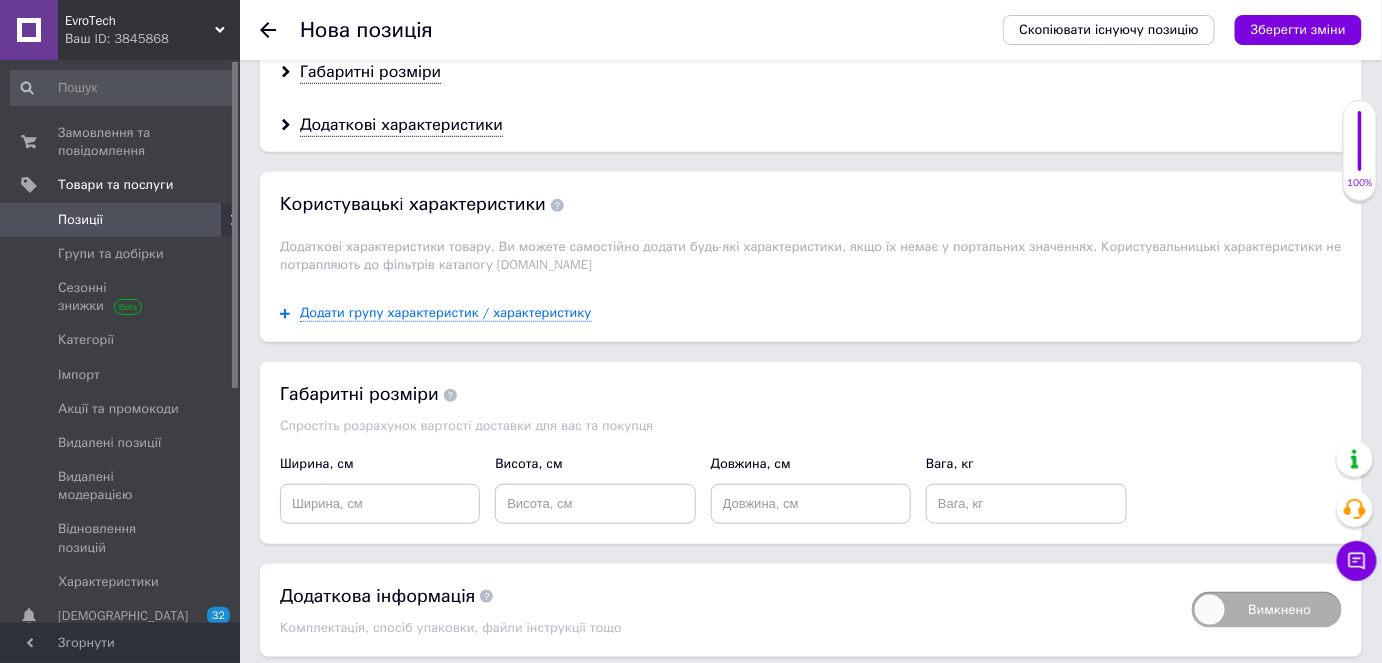 scroll, scrollTop: 2936, scrollLeft: 0, axis: vertical 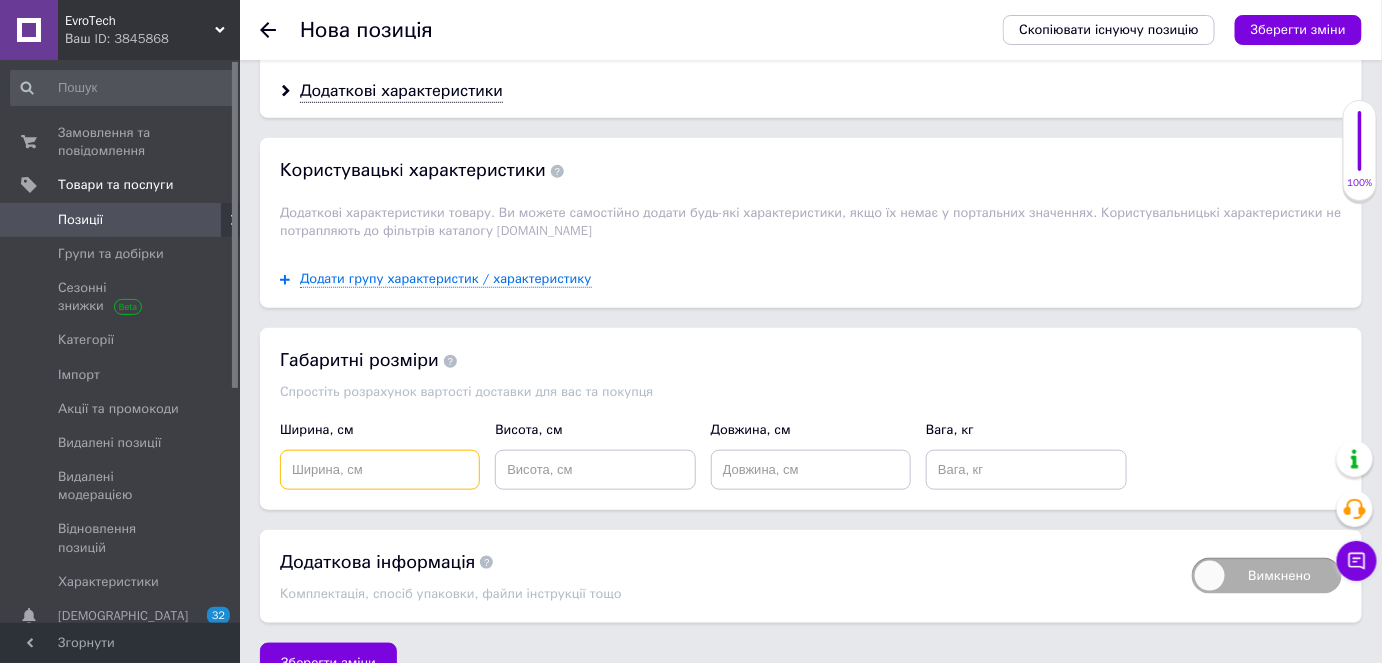 click at bounding box center [380, 470] 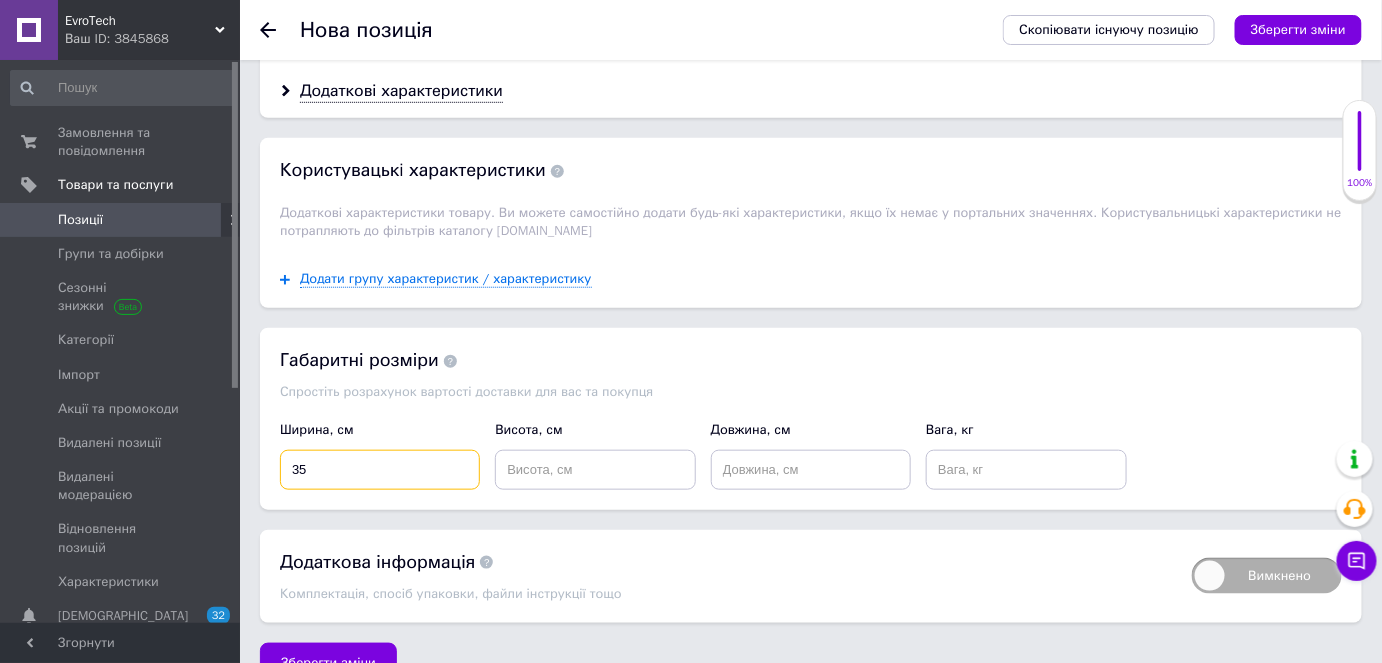 type on "35" 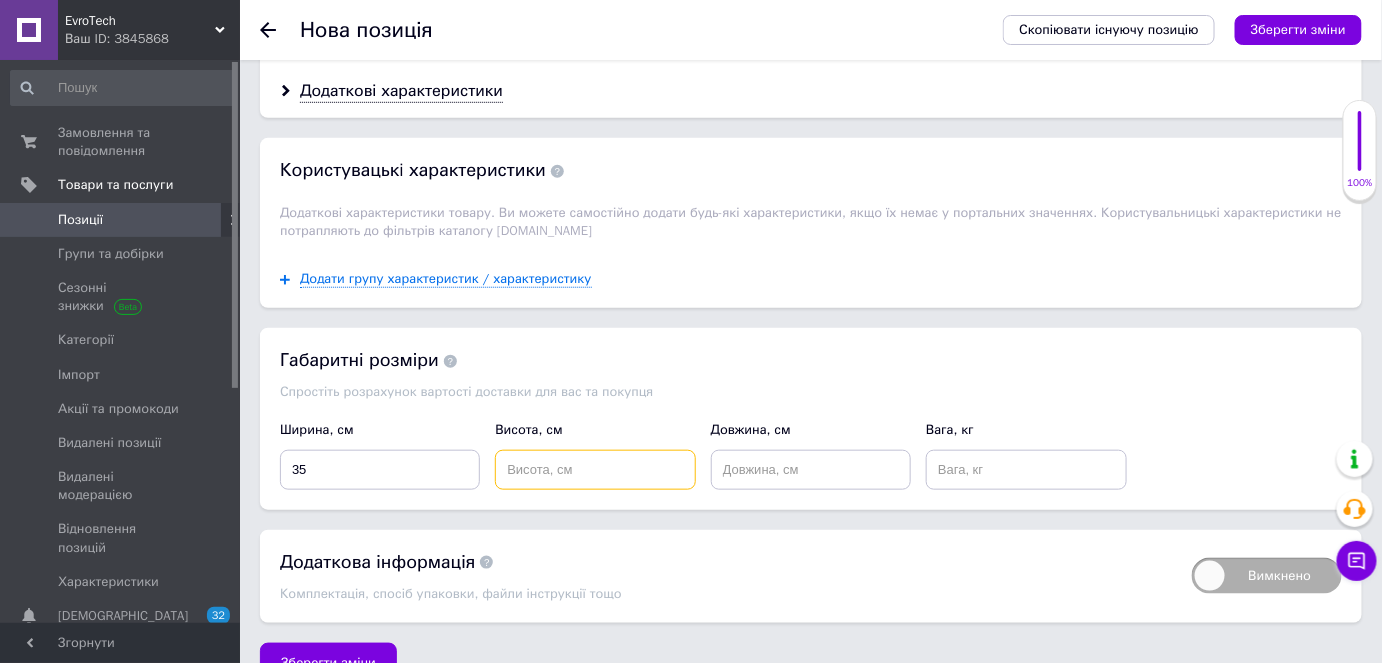 click at bounding box center (595, 470) 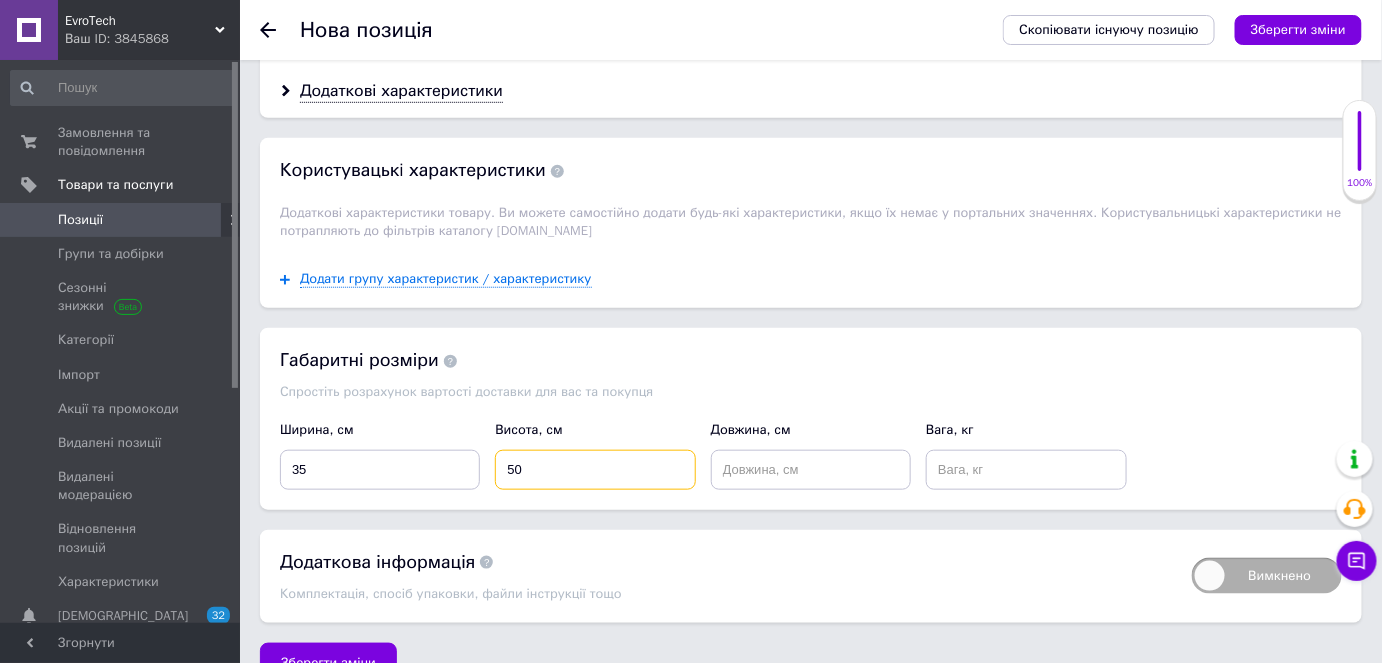 type on "50" 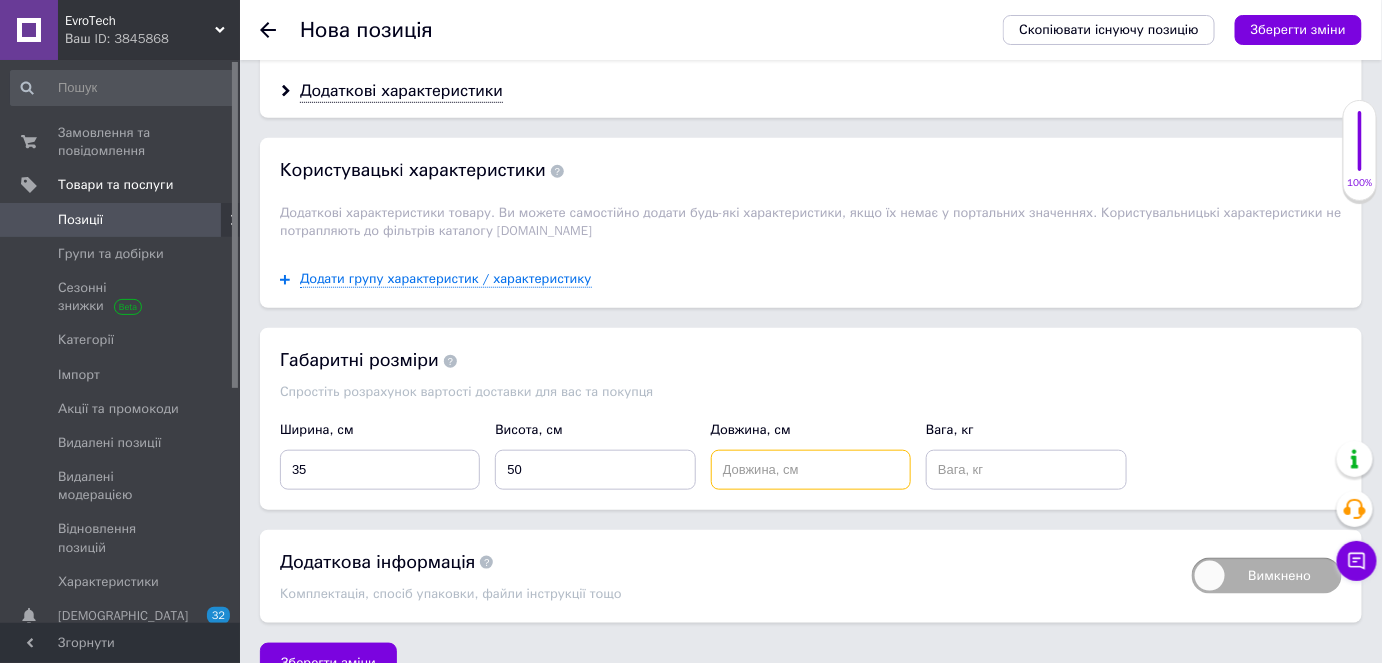 click at bounding box center [811, 470] 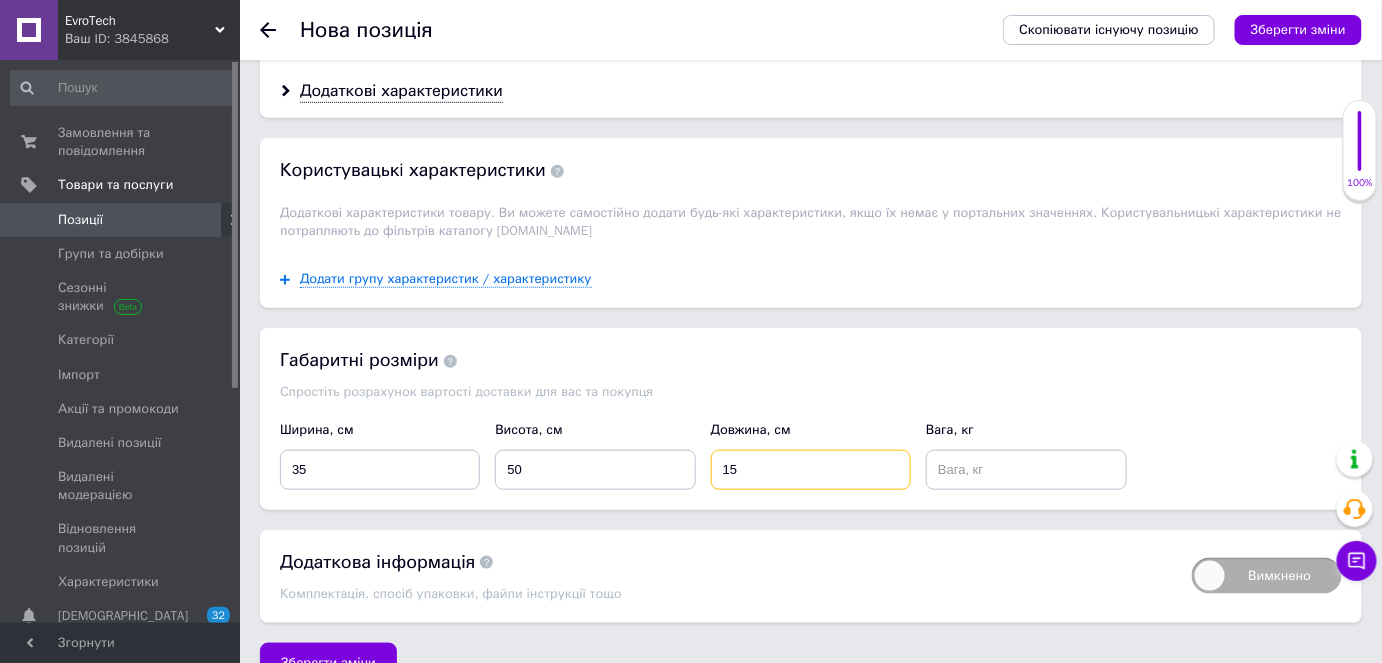 type on "15" 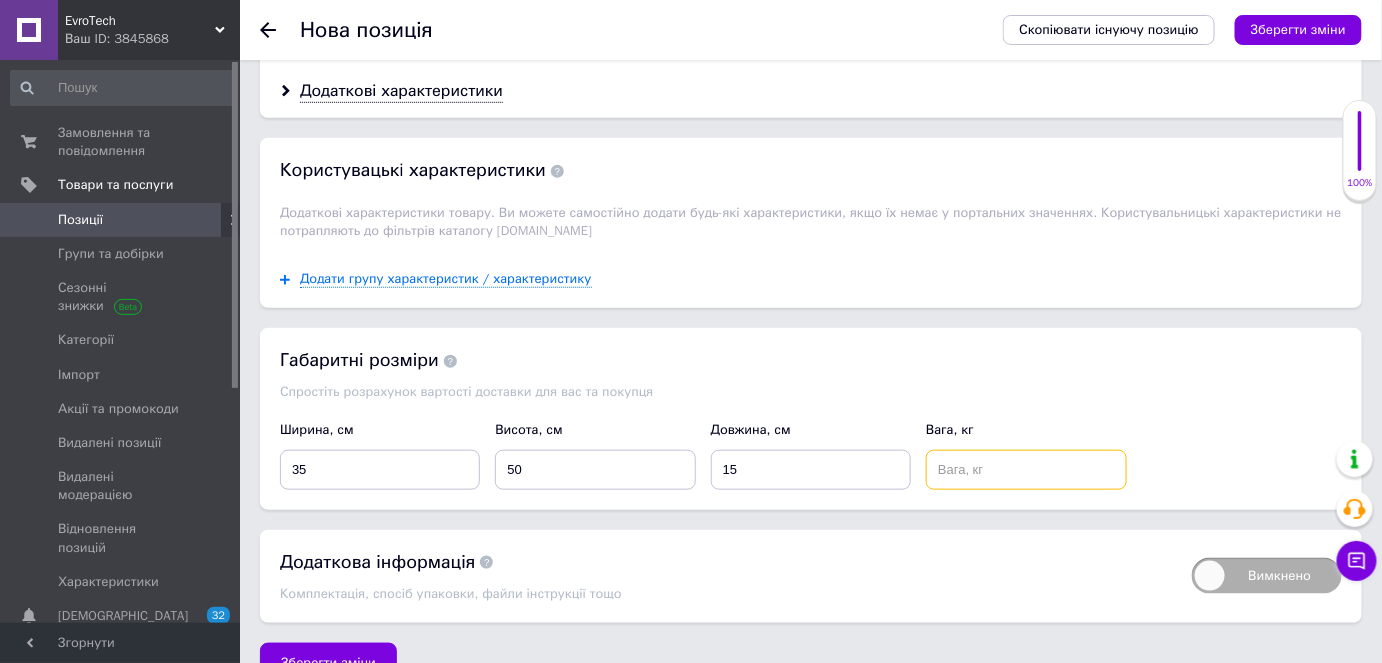 click at bounding box center [1026, 470] 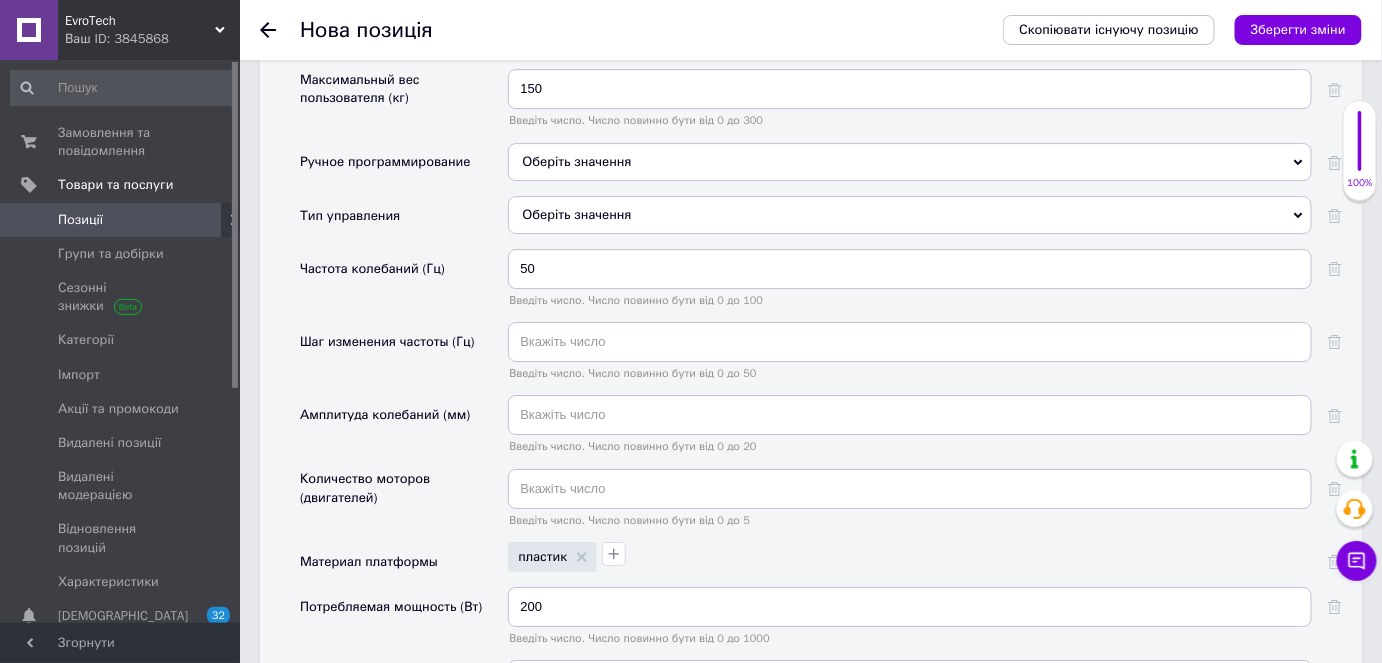 scroll, scrollTop: 2118, scrollLeft: 0, axis: vertical 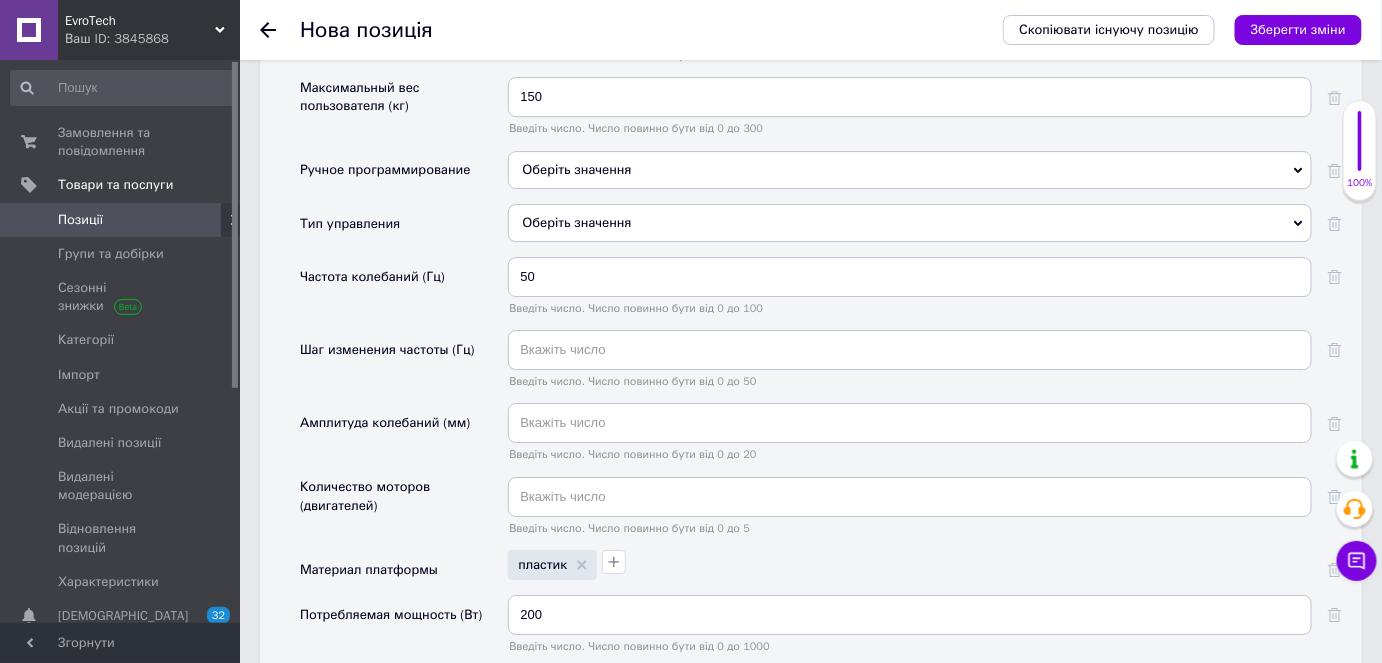 type on "10" 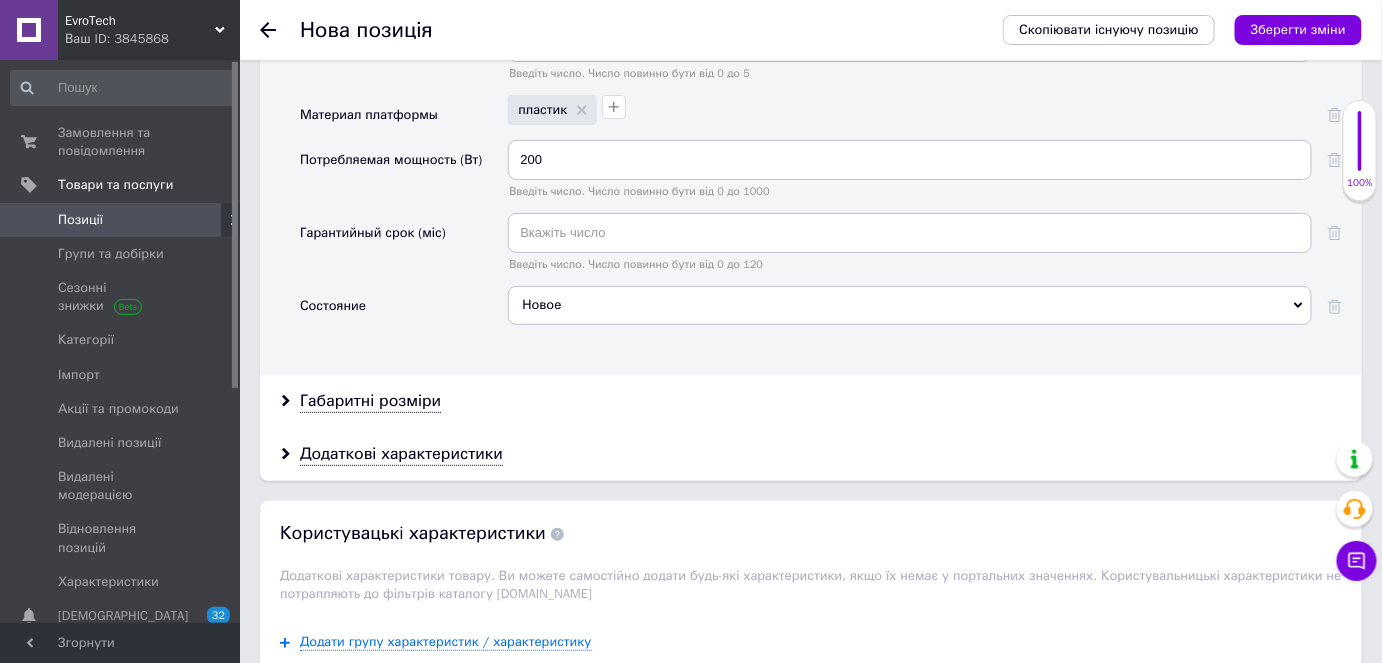 scroll, scrollTop: 2936, scrollLeft: 0, axis: vertical 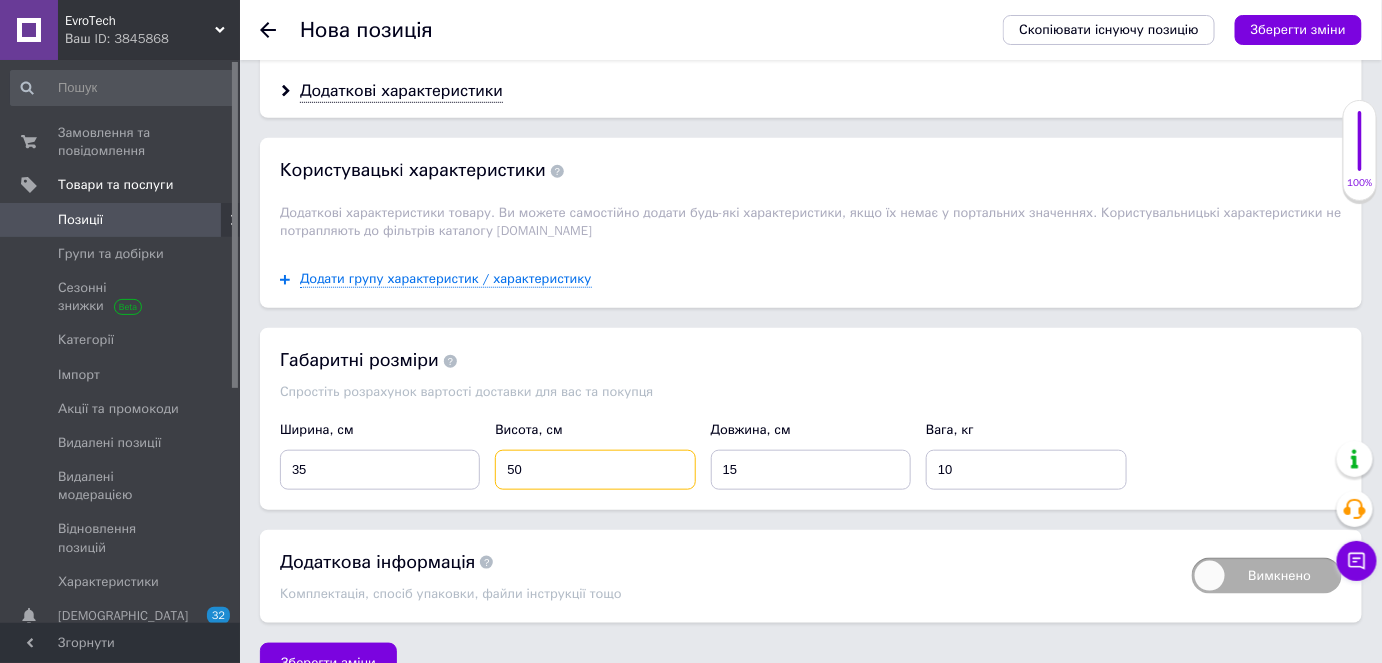 click on "50" at bounding box center (595, 470) 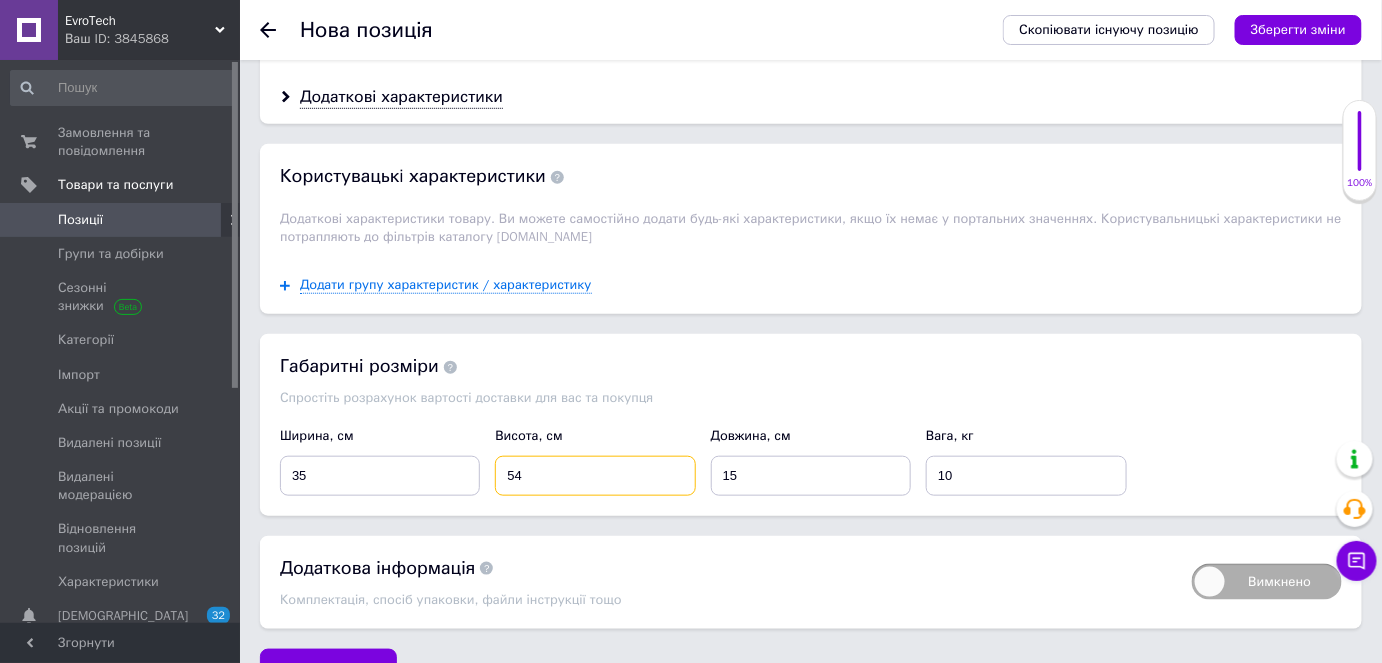 scroll, scrollTop: 2936, scrollLeft: 0, axis: vertical 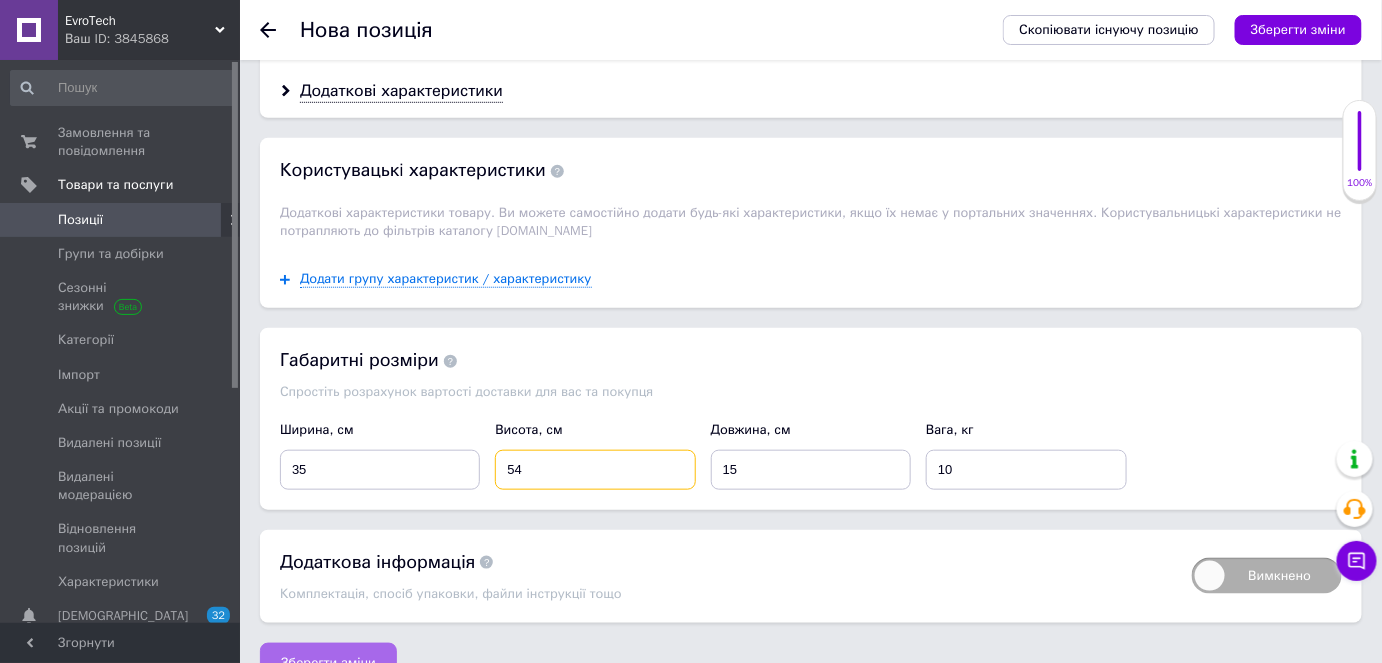 type on "54" 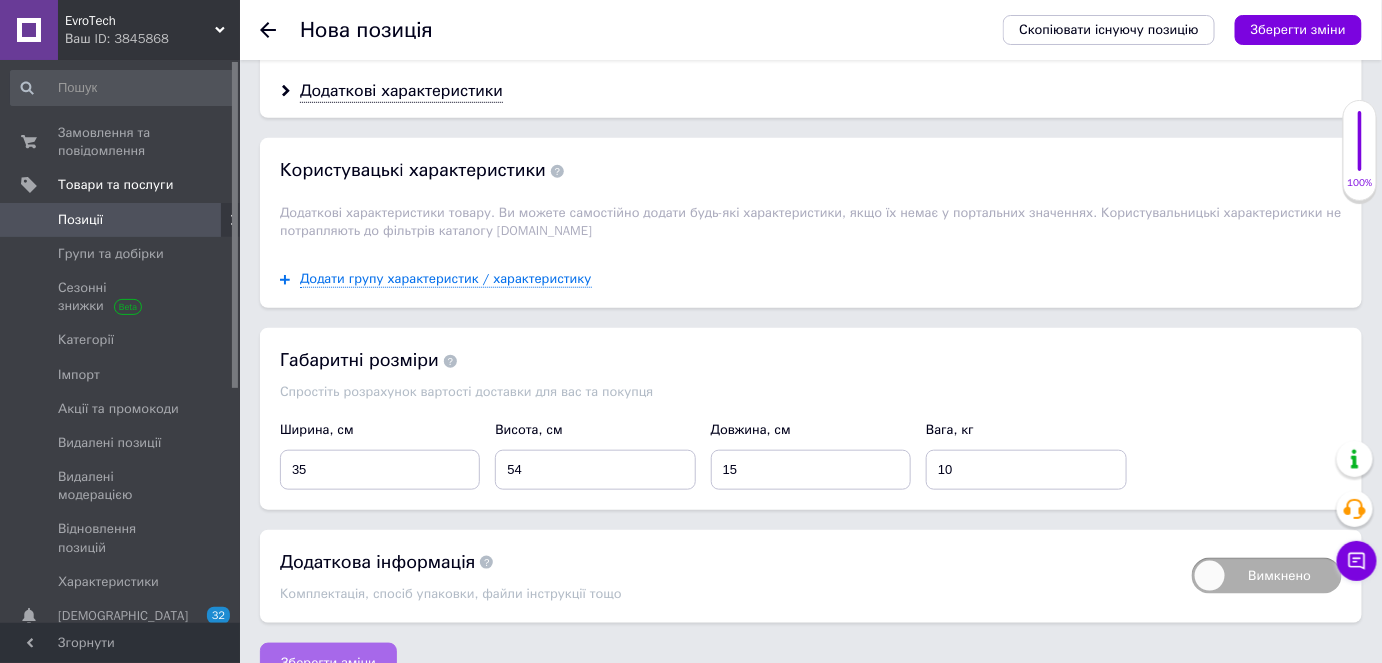click on "Зберегти зміни" at bounding box center [328, 663] 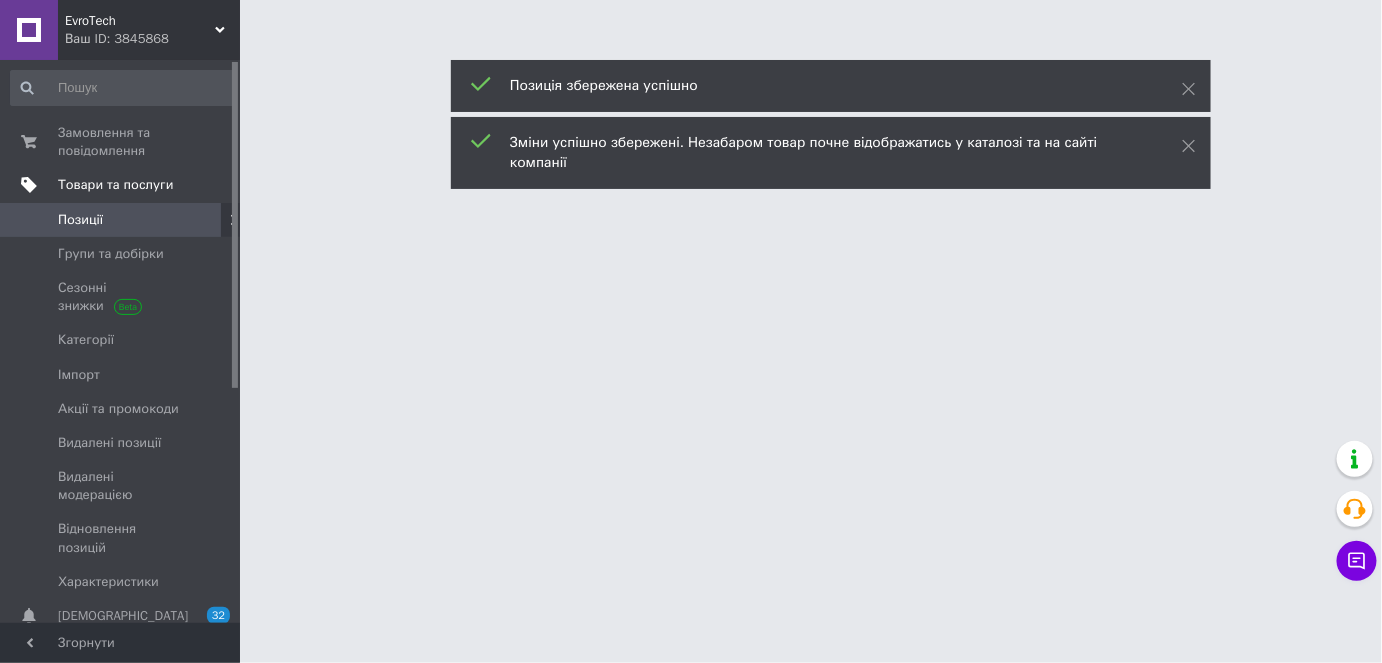 scroll, scrollTop: 0, scrollLeft: 0, axis: both 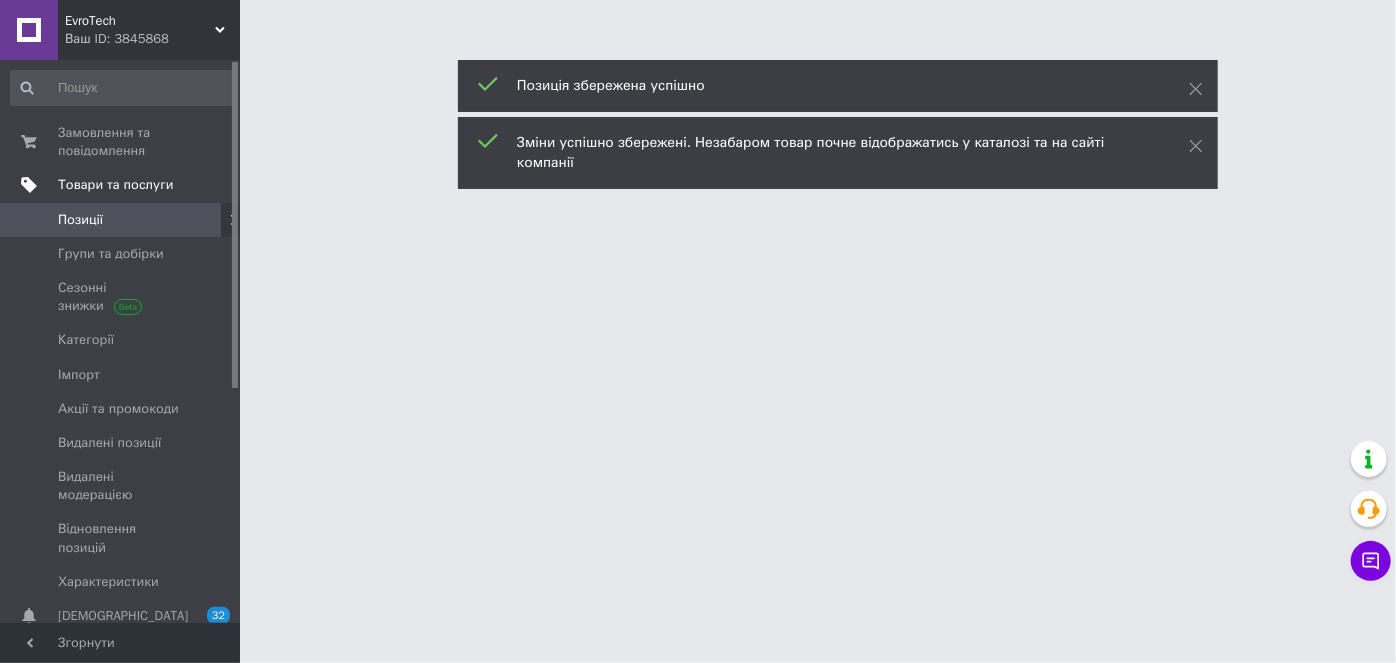 click on "Товари та послуги" at bounding box center (115, 185) 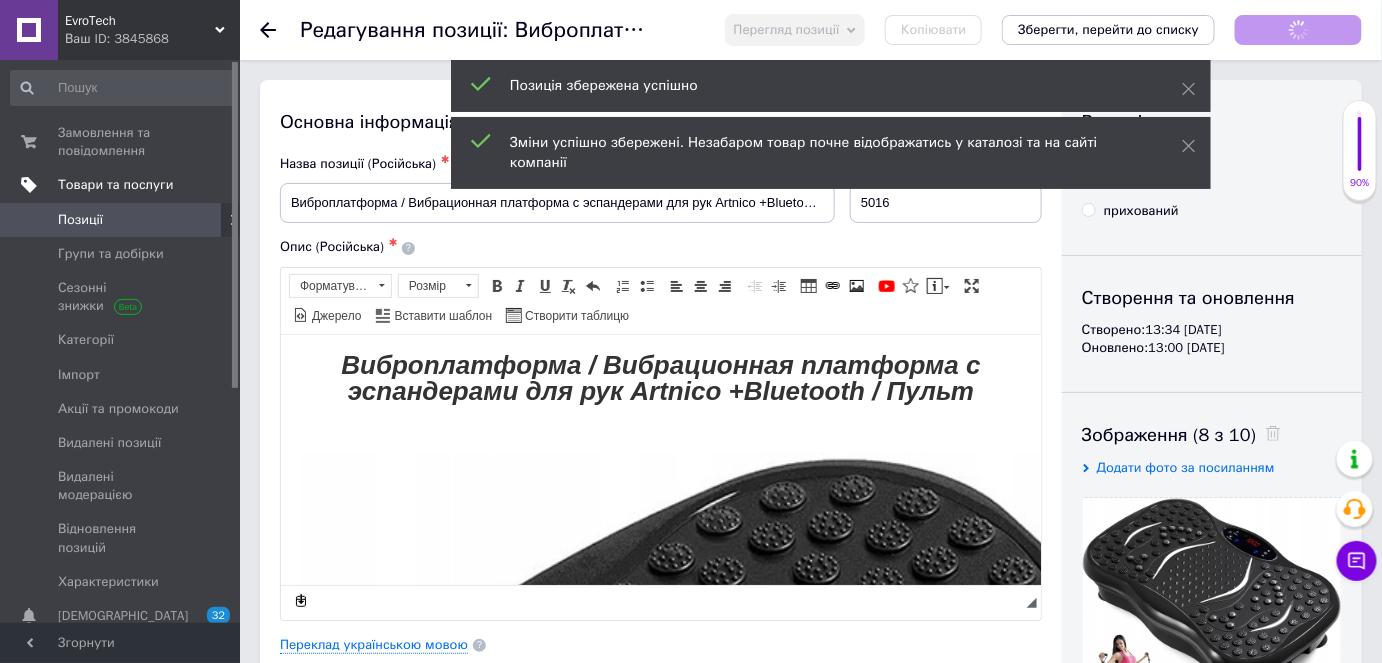 scroll, scrollTop: 0, scrollLeft: 0, axis: both 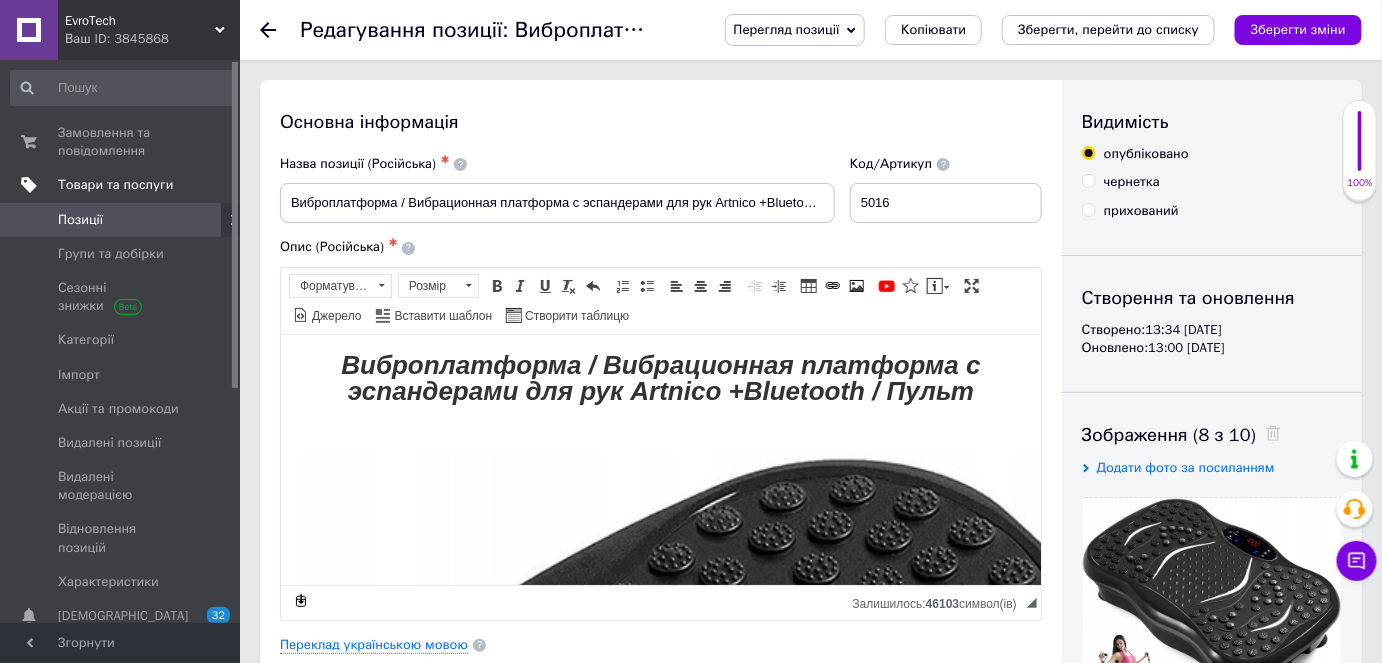 click on "Товари та послуги" at bounding box center (115, 185) 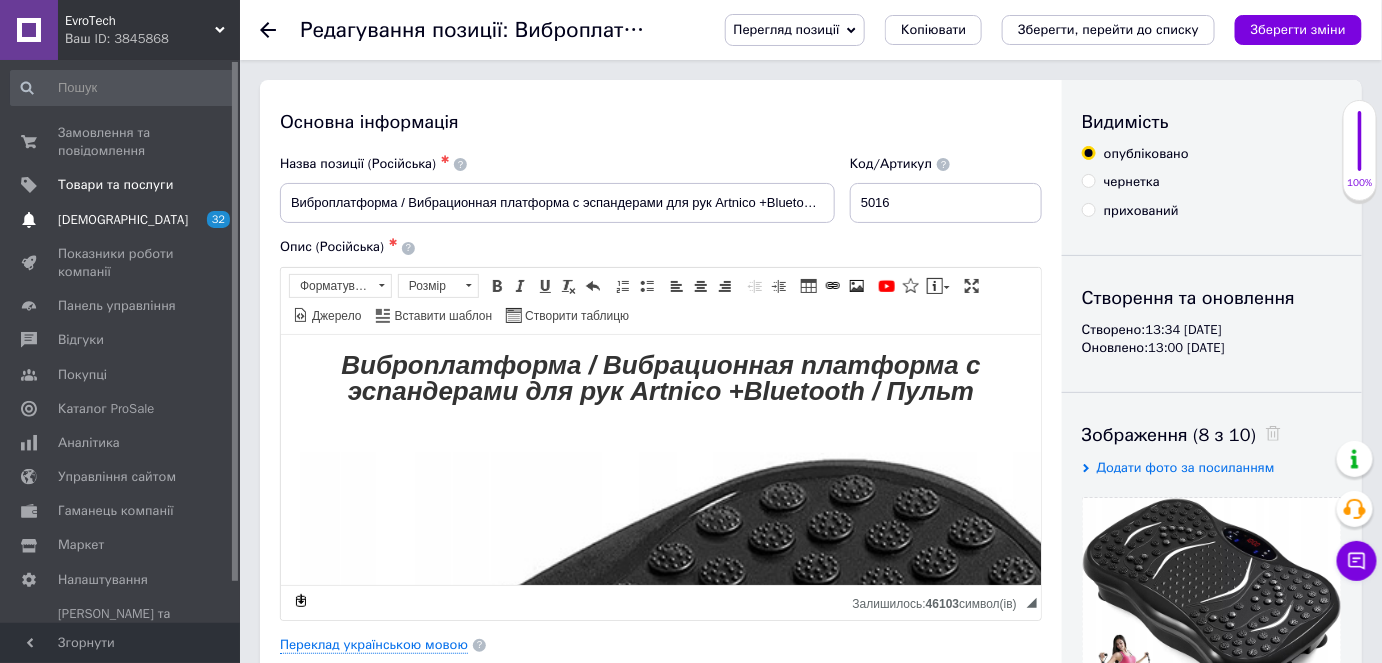 click on "[DEMOGRAPHIC_DATA]" at bounding box center (123, 220) 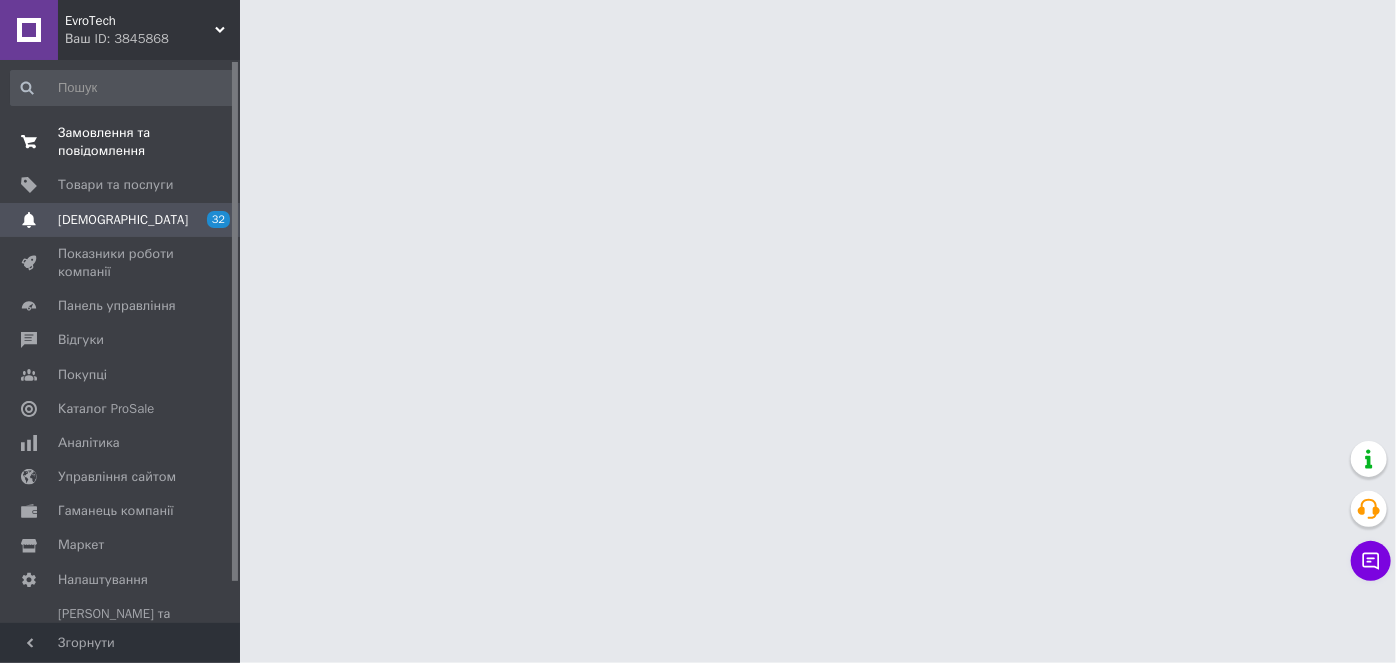click on "Замовлення та повідомлення" at bounding box center [121, 142] 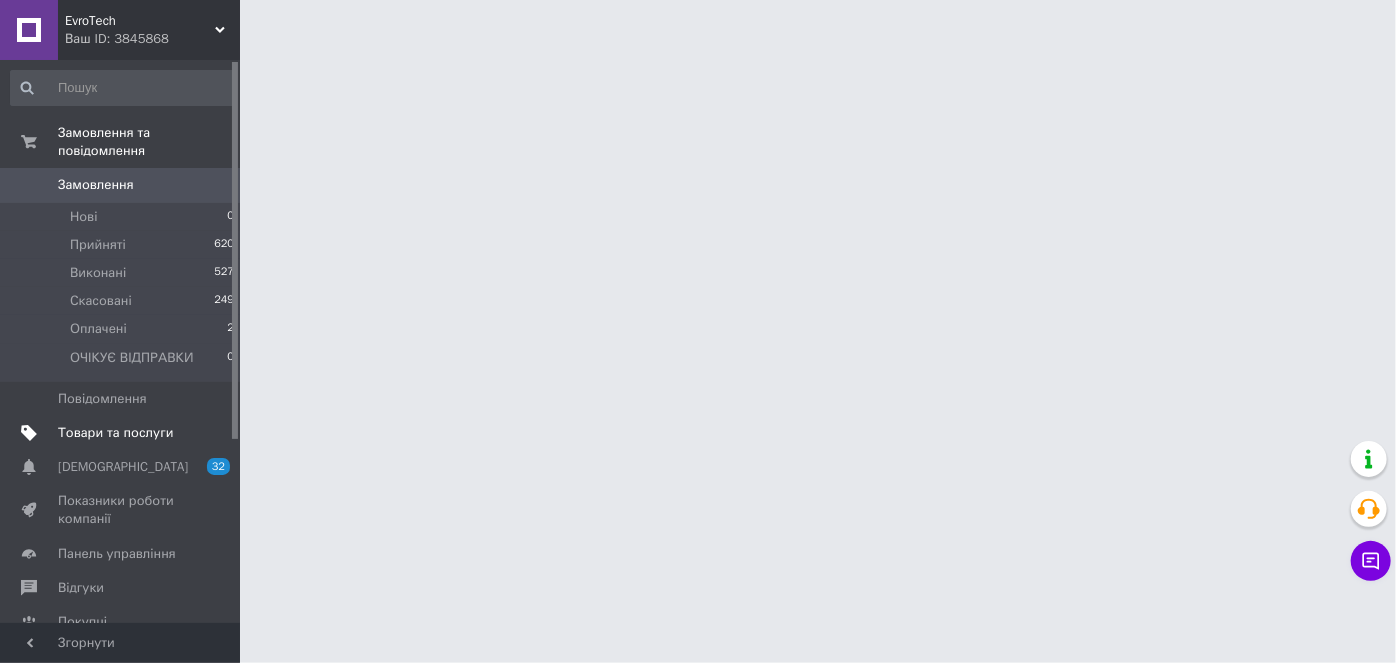 click on "Товари та послуги" at bounding box center [115, 433] 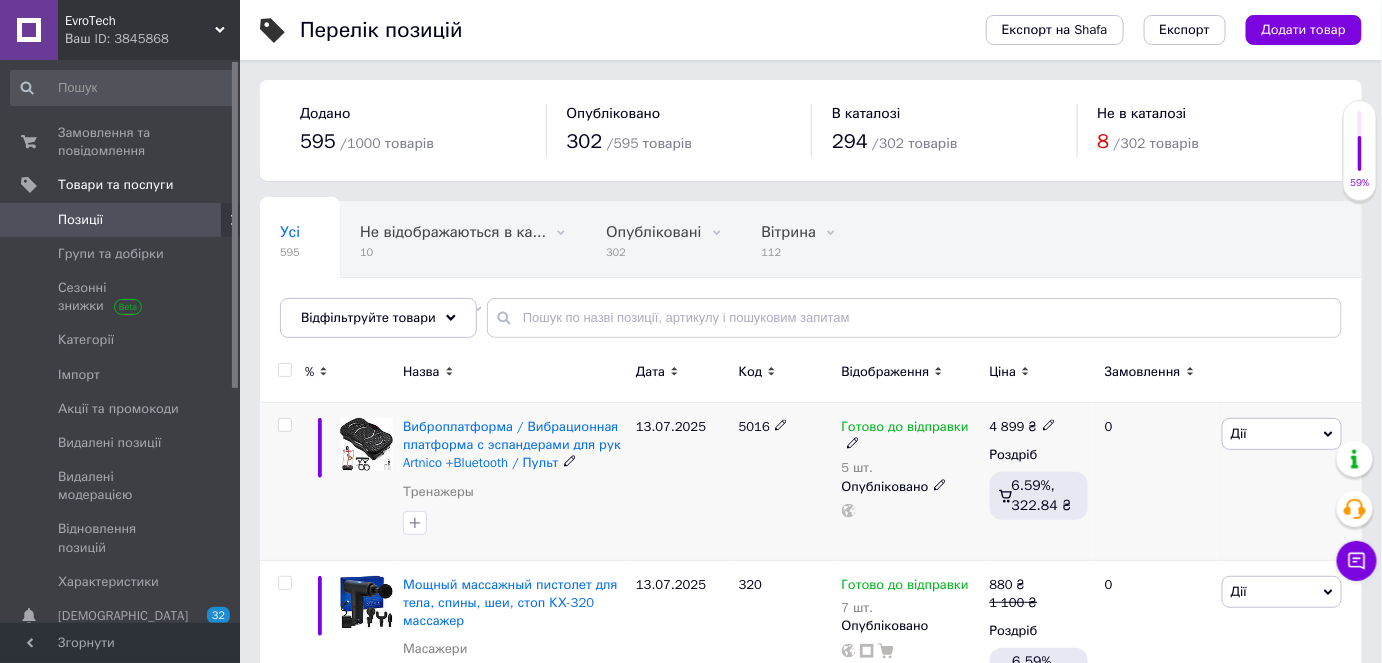 click on "Дії" at bounding box center (1282, 434) 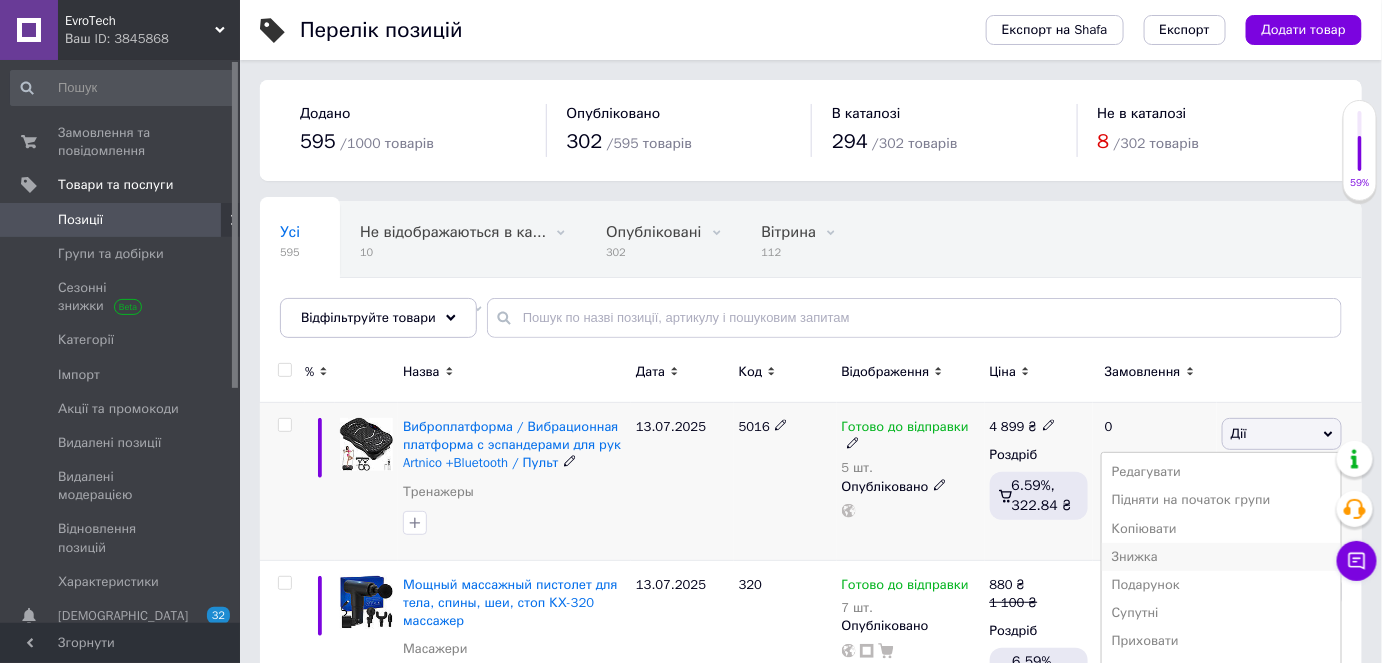 click on "Знижка" at bounding box center (1221, 557) 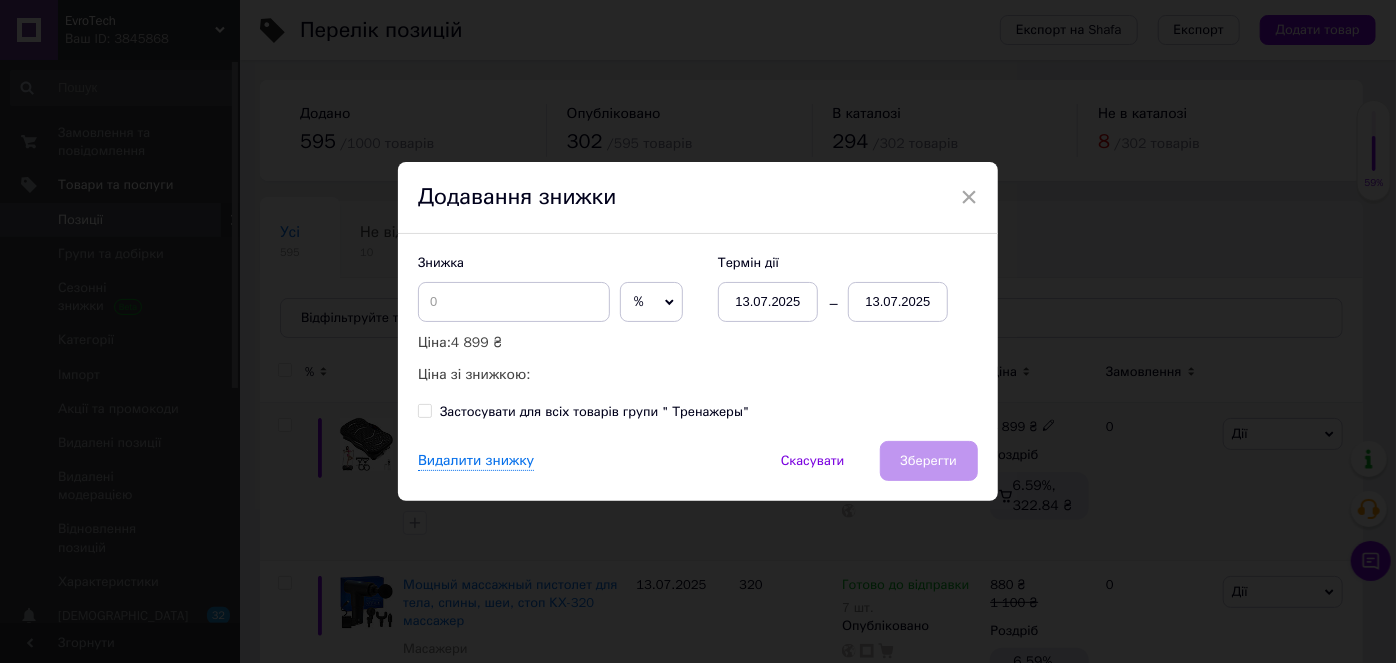 click on "13.07.2025" at bounding box center (898, 302) 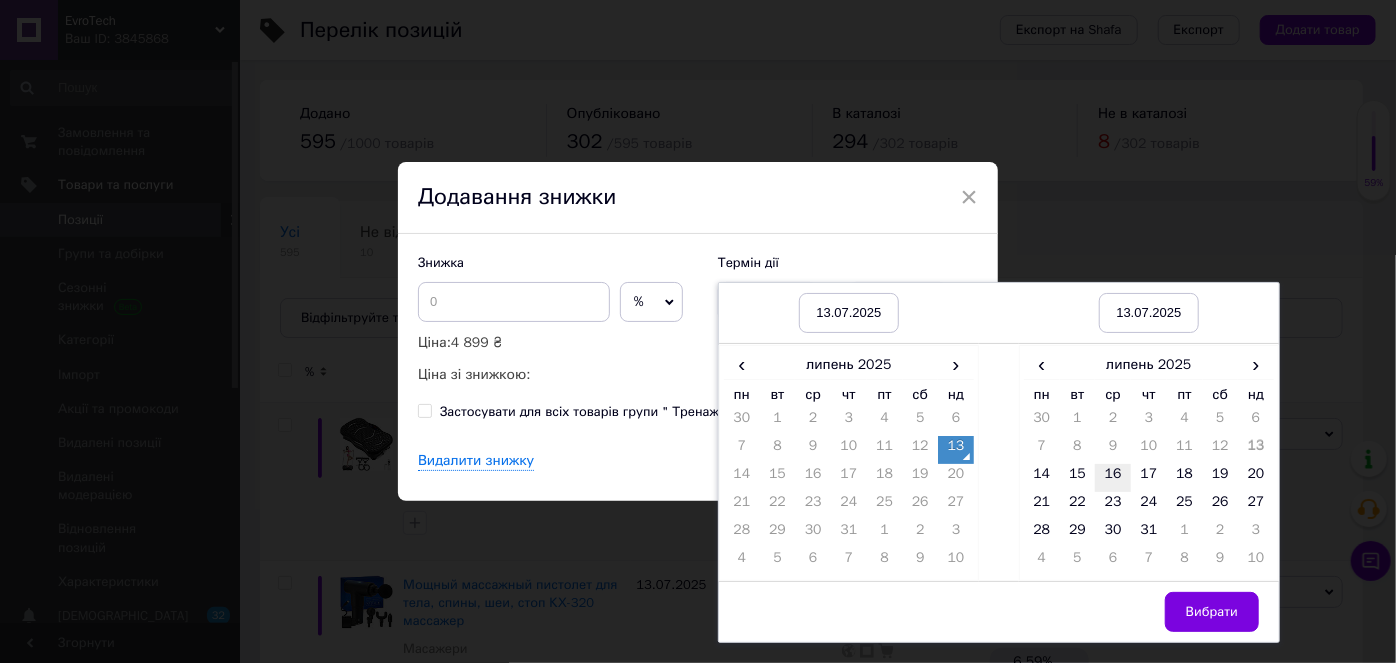 click on "16" at bounding box center [1113, 478] 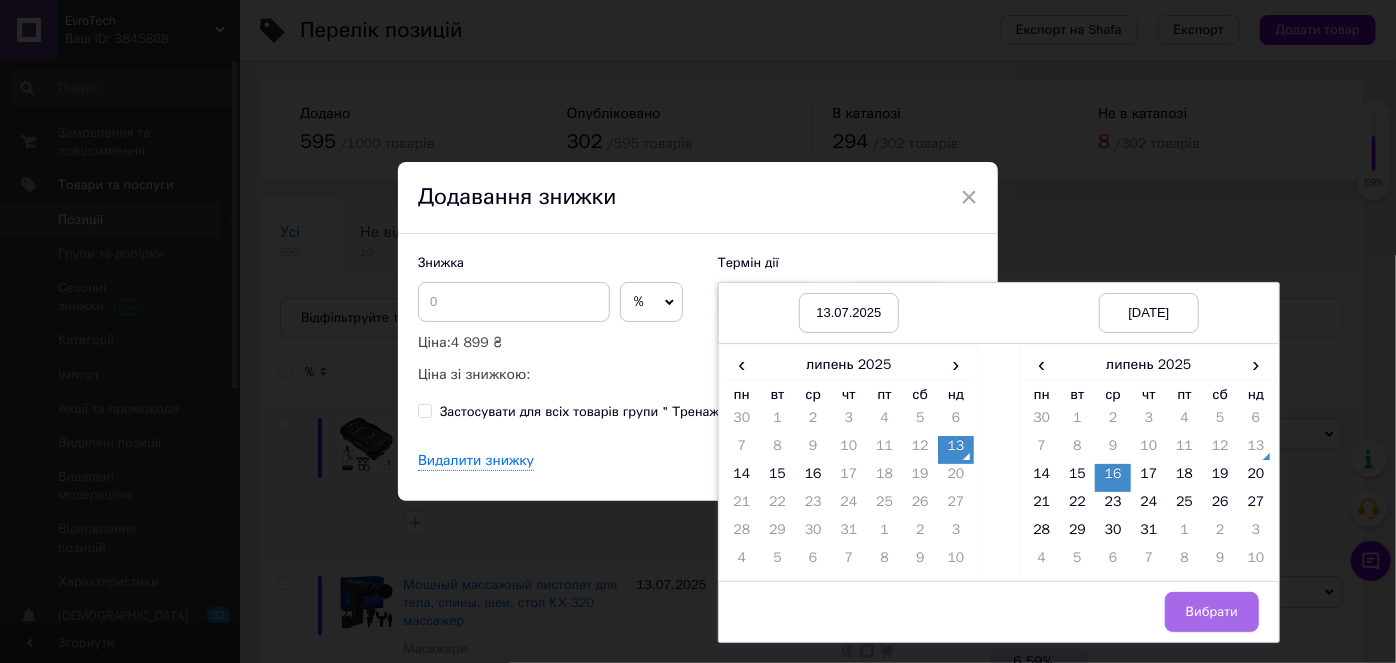 click on "Вибрати" at bounding box center (1212, 612) 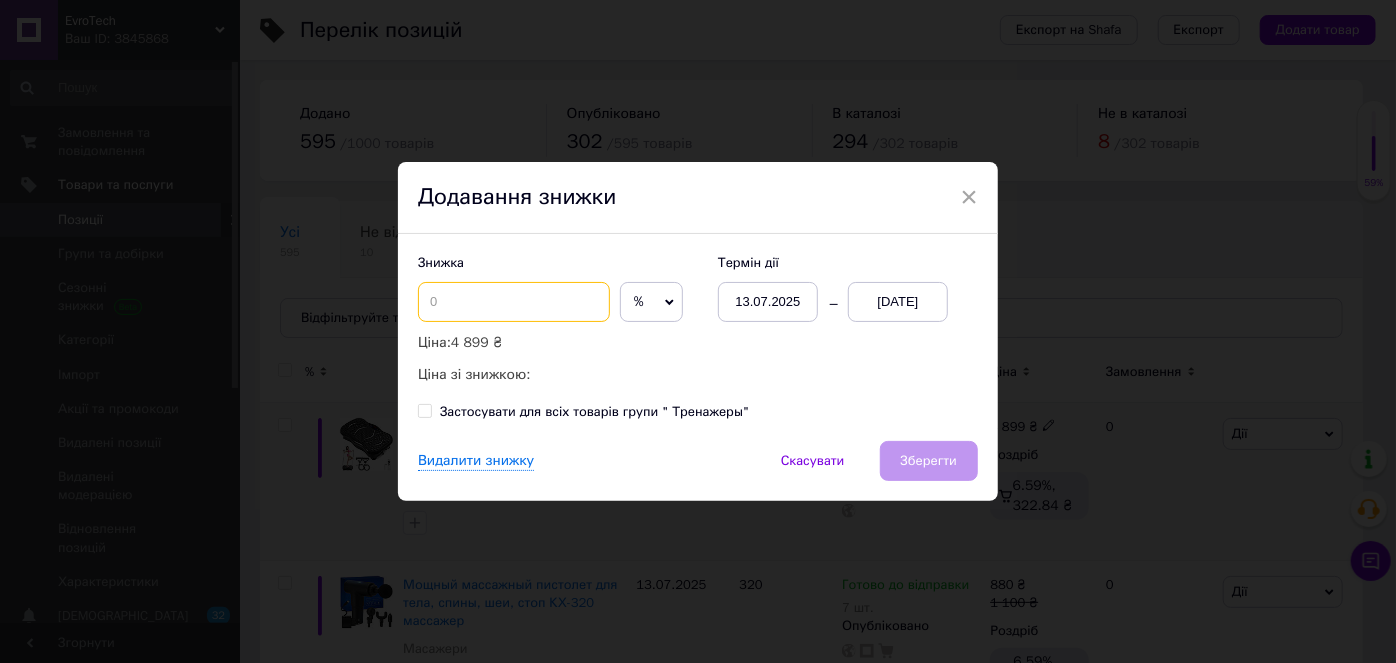 click at bounding box center [514, 302] 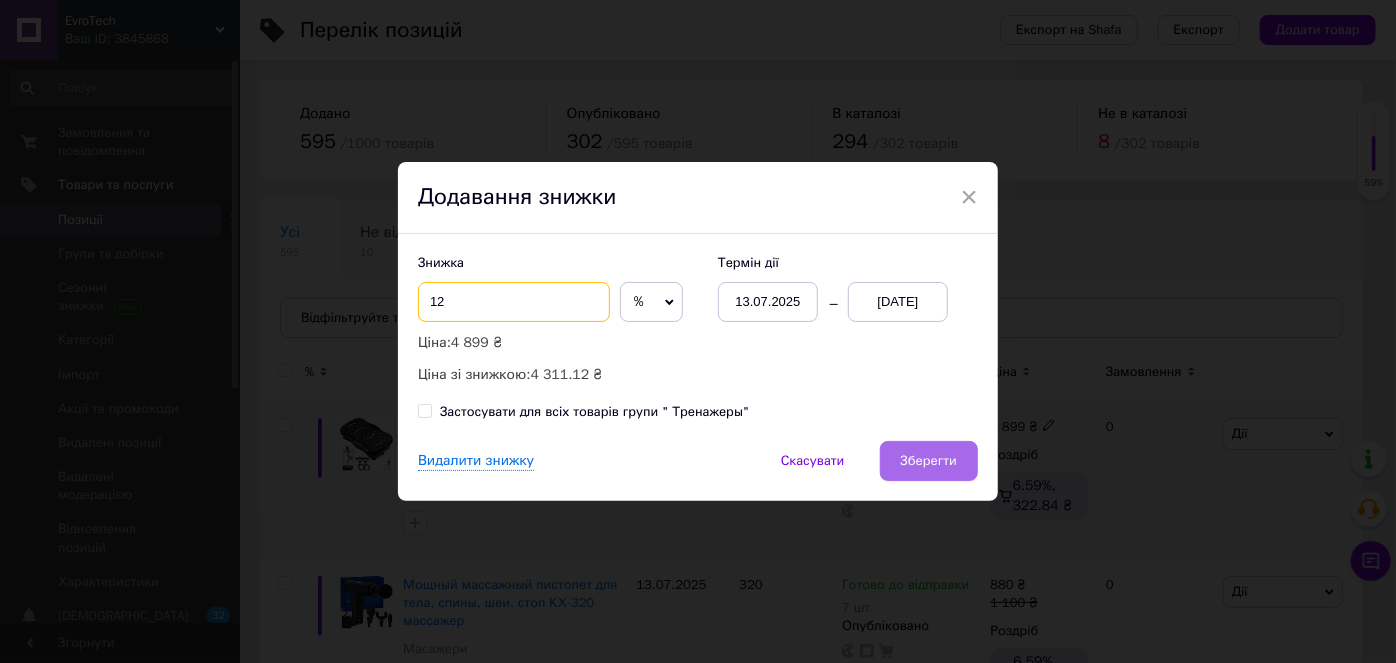 type on "12" 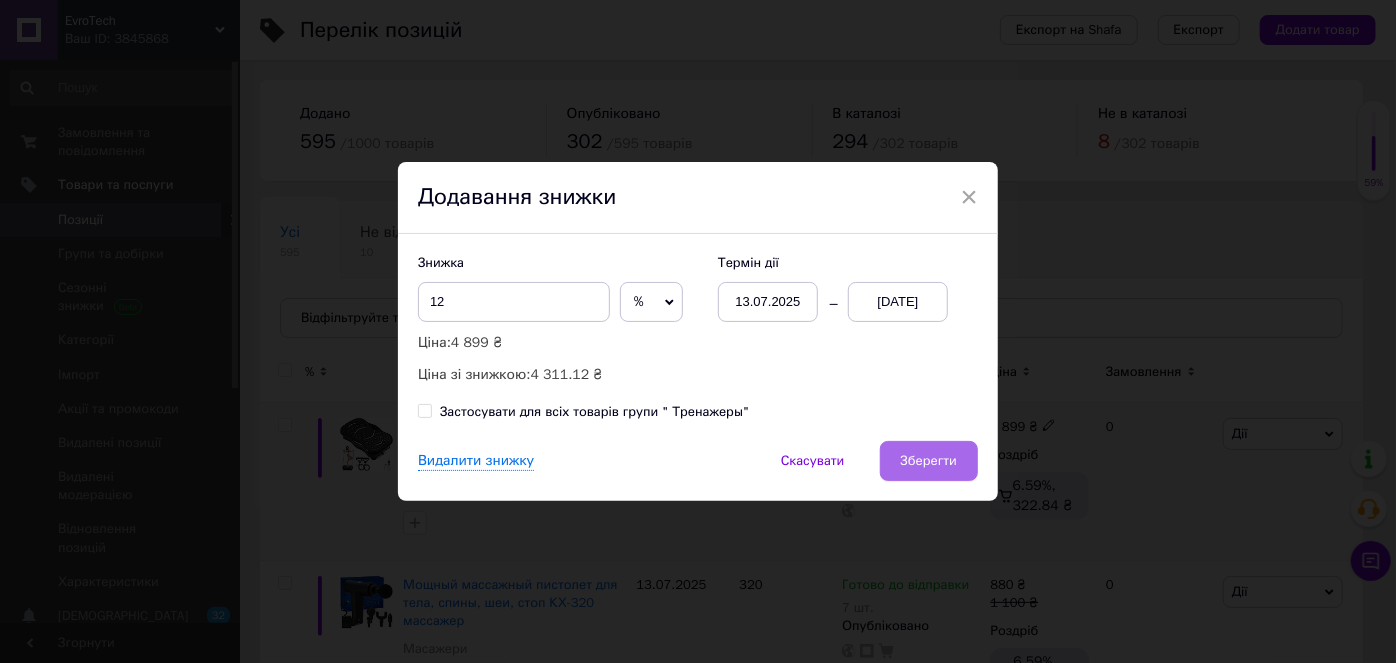 click on "Зберегти" at bounding box center (929, 461) 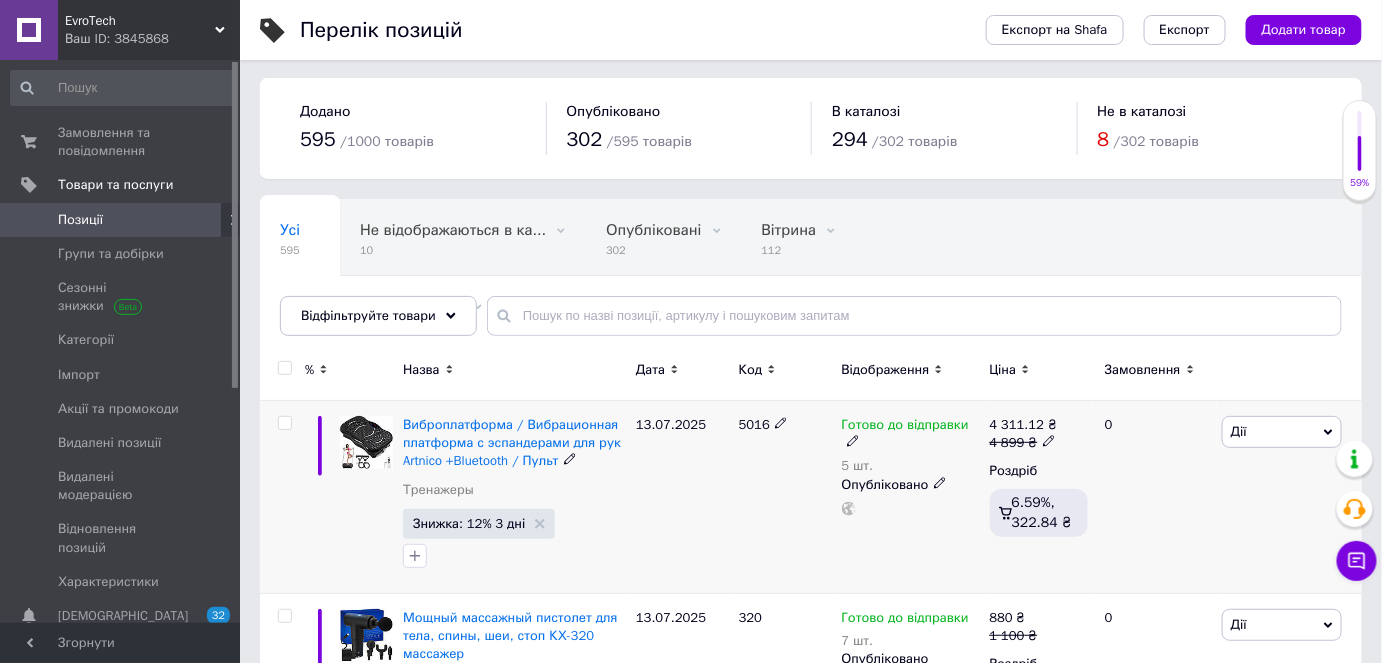 scroll, scrollTop: 0, scrollLeft: 0, axis: both 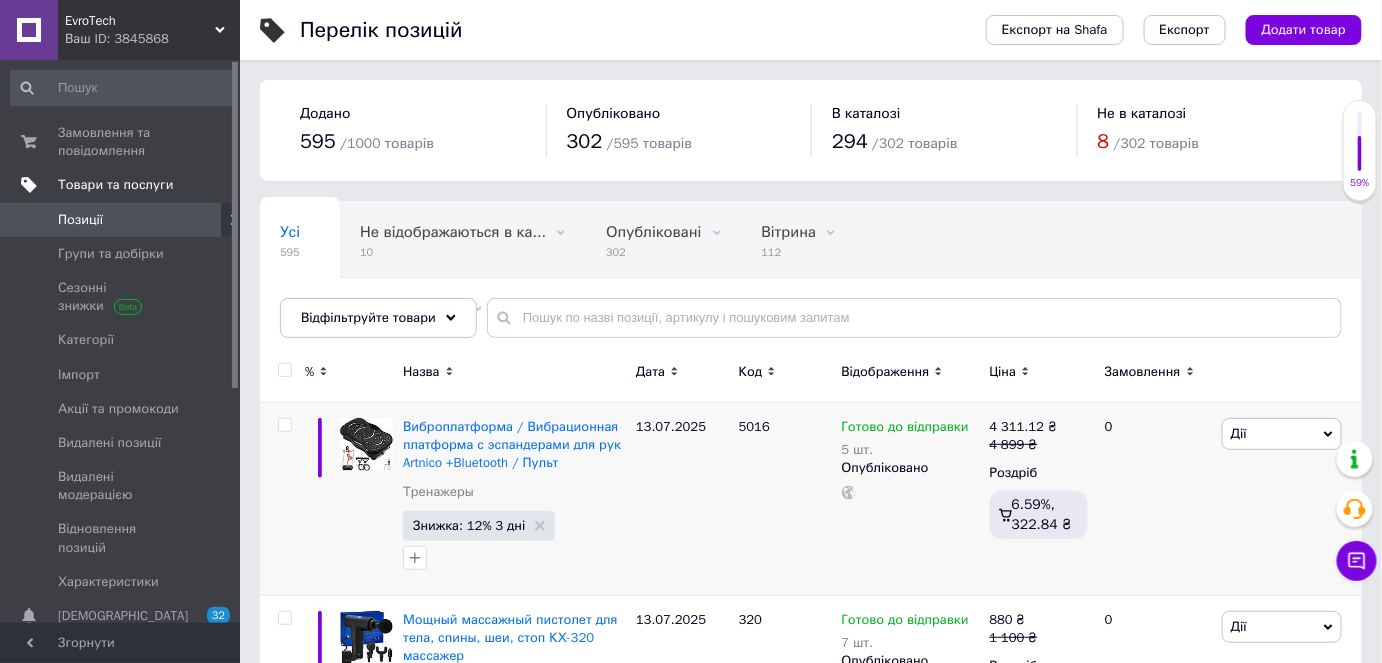 click on "Товари та послуги" at bounding box center (115, 185) 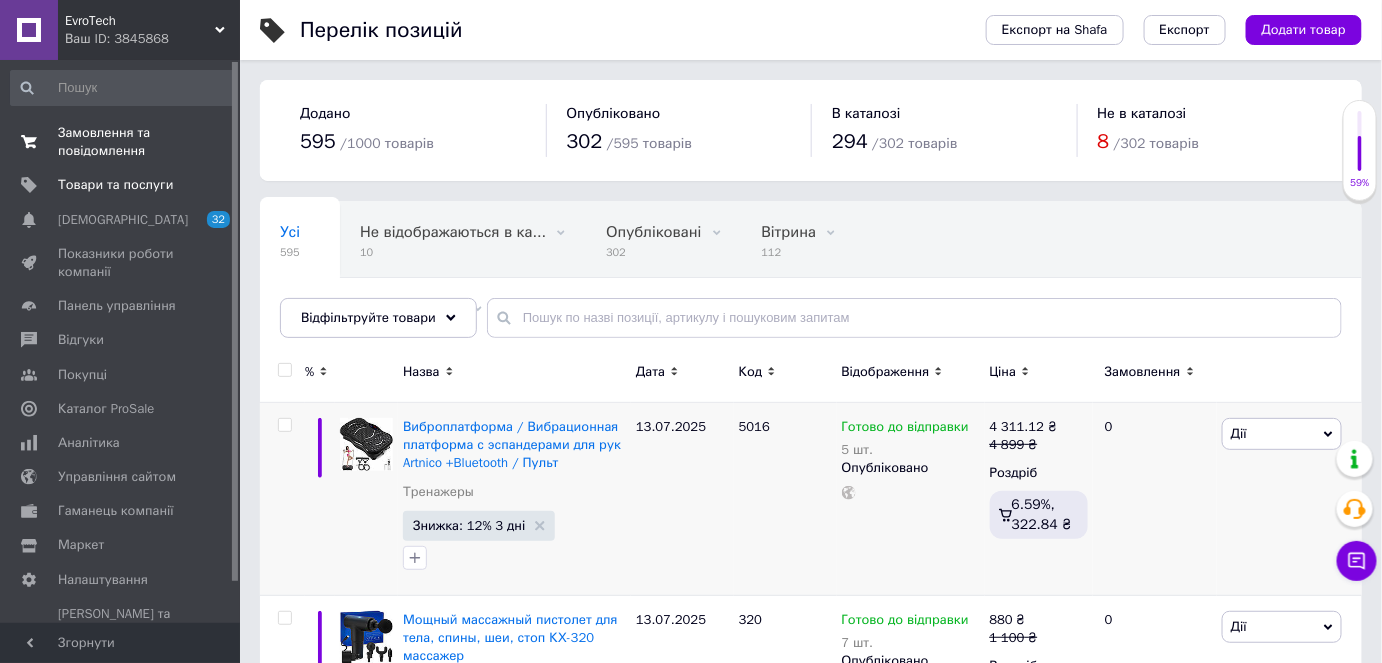 click on "Замовлення та повідомлення" at bounding box center (121, 142) 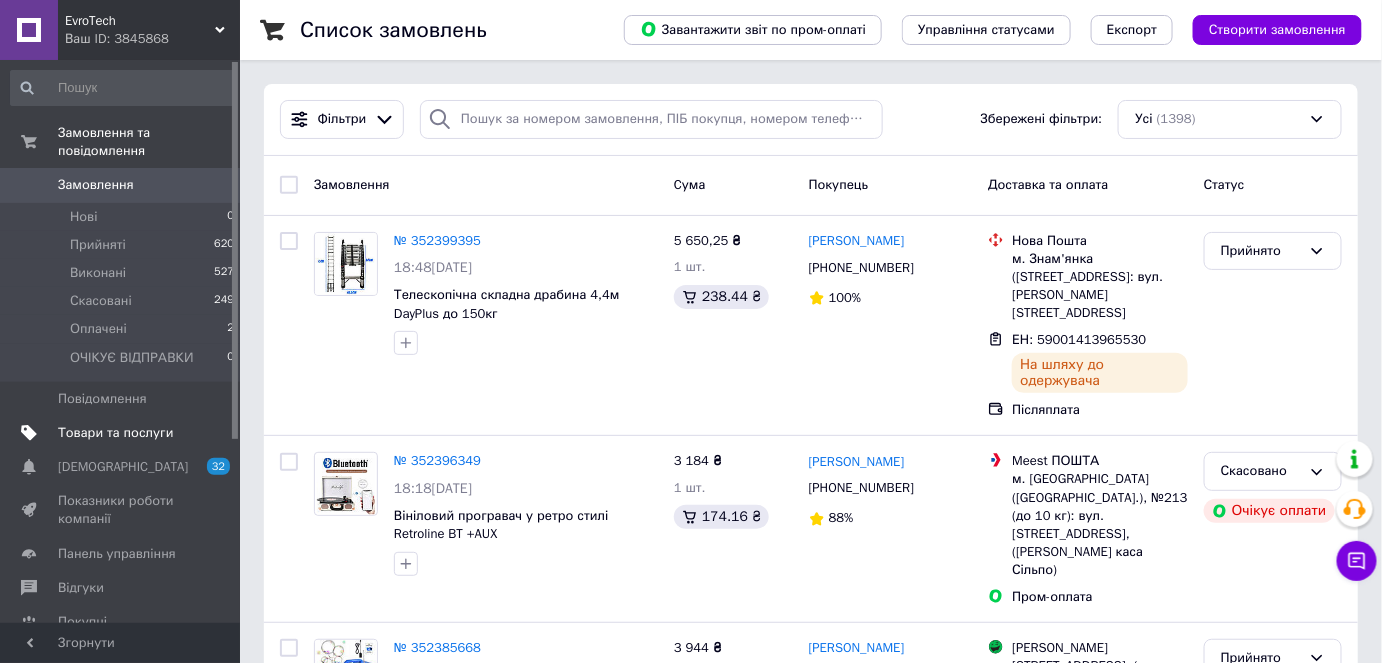 click on "Товари та послуги" at bounding box center [115, 433] 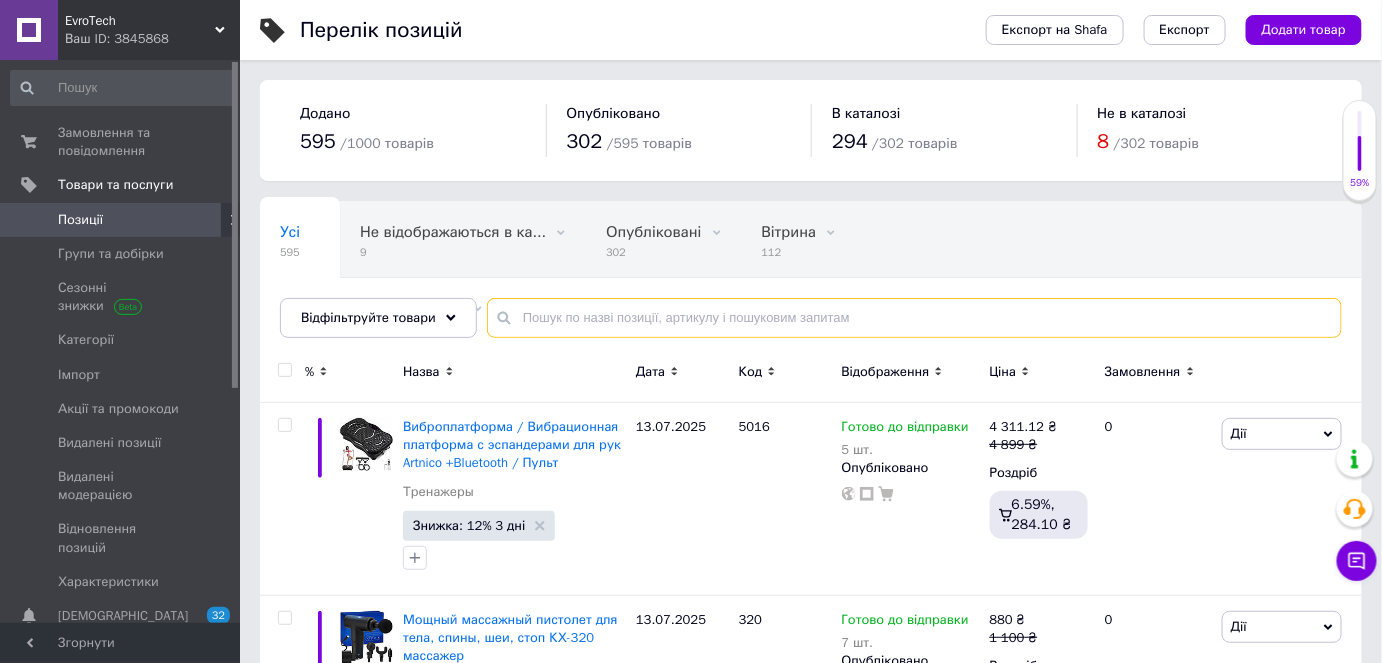click at bounding box center (914, 318) 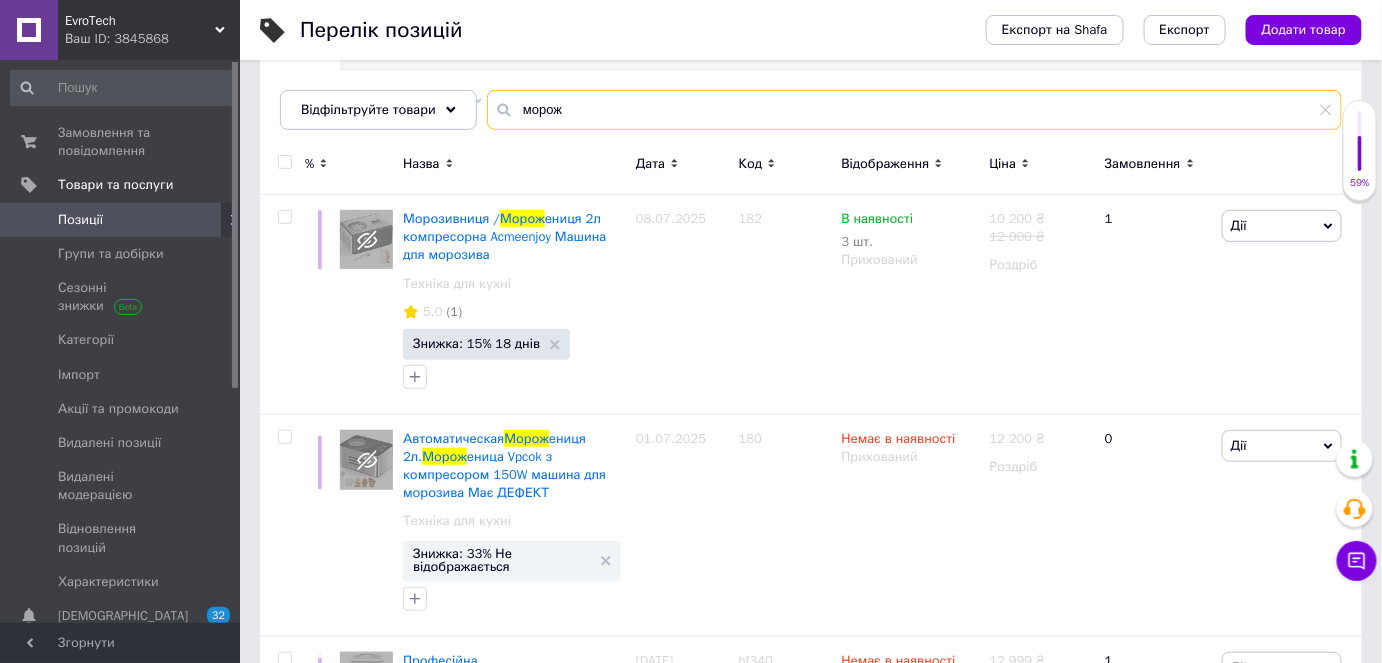 scroll, scrollTop: 272, scrollLeft: 0, axis: vertical 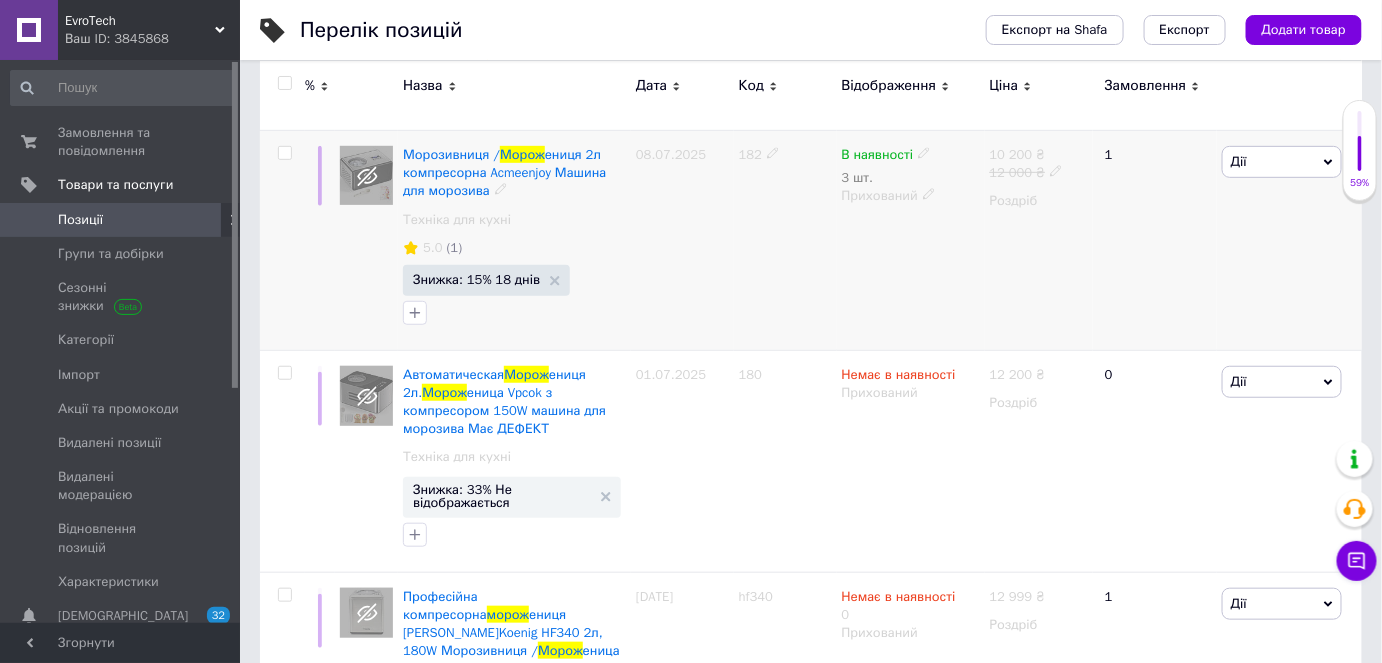 type on "морож" 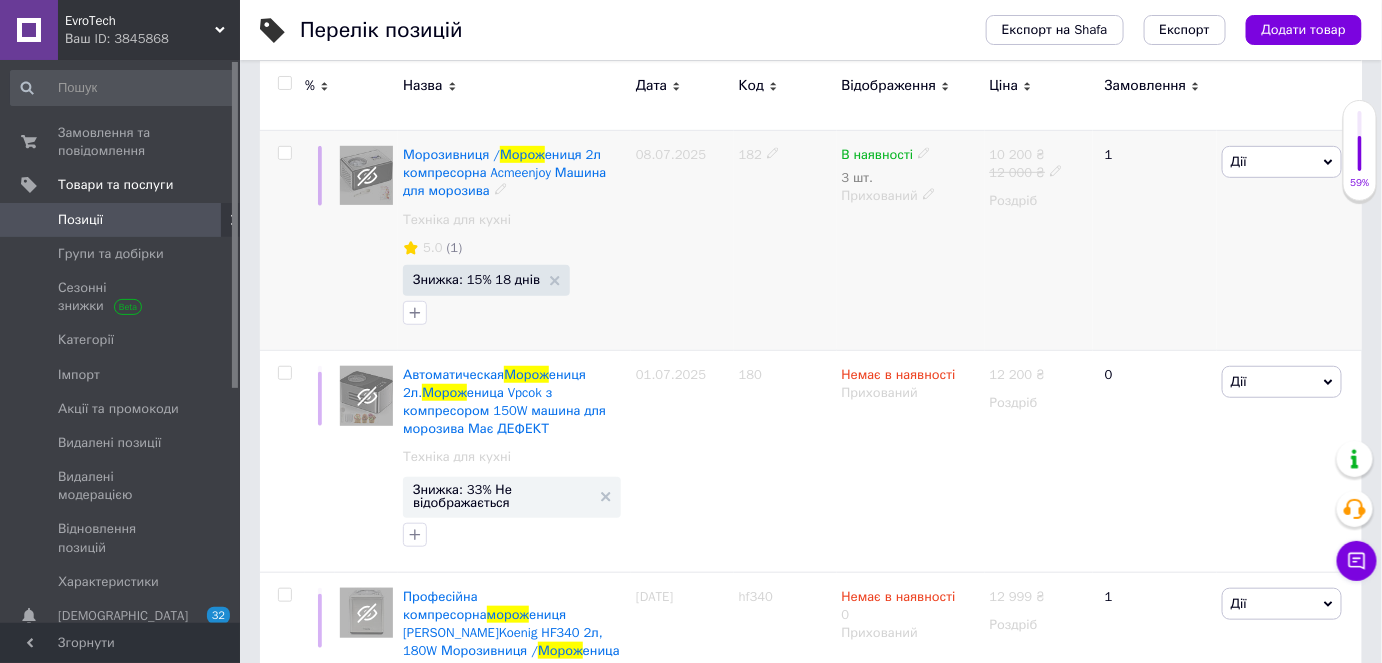 click 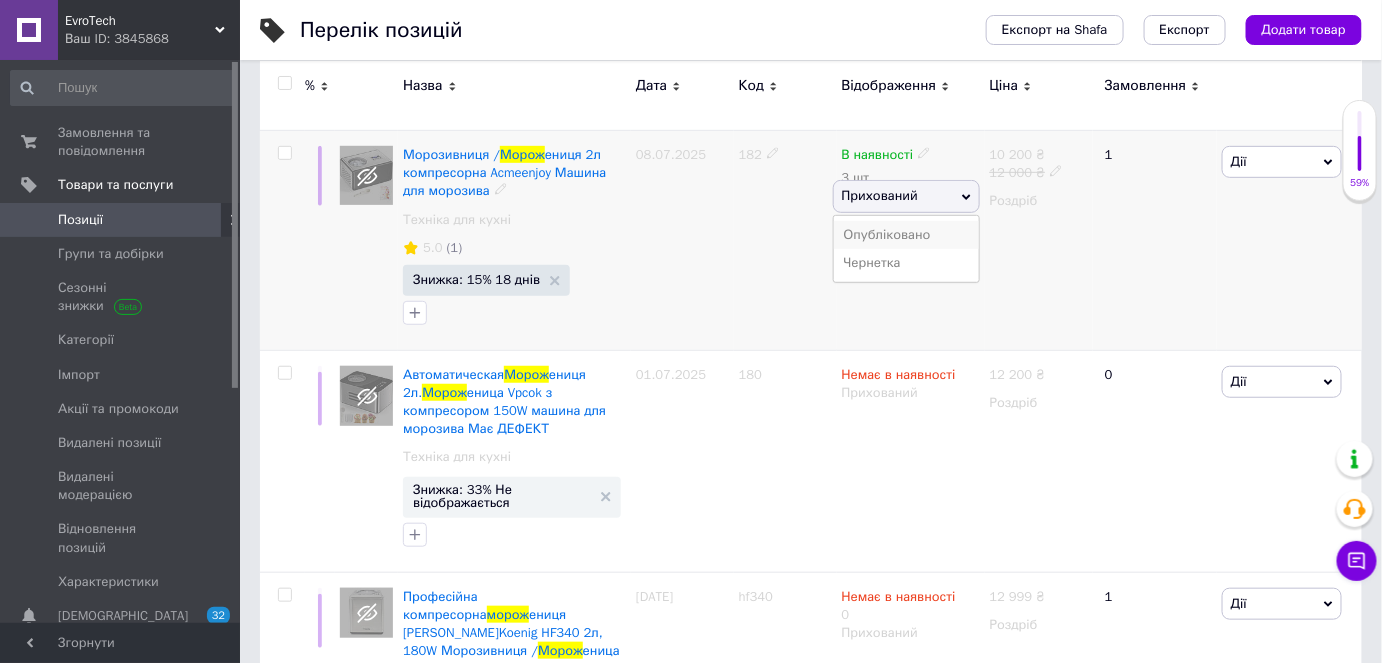 click on "Опубліковано" at bounding box center [906, 235] 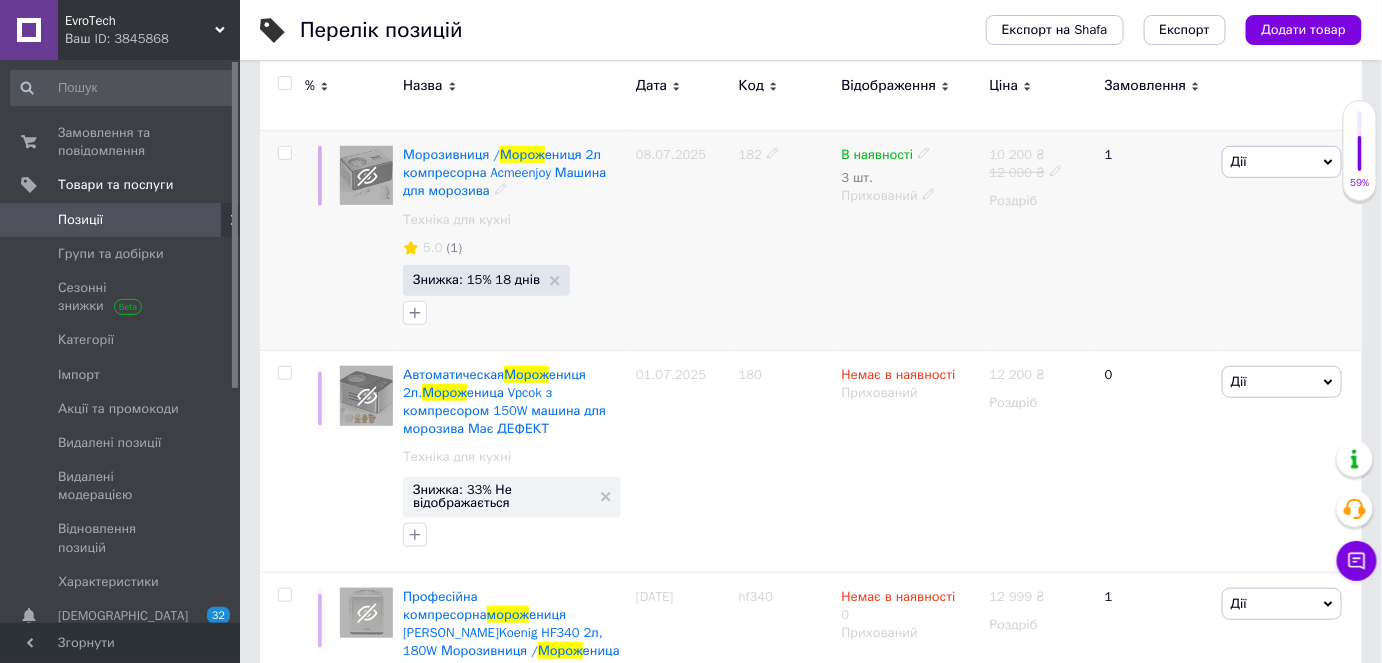 click 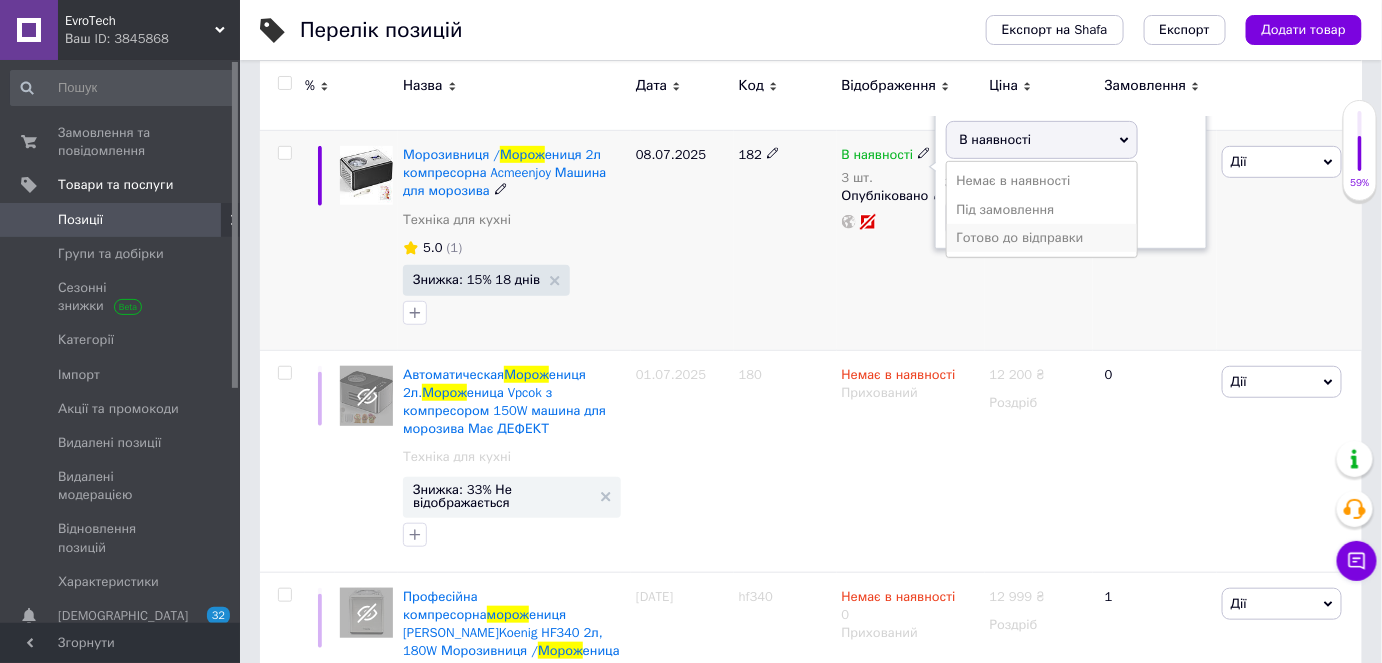 click on "Готово до відправки" at bounding box center [1042, 238] 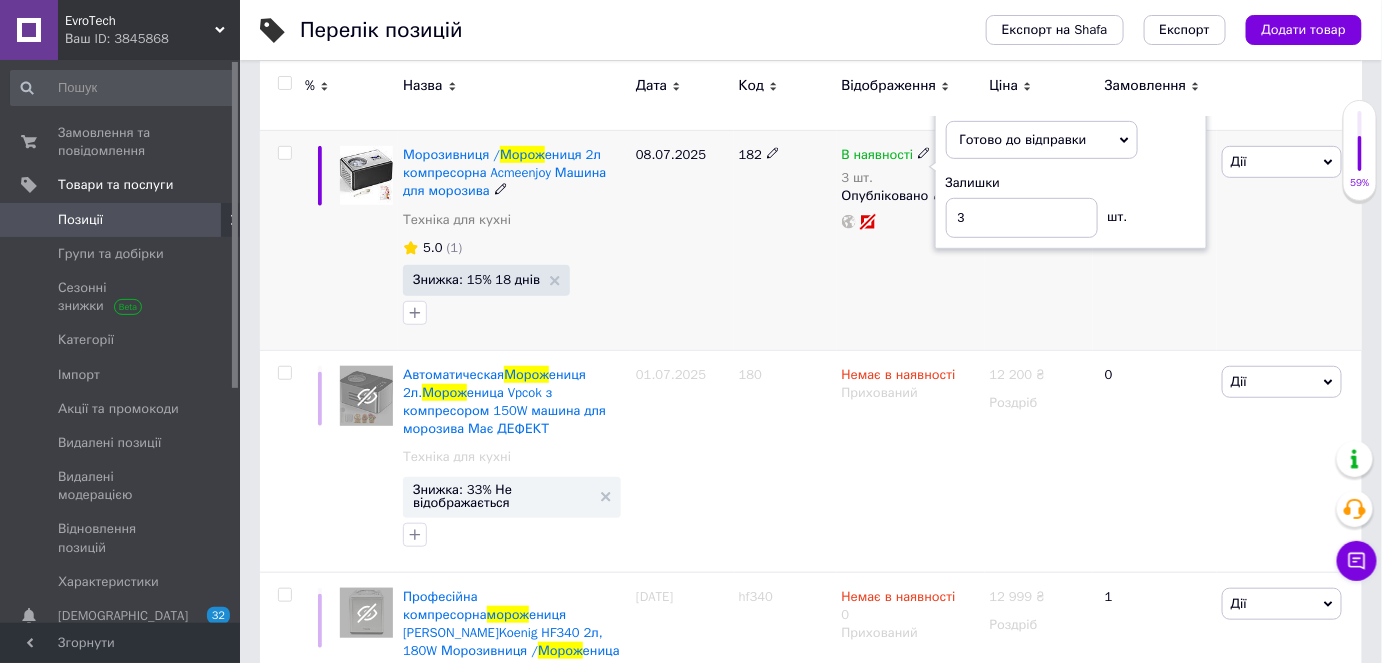 click on "В наявності 3 шт. Наявність [PERSON_NAME] до відправки В наявності Немає в наявності Під замовлення Залишки 3 шт. Опубліковано" at bounding box center [911, 241] 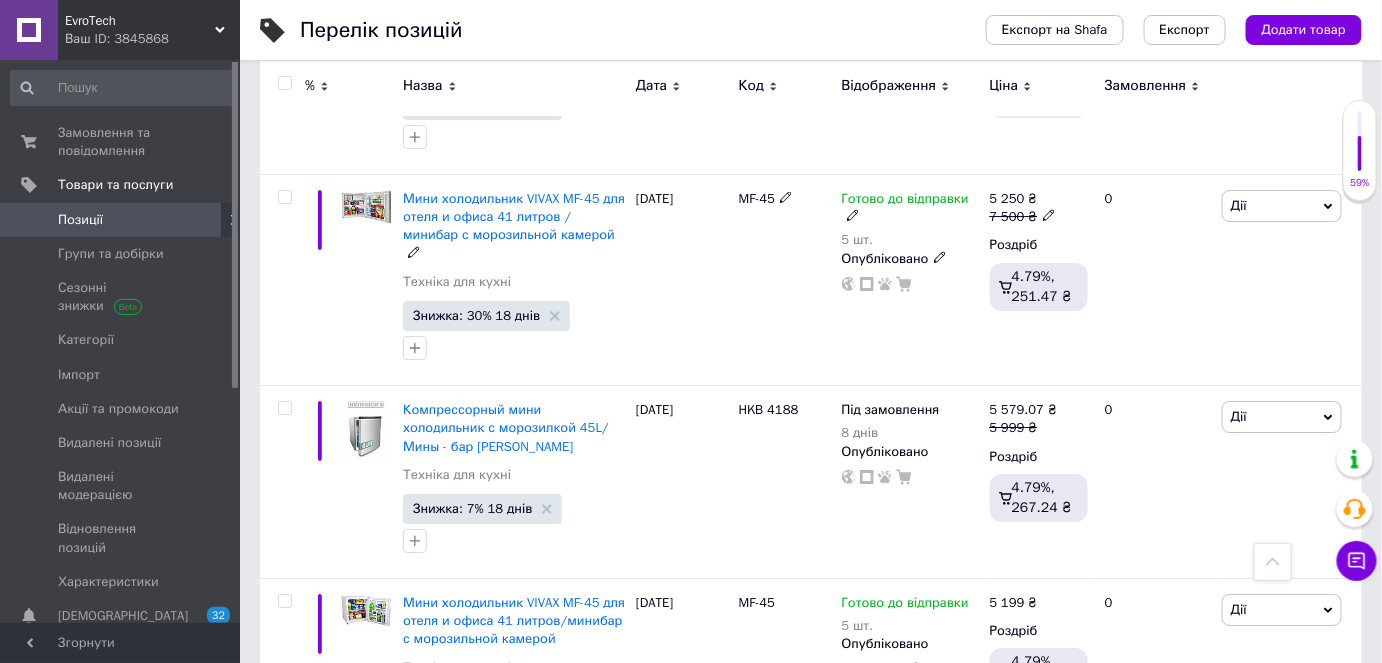 scroll, scrollTop: 2158, scrollLeft: 0, axis: vertical 